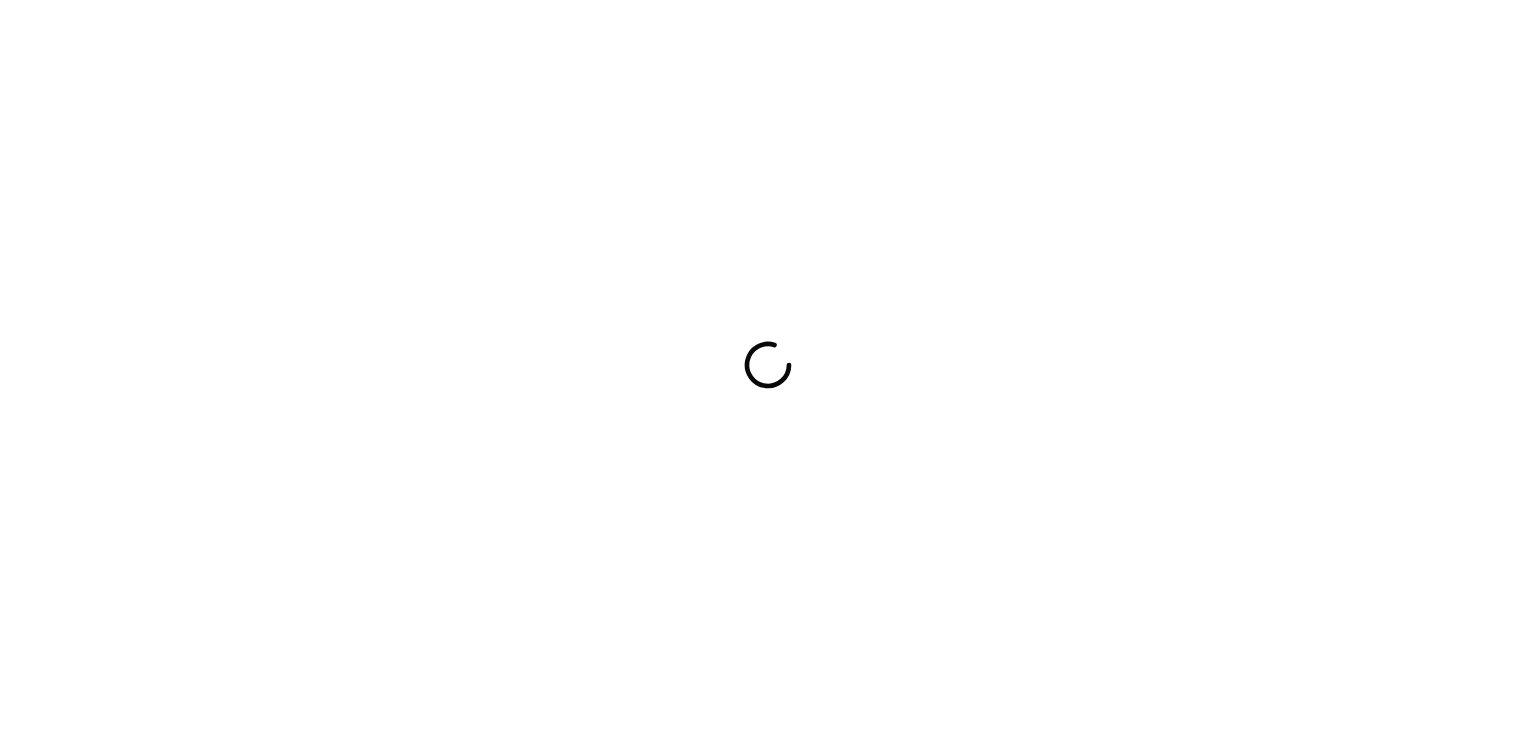 scroll, scrollTop: 0, scrollLeft: 0, axis: both 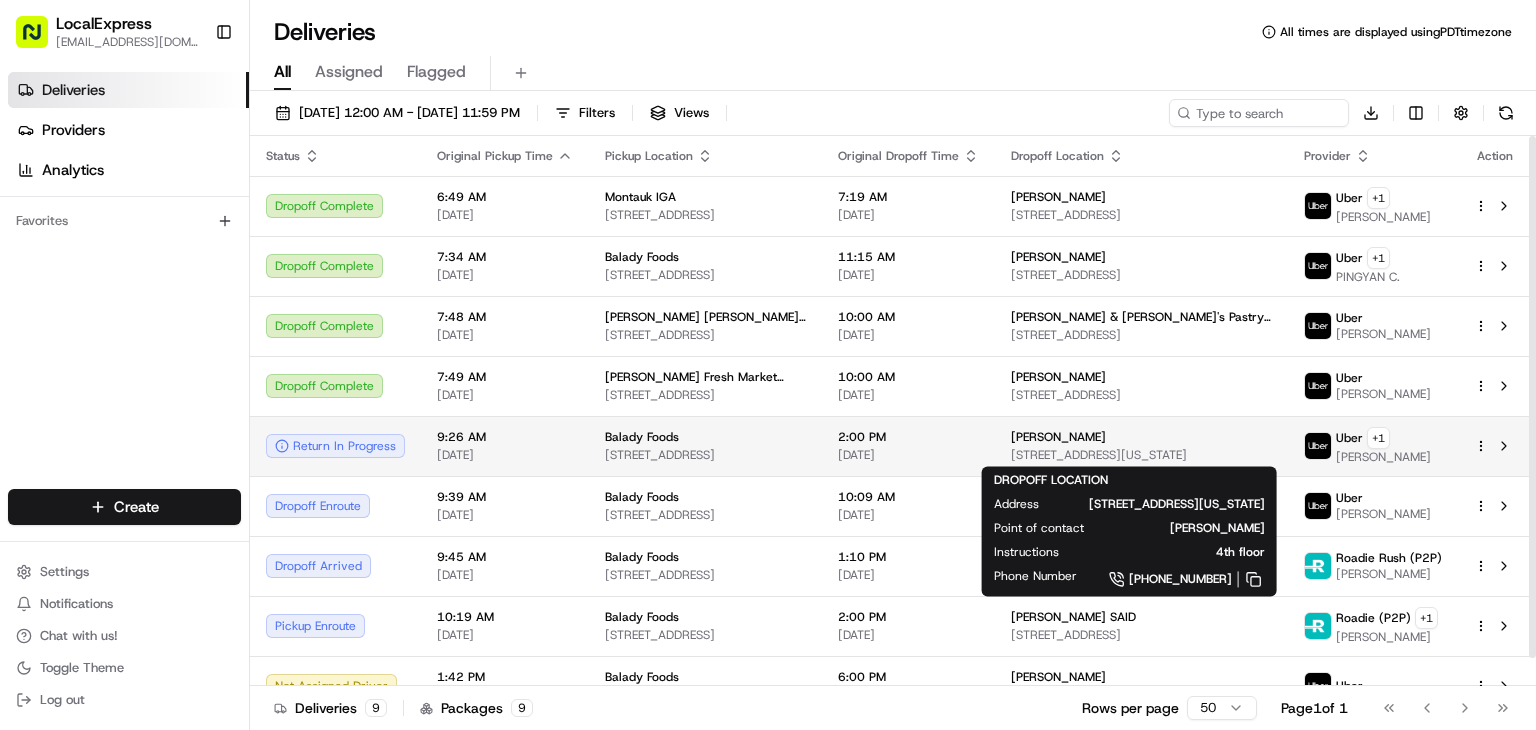 click on "Mohsen Kanj 241 W 37th St, New York, NY 10018, USA" at bounding box center [1141, 446] 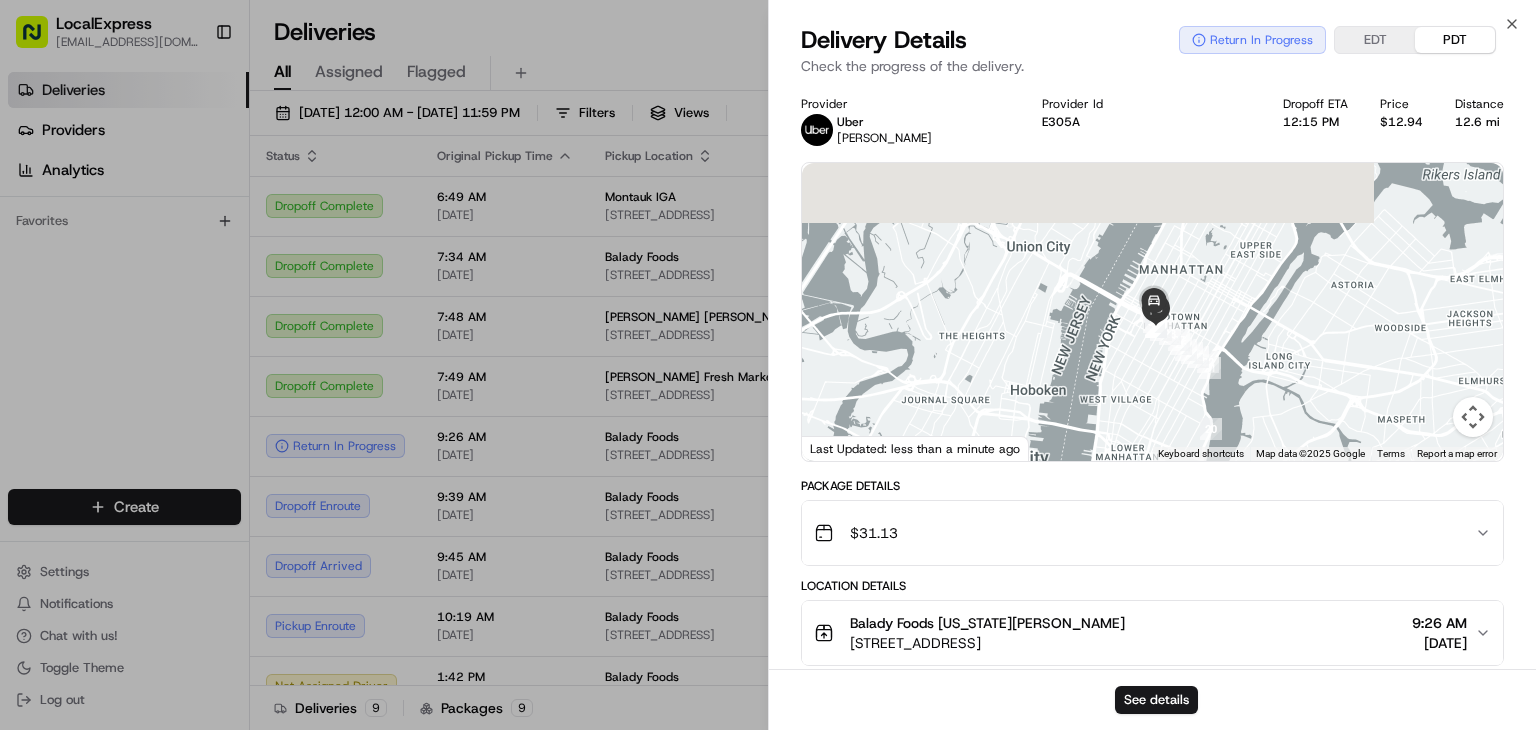 drag, startPoint x: 1186, startPoint y: 192, endPoint x: 1178, endPoint y: 374, distance: 182.17574 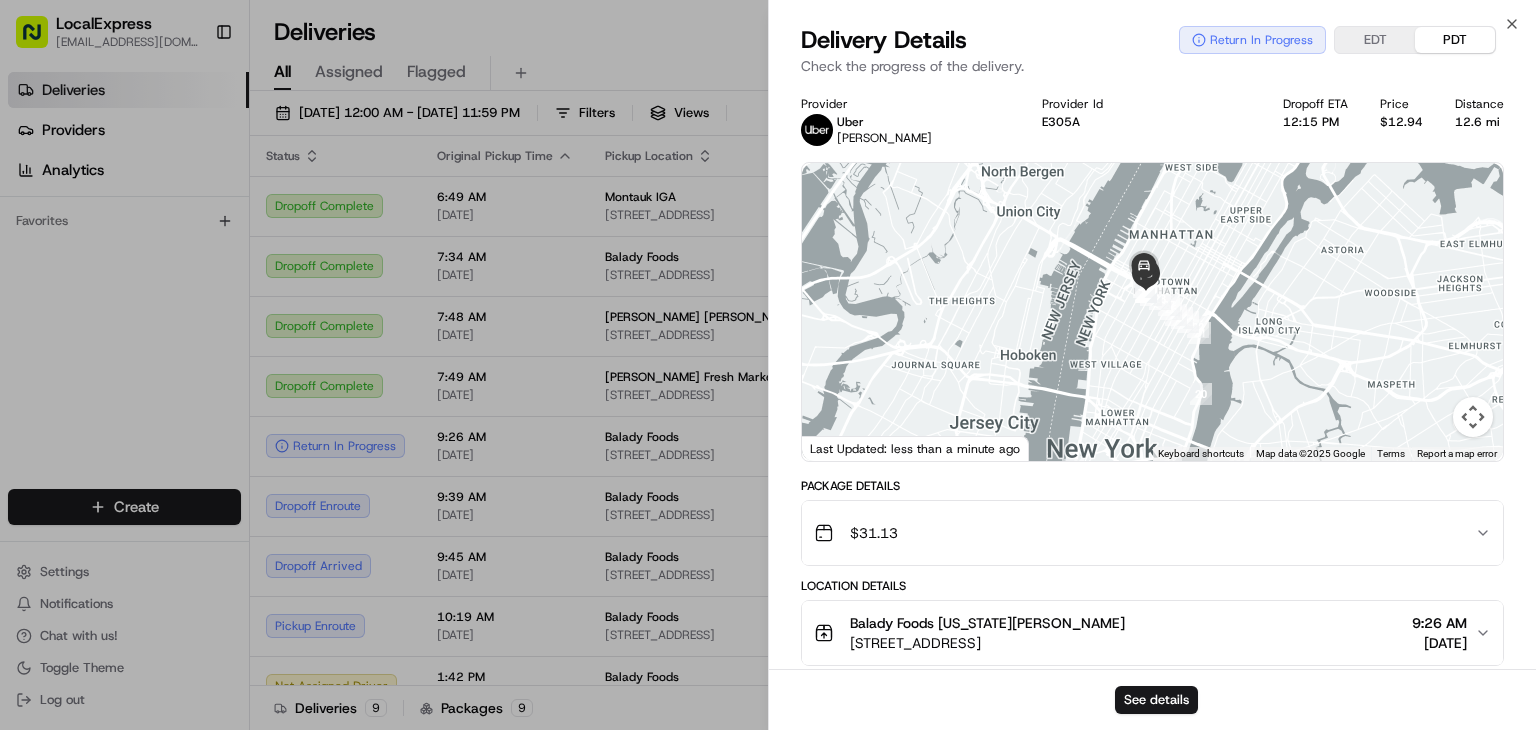 click at bounding box center [1152, 312] 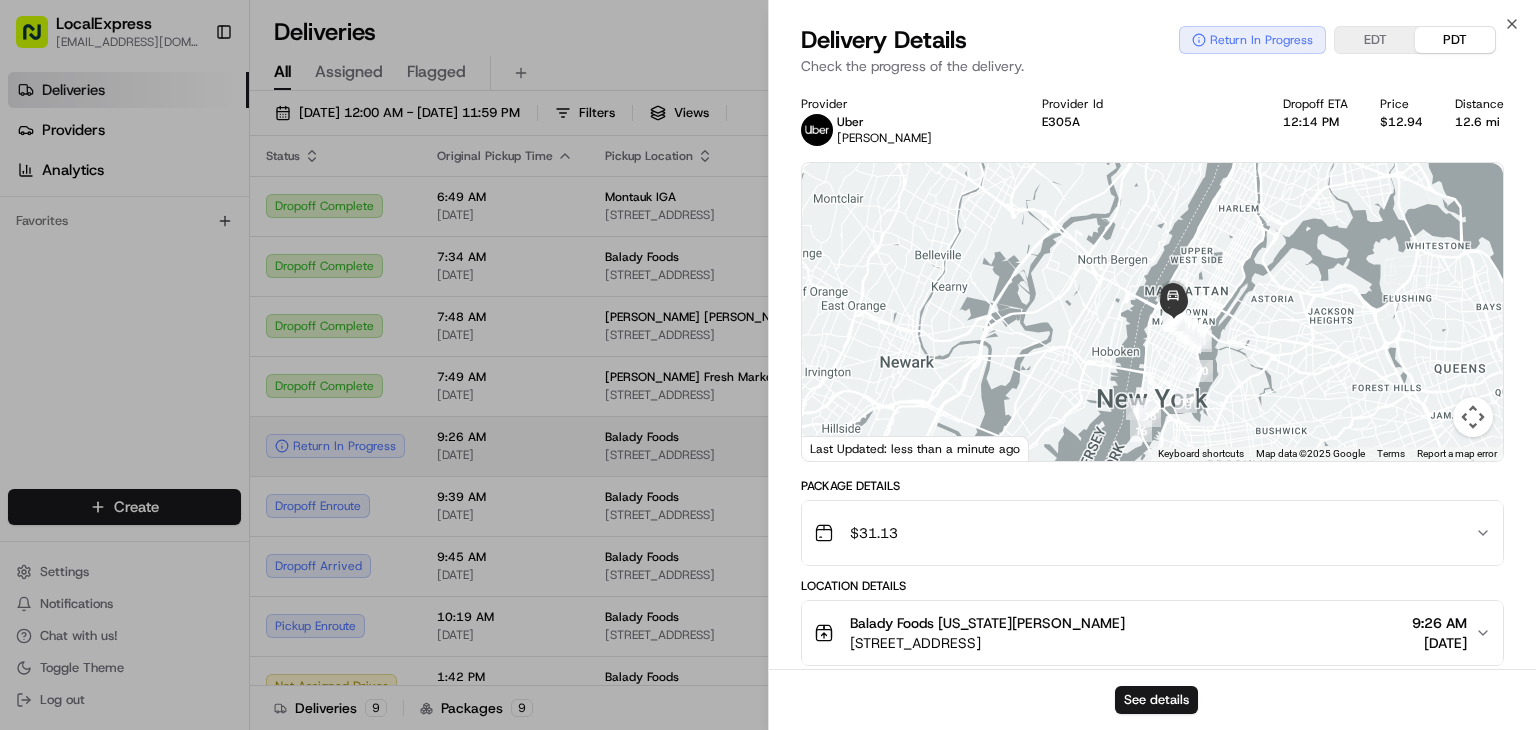 drag, startPoint x: 558, startPoint y: 456, endPoint x: 596, endPoint y: 456, distance: 38 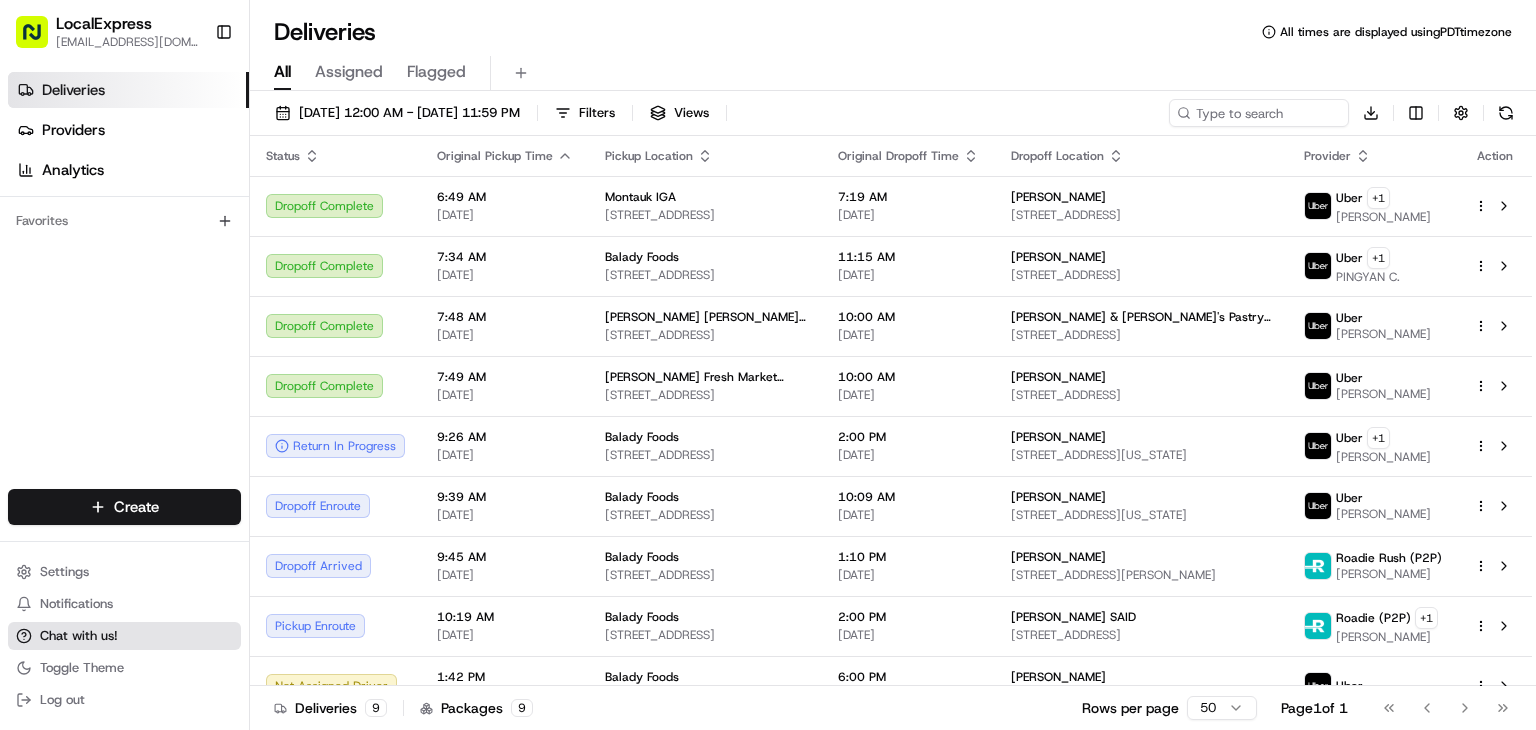 click on "Chat with us!" at bounding box center (124, 636) 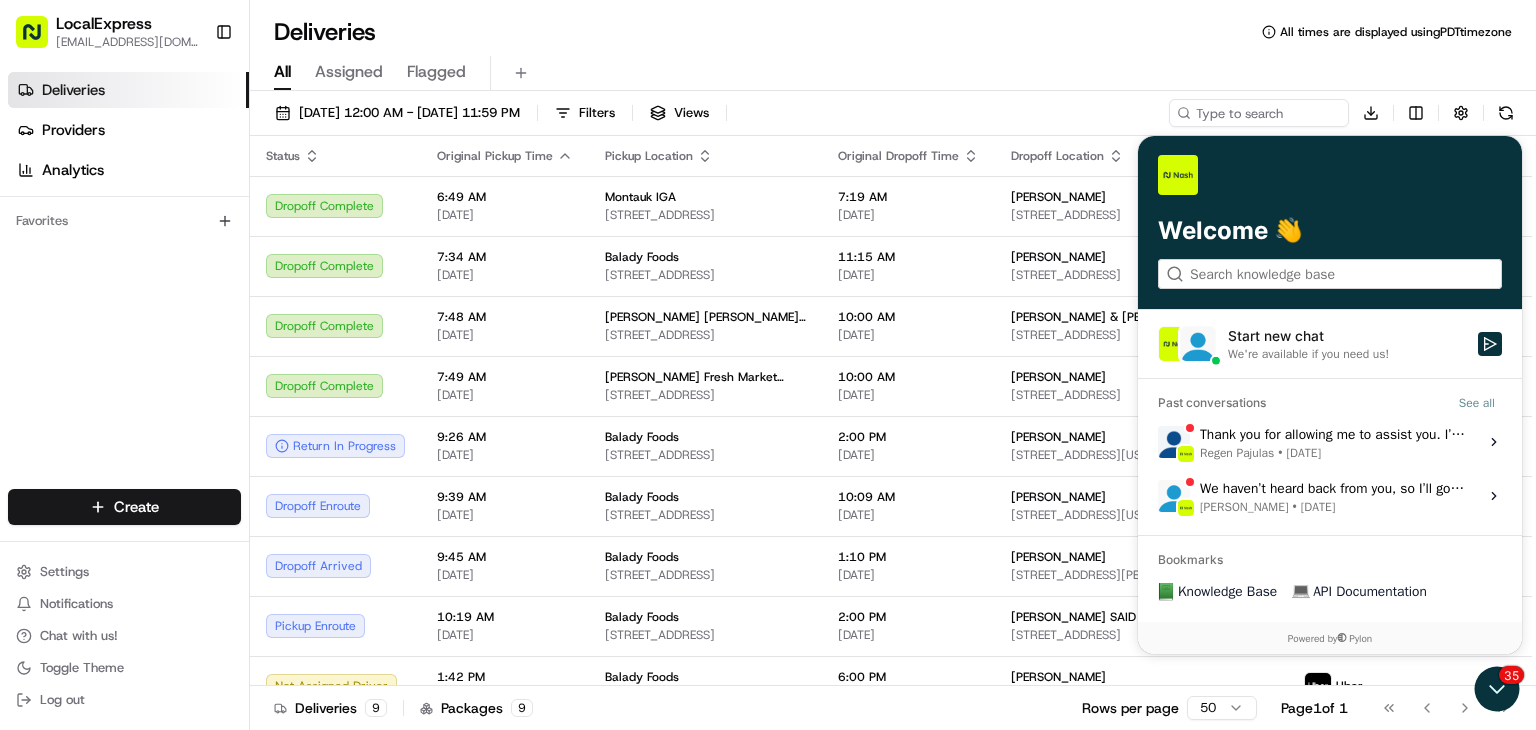click on "We're available if you need us!" at bounding box center (1308, 353) 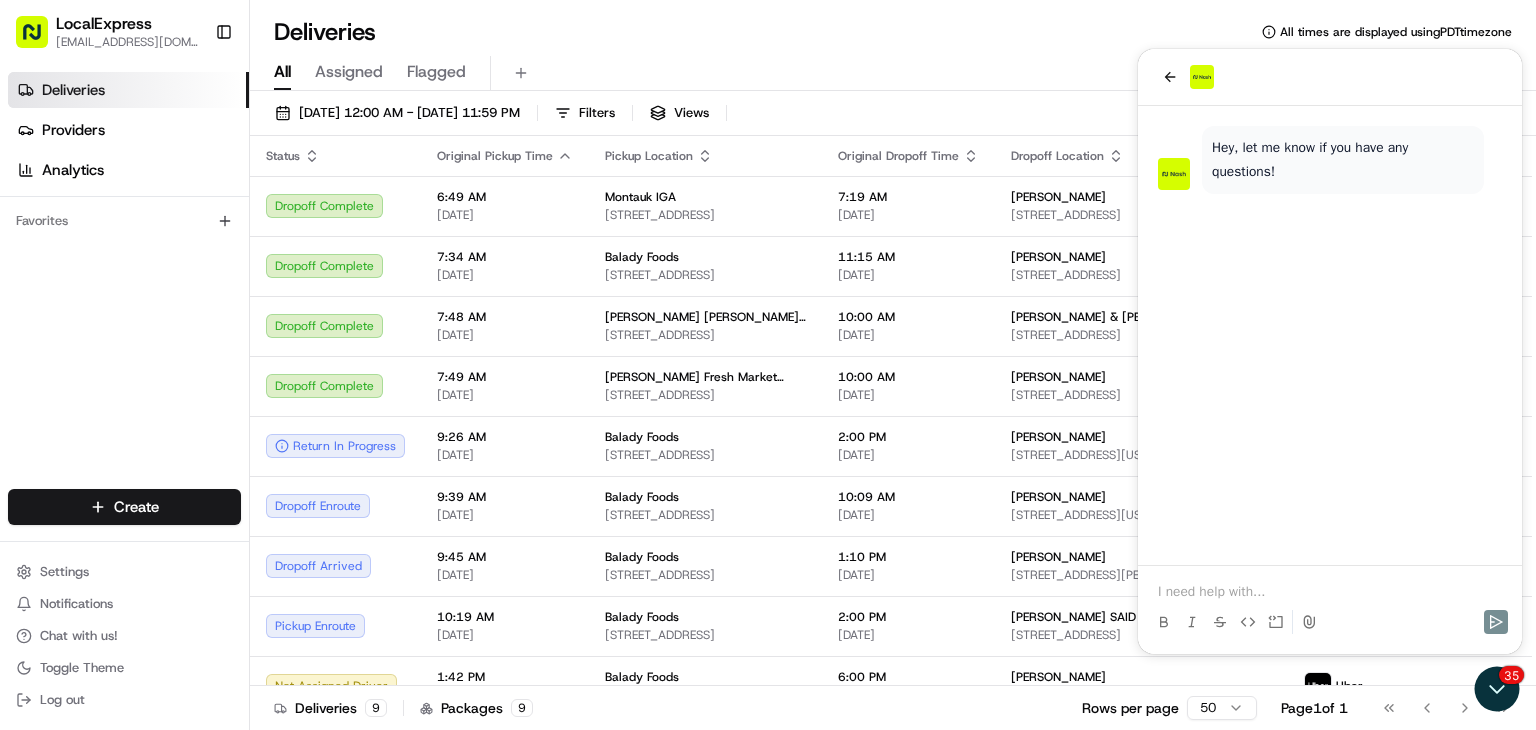 click at bounding box center [1330, 592] 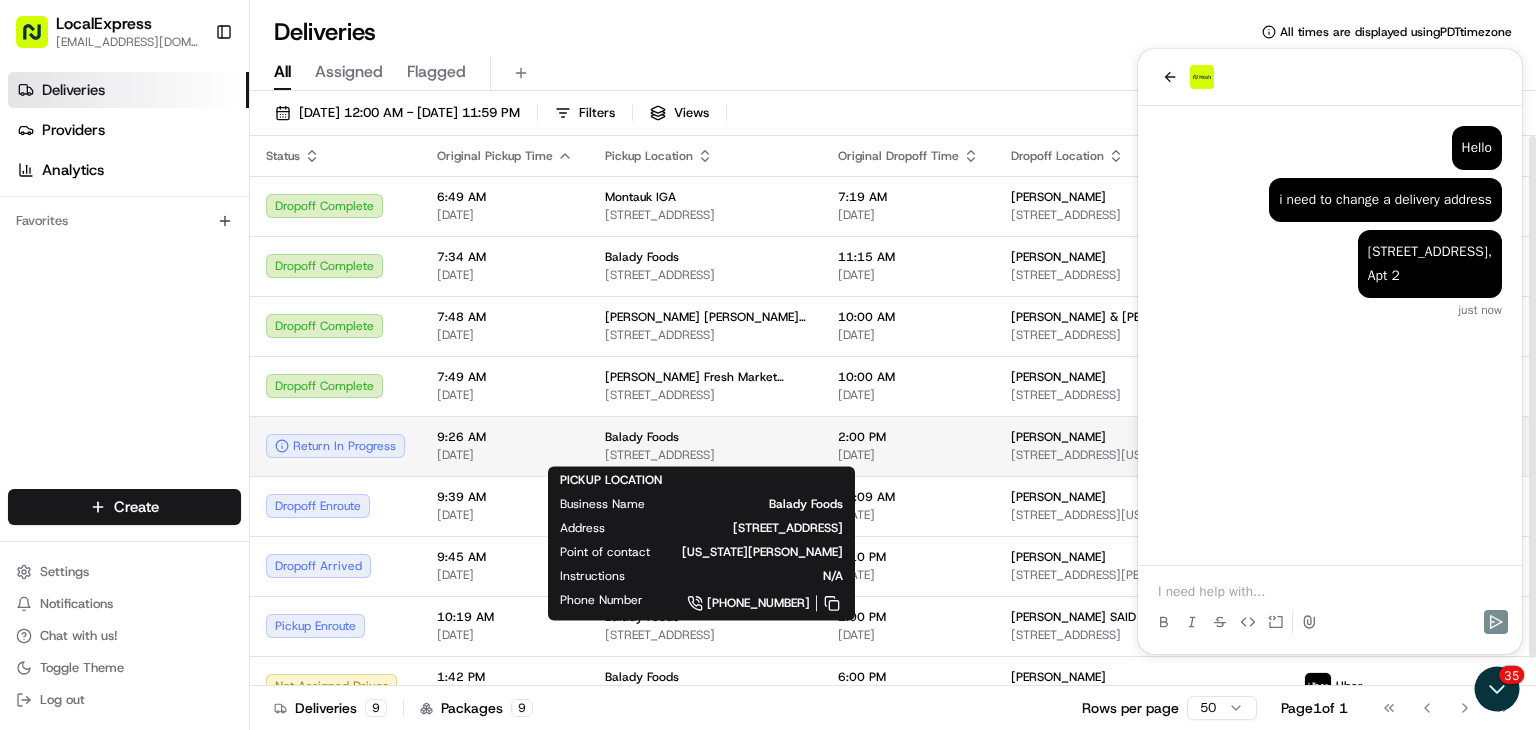 click on "[STREET_ADDRESS]" at bounding box center [705, 455] 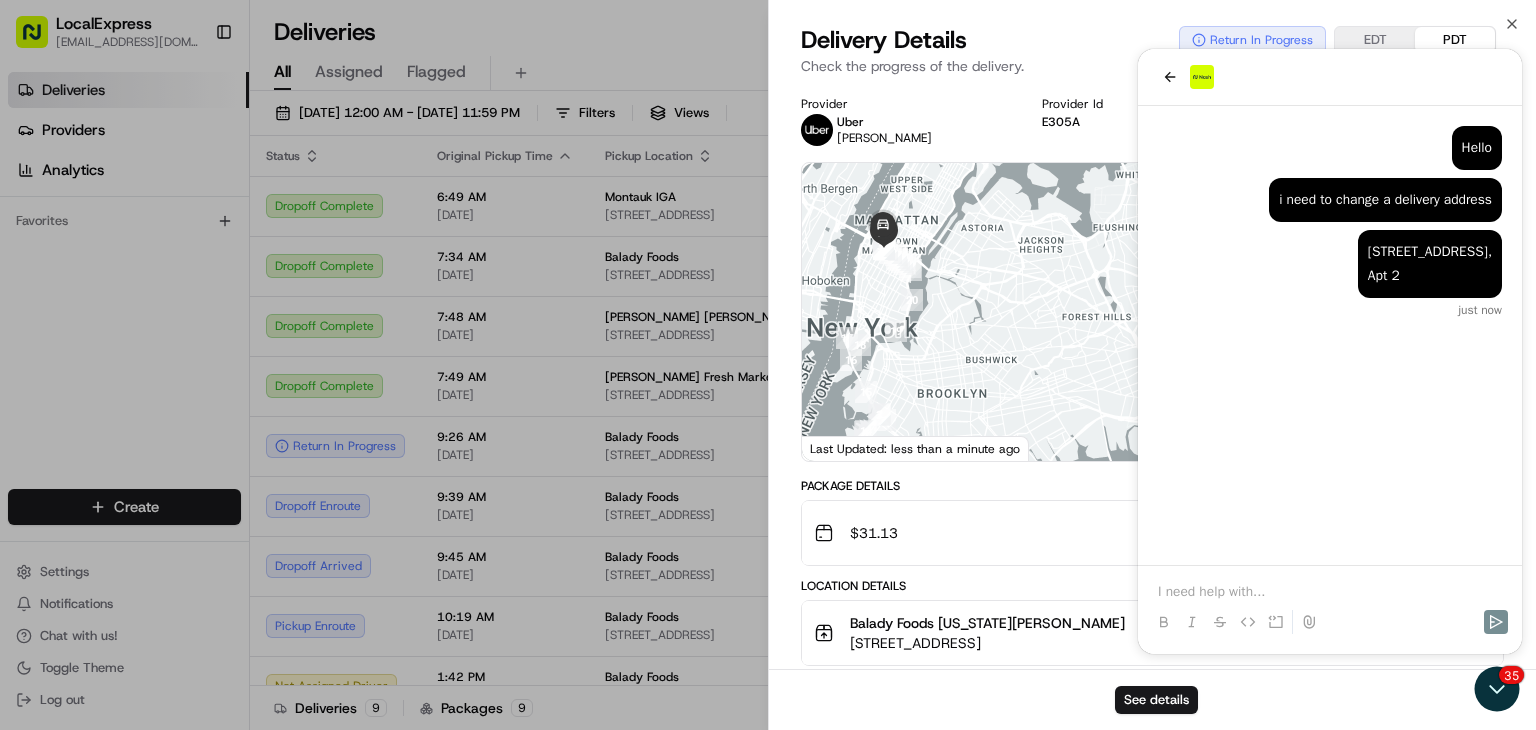 drag, startPoint x: 1121, startPoint y: 256, endPoint x: 828, endPoint y: 309, distance: 297.75494 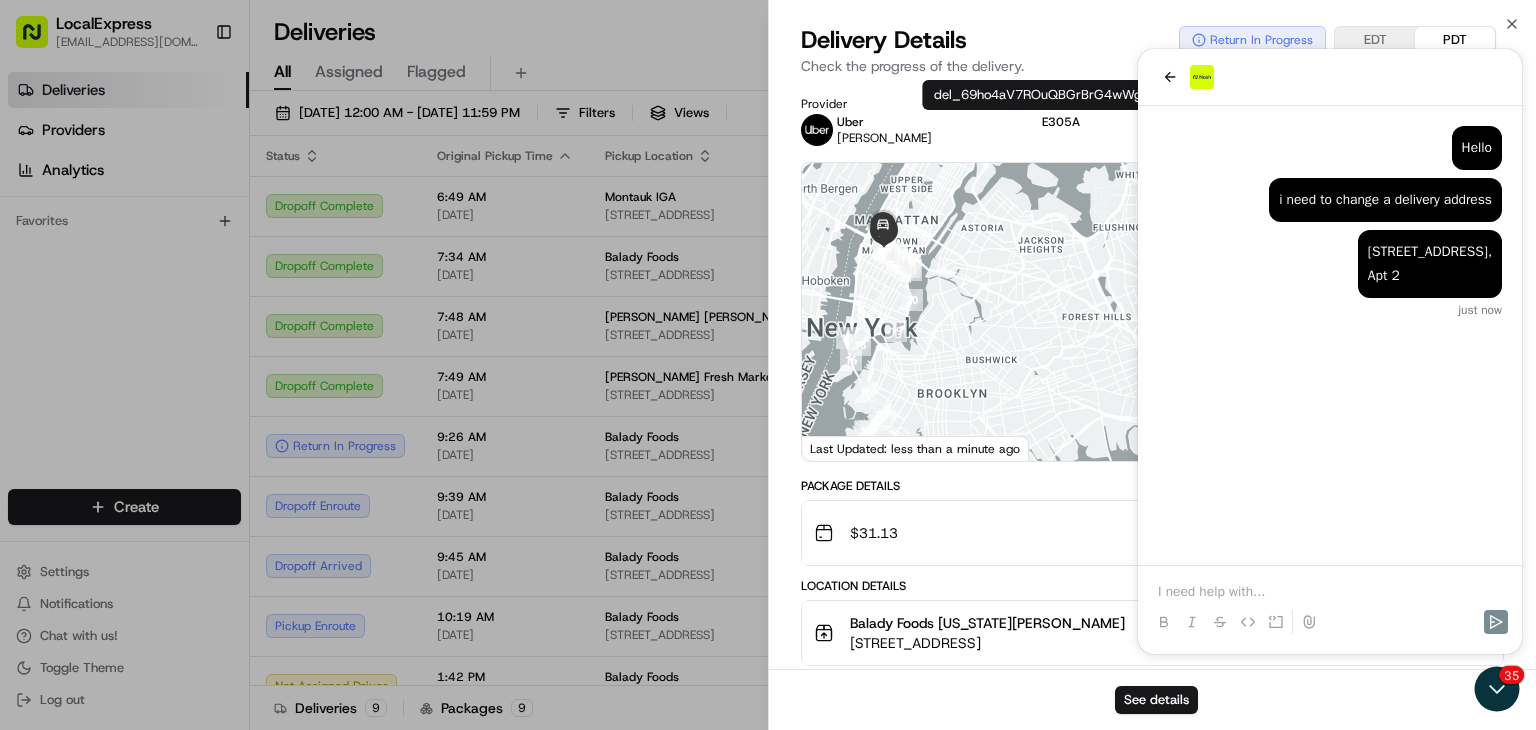 click on "E305A" at bounding box center (1061, 122) 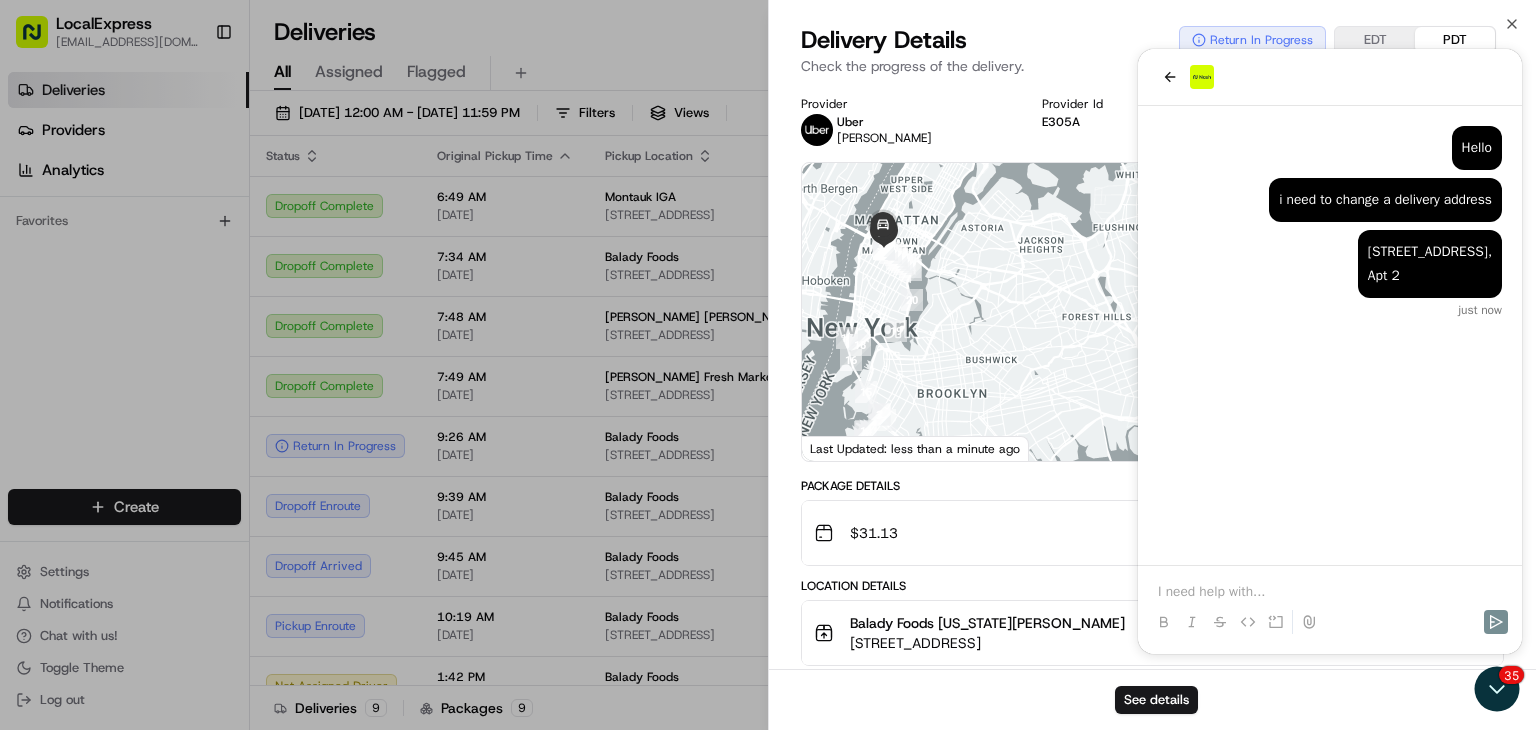 click on "E305A" at bounding box center [1146, 122] 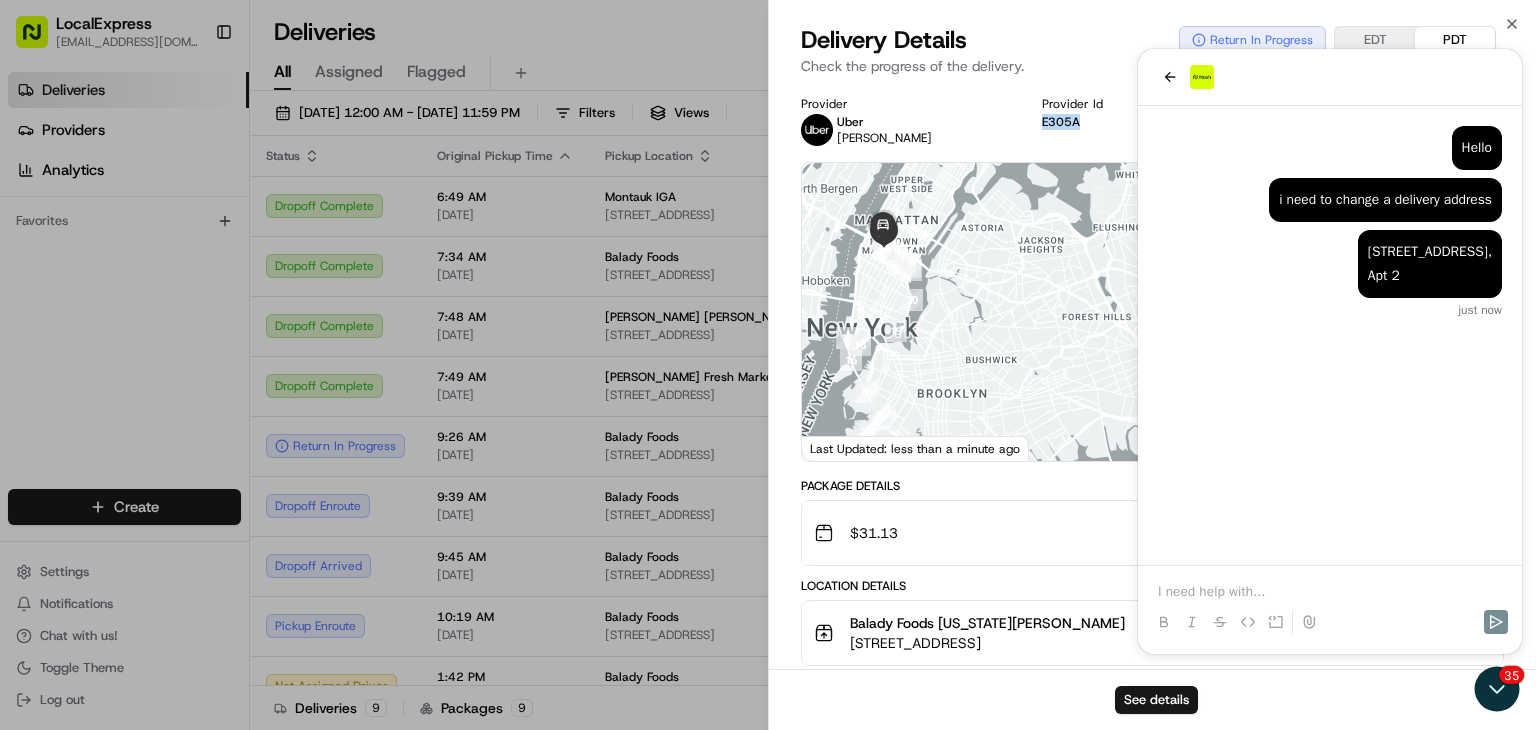 click on "E305A" at bounding box center [1146, 122] 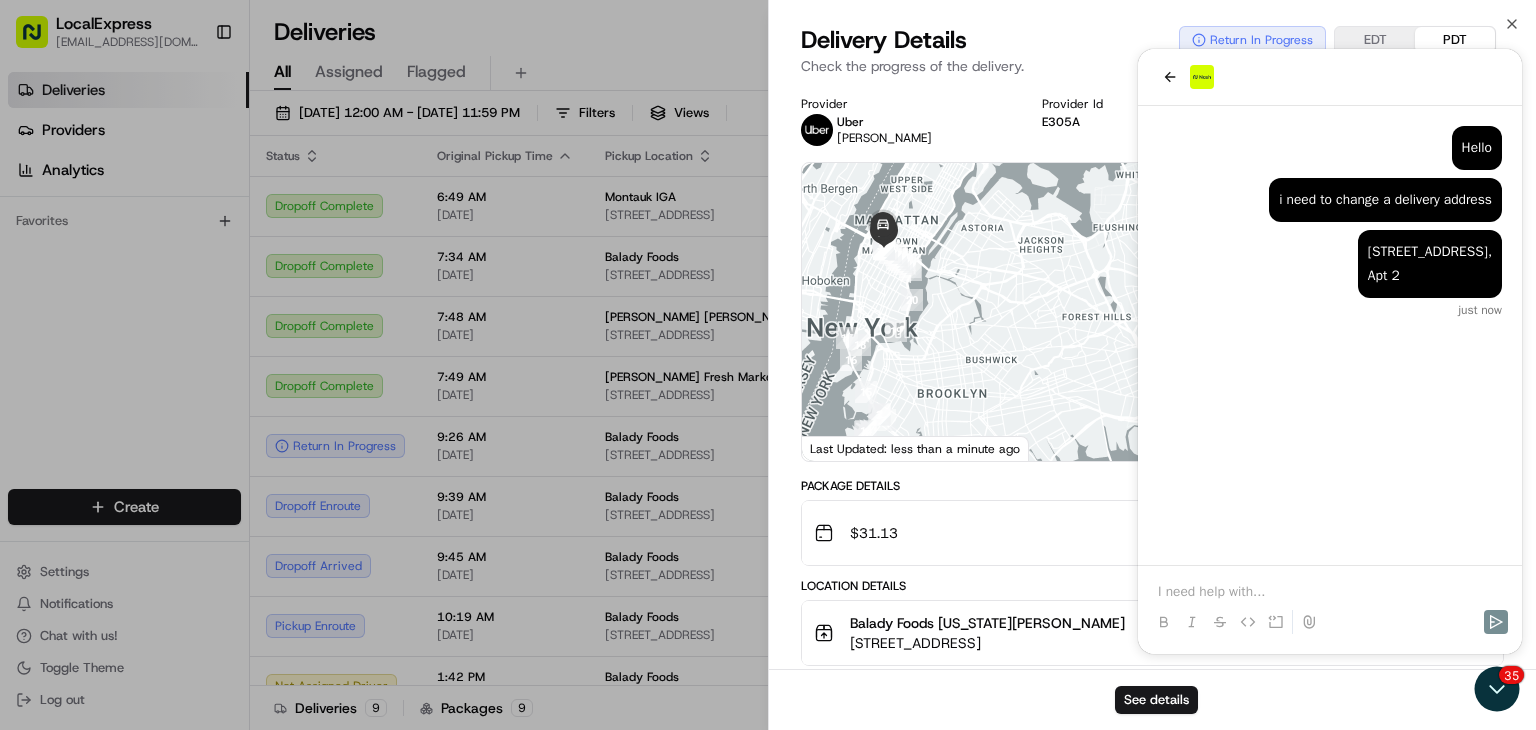 click on "Location Details" at bounding box center (1152, 586) 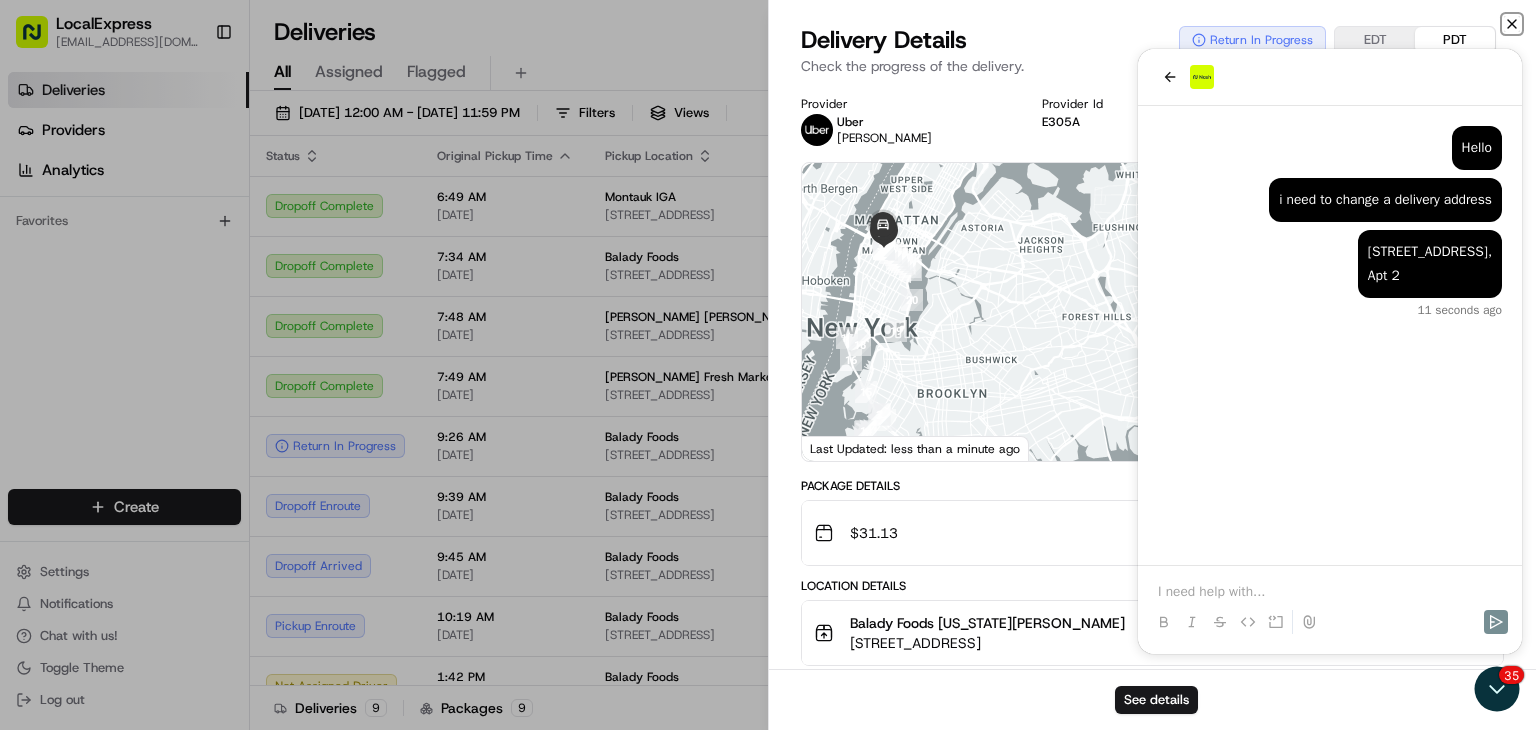 click 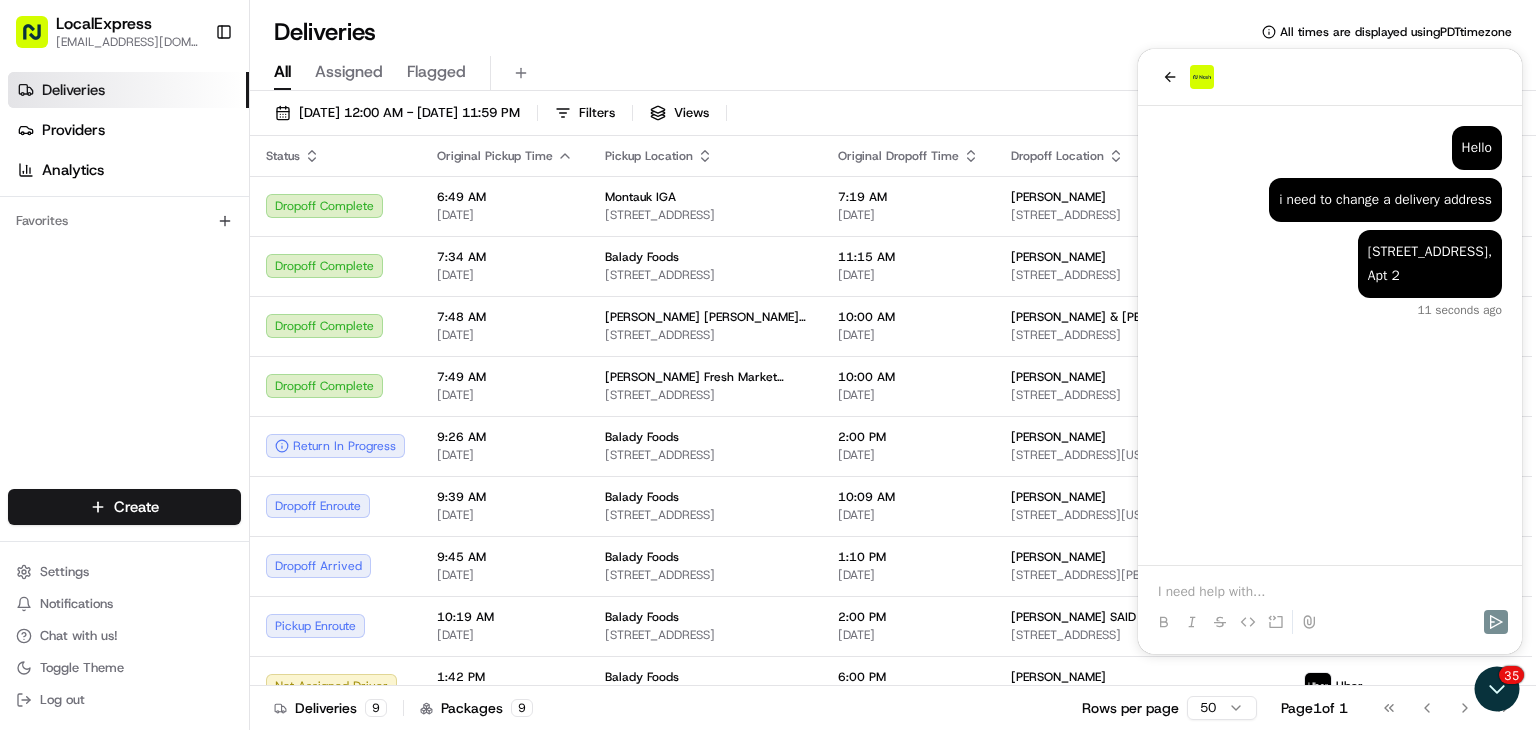 click at bounding box center (1330, 592) 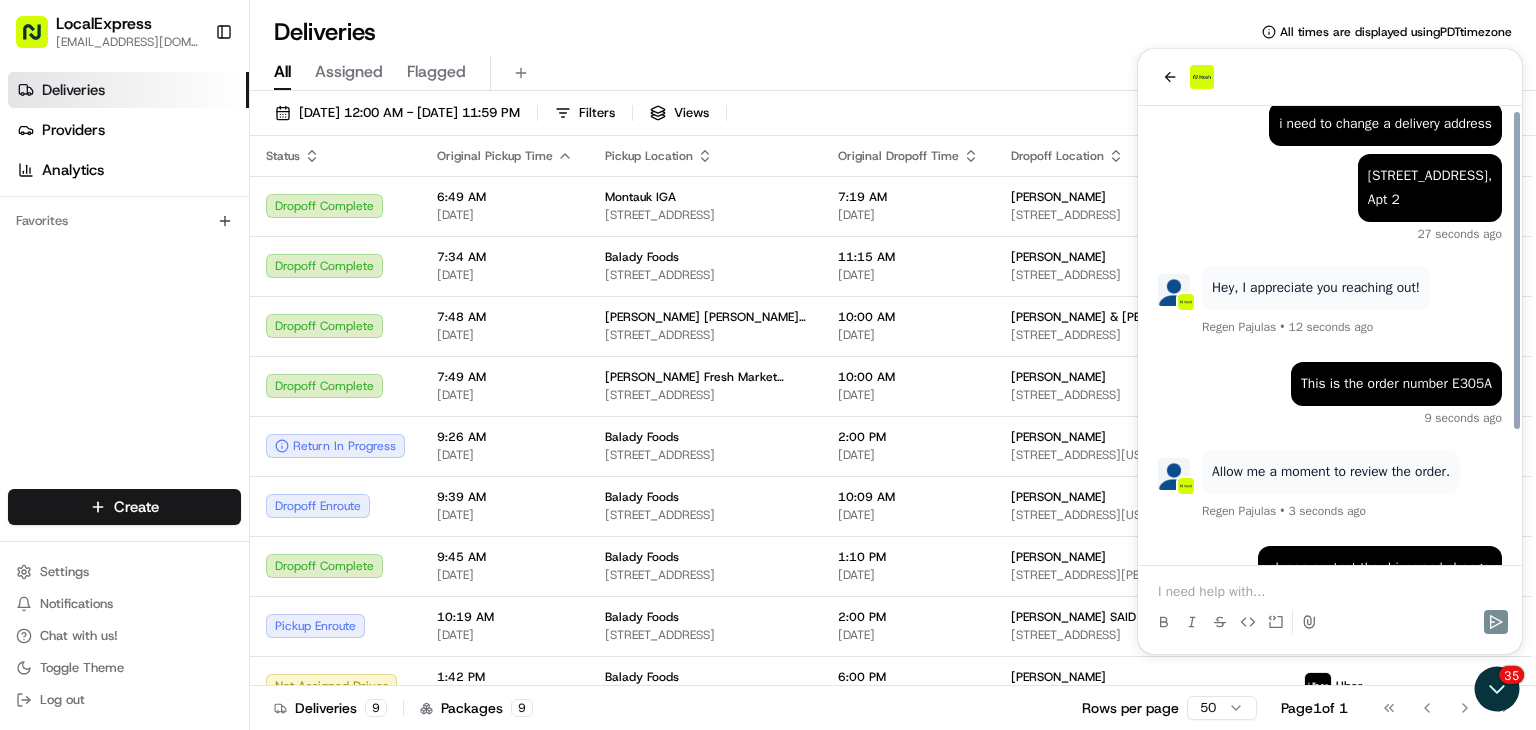 scroll, scrollTop: 188, scrollLeft: 0, axis: vertical 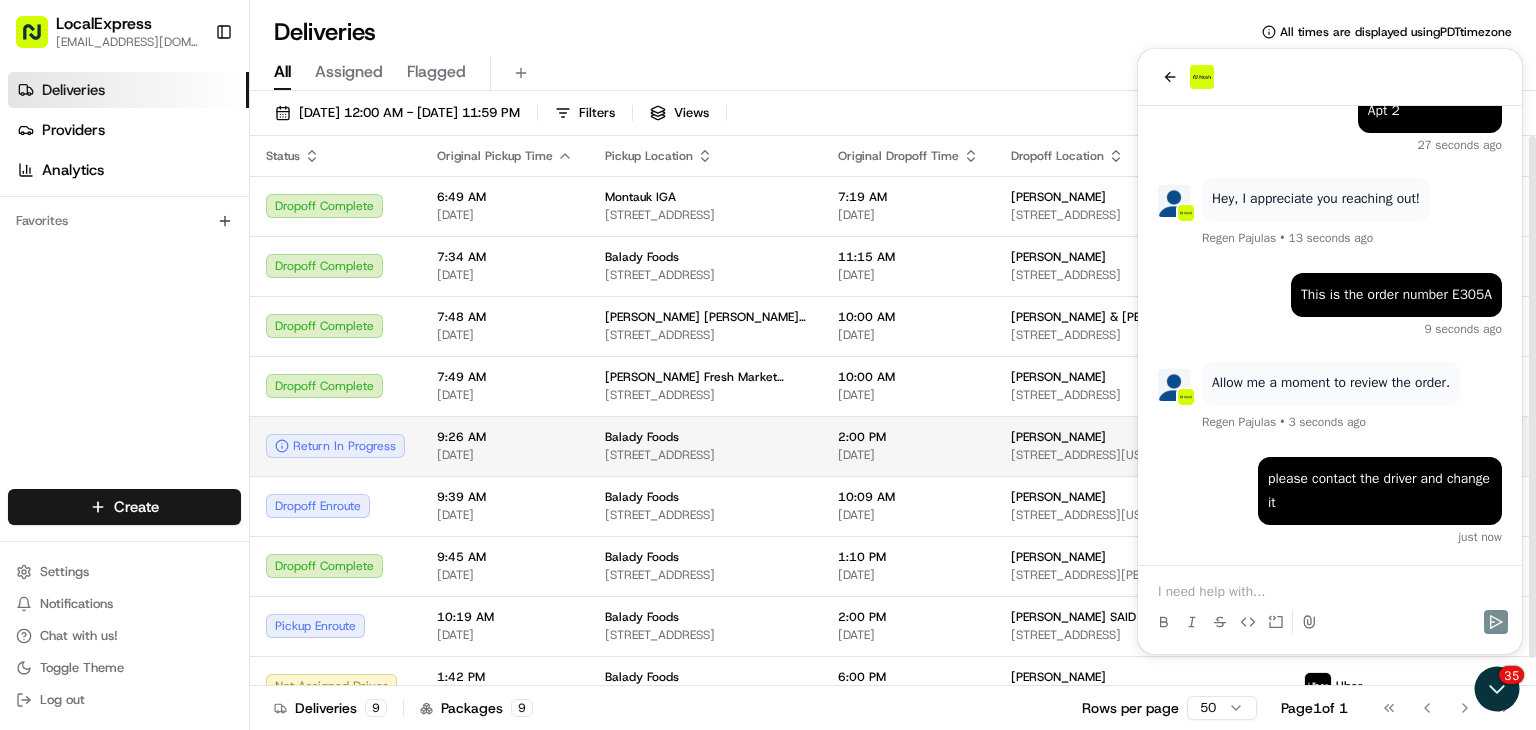 click on "Balady Foods" at bounding box center [642, 437] 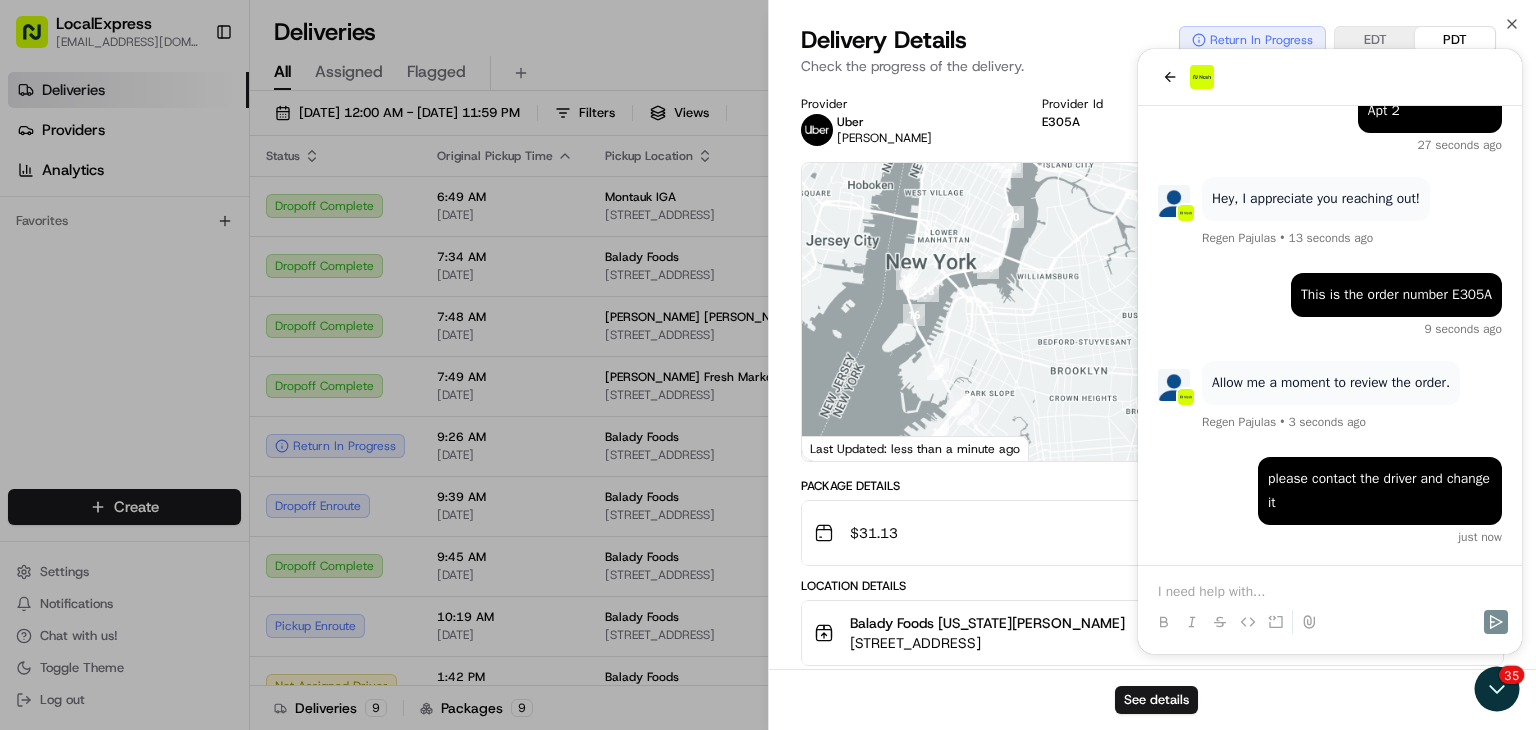 drag, startPoint x: 1079, startPoint y: 313, endPoint x: 870, endPoint y: 237, distance: 222.3893 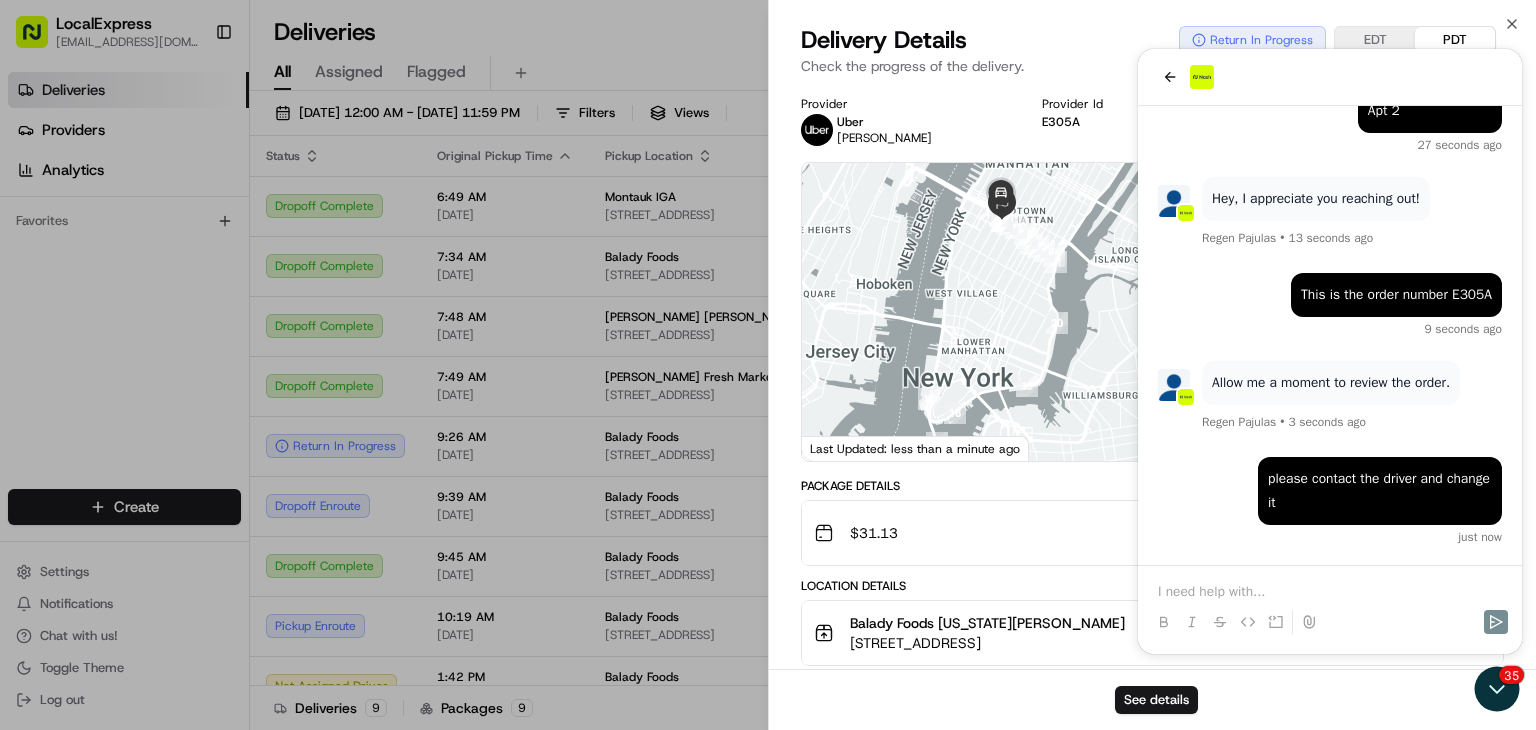 drag, startPoint x: 934, startPoint y: 250, endPoint x: 1006, endPoint y: 366, distance: 136.52838 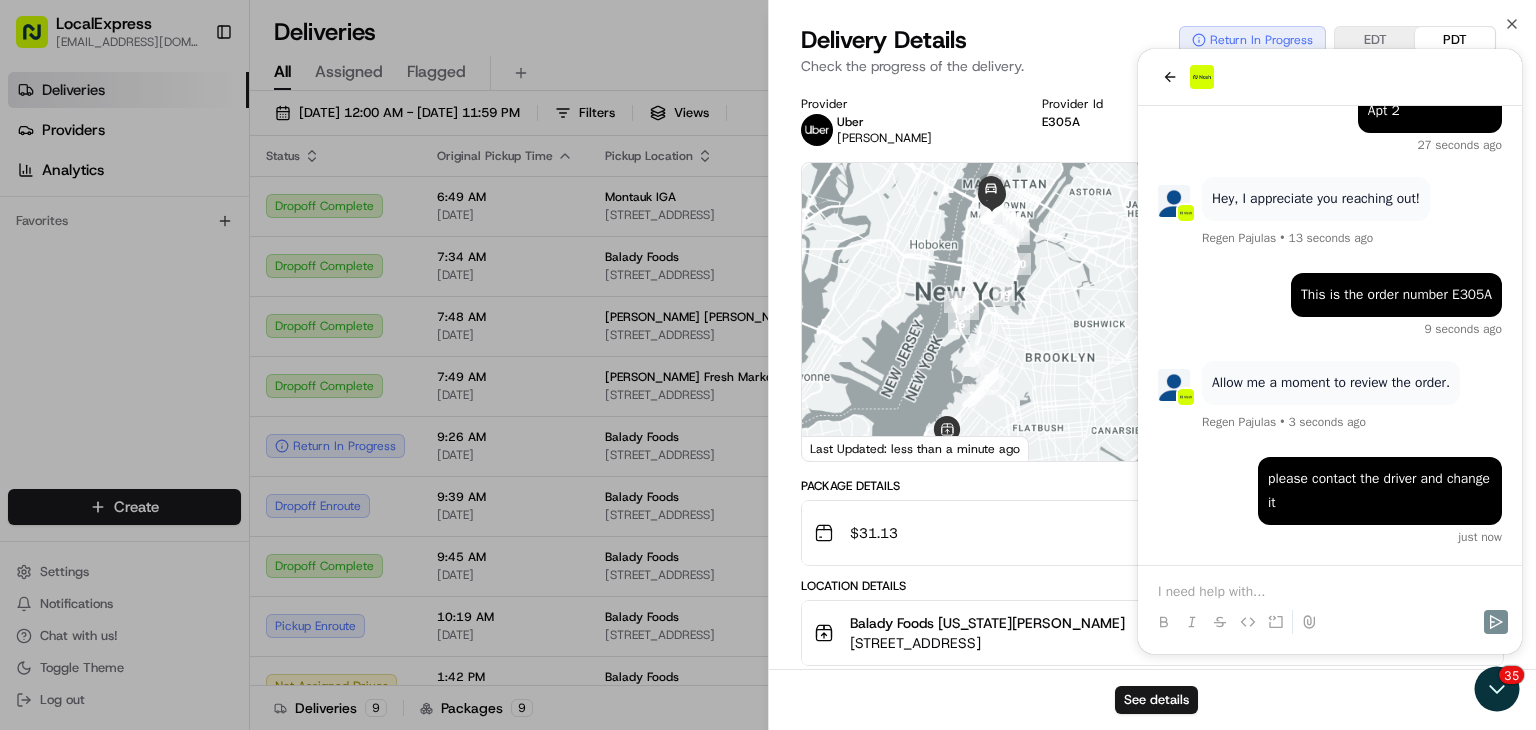 drag, startPoint x: 1029, startPoint y: 358, endPoint x: 1012, endPoint y: 313, distance: 48.104053 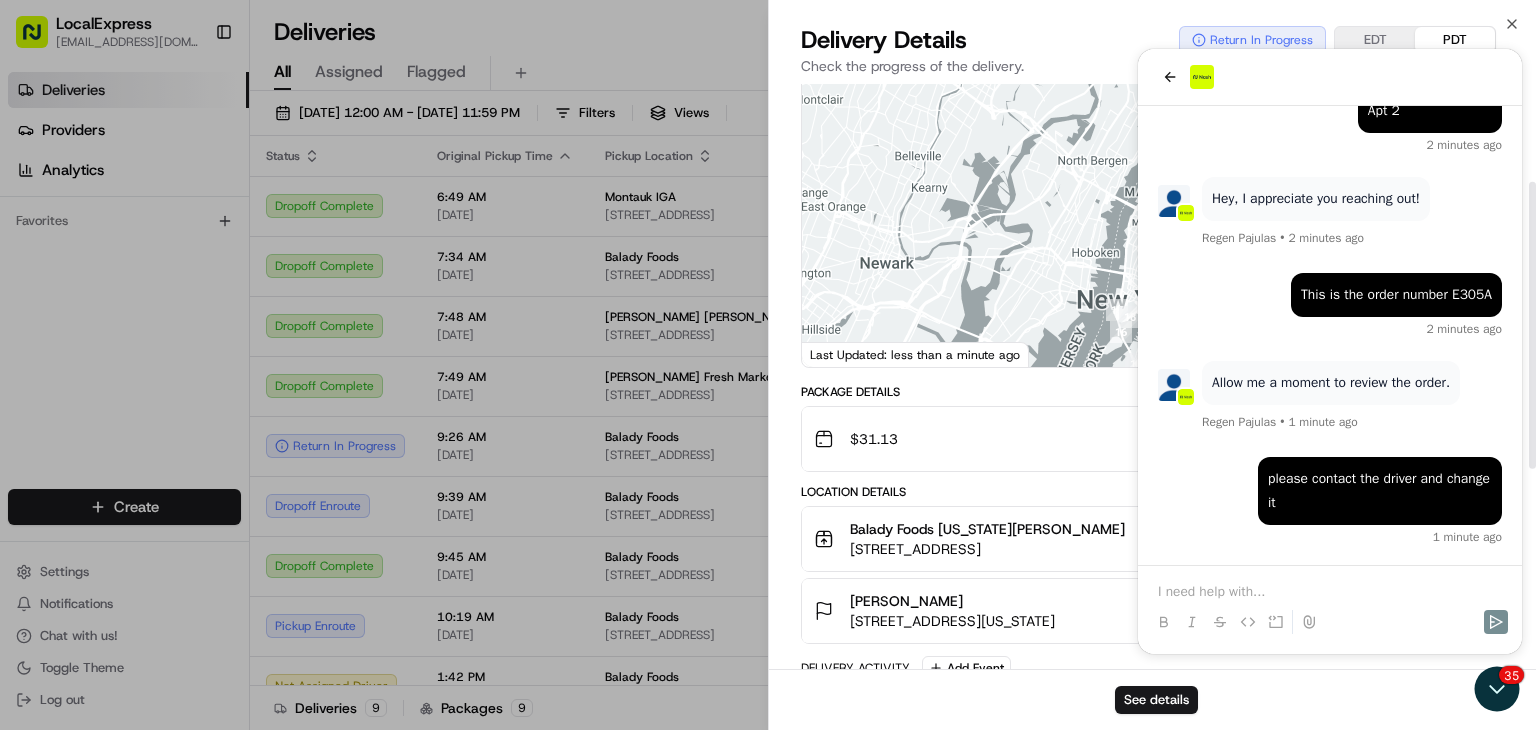 scroll, scrollTop: 200, scrollLeft: 0, axis: vertical 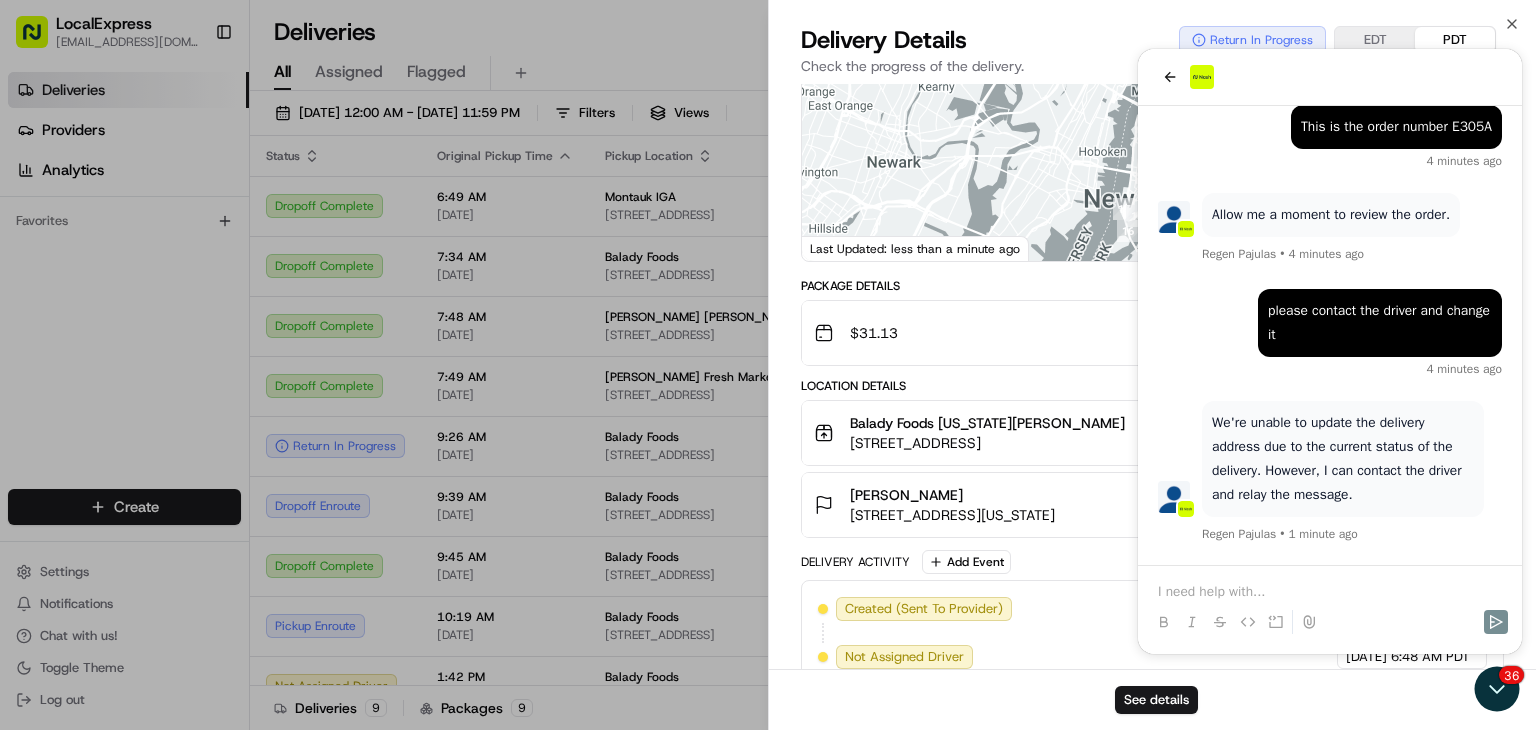 click on "[DATE]" at bounding box center [1366, 609] 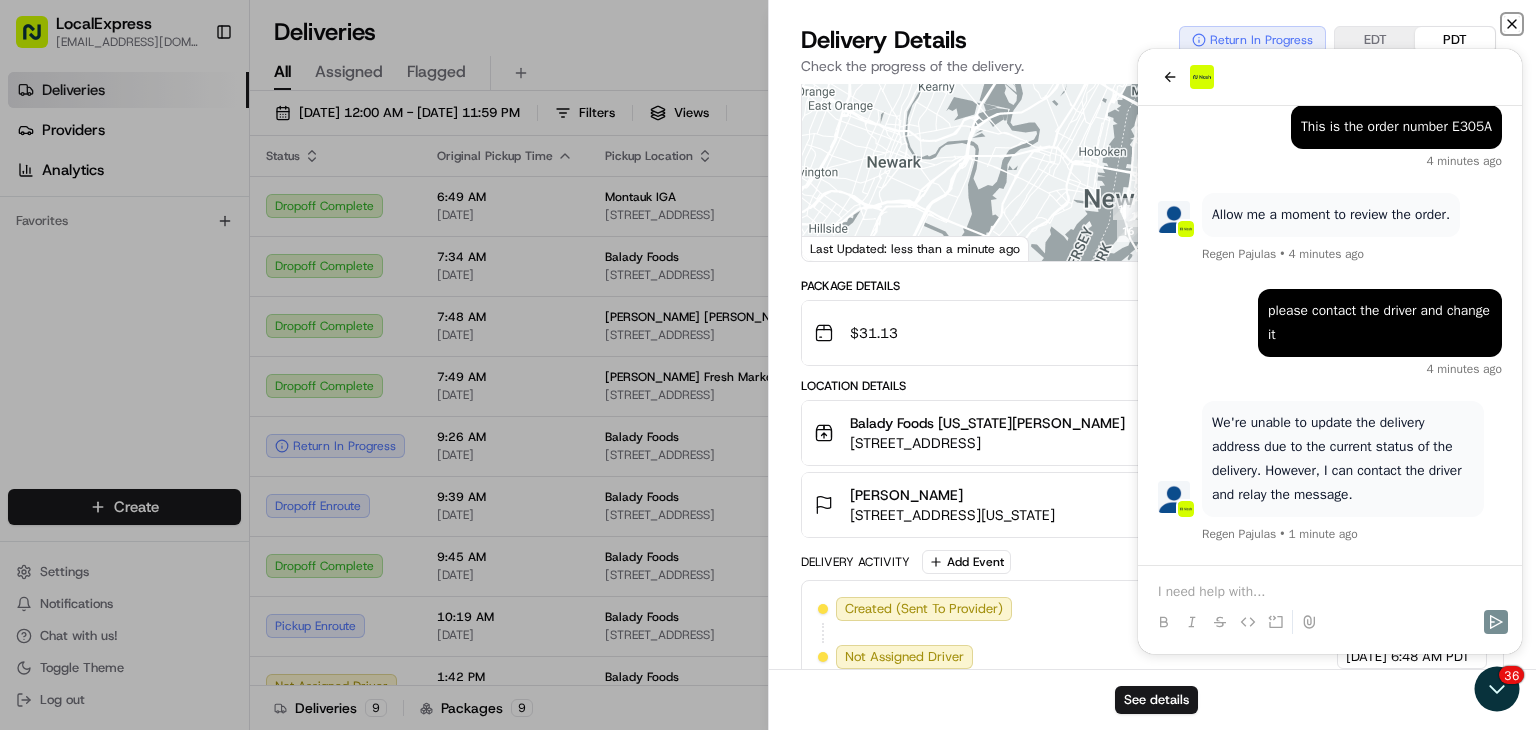 click 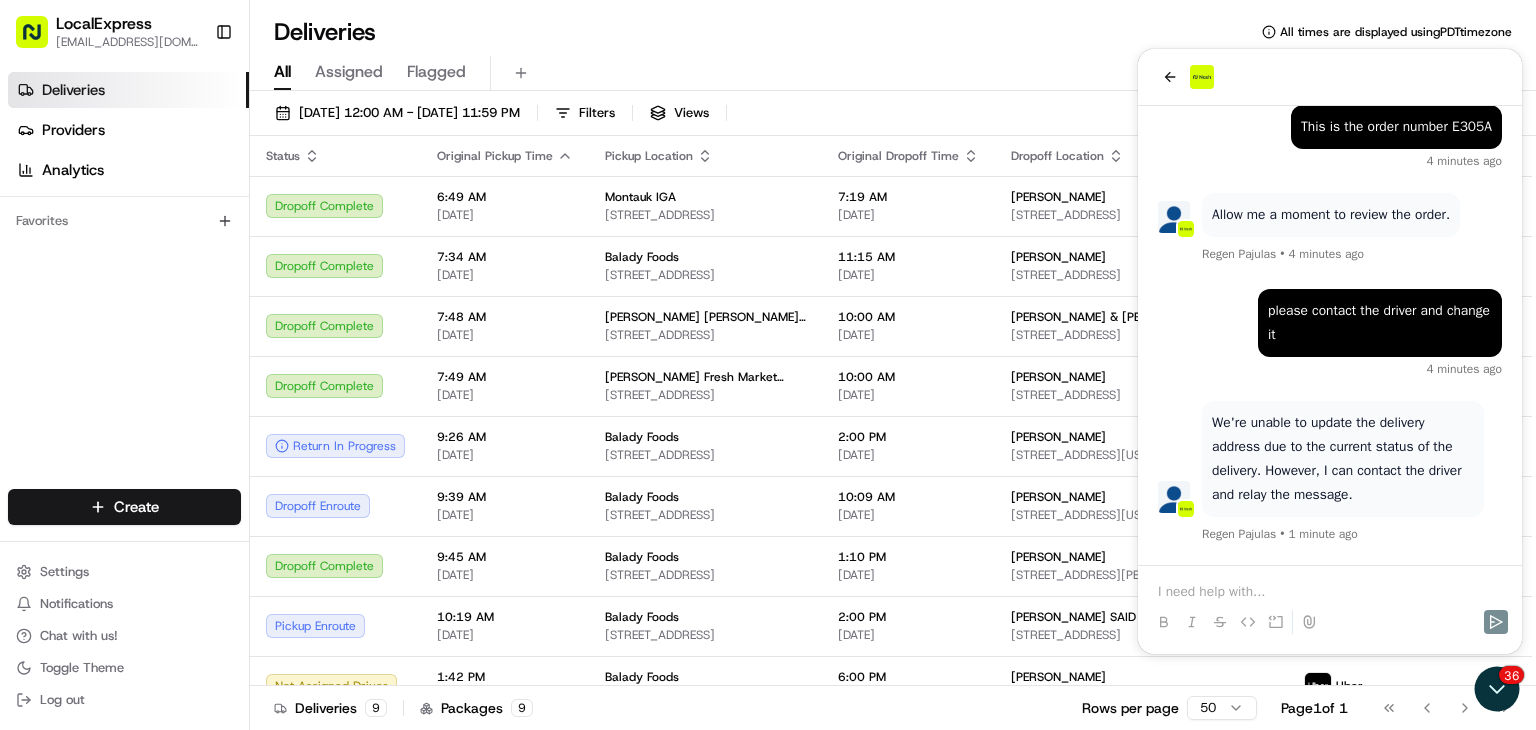 click at bounding box center [1330, 622] 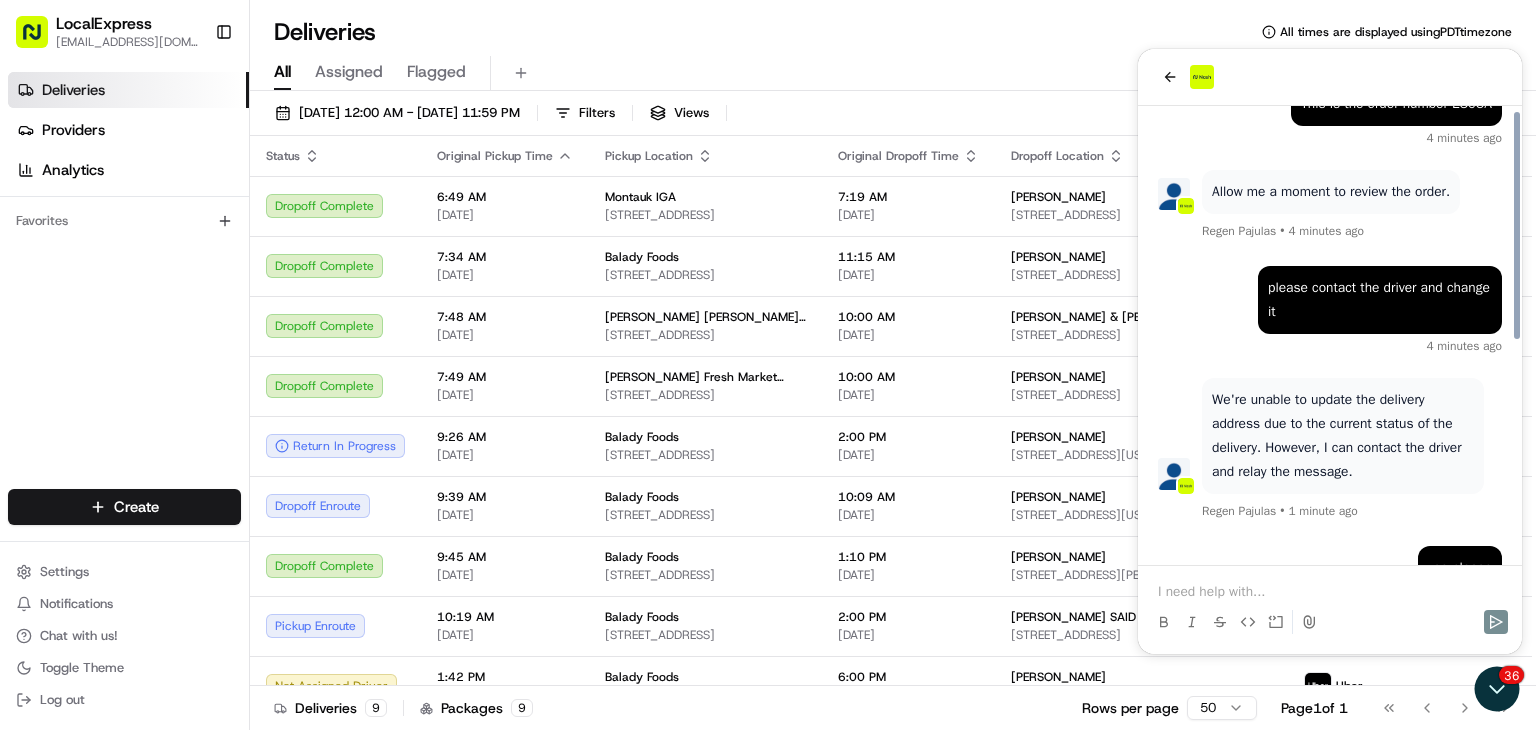 scroll, scrollTop: 444, scrollLeft: 0, axis: vertical 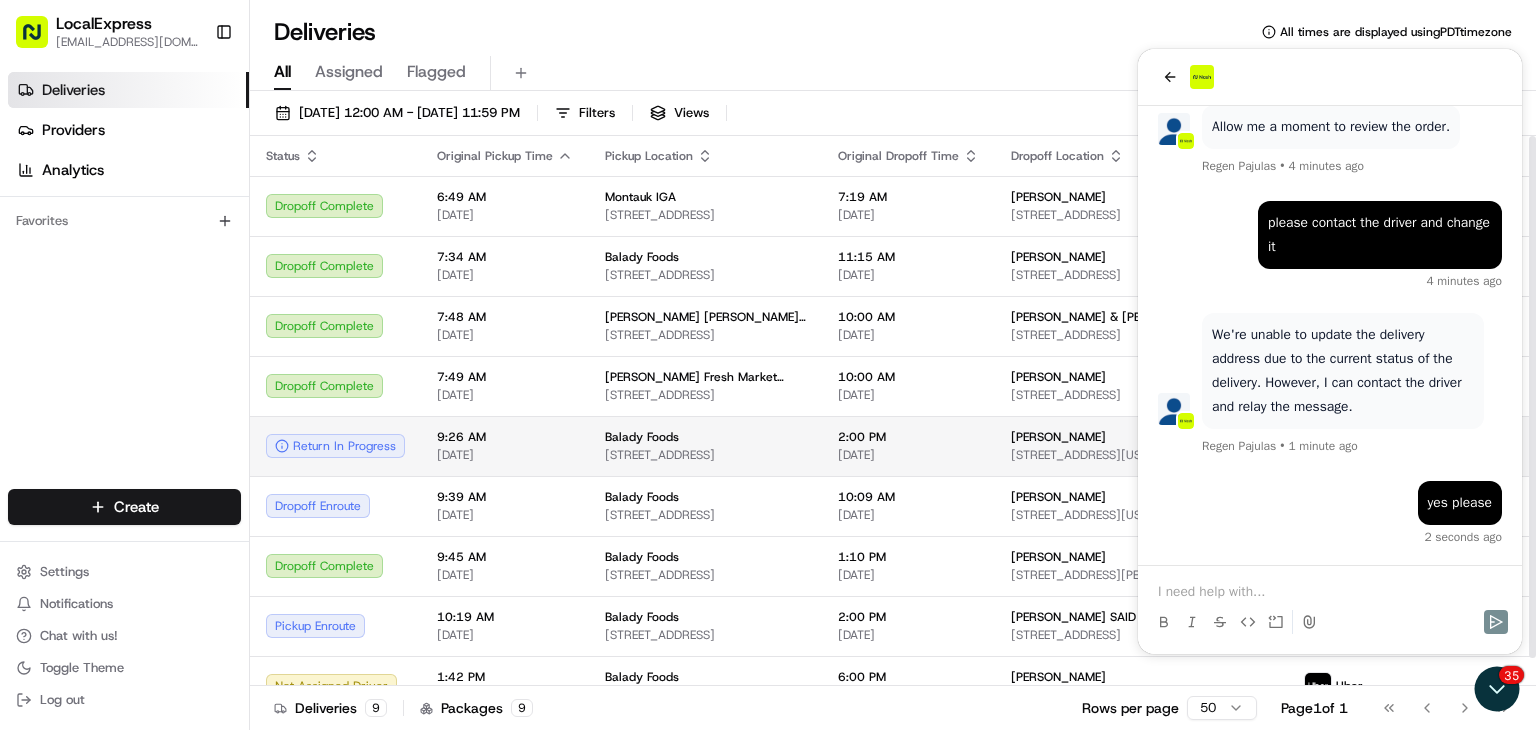 click on "Balady Foods" at bounding box center (705, 437) 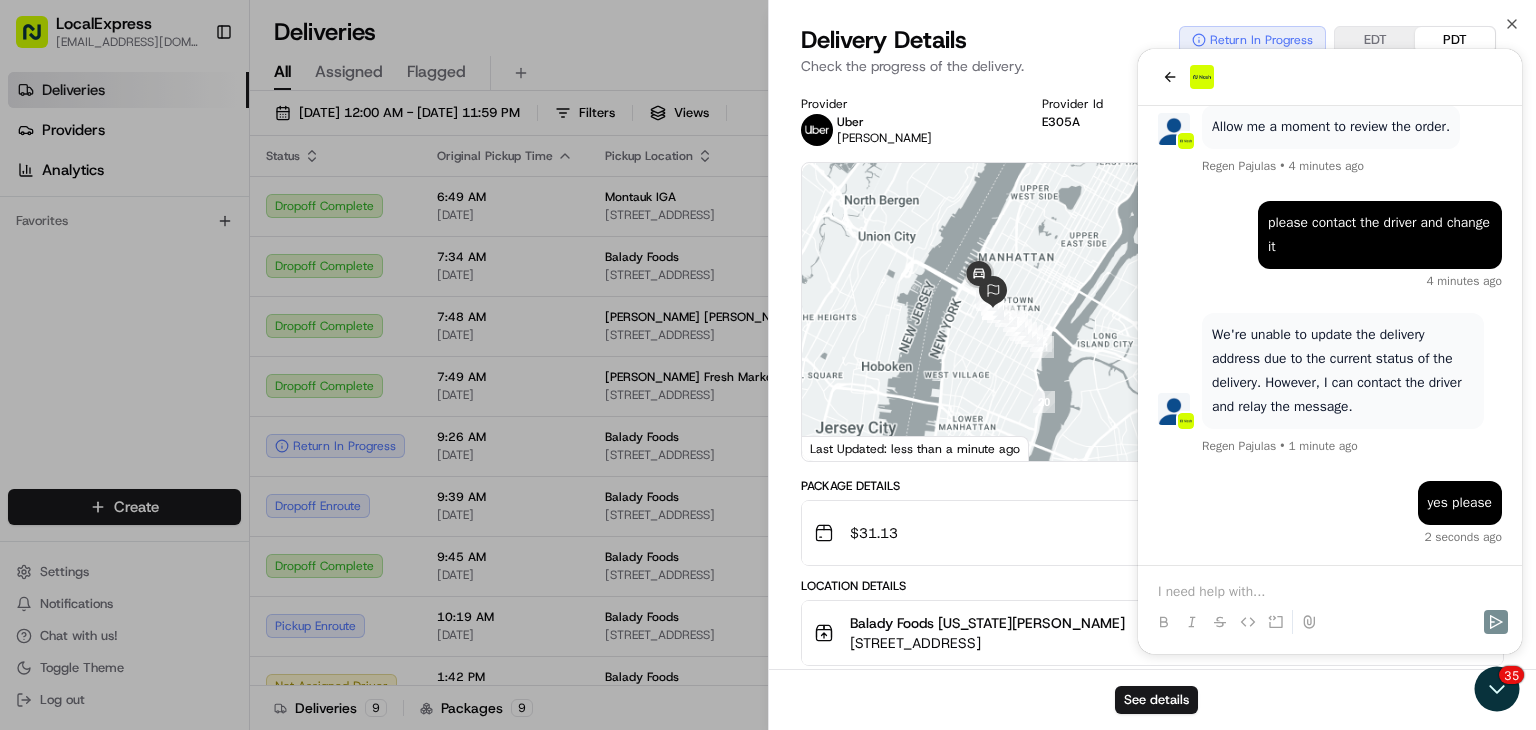 drag, startPoint x: 1062, startPoint y: 290, endPoint x: 824, endPoint y: 398, distance: 261.358 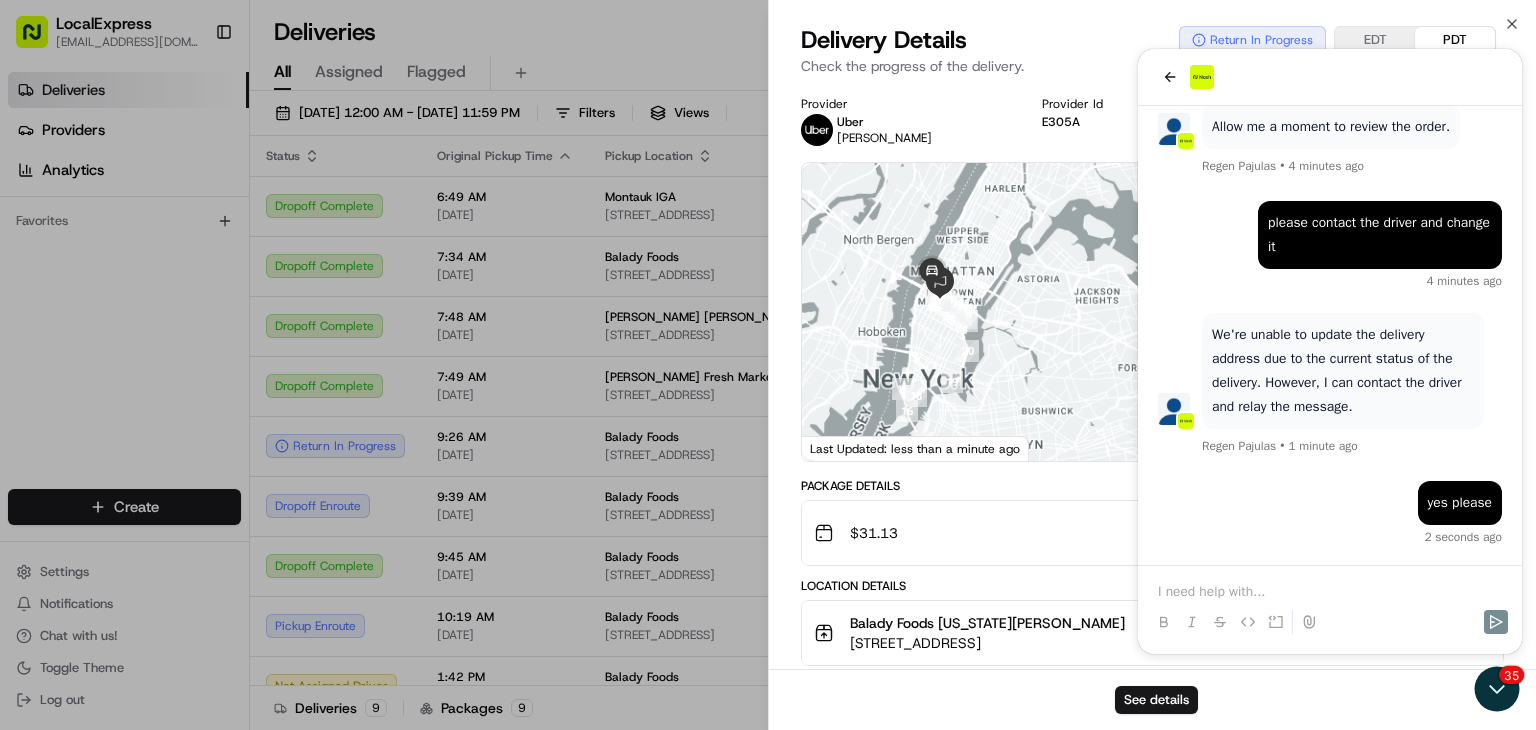drag, startPoint x: 1008, startPoint y: 337, endPoint x: 1009, endPoint y: 327, distance: 10.049875 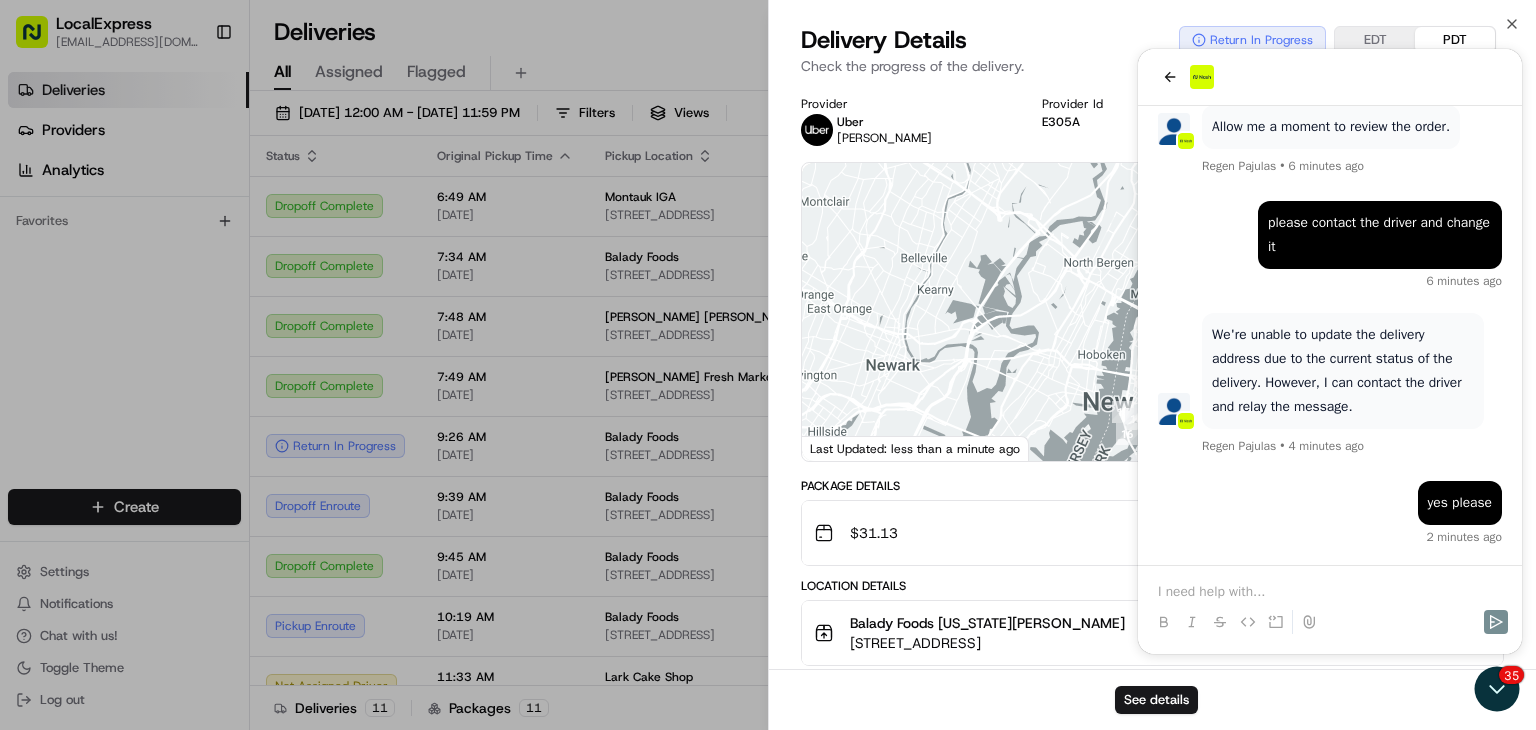 click at bounding box center [1152, 312] 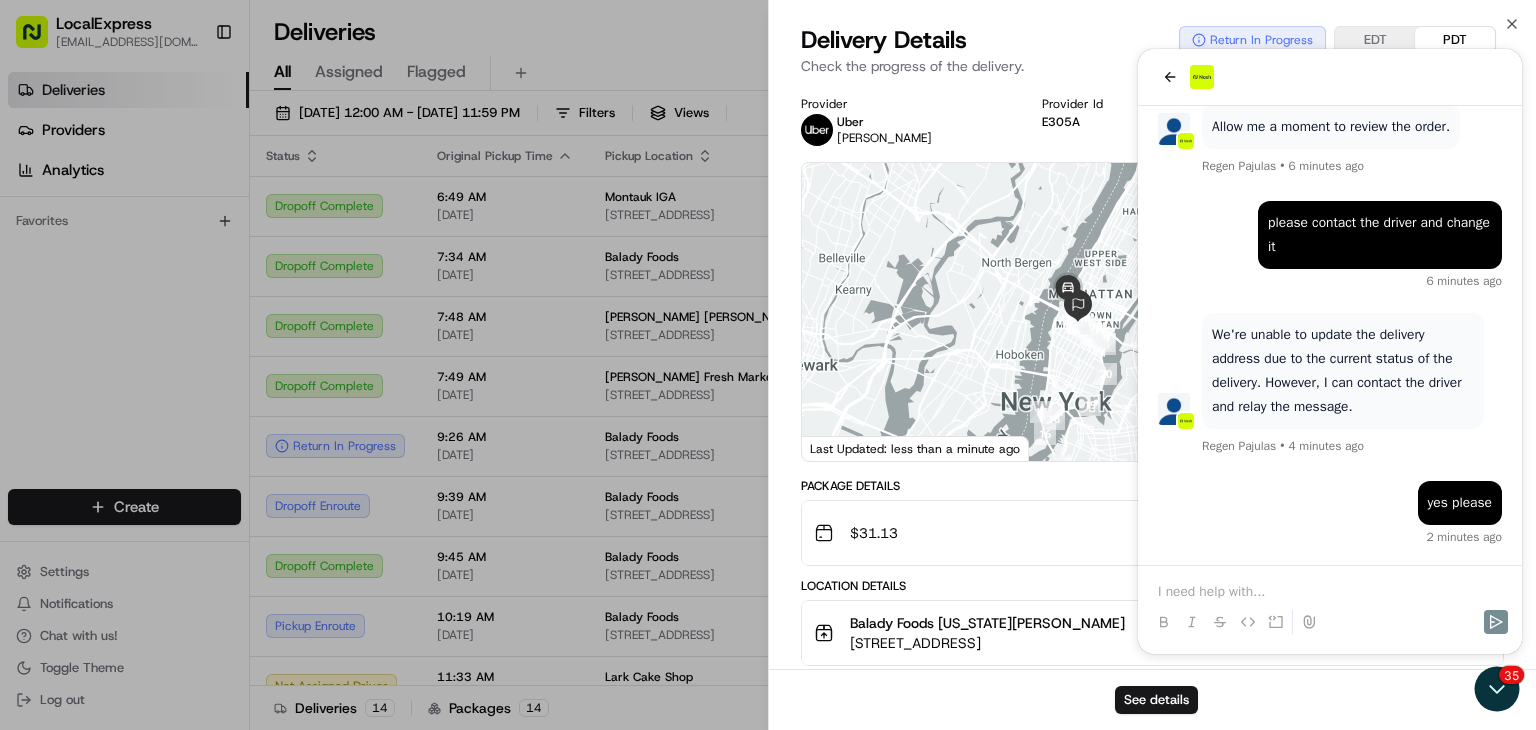 drag, startPoint x: 973, startPoint y: 333, endPoint x: 952, endPoint y: 337, distance: 21.377558 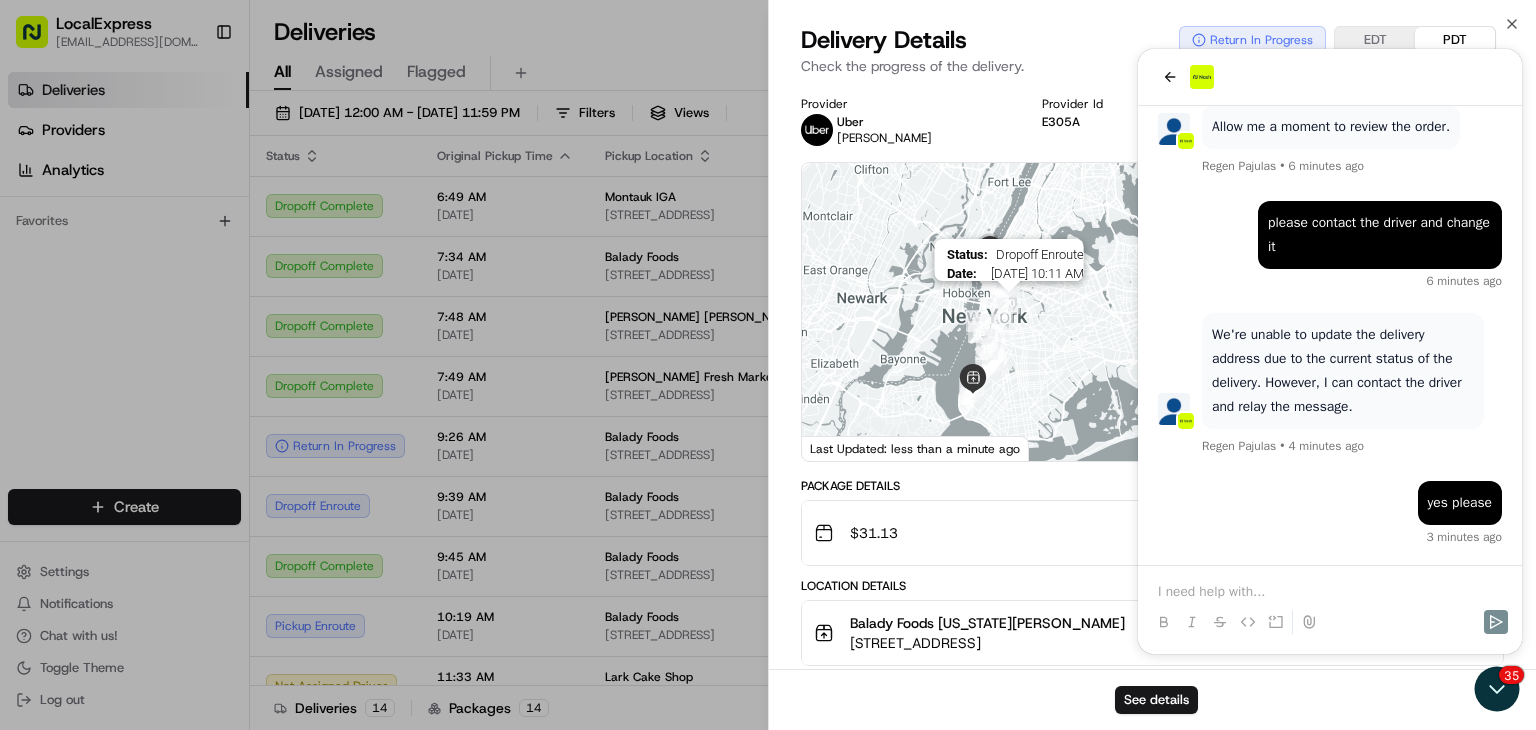 click at bounding box center (1434, 261) 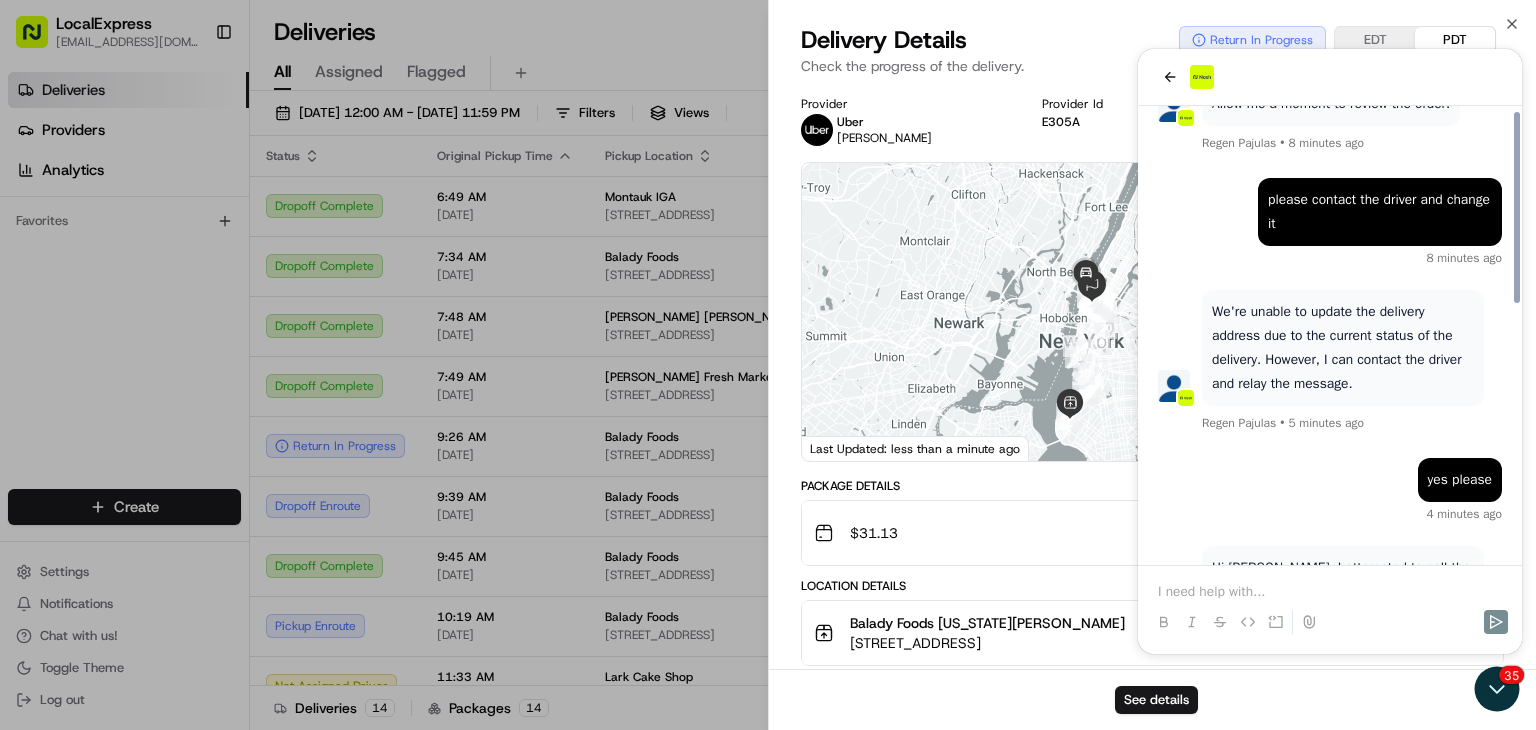 scroll, scrollTop: 612, scrollLeft: 0, axis: vertical 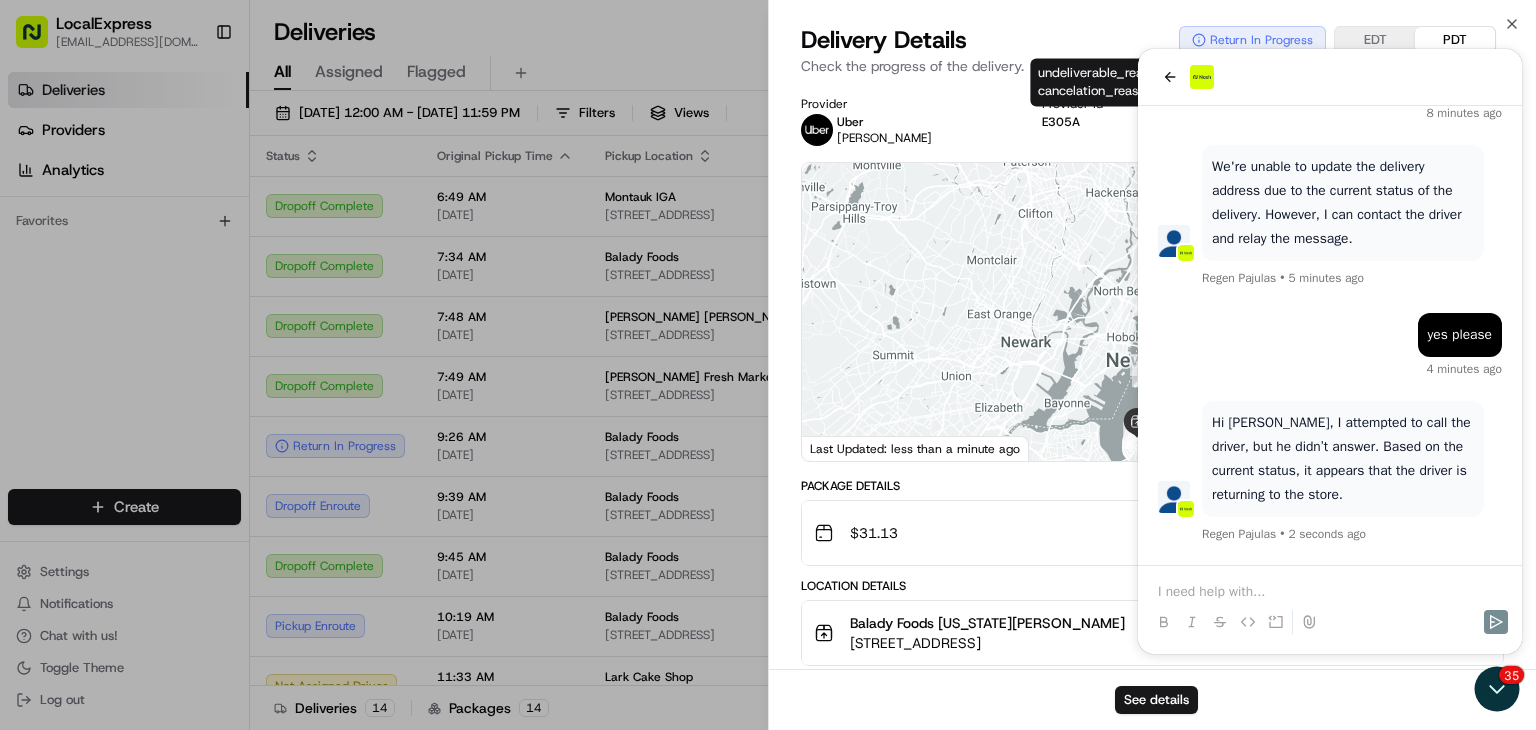 click on "Location Details" at bounding box center (1152, 586) 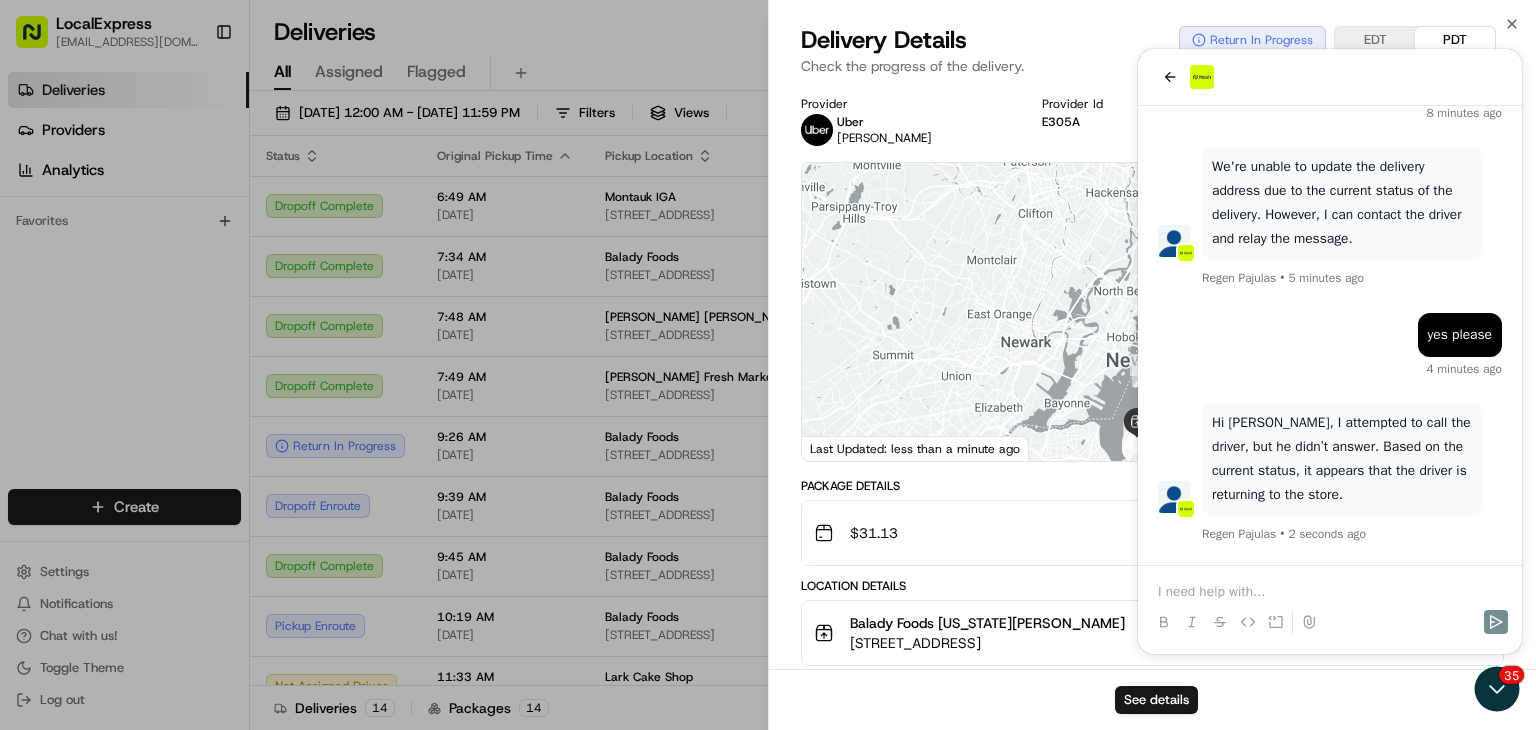 click on "Location Details" at bounding box center (1152, 586) 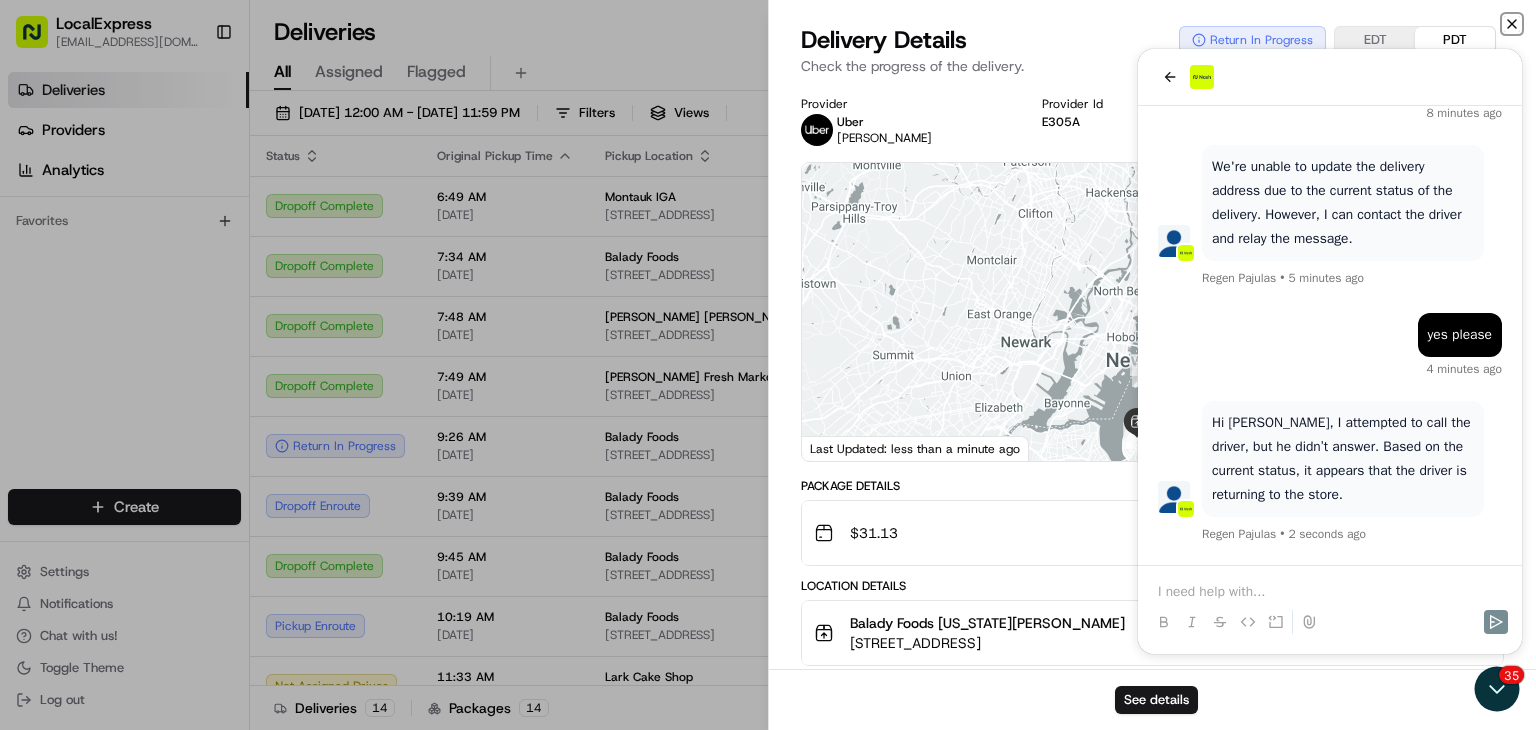 click 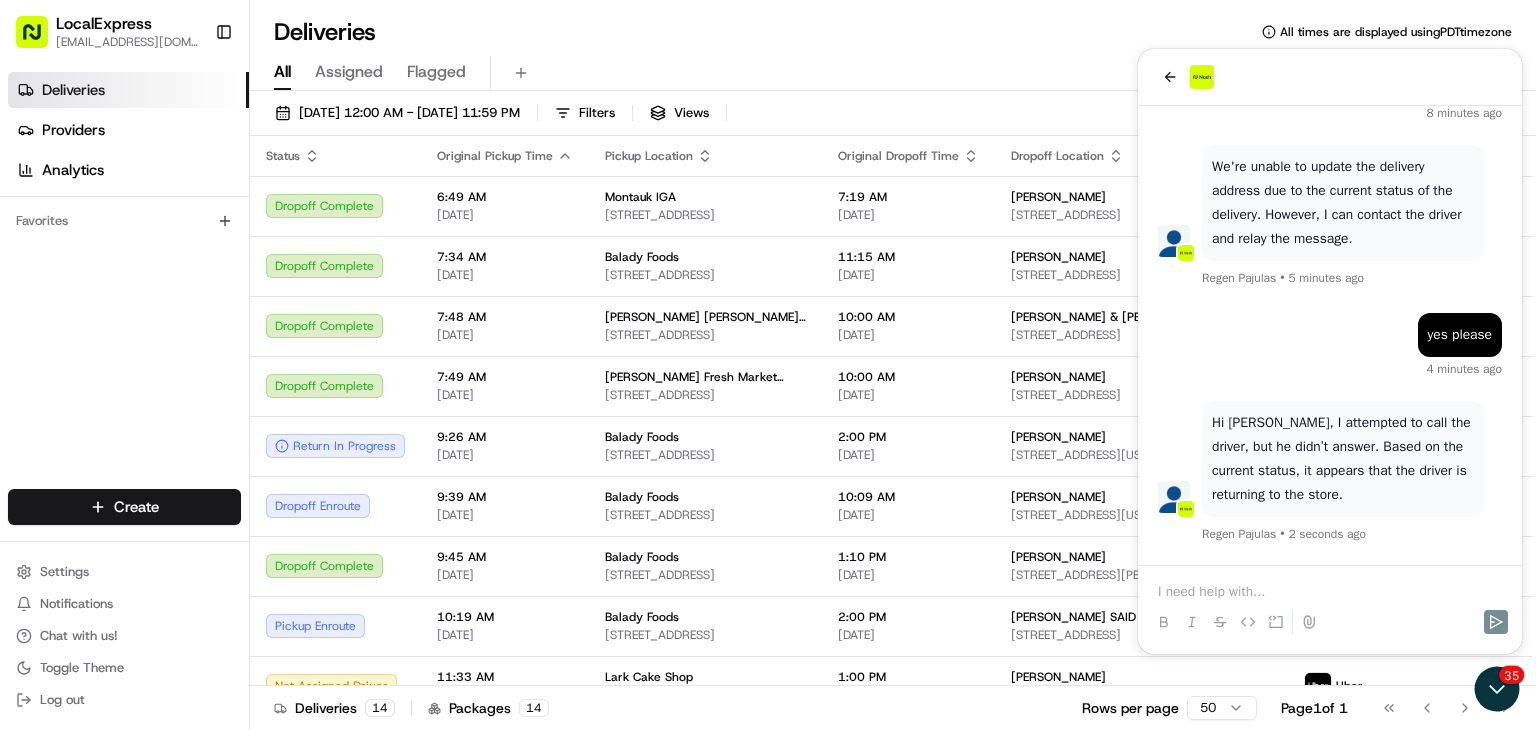 click at bounding box center (1330, 592) 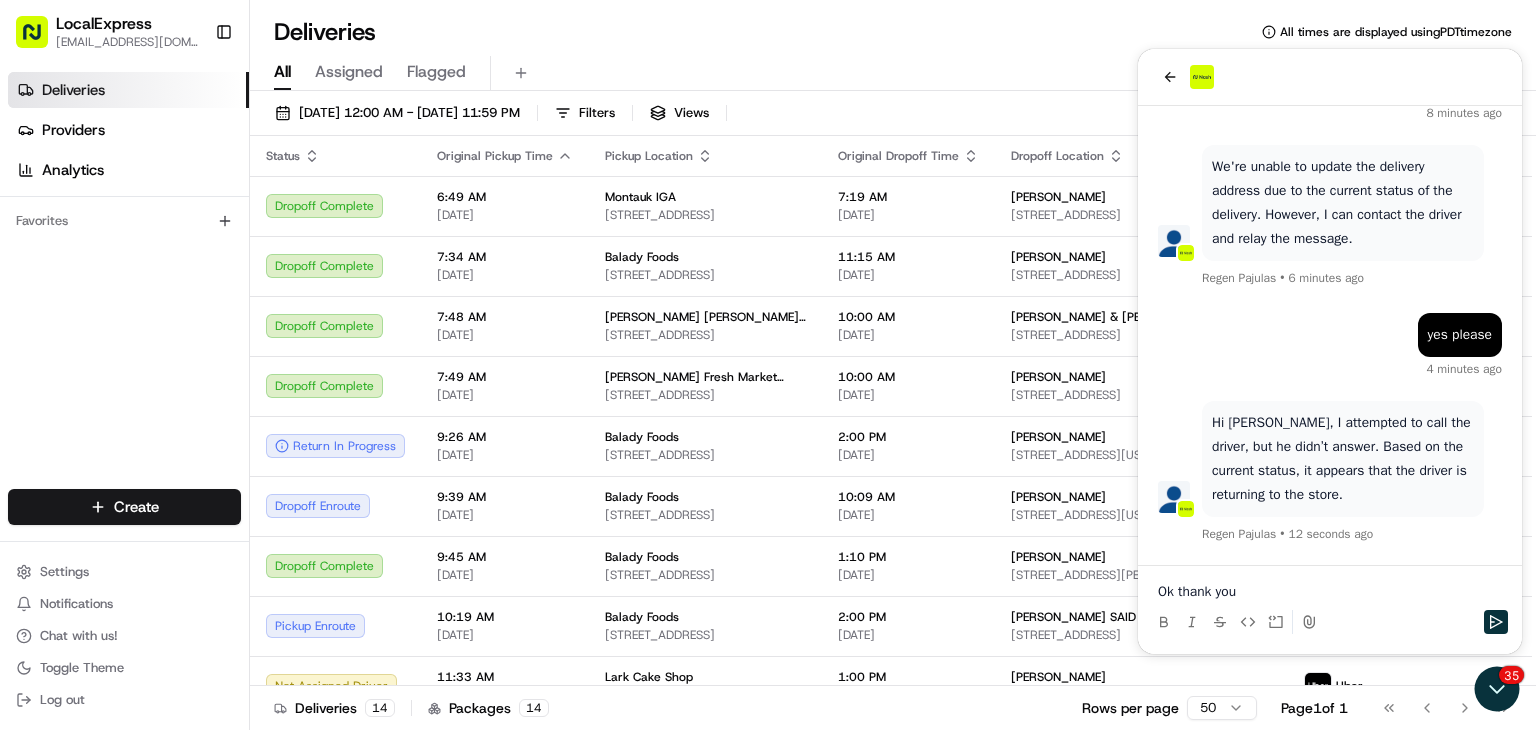 scroll, scrollTop: 700, scrollLeft: 0, axis: vertical 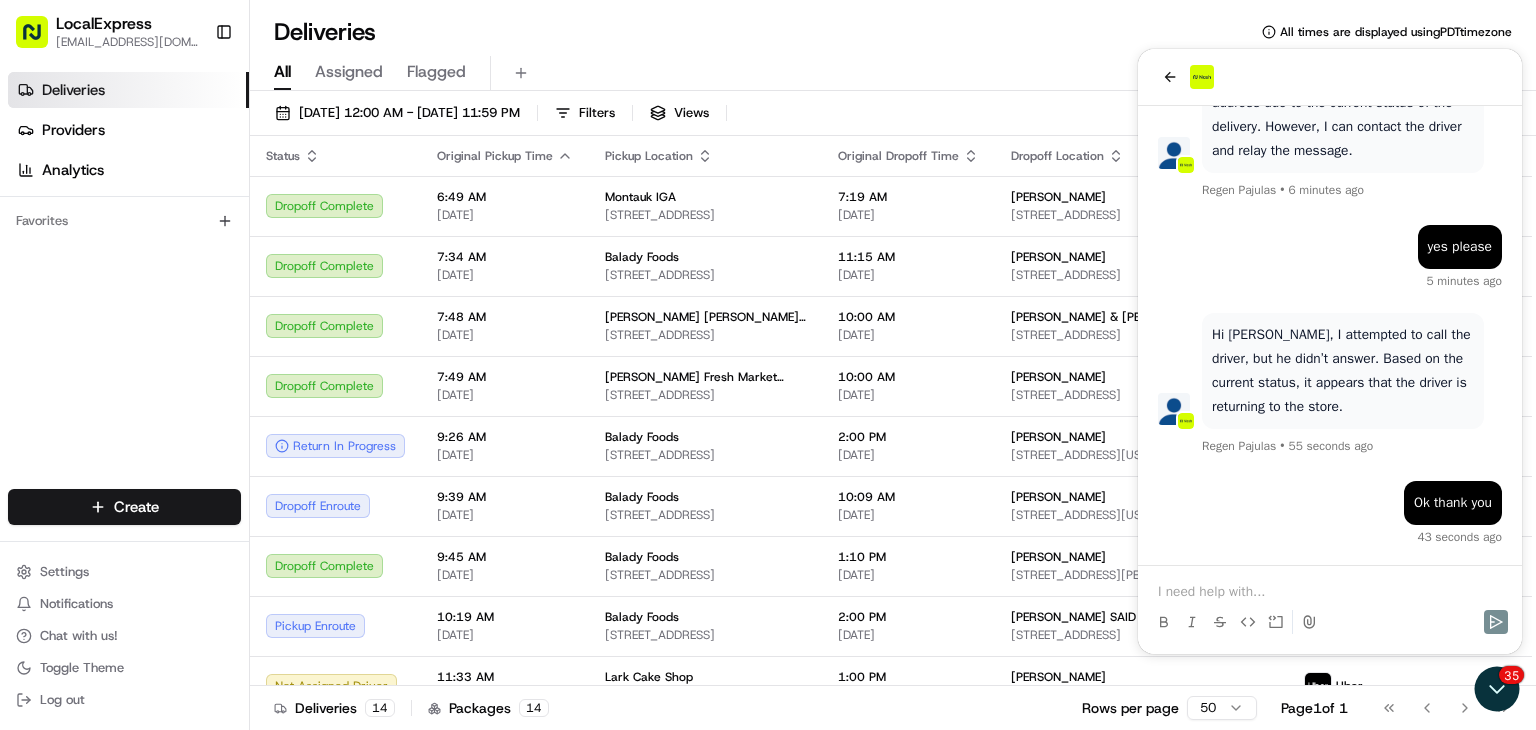 click at bounding box center [1330, 592] 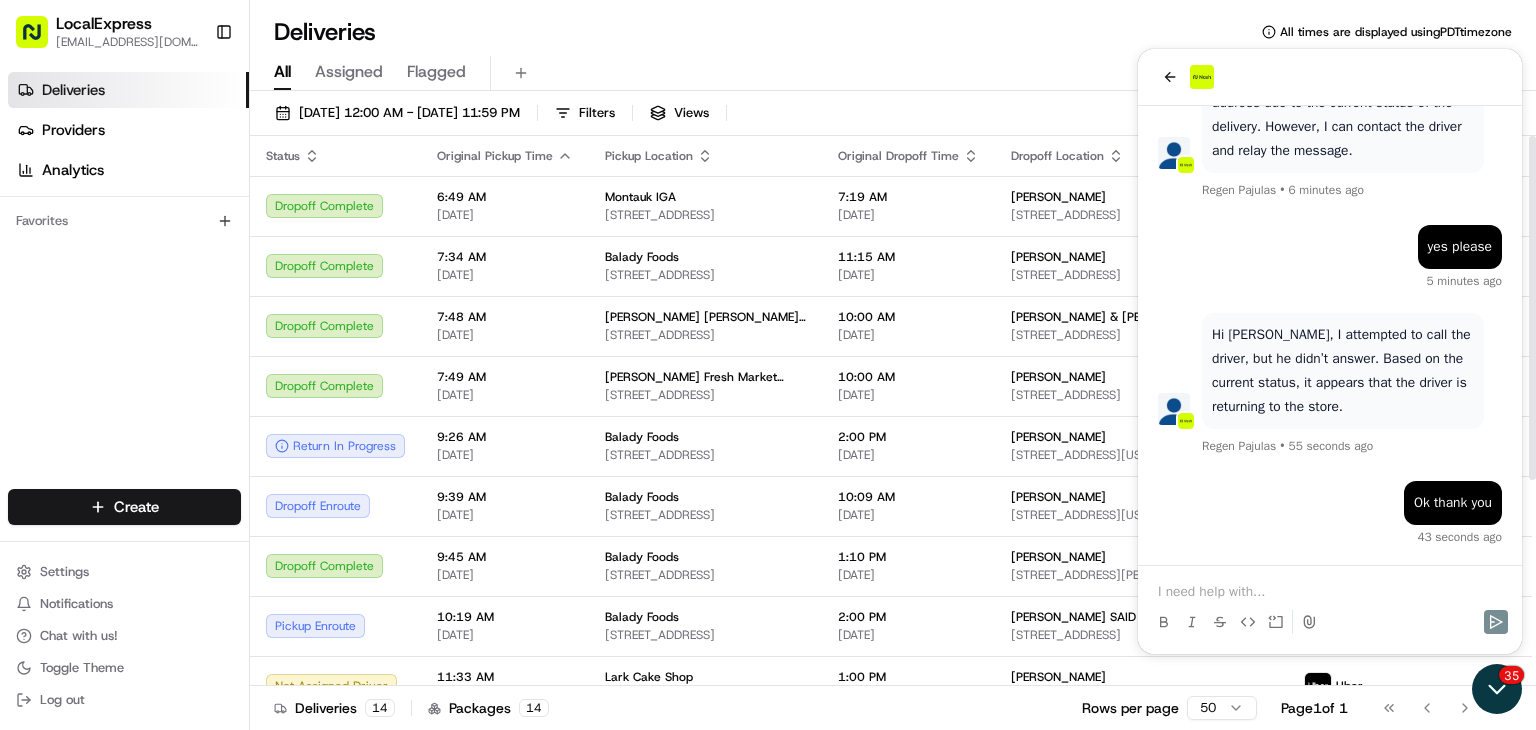 click 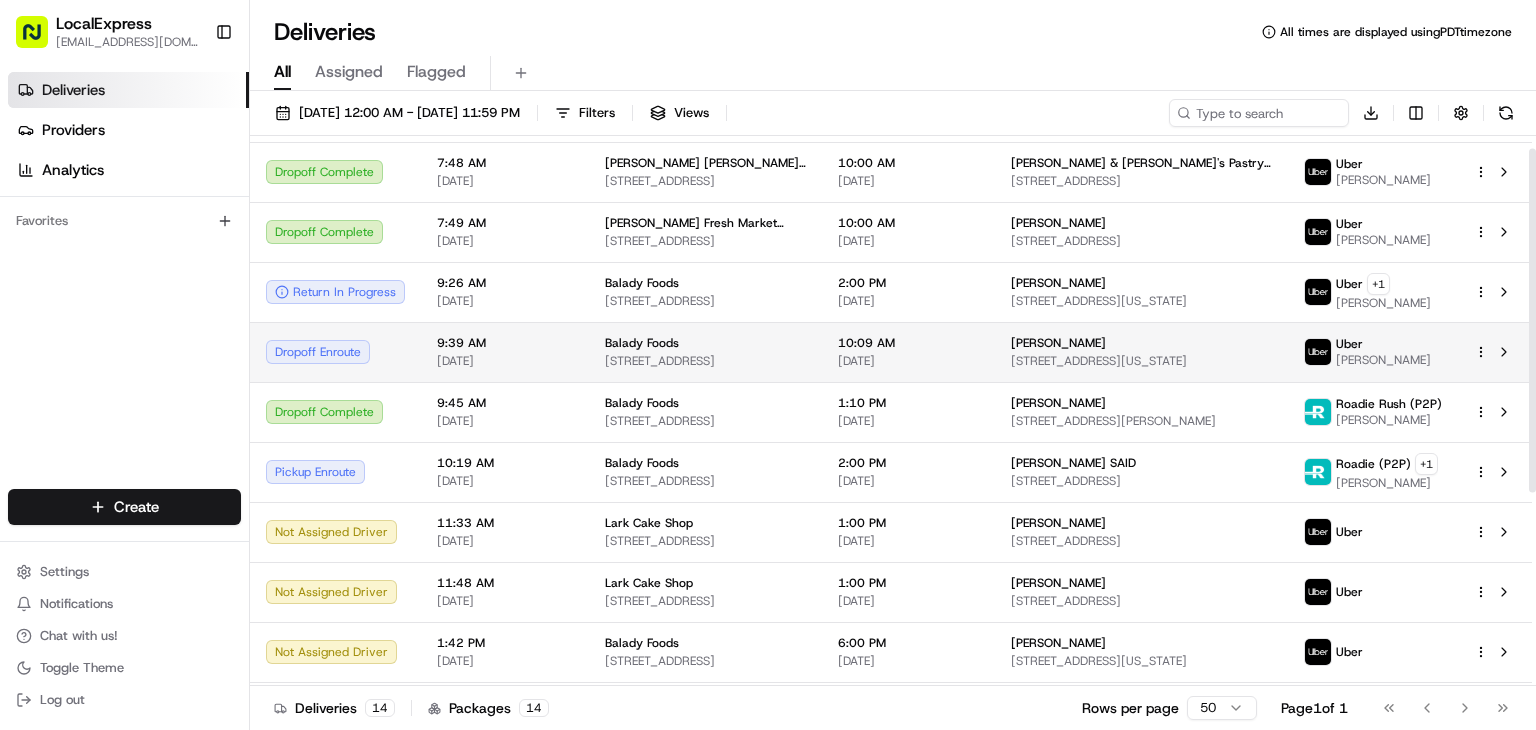 scroll, scrollTop: 330, scrollLeft: 0, axis: vertical 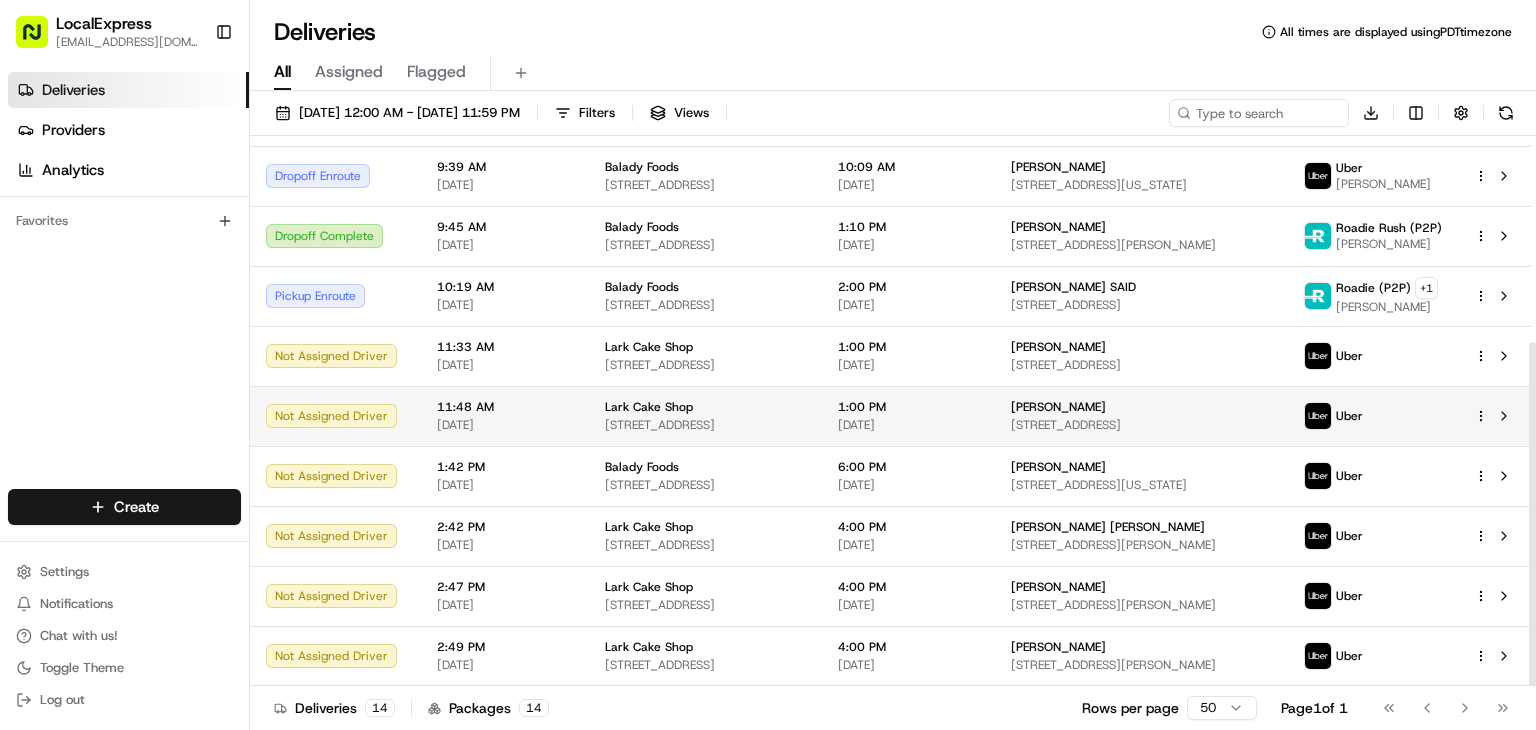 click on "LocalExpress [EMAIL_ADDRESS][DOMAIN_NAME] Toggle Sidebar Deliveries Providers Analytics Favorites Main Menu Members & Organization Organization Users Roles Preferences Customization Tracking Orchestration Automations Dispatch Strategy Locations Pickup Locations Dropoff Locations Billing Billing Refund Requests Integrations Notification Triggers Webhooks API Keys Request Logs Create Settings Notifications Chat with us! Toggle Theme Log out Deliveries All times are displayed using  PDT  timezone All Assigned Flagged [DATE] 12:00 AM - [DATE] 11:59 PM Filters Views Download Status Original Pickup Time Pickup Location Original Dropoff Time Dropoff Location Provider Action Dropoff Complete 6:49 AM [DATE] [GEOGRAPHIC_DATA] IGA [STREET_ADDRESS] 7:19 AM [DATE] [PERSON_NAME] [STREET_ADDRESS] + 1 [PERSON_NAME] Dropoff Complete 7:34 AM [DATE] Balady Foods [STREET_ADDRESS] 11:15 AM [DATE][GEOGRAPHIC_DATA][PERSON_NAME] + 1 7:48 AM +" at bounding box center (768, 365) 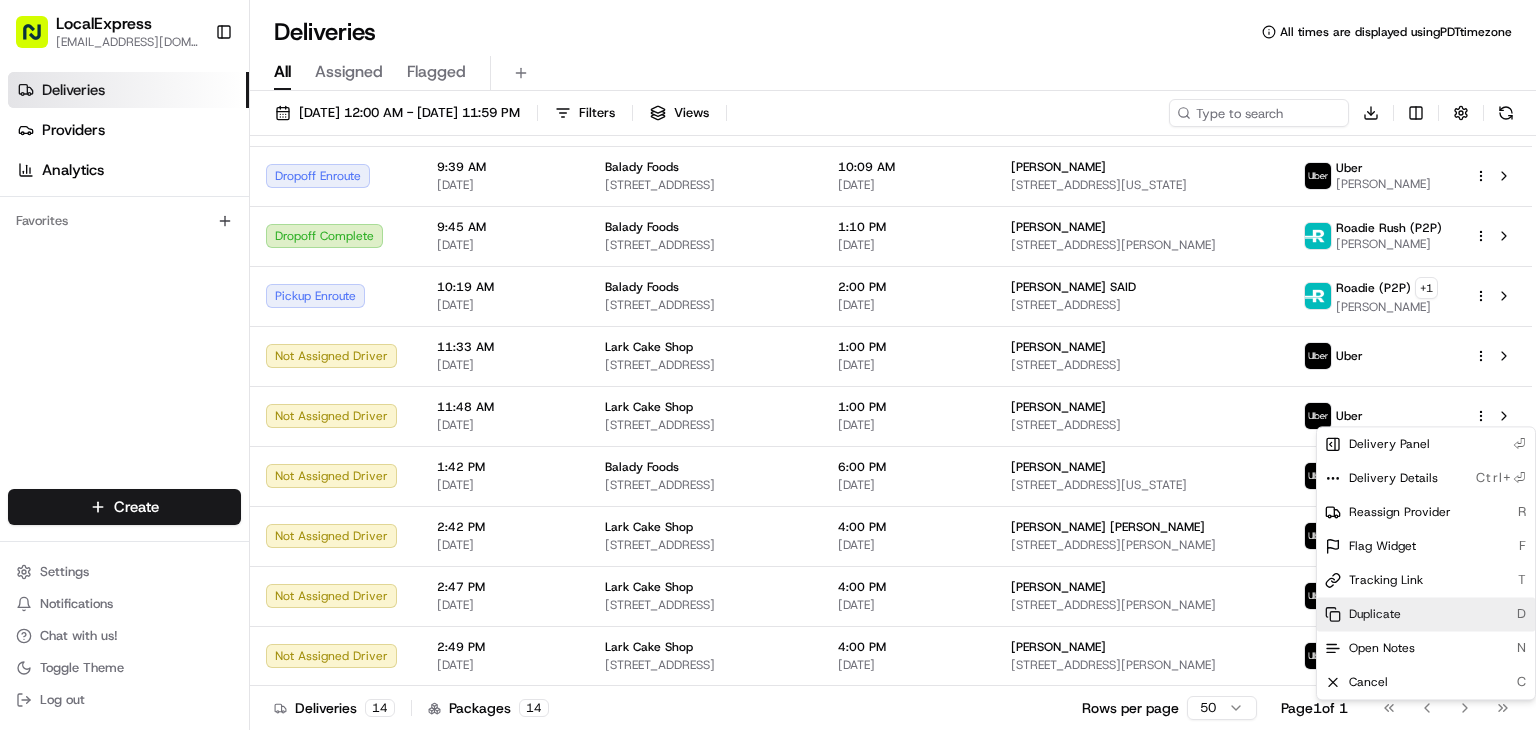 click on "Duplicate" at bounding box center [1375, 614] 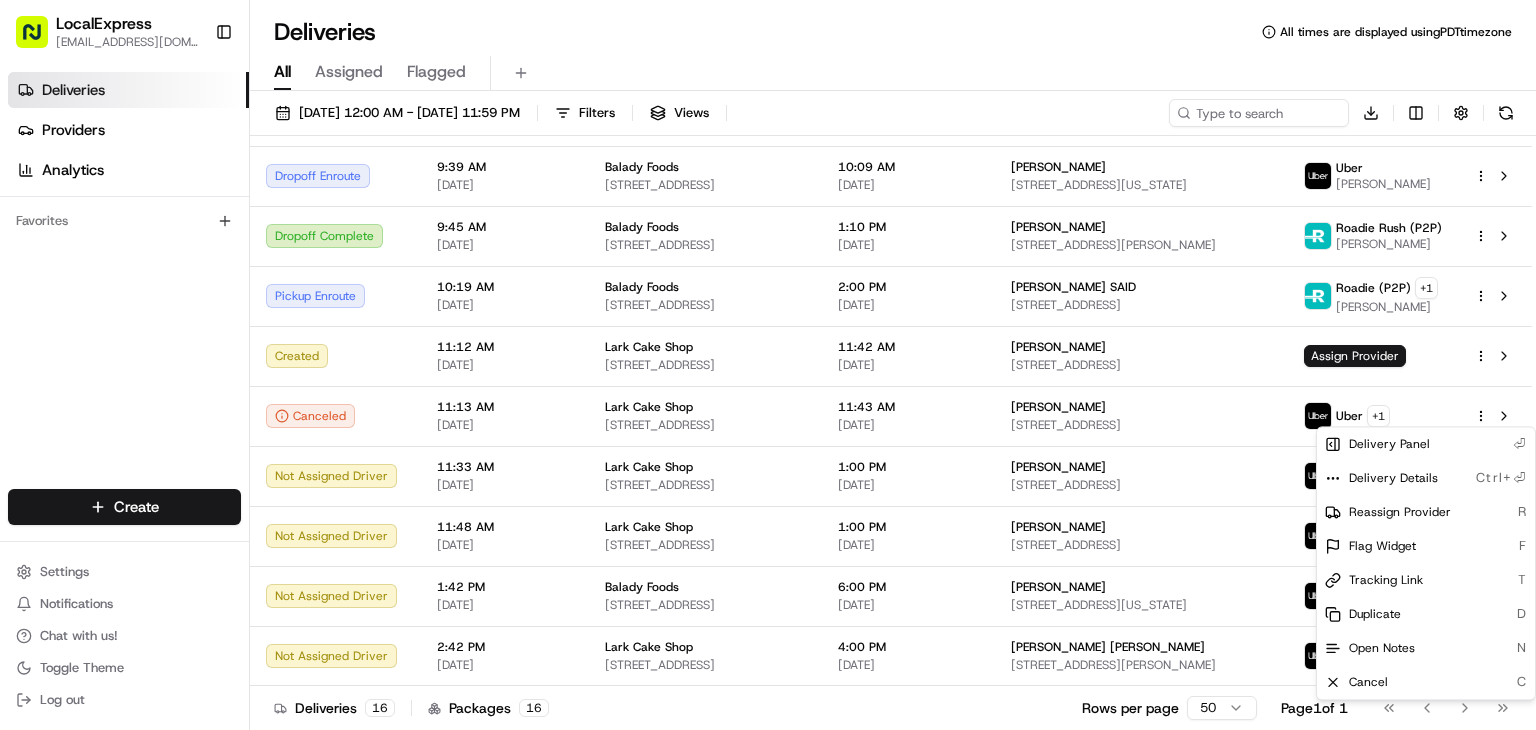 click on "LocalExpress [EMAIL_ADDRESS][DOMAIN_NAME] Toggle Sidebar Deliveries Providers Analytics Favorites Main Menu Members & Organization Organization Users Roles Preferences Customization Tracking Orchestration Automations Dispatch Strategy Locations Pickup Locations Dropoff Locations Billing Billing Refund Requests Integrations Notification Triggers Webhooks API Keys Request Logs Create Settings Notifications Chat with us! Toggle Theme Log out Deliveries All times are displayed using  PDT  timezone All Assigned Flagged [DATE] 12:00 AM - [DATE] 11:59 PM Filters Views Download Status Original Pickup Time Pickup Location Original Dropoff Time Dropoff Location Provider Action Dropoff Complete 6:49 AM [DATE] [GEOGRAPHIC_DATA] IGA [STREET_ADDRESS] 7:19 AM [DATE] [PERSON_NAME] [STREET_ADDRESS] + 1 [PERSON_NAME] Dropoff Complete 7:34 AM [DATE] Balady Foods [STREET_ADDRESS] 11:15 AM [DATE][GEOGRAPHIC_DATA][PERSON_NAME] + 1 7:48 AM +" at bounding box center [768, 365] 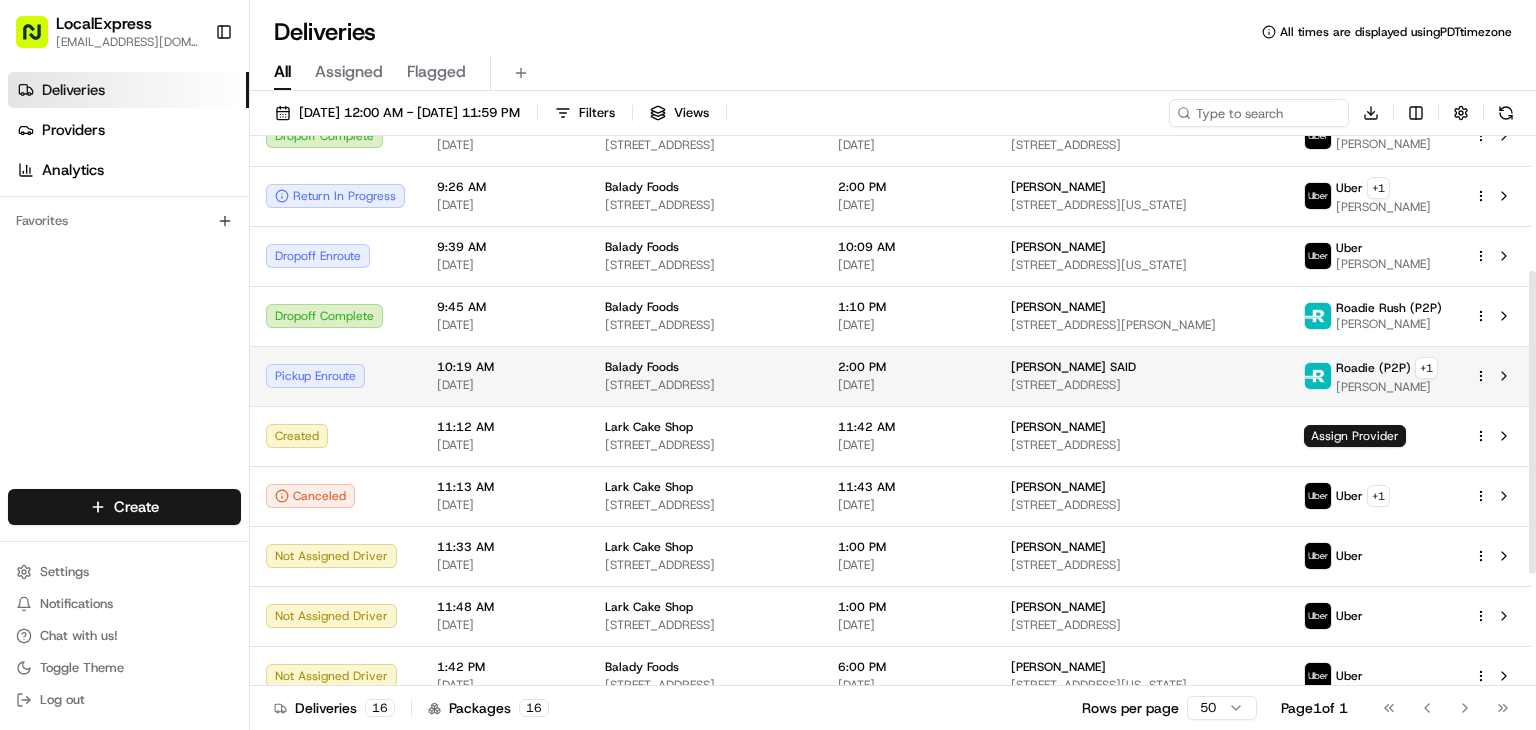 scroll, scrollTop: 150, scrollLeft: 0, axis: vertical 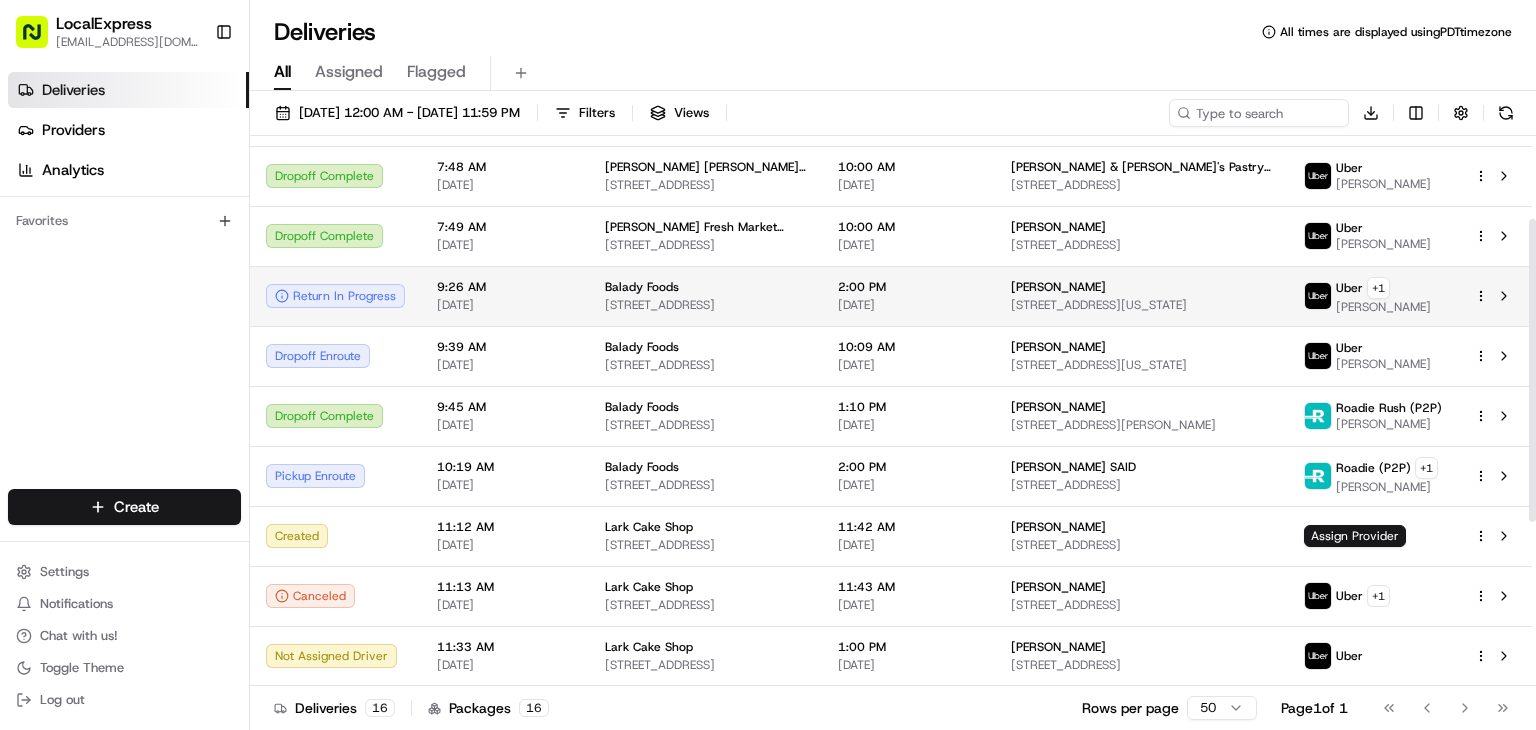click on "Balady Foods 7128 5th Ave, Brooklyn, NY 11209, USA" at bounding box center [705, 296] 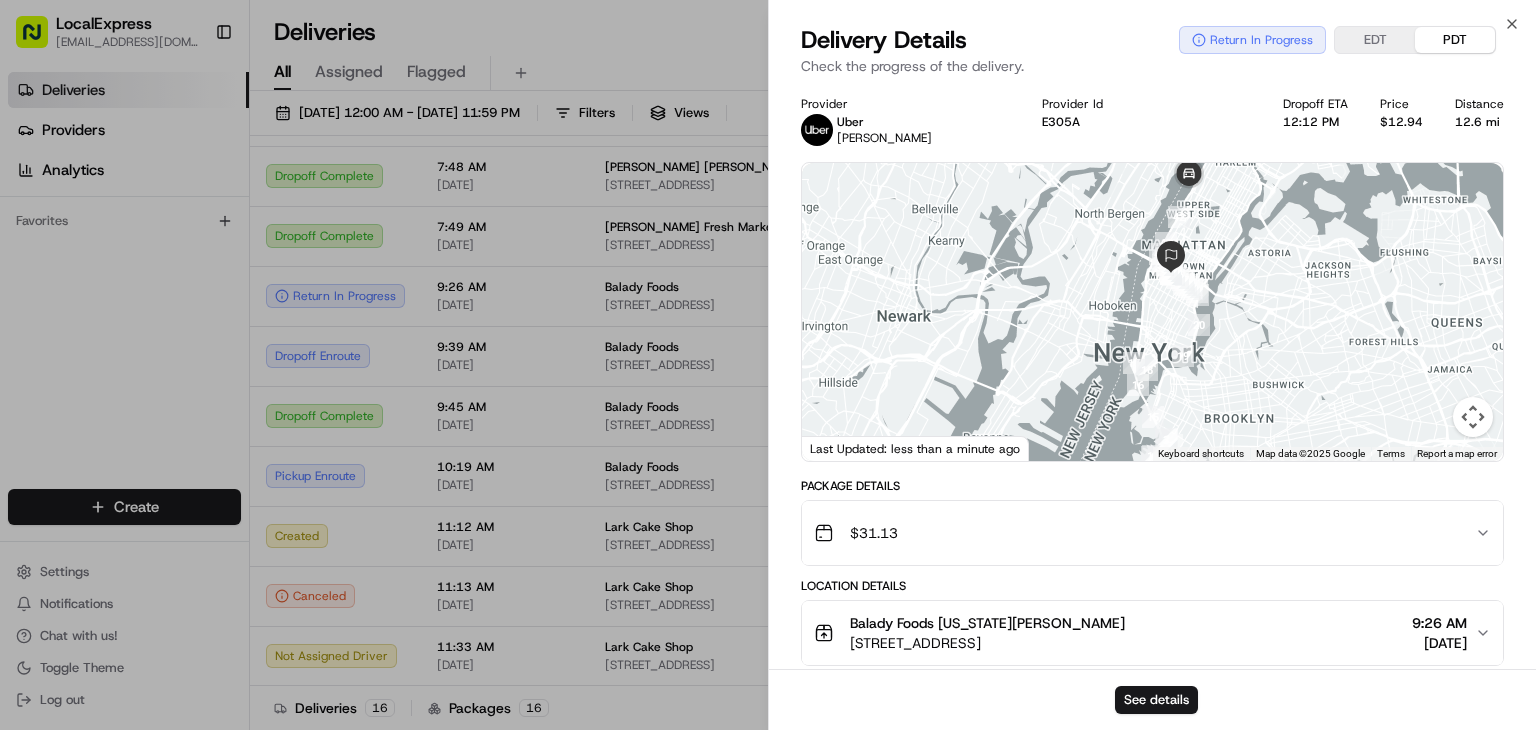 drag, startPoint x: 1228, startPoint y: 248, endPoint x: 1219, endPoint y: 346, distance: 98.4124 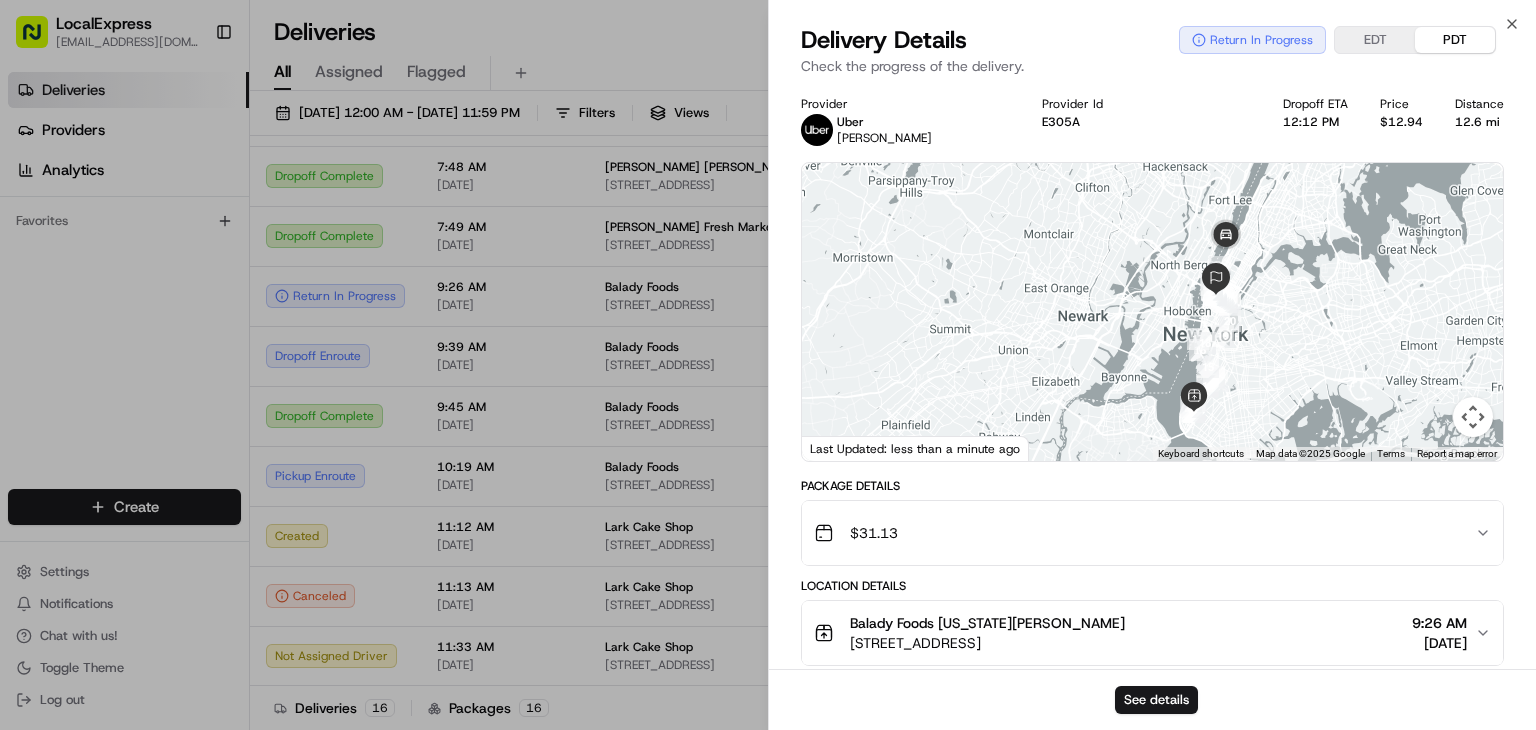 drag, startPoint x: 1280, startPoint y: 371, endPoint x: 1274, endPoint y: 329, distance: 42.426407 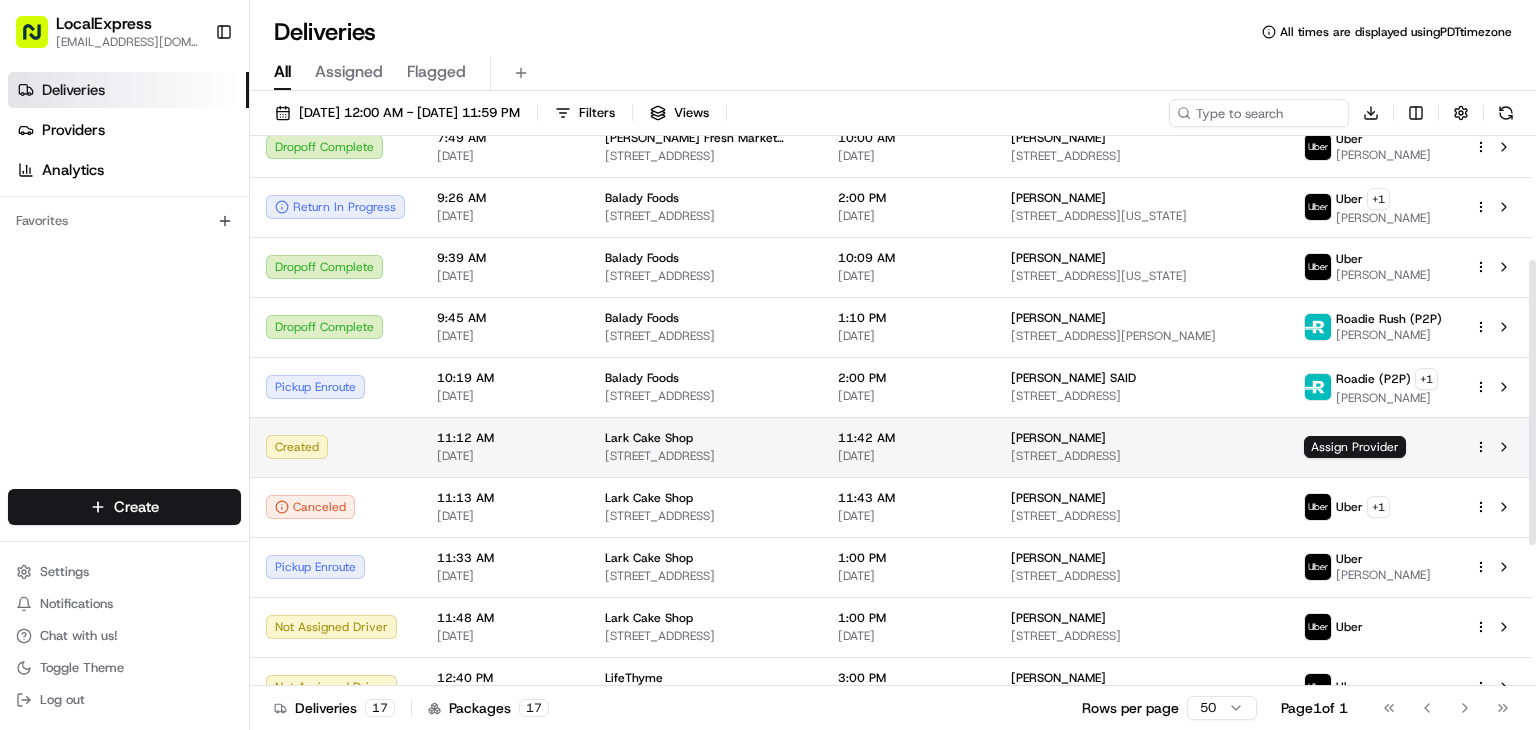 scroll, scrollTop: 210, scrollLeft: 0, axis: vertical 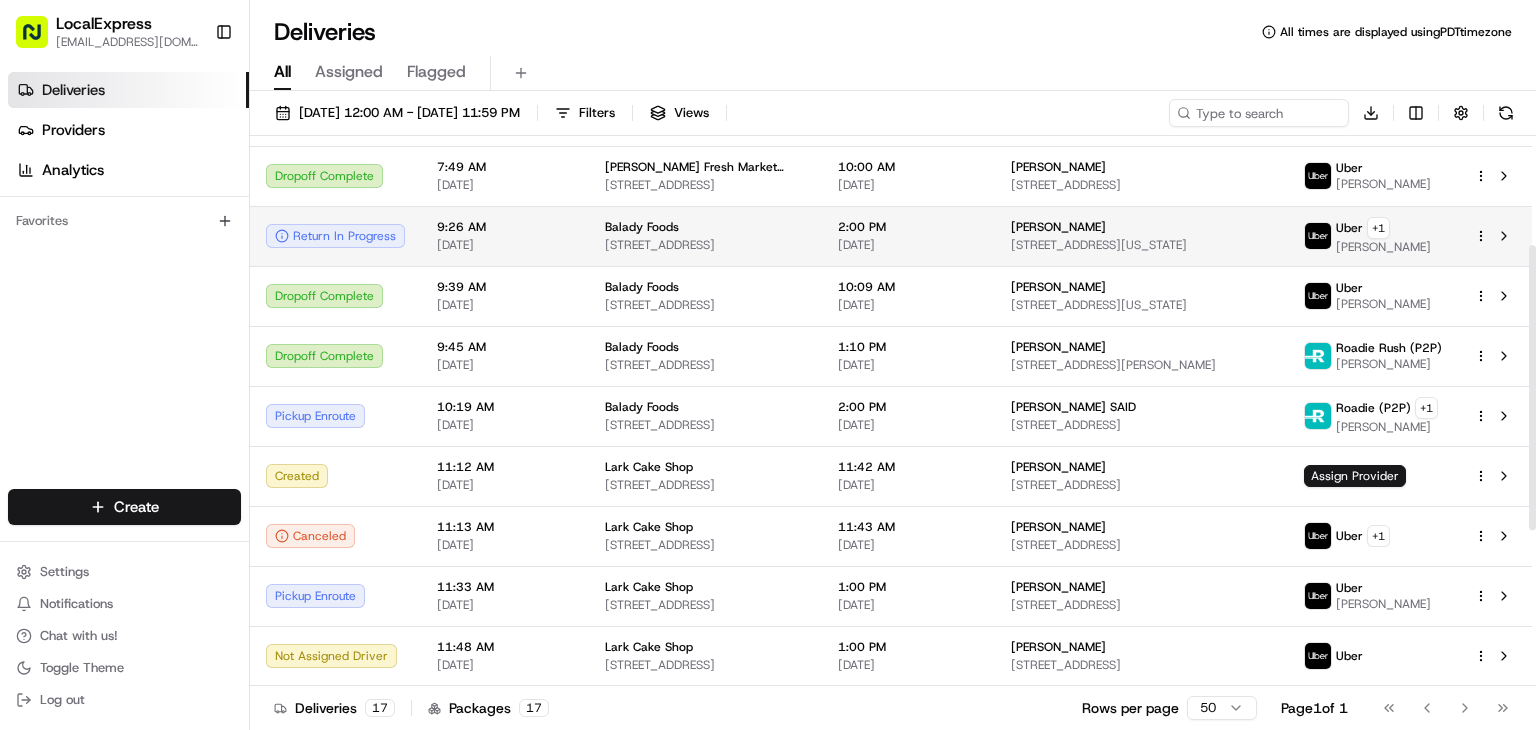 click on "[STREET_ADDRESS]" at bounding box center [705, 245] 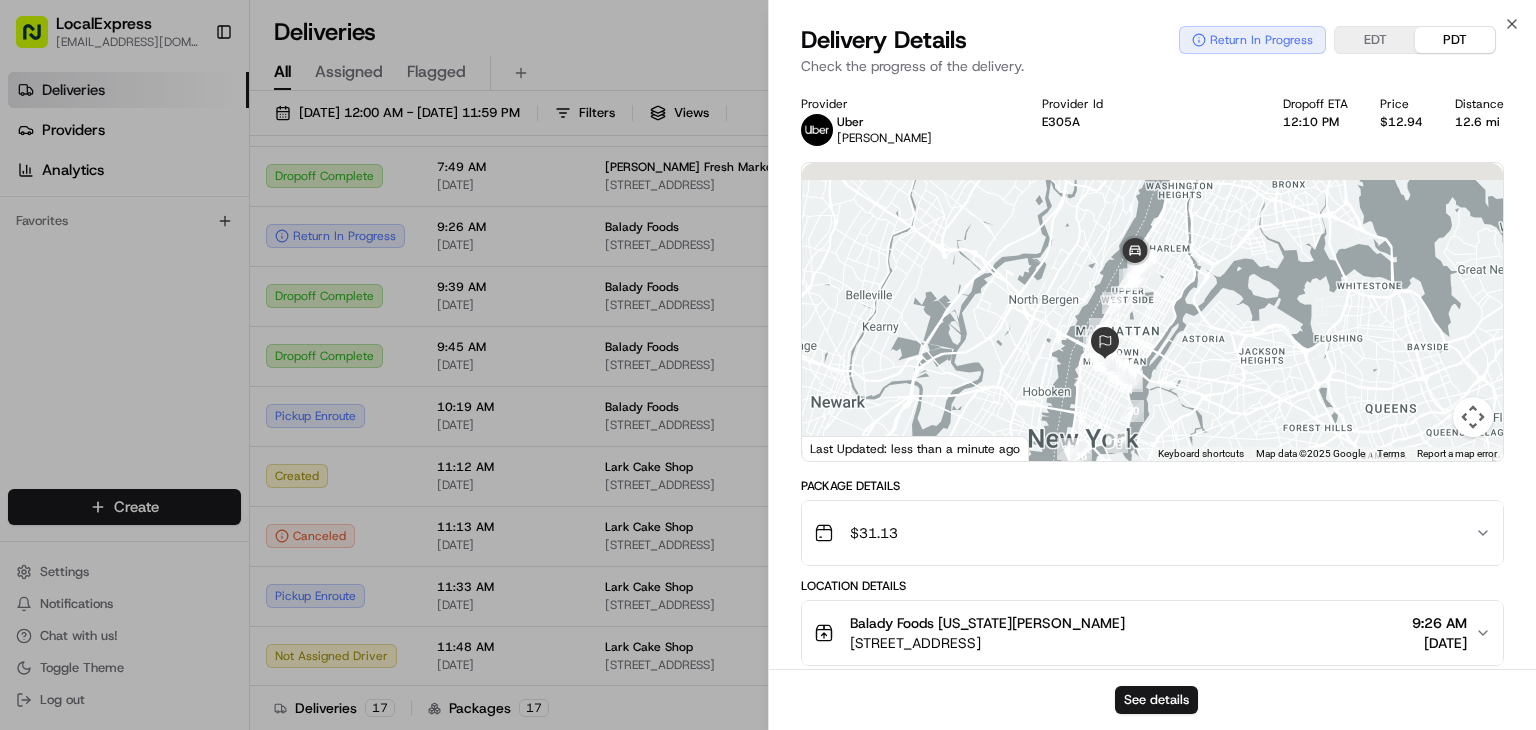 drag, startPoint x: 1184, startPoint y: 236, endPoint x: 1113, endPoint y: 403, distance: 181.46625 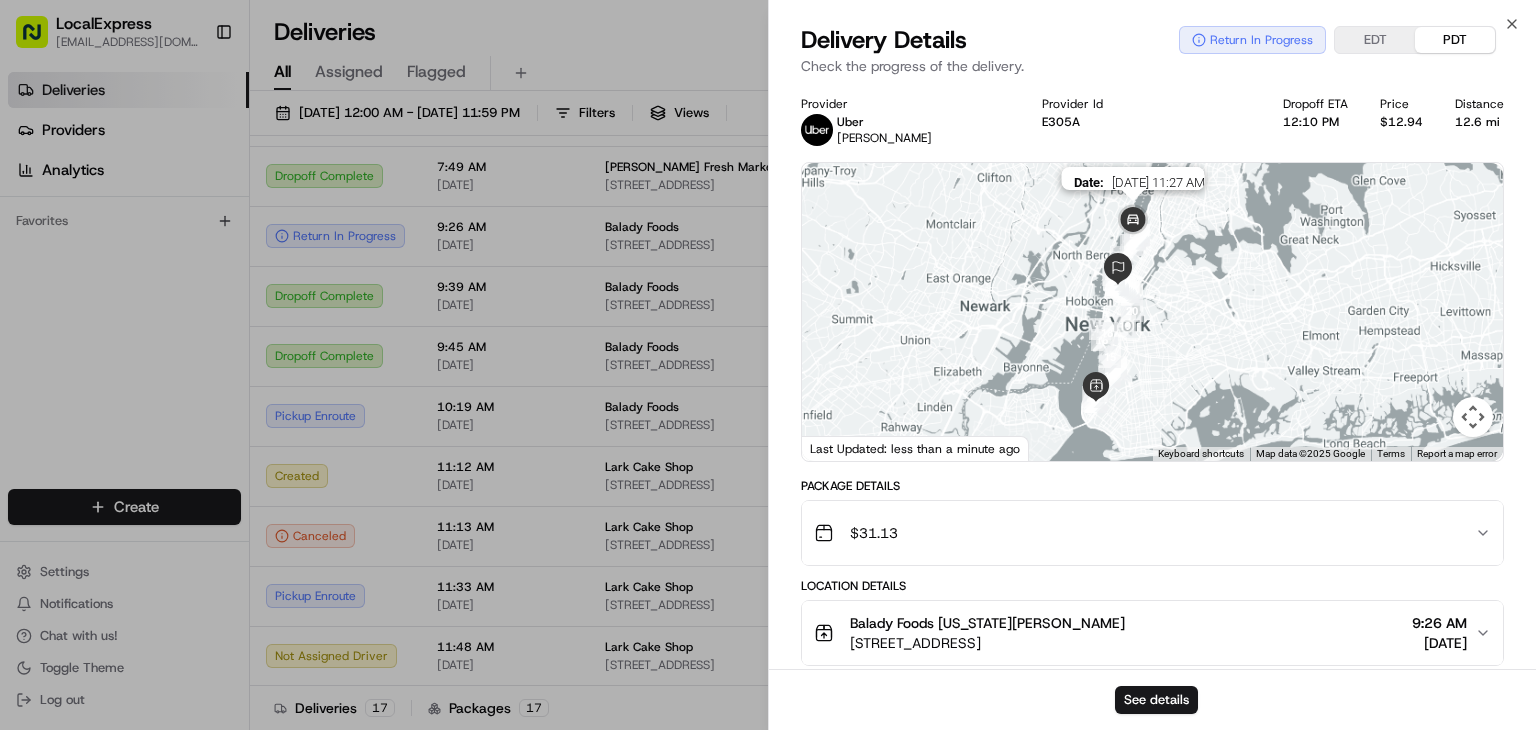 drag, startPoint x: 1123, startPoint y: 325, endPoint x: 1137, endPoint y: 234, distance: 92.070625 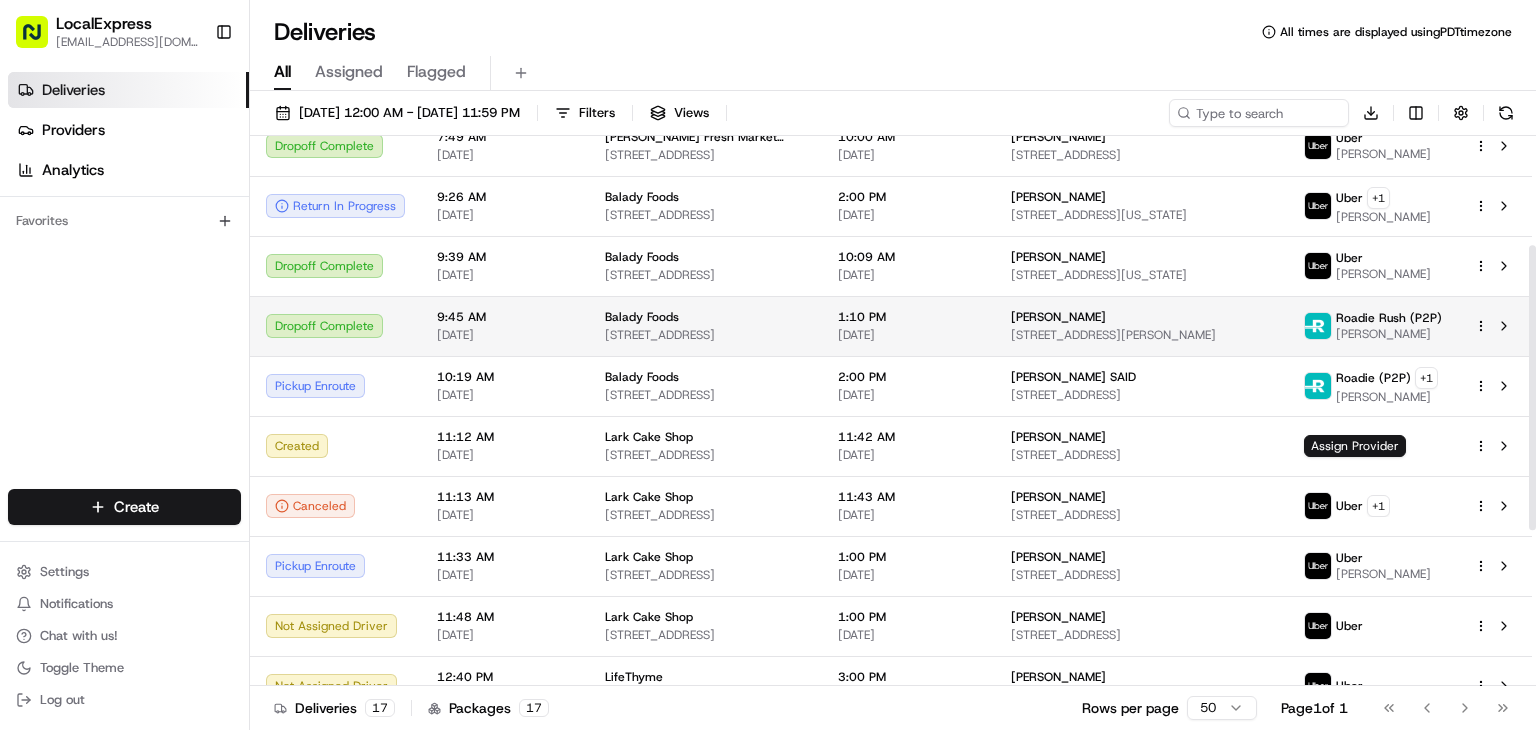 scroll, scrollTop: 210, scrollLeft: 0, axis: vertical 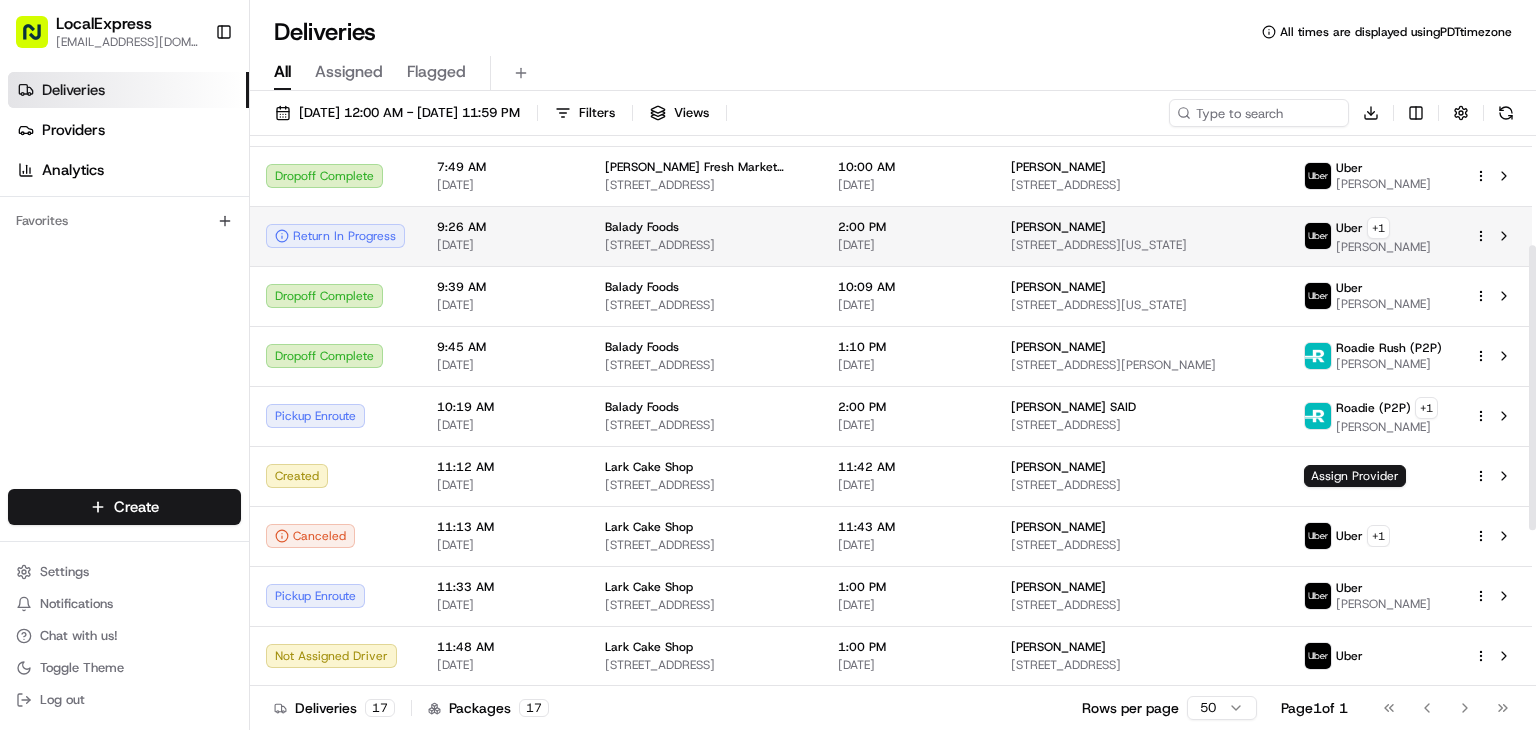 click on "2:00 PM" at bounding box center (908, 227) 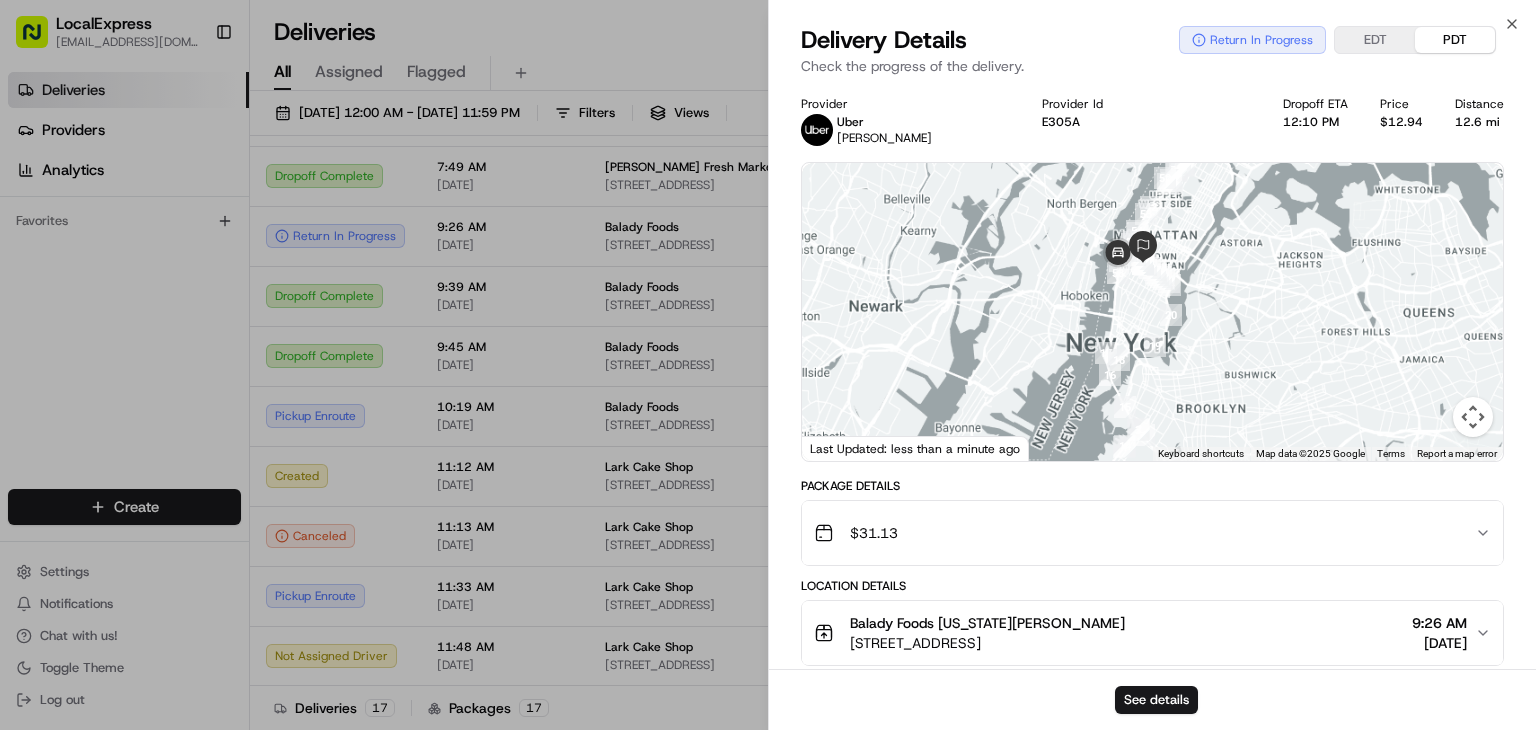drag, startPoint x: 1216, startPoint y: 285, endPoint x: 1180, endPoint y: 353, distance: 76.941536 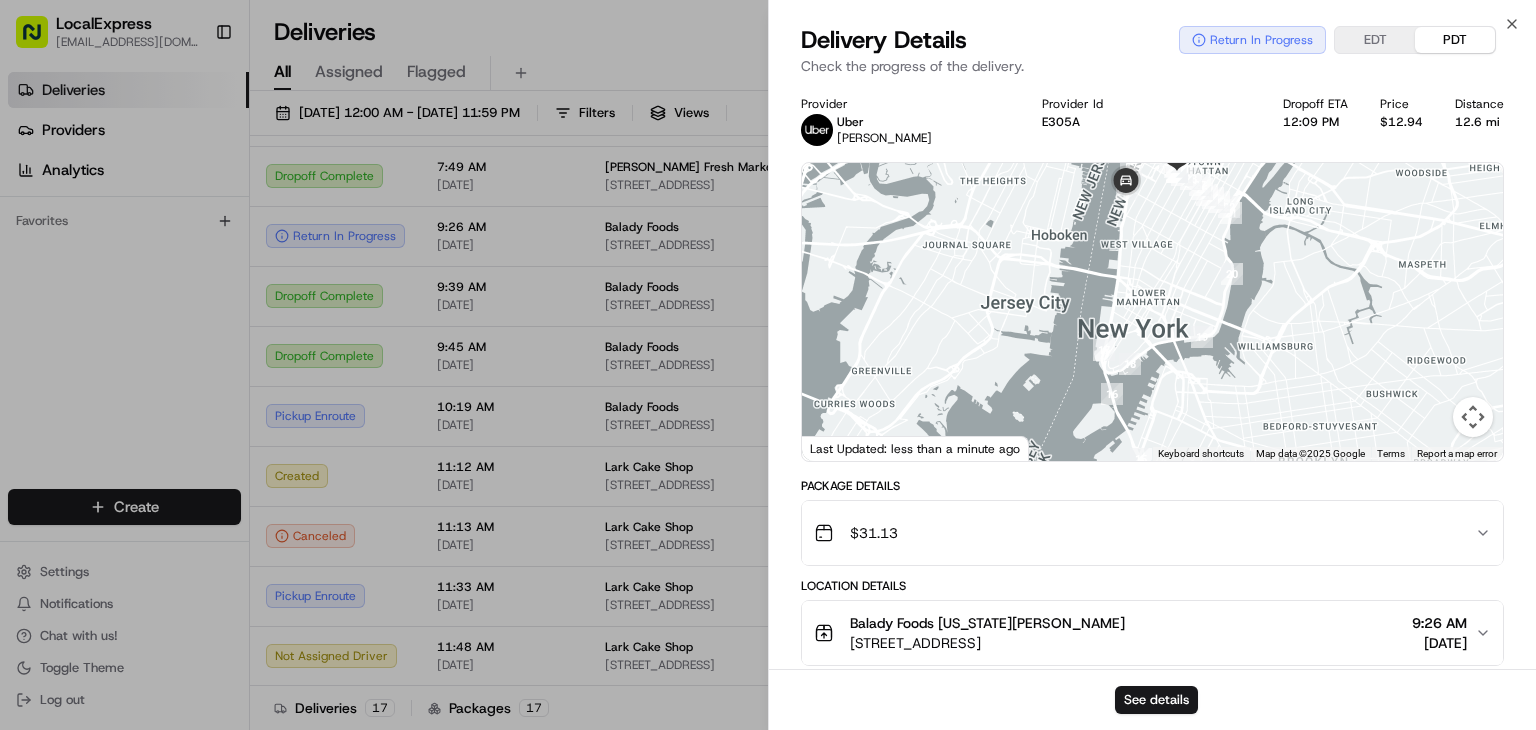 drag, startPoint x: 1252, startPoint y: 378, endPoint x: 1259, endPoint y: 348, distance: 30.805843 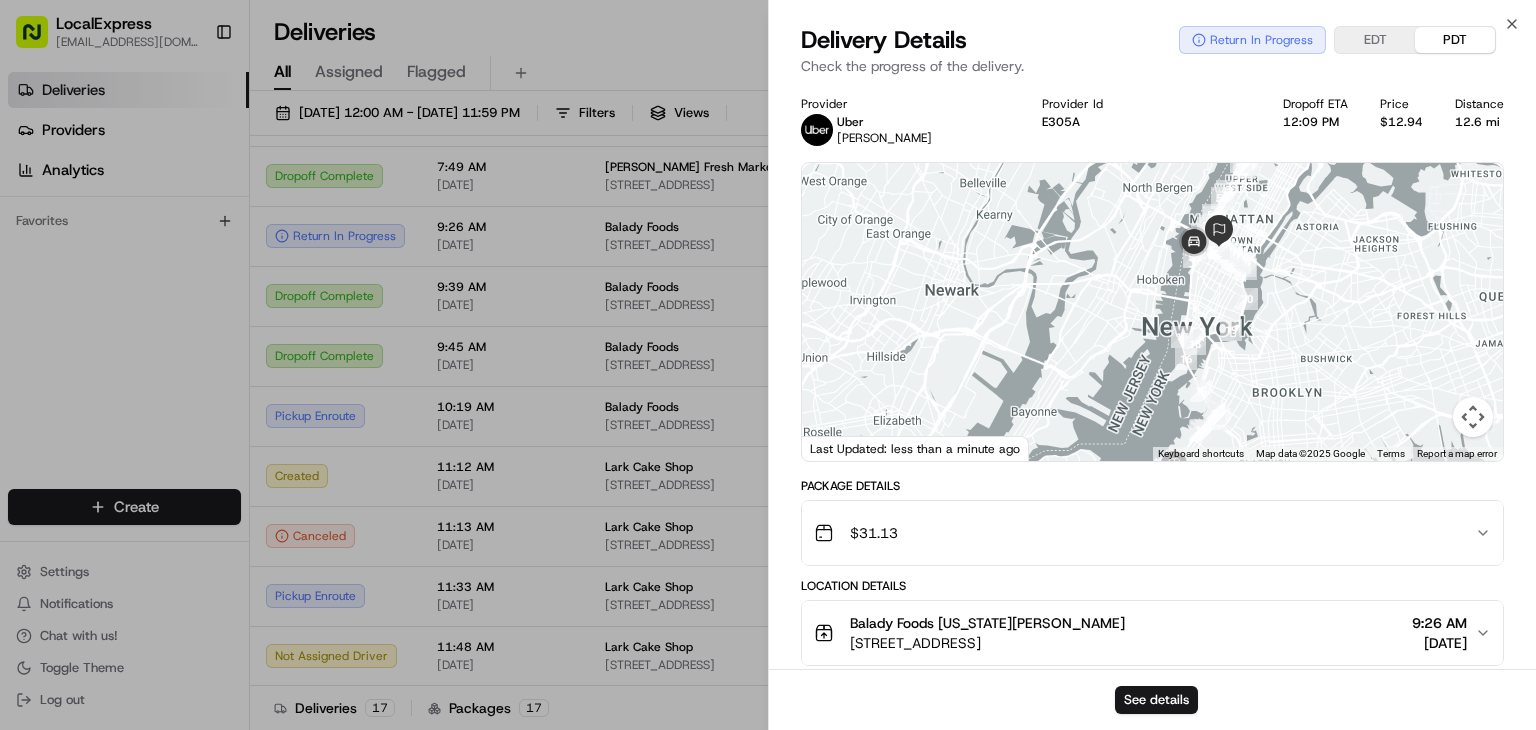 click at bounding box center [1152, 312] 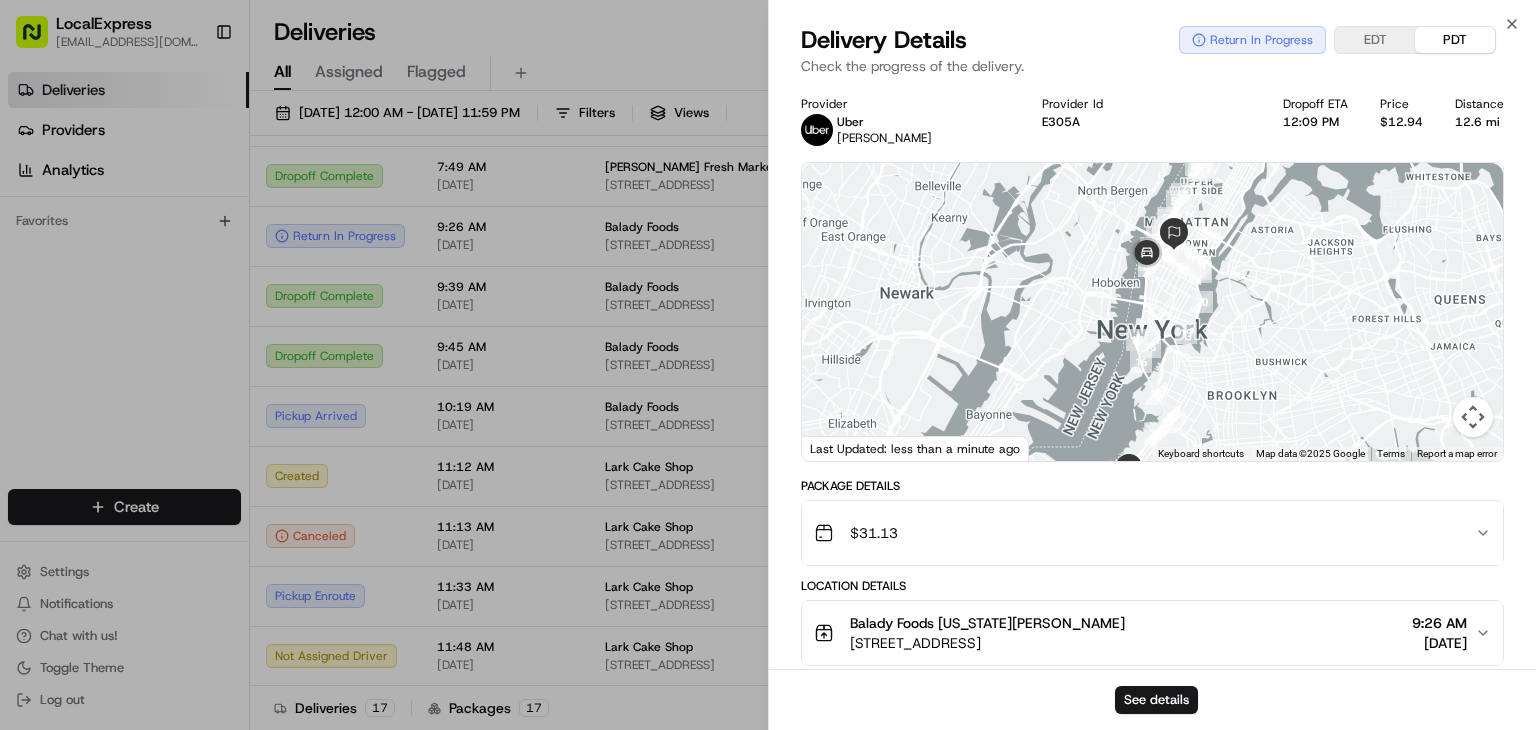 drag, startPoint x: 1216, startPoint y: 357, endPoint x: 1204, endPoint y: 310, distance: 48.507732 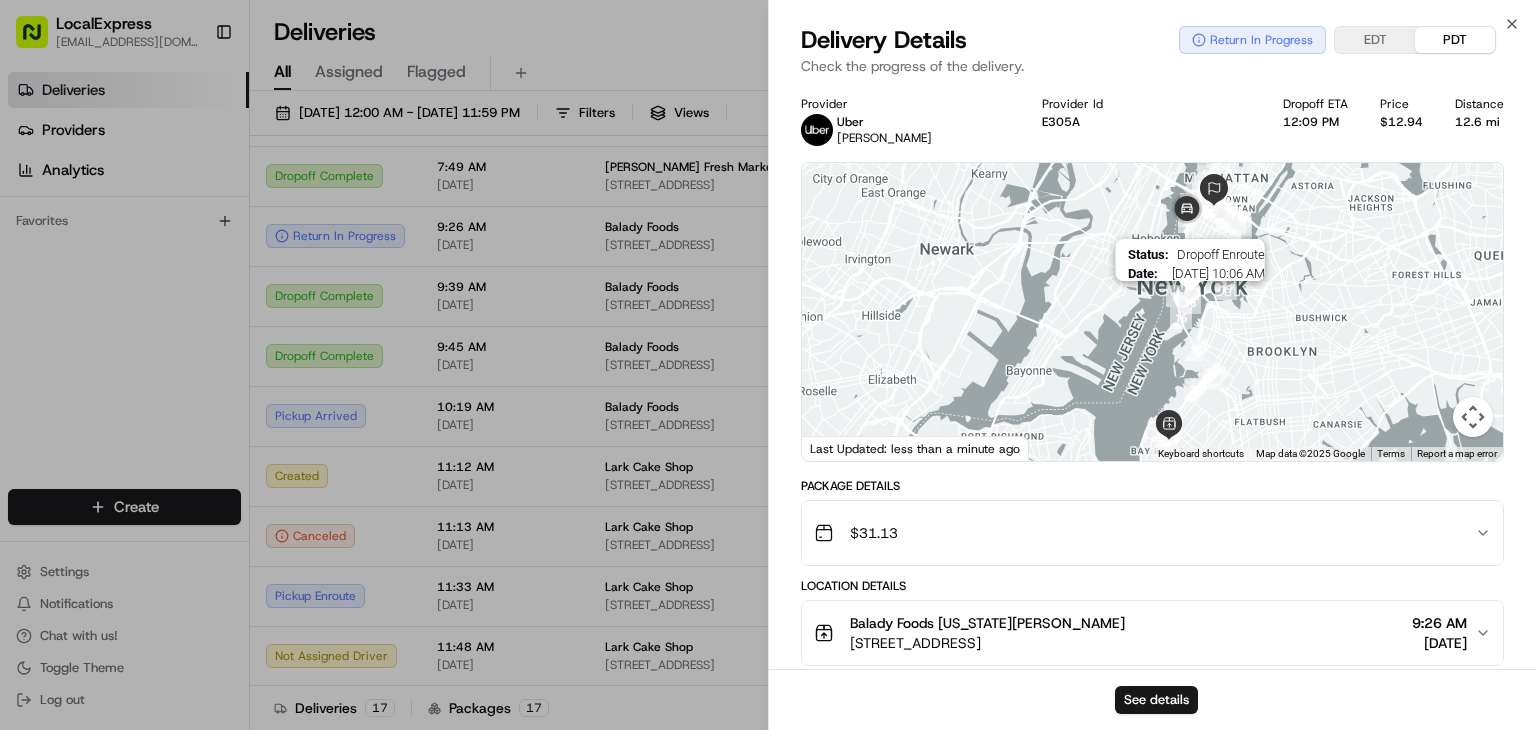 drag, startPoint x: 1172, startPoint y: 345, endPoint x: 1185, endPoint y: 301, distance: 45.88028 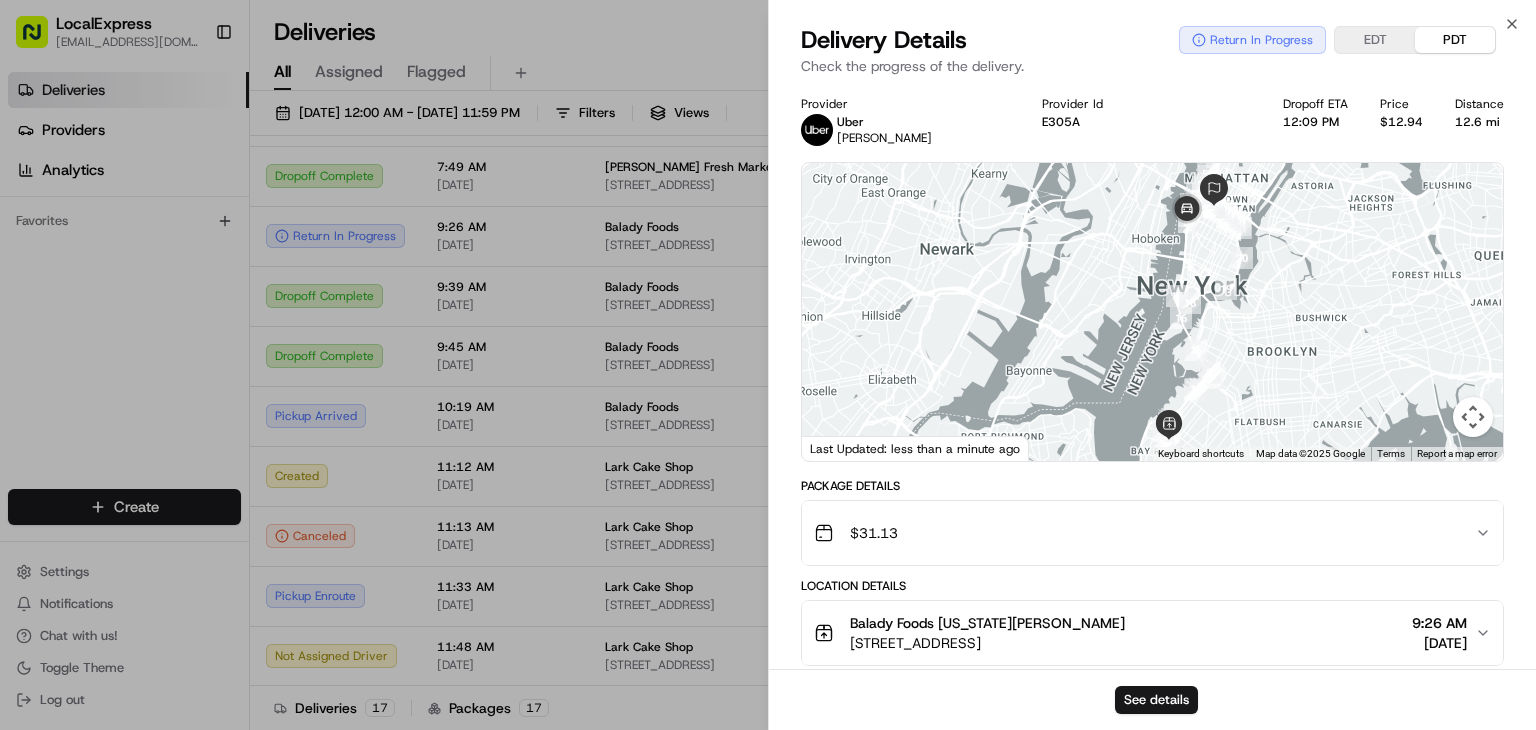 click on "Provider Uber TILLO N. Provider Id E305A Dropoff ETA 12:09 PM Price $12.94 Distance 12.6 mi" at bounding box center [1152, 121] 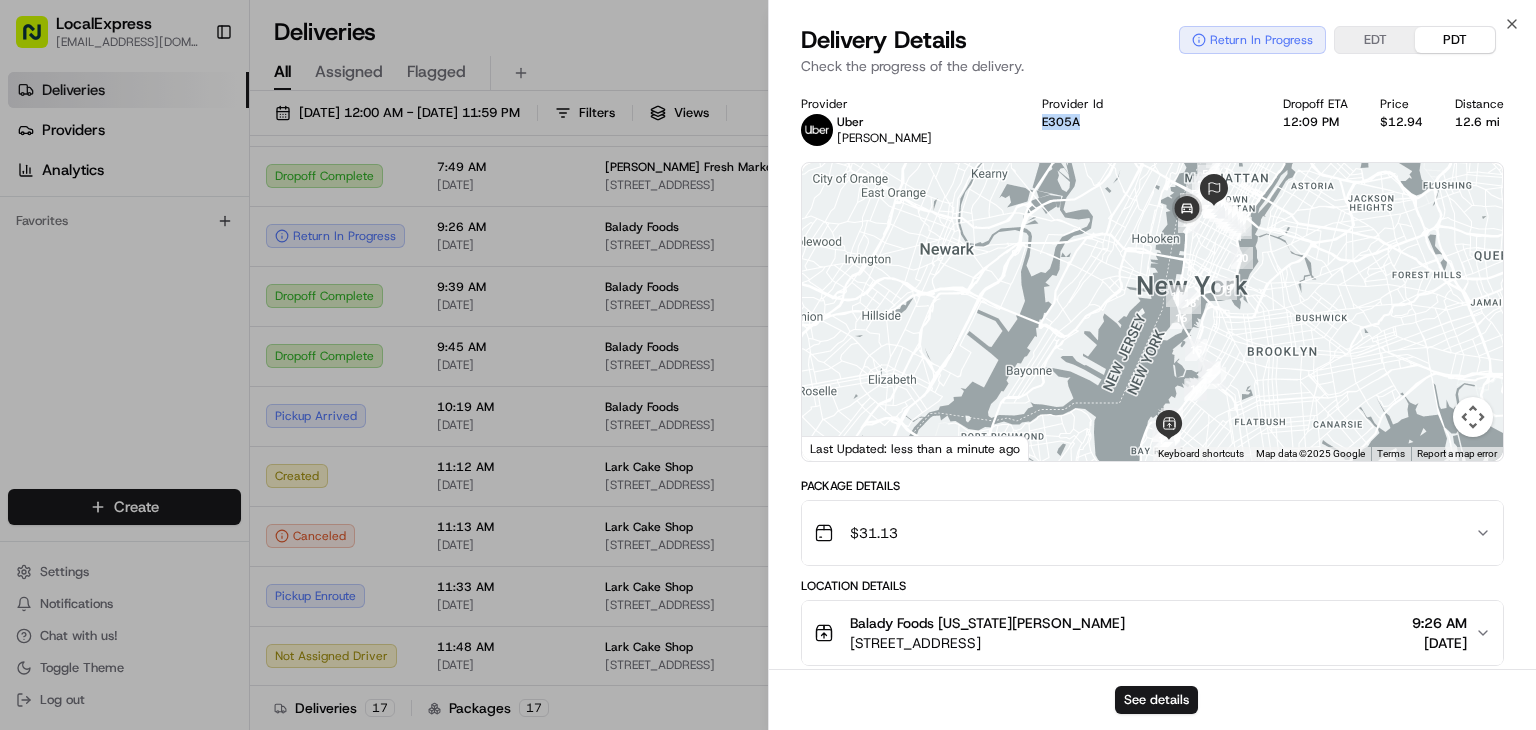click on "Provider Uber TILLO N. Provider Id E305A Dropoff ETA 12:09 PM Price $12.94 Distance 12.6 mi" at bounding box center (1152, 121) 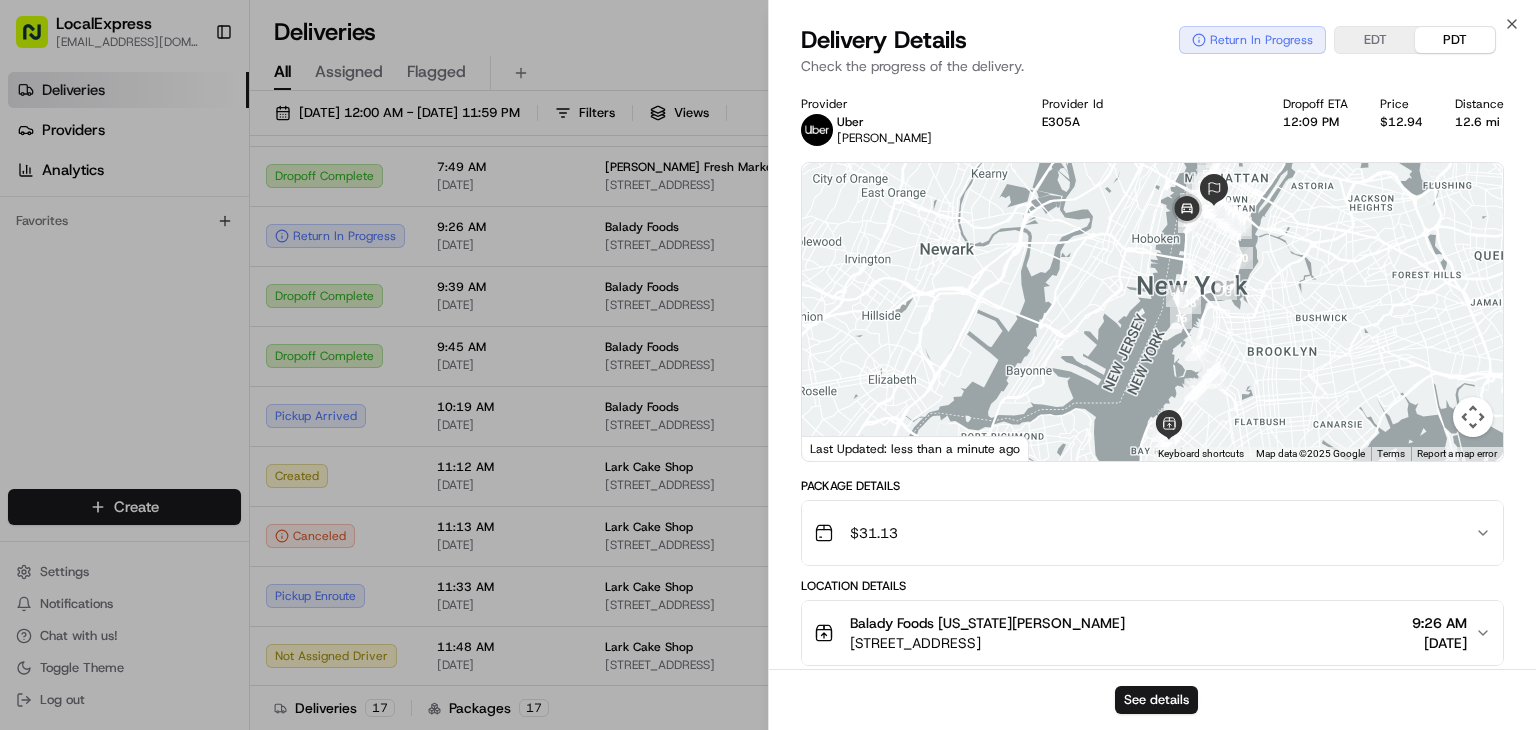 click on "Provider Uber TILLO N. Provider Id E305A Dropoff ETA 12:09 PM Price $12.94 Distance 12.6 mi" at bounding box center (1152, 121) 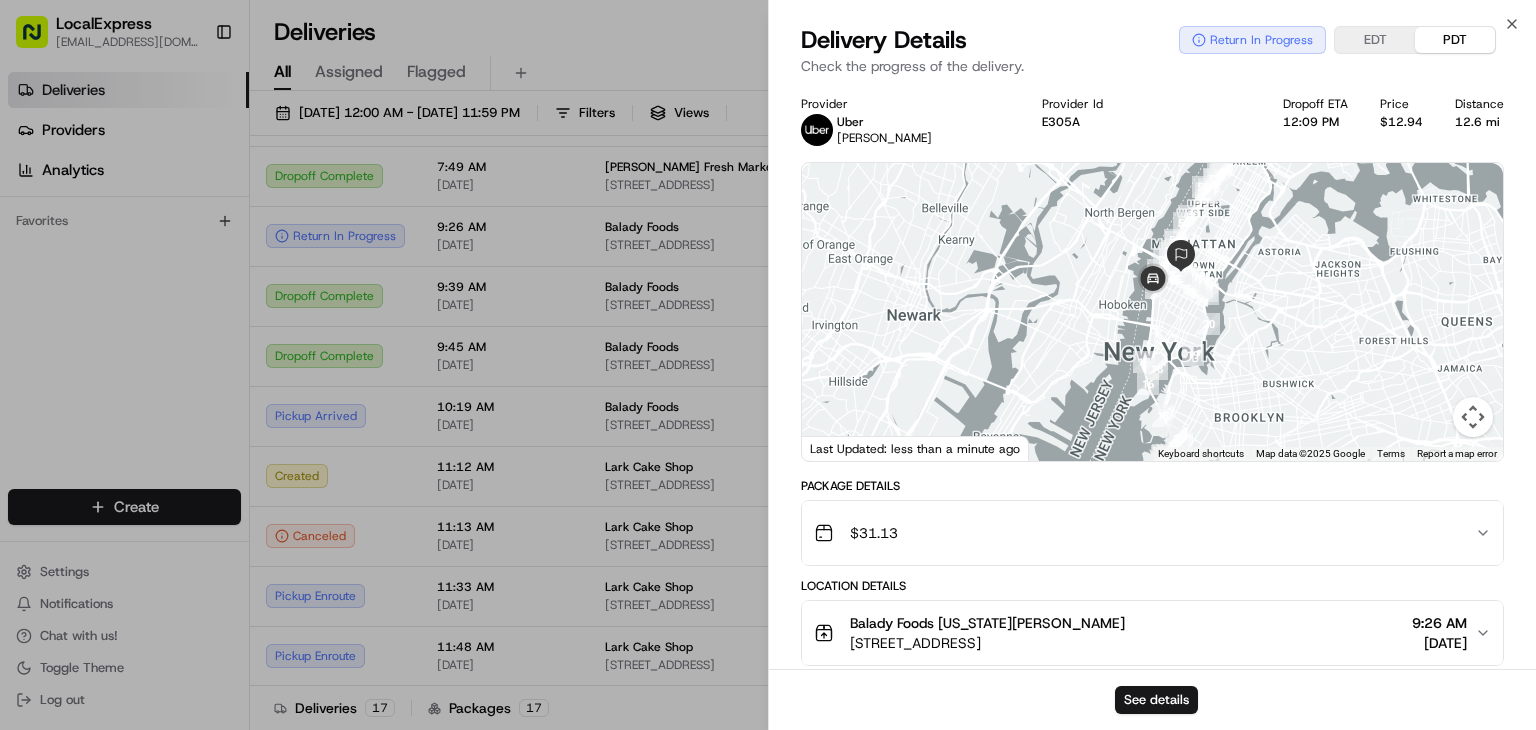 drag, startPoint x: 1182, startPoint y: 401, endPoint x: 1181, endPoint y: 386, distance: 15.033297 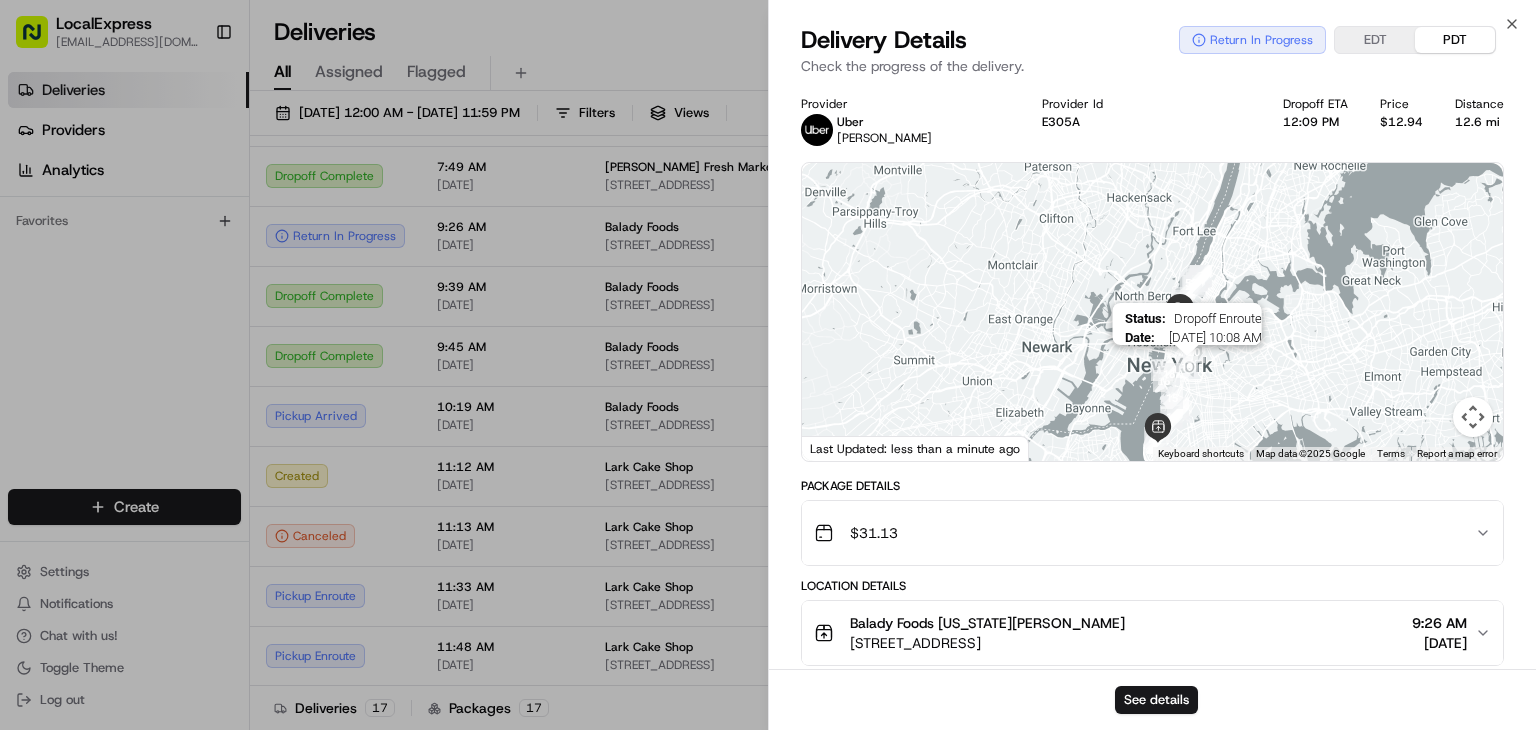 click on "Status : Dropoff Enroute Date : 07/12/2025 10:08 AM" at bounding box center [1152, 312] 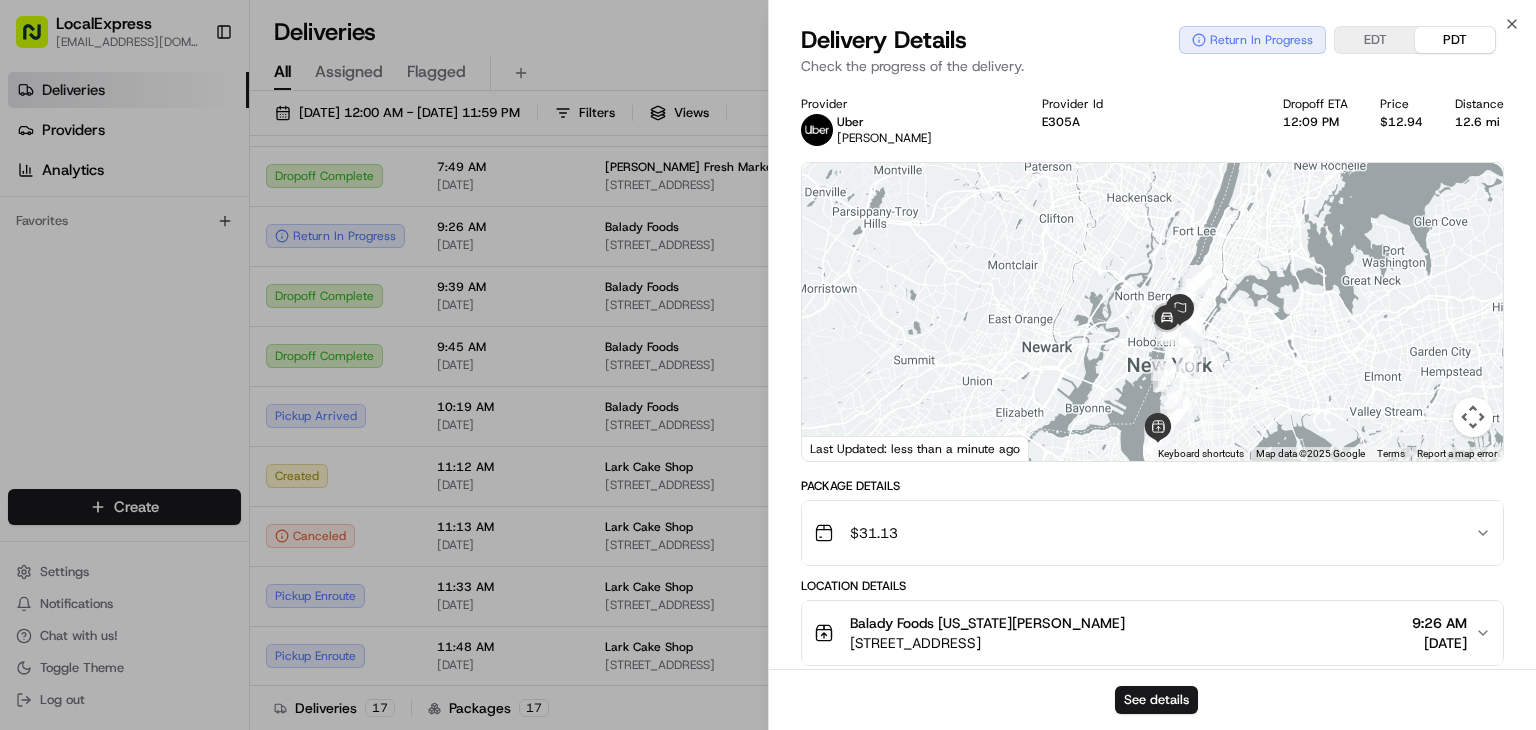 click on "E305A" at bounding box center [1146, 122] 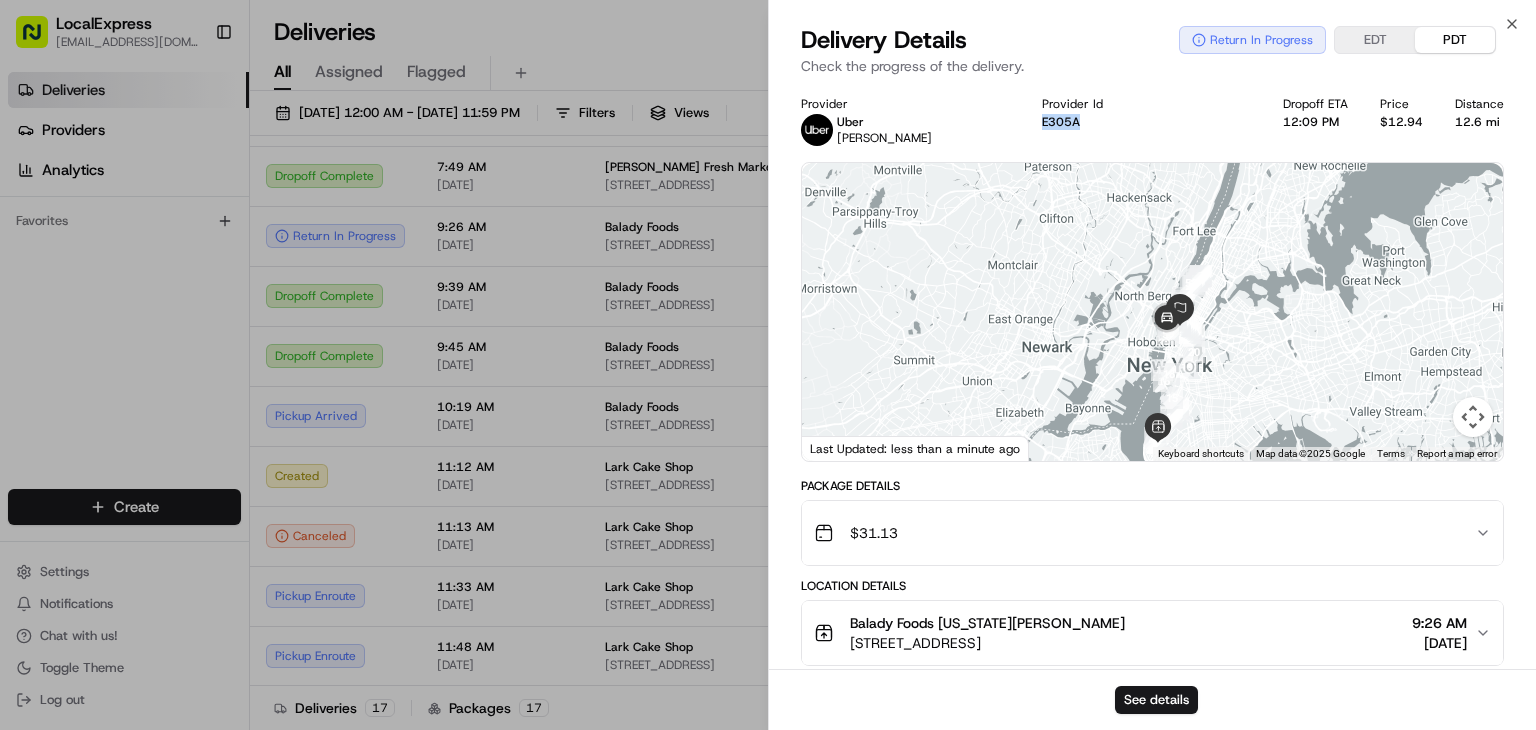 click on "E305A" at bounding box center (1146, 122) 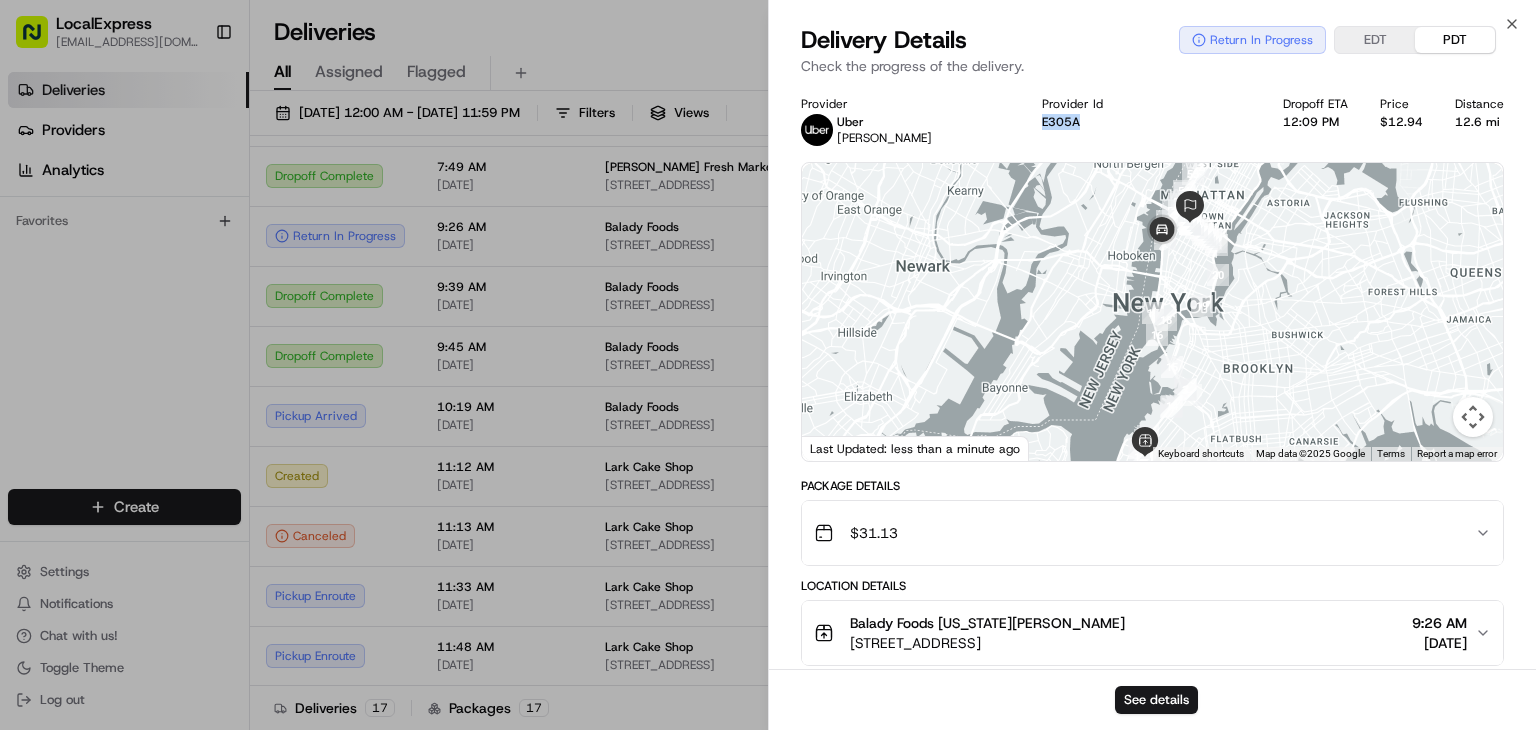 drag, startPoint x: 1173, startPoint y: 325, endPoint x: 1216, endPoint y: 345, distance: 47.423622 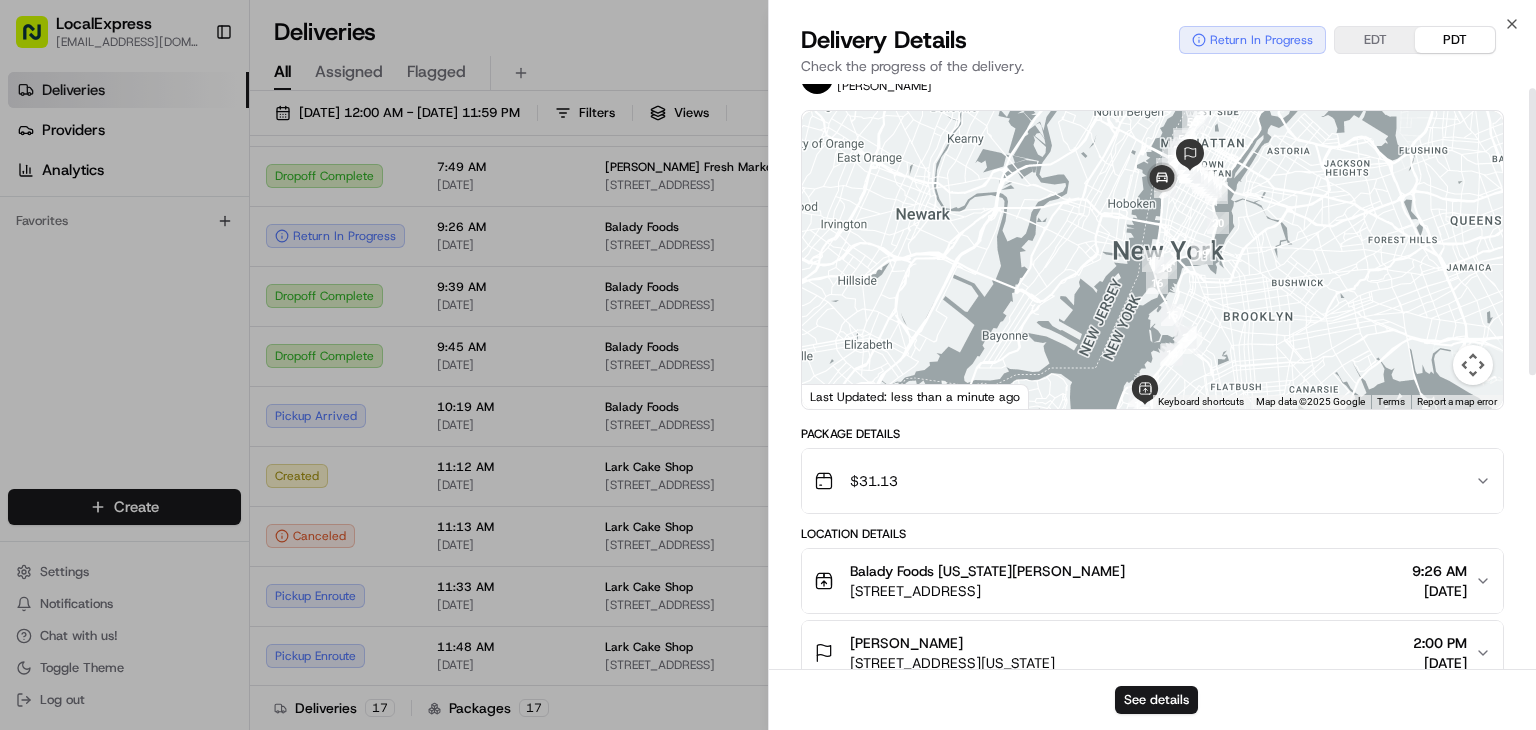 scroll, scrollTop: 0, scrollLeft: 0, axis: both 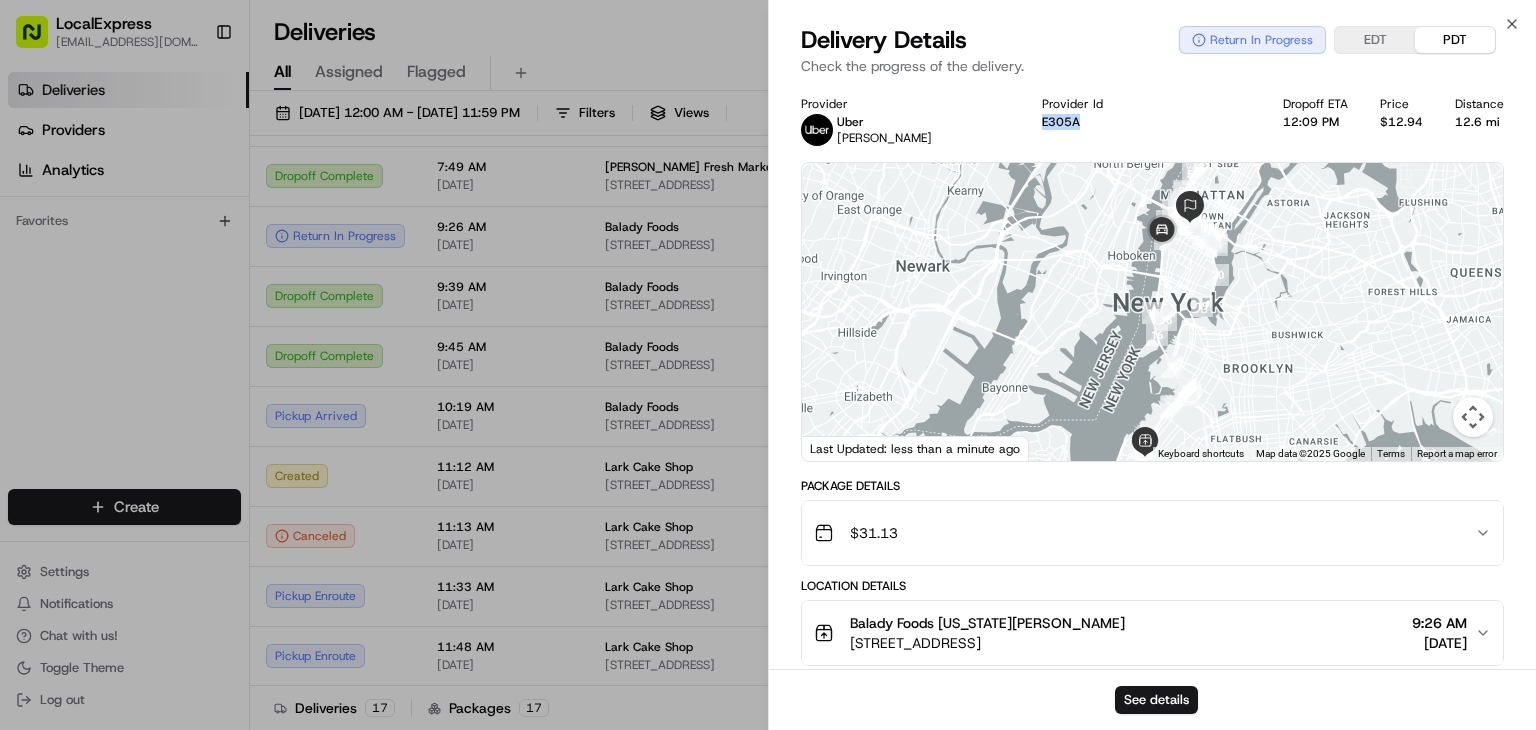 click on "E305A" at bounding box center (1146, 122) 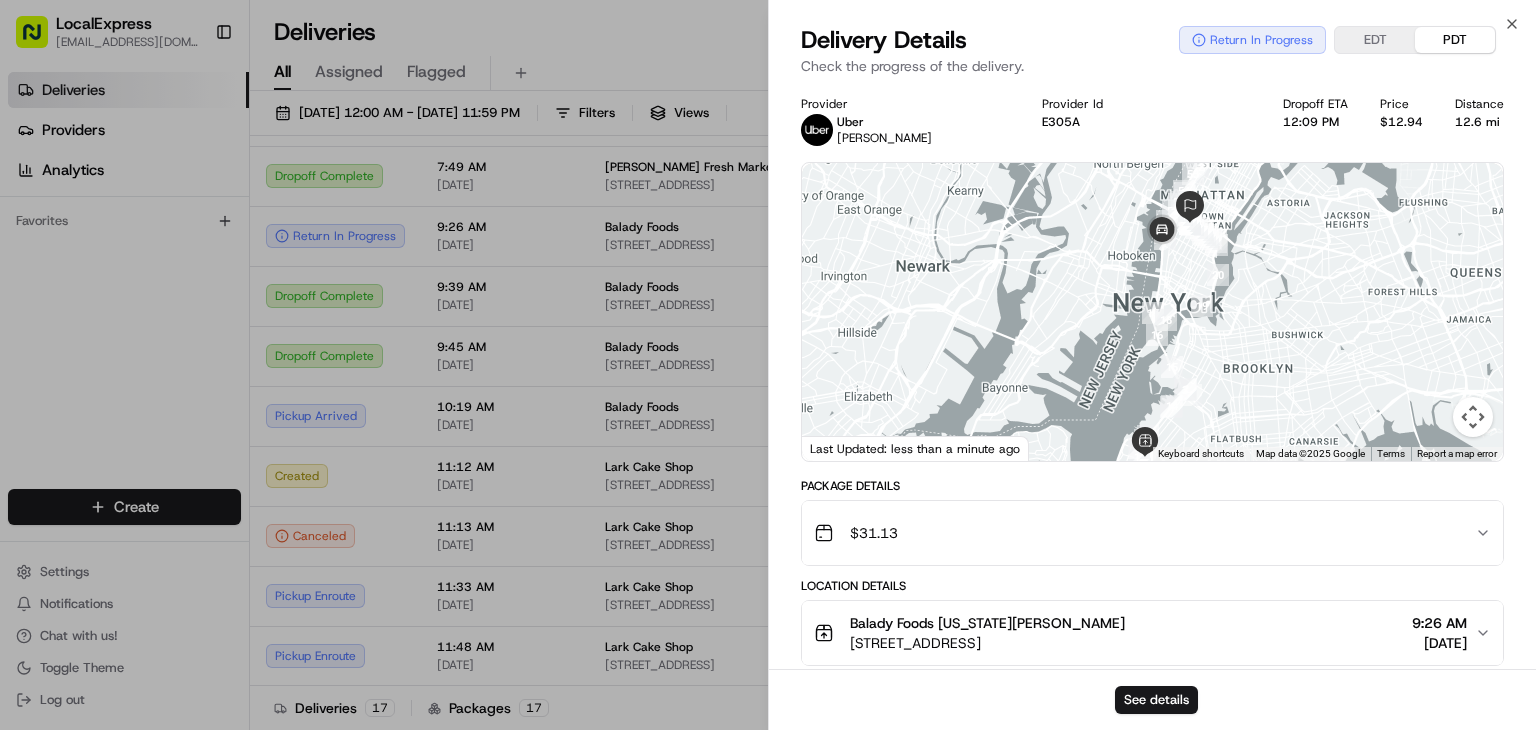 click on "E305A" at bounding box center (1146, 122) 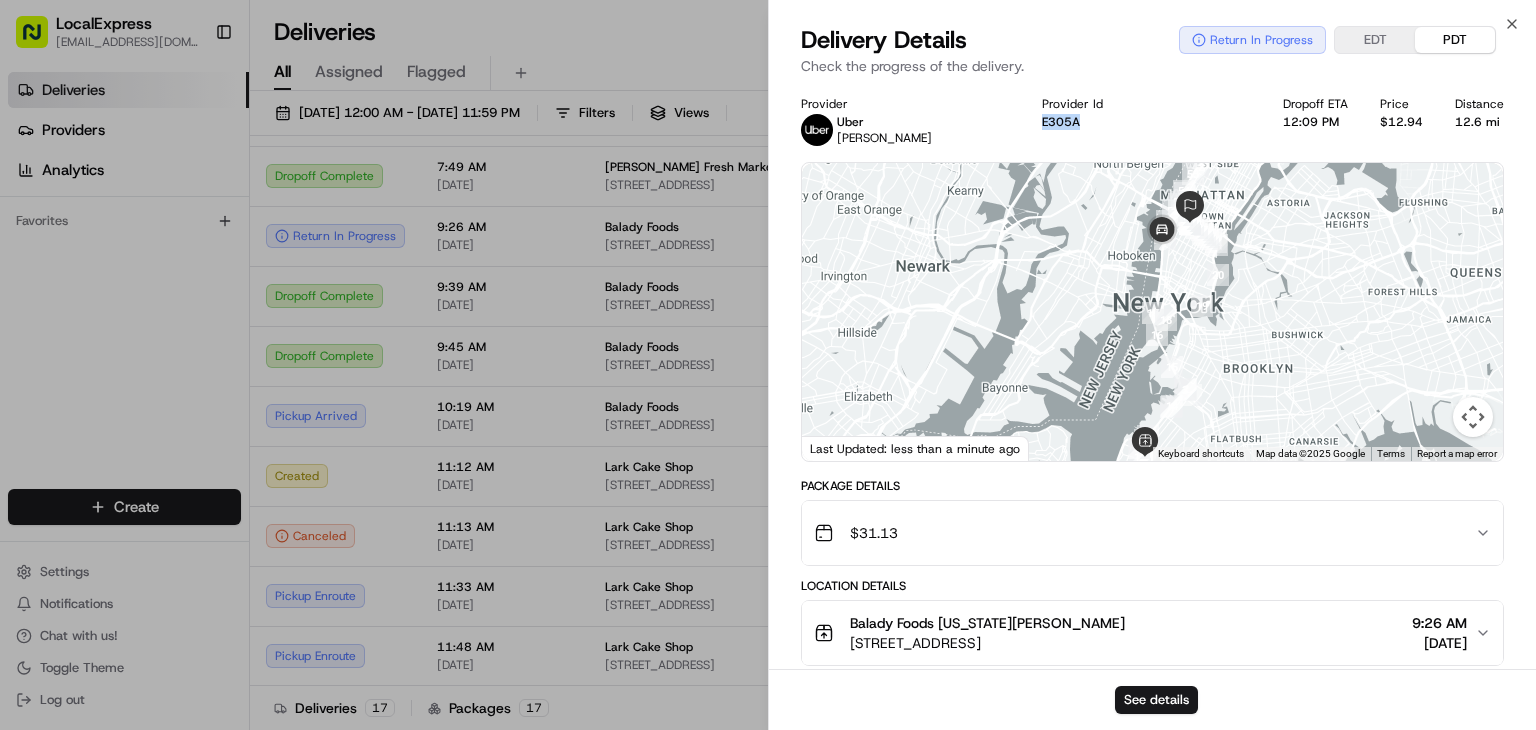 click on "E305A" at bounding box center (1146, 122) 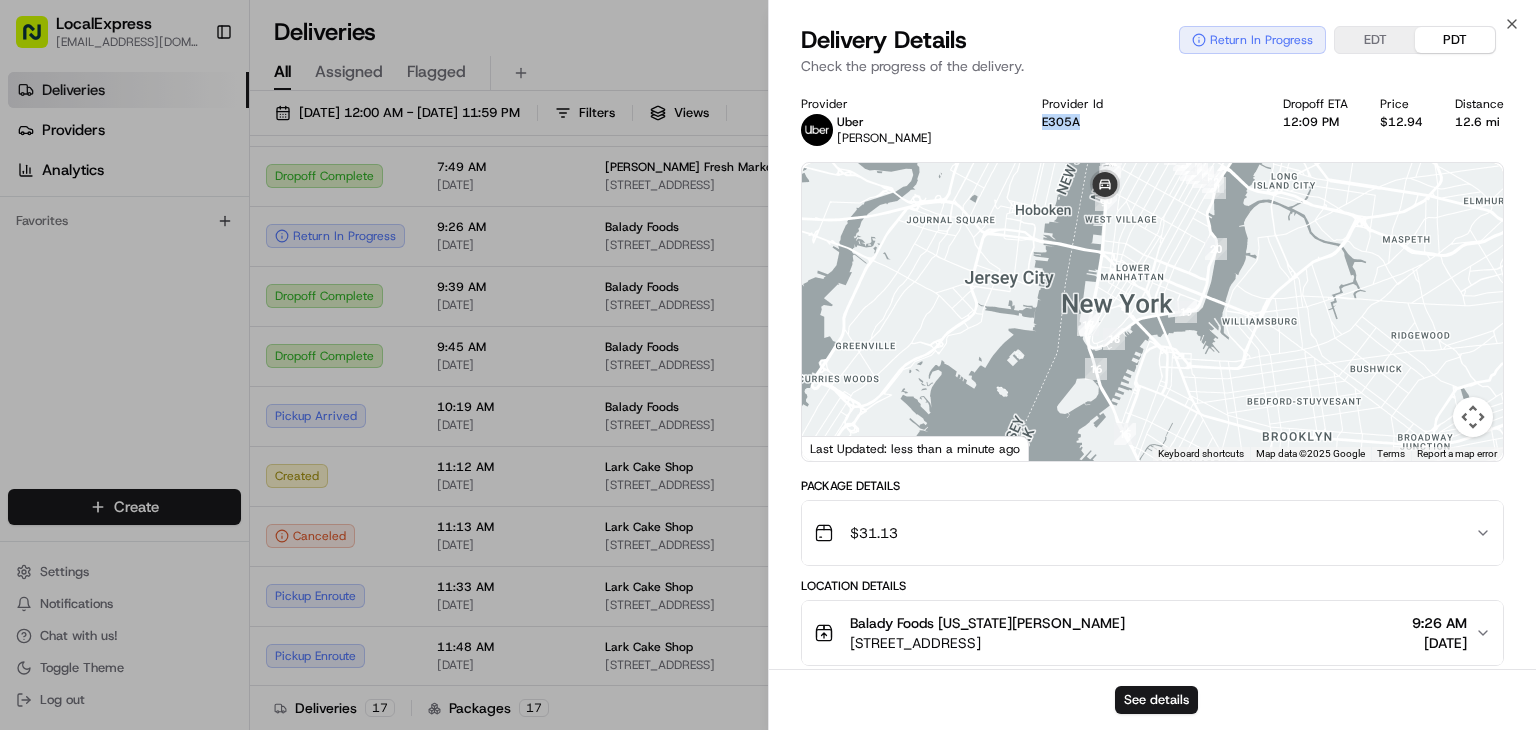 click at bounding box center (1152, 312) 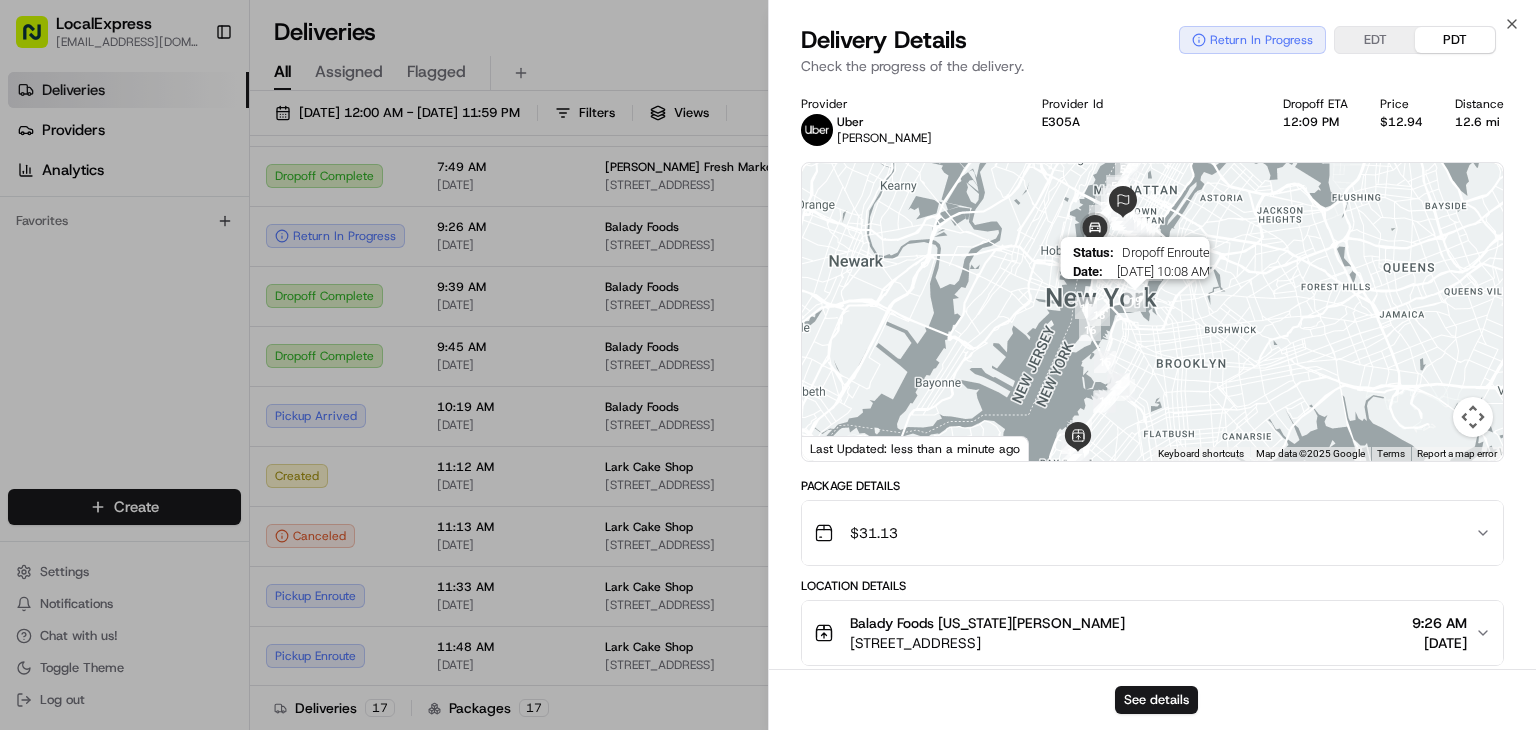 drag, startPoint x: 1159, startPoint y: 315, endPoint x: 1132, endPoint y: 308, distance: 27.89265 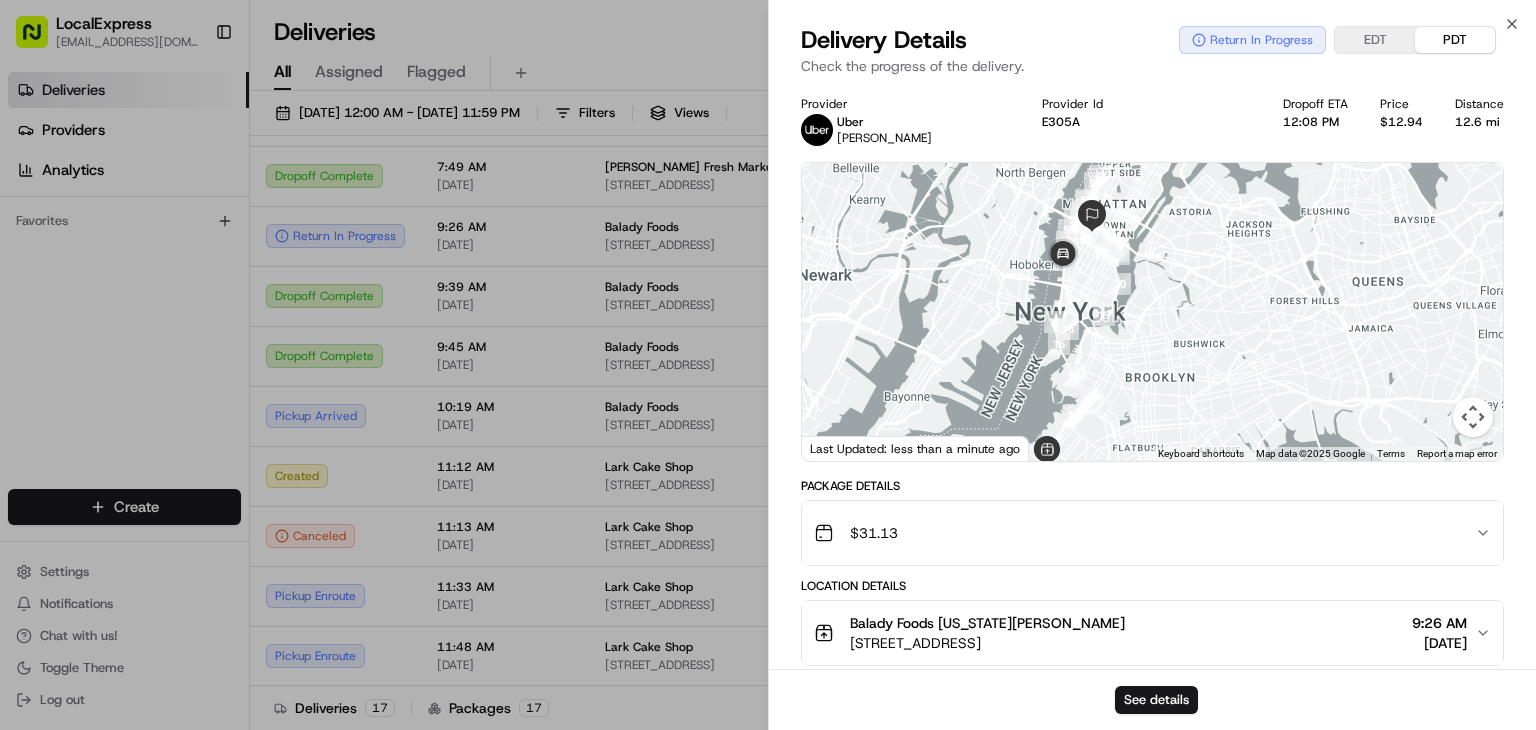drag, startPoint x: 1182, startPoint y: 337, endPoint x: 1092, endPoint y: 298, distance: 98.08669 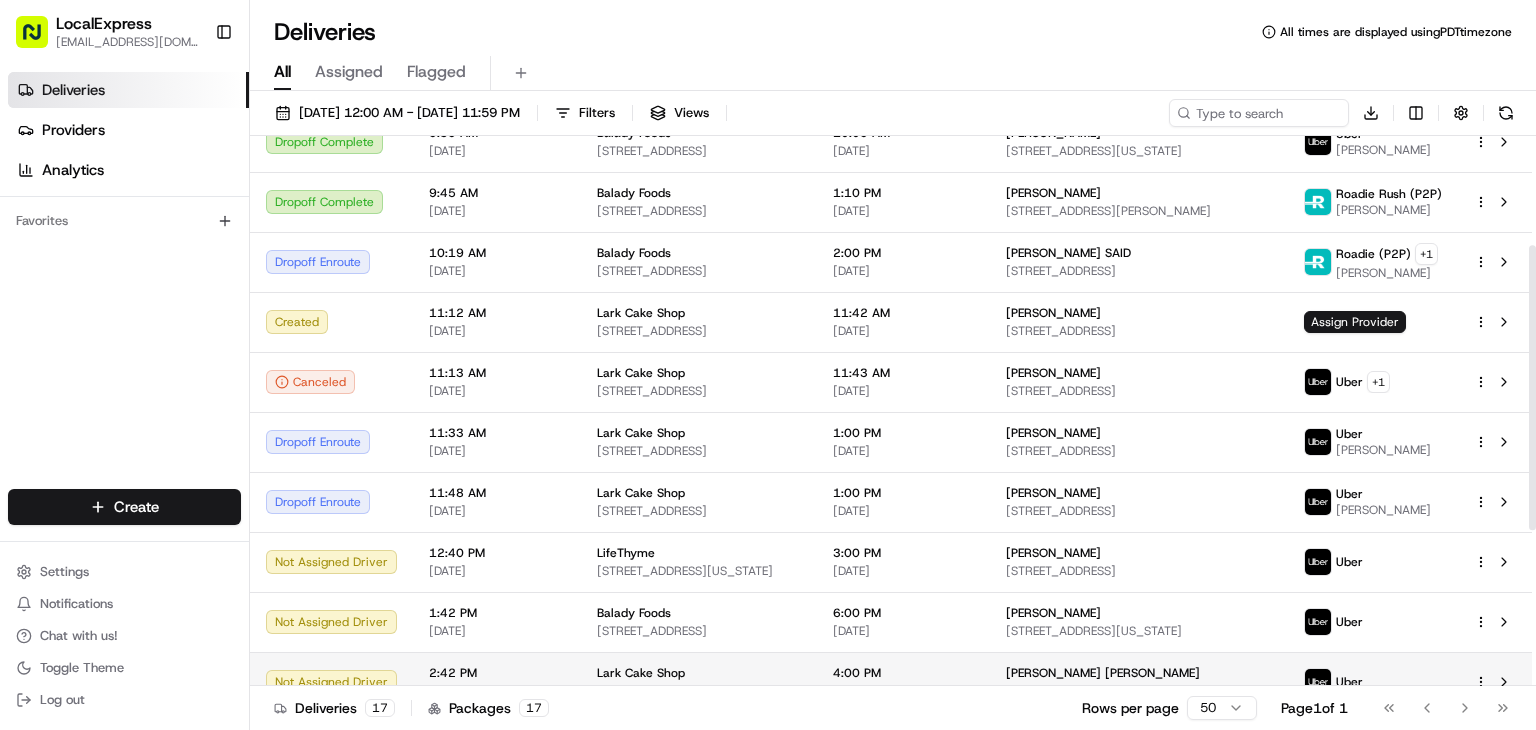 scroll, scrollTop: 210, scrollLeft: 0, axis: vertical 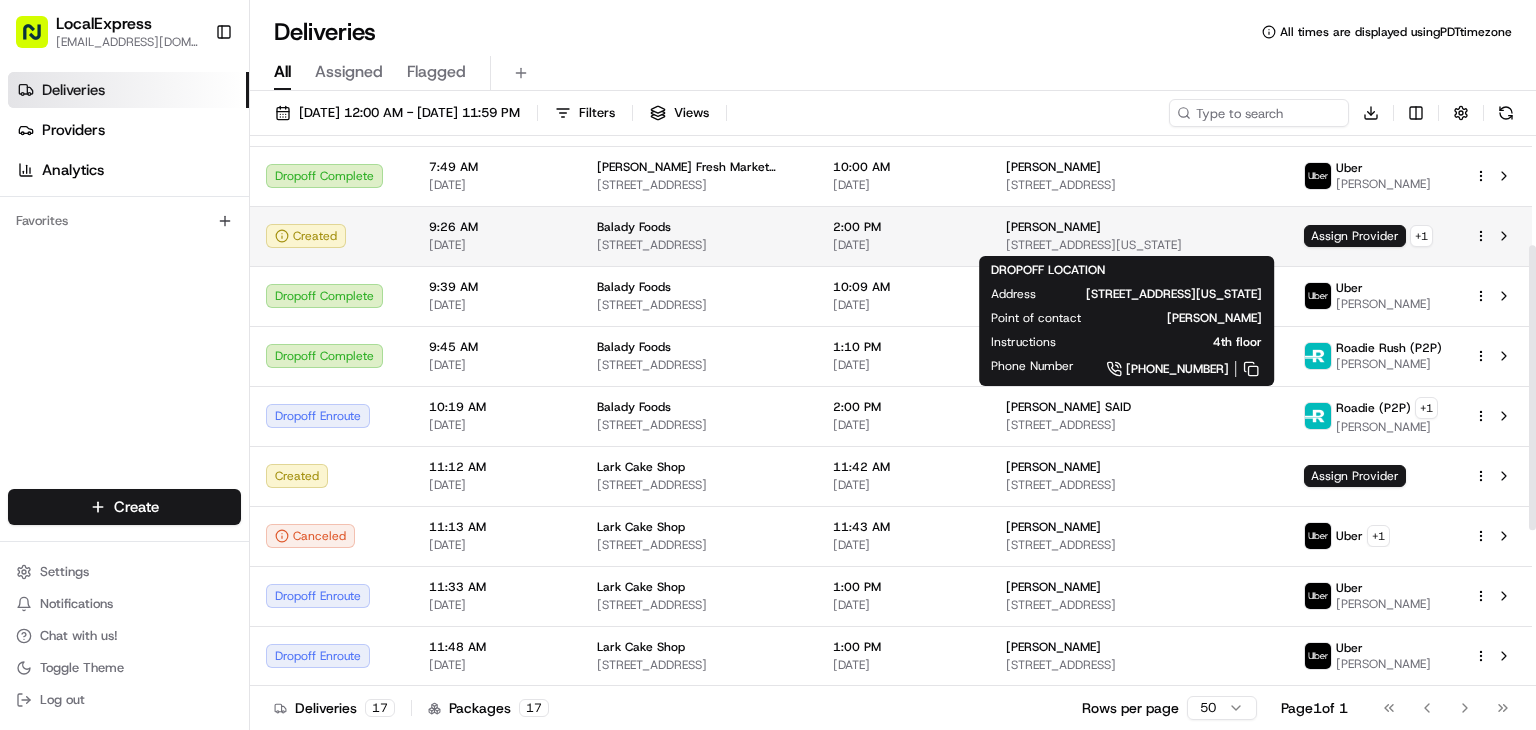 click on "[PERSON_NAME]" at bounding box center (1053, 227) 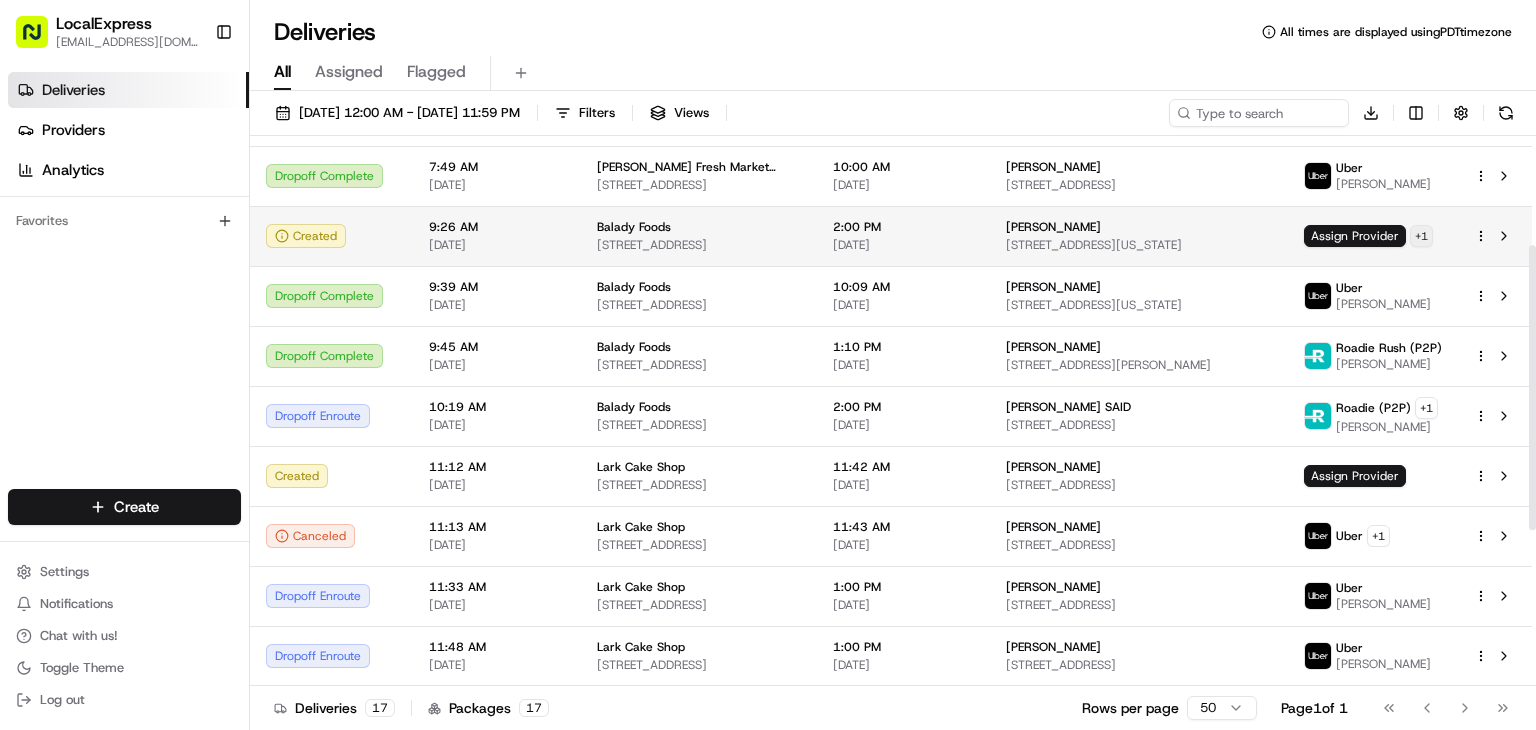 click on "LocalExpress [EMAIL_ADDRESS][DOMAIN_NAME] Toggle Sidebar Deliveries Providers Analytics Favorites Main Menu Members & Organization Organization Users Roles Preferences Customization Tracking Orchestration Automations Dispatch Strategy Locations Pickup Locations Dropoff Locations Billing Billing Refund Requests Integrations Notification Triggers Webhooks API Keys Request Logs Create Settings Notifications Chat with us! Toggle Theme Log out Deliveries All times are displayed using  PDT  timezone All Assigned Flagged [DATE] 12:00 AM - [DATE] 11:59 PM Filters Views Download Status Original Pickup Time Pickup Location Original Dropoff Time Dropoff Location Provider Action Dropoff Complete 6:49 AM [DATE] [GEOGRAPHIC_DATA] IGA [STREET_ADDRESS] 7:19 AM [DATE] [PERSON_NAME] [STREET_ADDRESS] + 1 [PERSON_NAME] Dropoff Complete 7:34 AM [DATE] Balady Foods [STREET_ADDRESS] 11:15 AM [DATE][GEOGRAPHIC_DATA][PERSON_NAME] + 1 7:48 AM +" at bounding box center [768, 365] 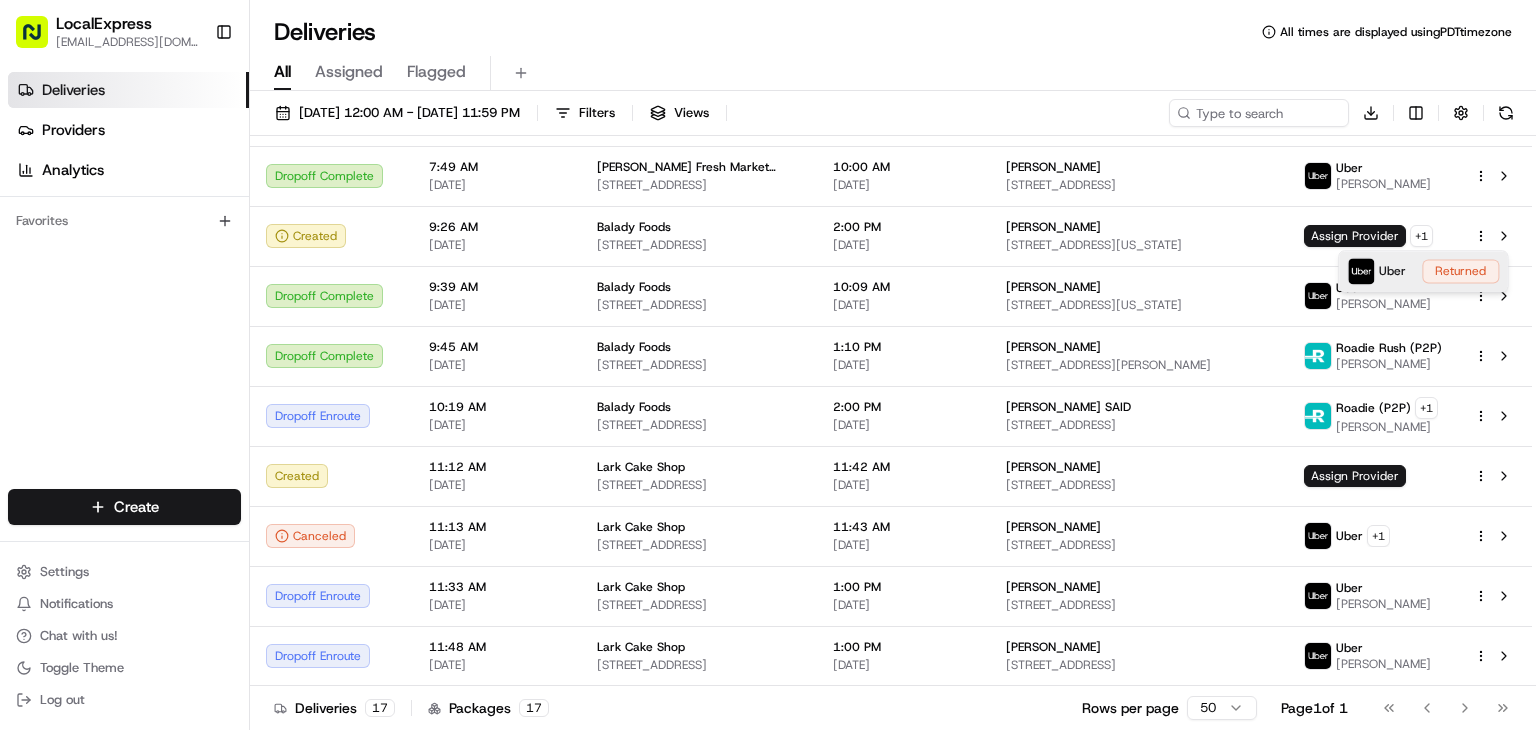 click on "Uber Returned" at bounding box center [1423, 271] 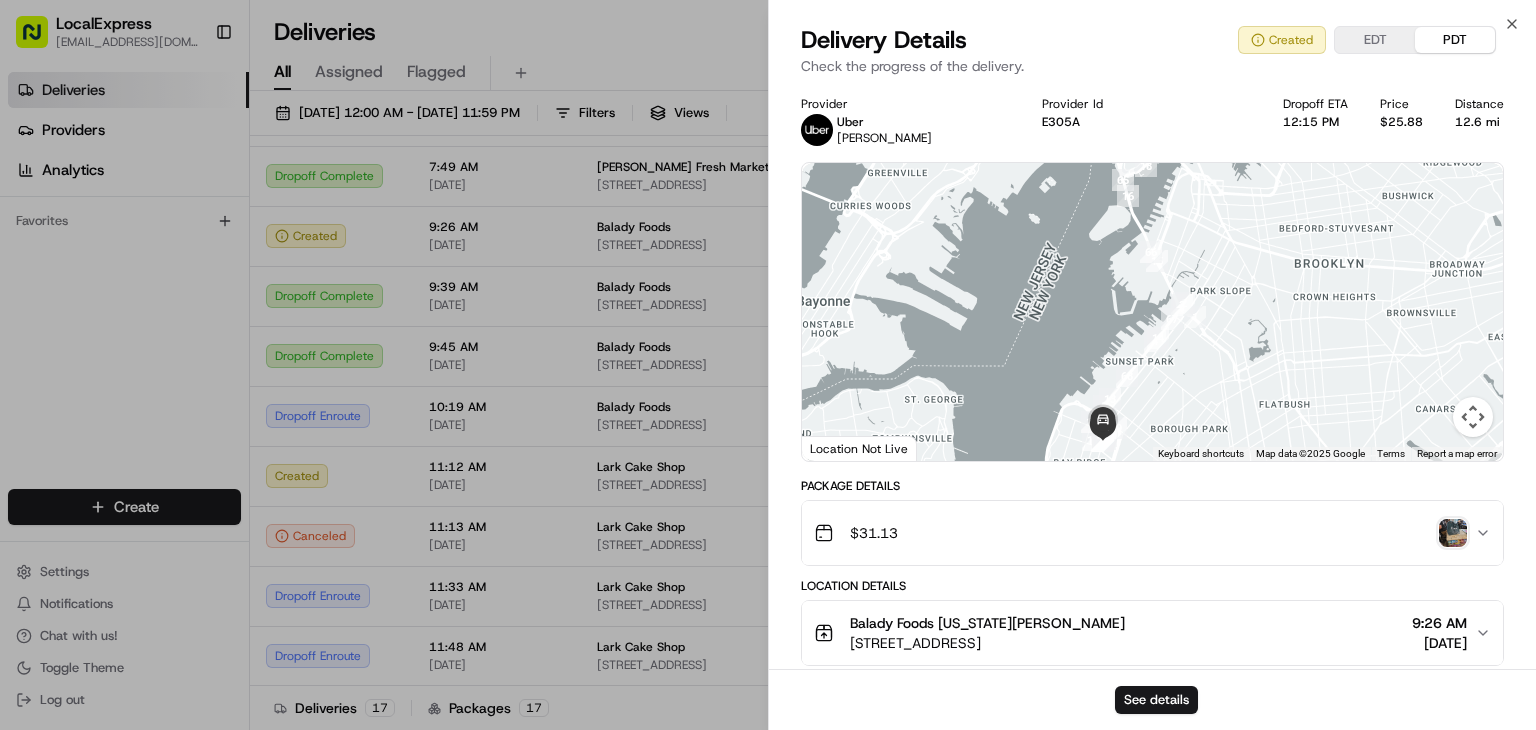 drag, startPoint x: 1128, startPoint y: 440, endPoint x: 1144, endPoint y: 387, distance: 55.362442 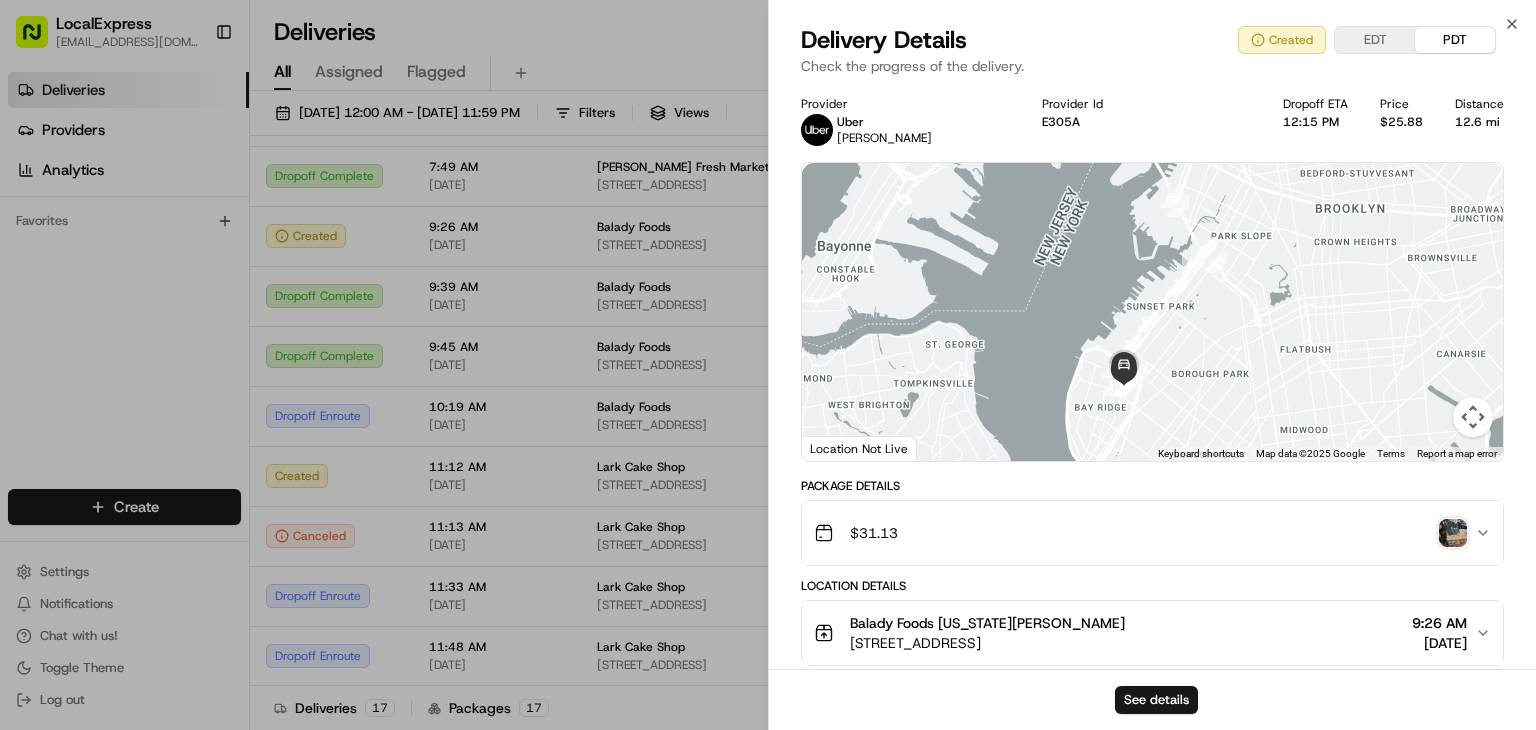 click at bounding box center [1453, 533] 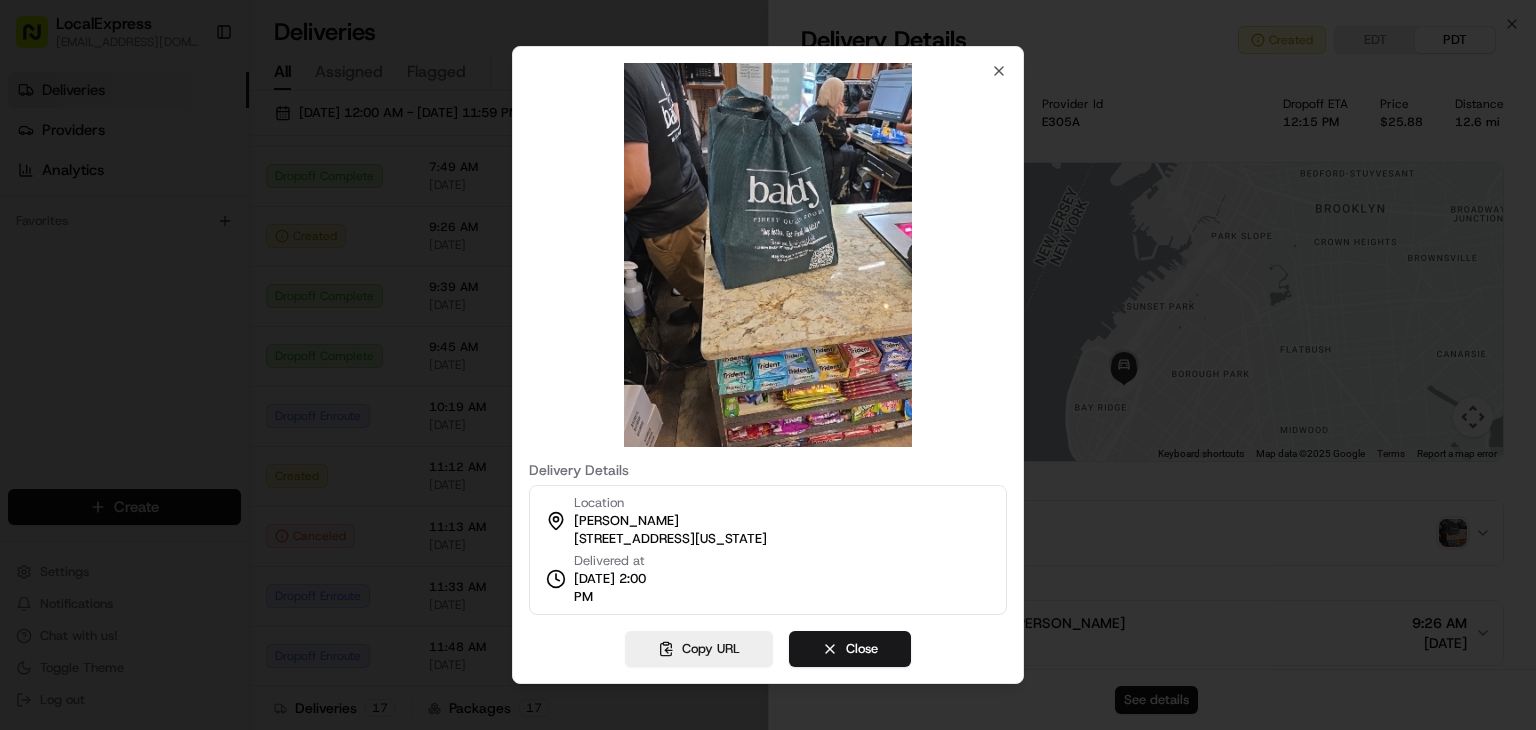 click at bounding box center (768, 365) 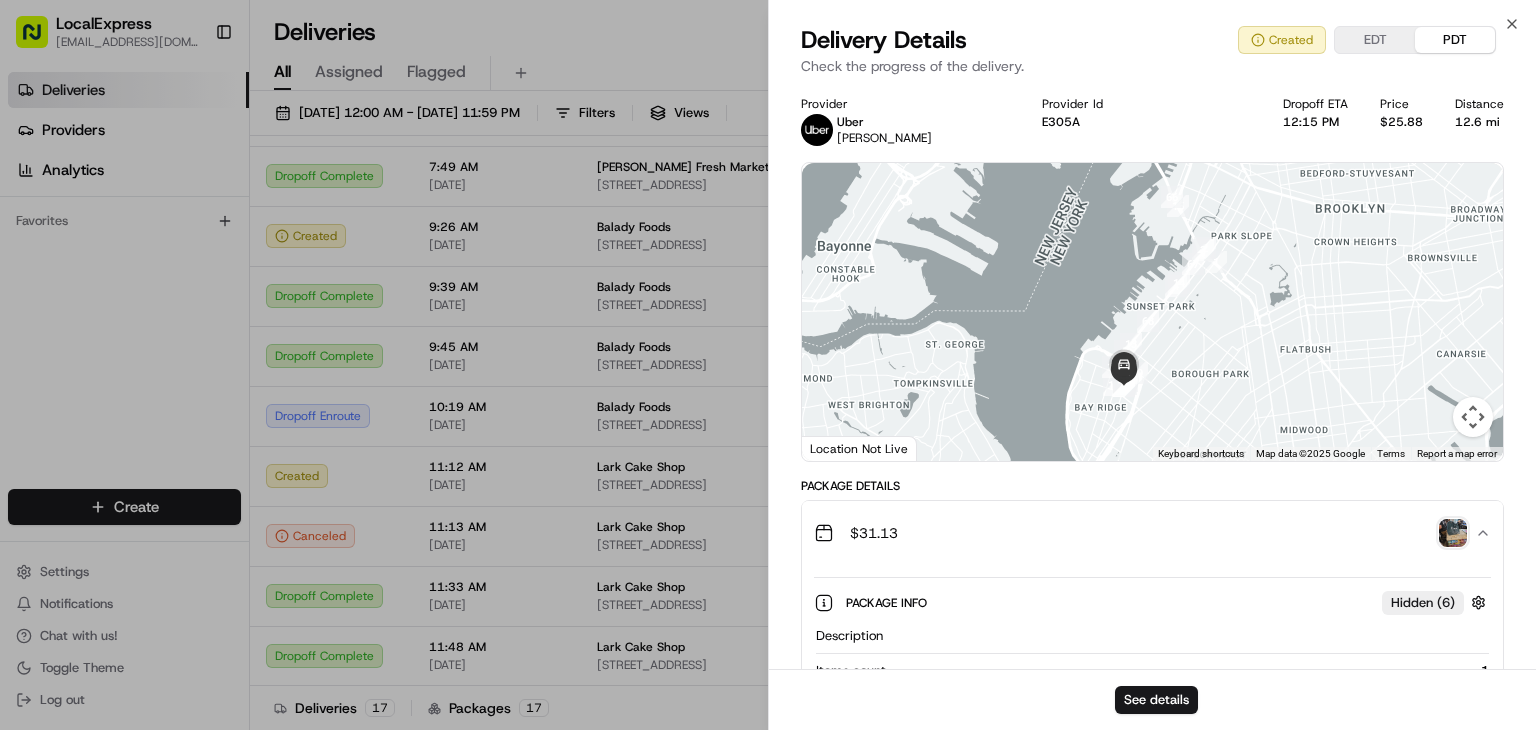 click at bounding box center (1453, 533) 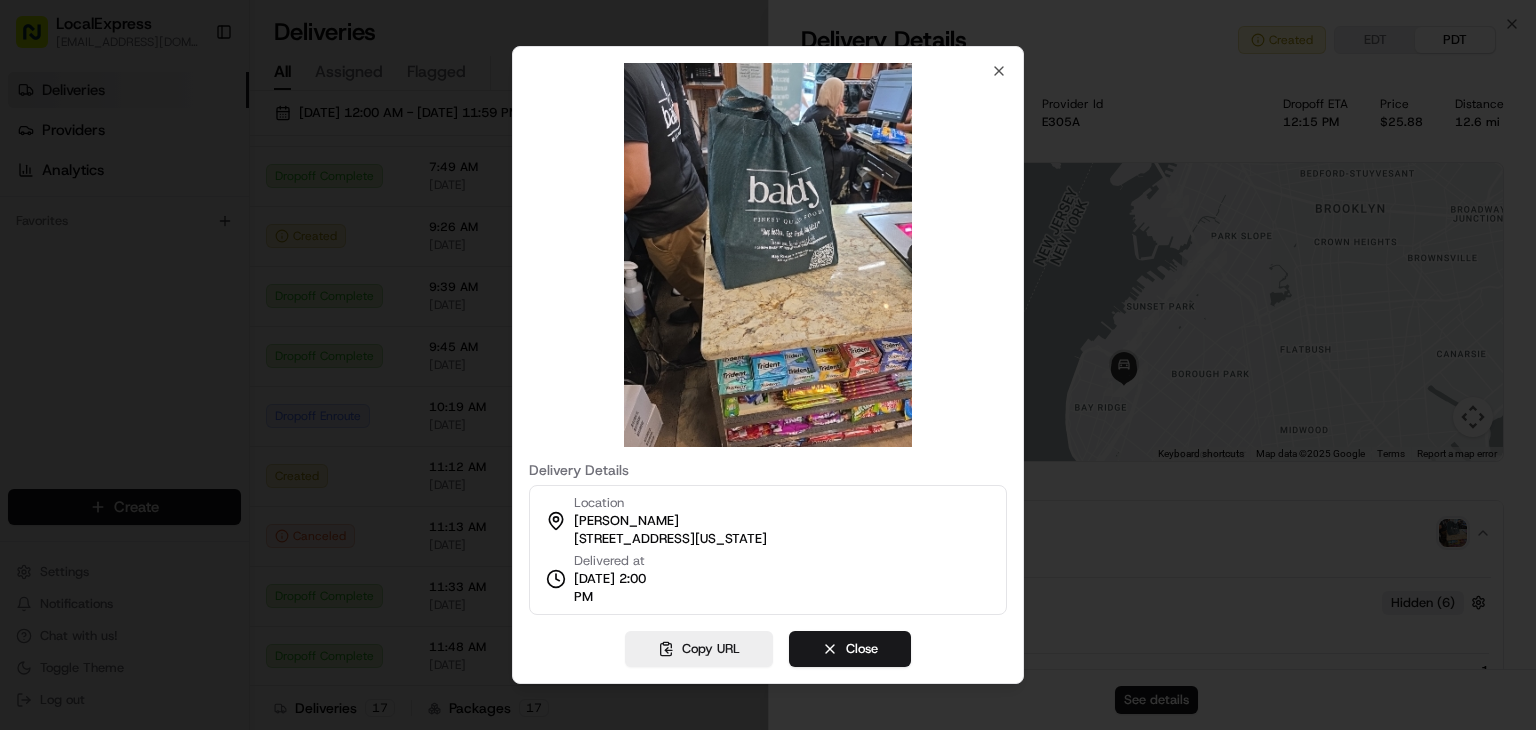 click on "Delivery Details" at bounding box center (768, 470) 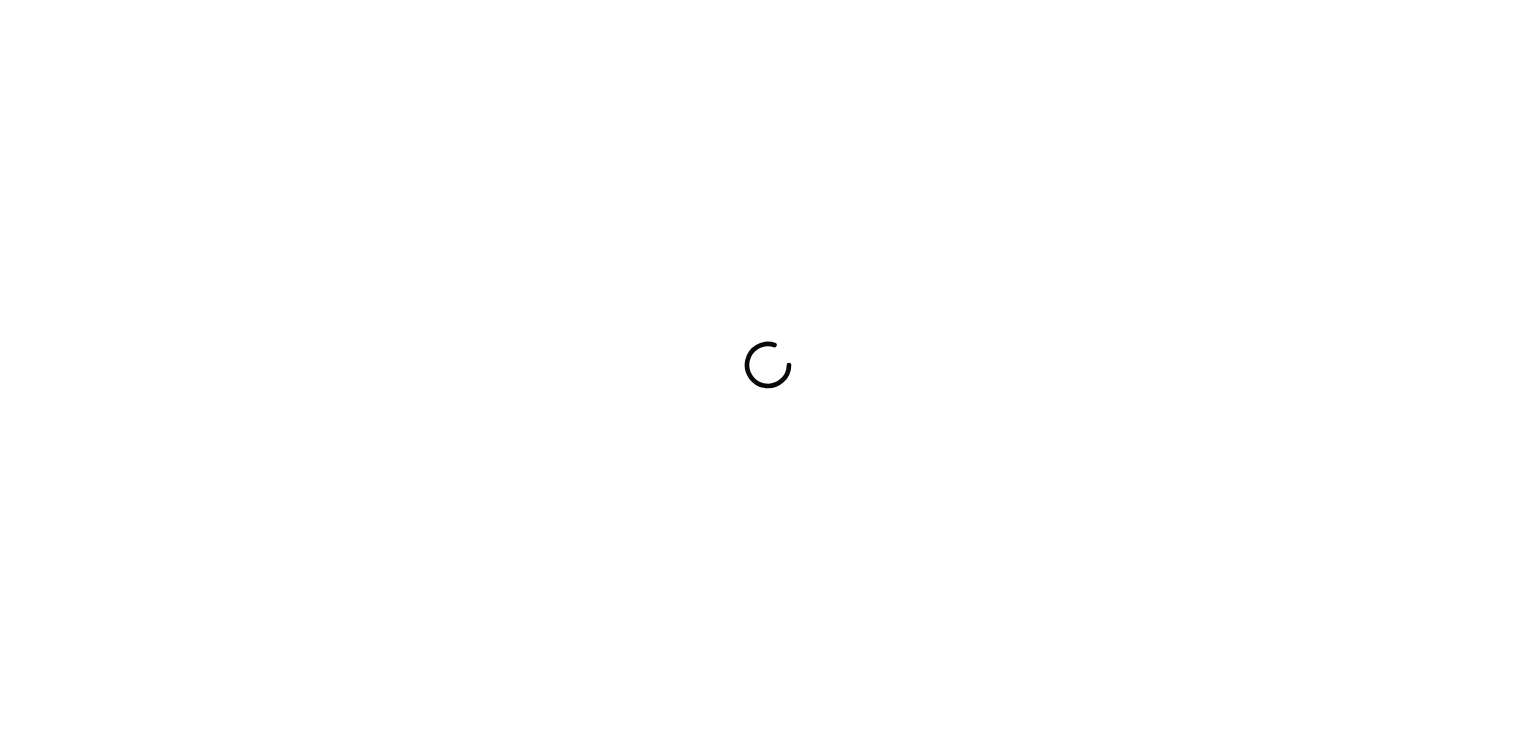 scroll, scrollTop: 0, scrollLeft: 0, axis: both 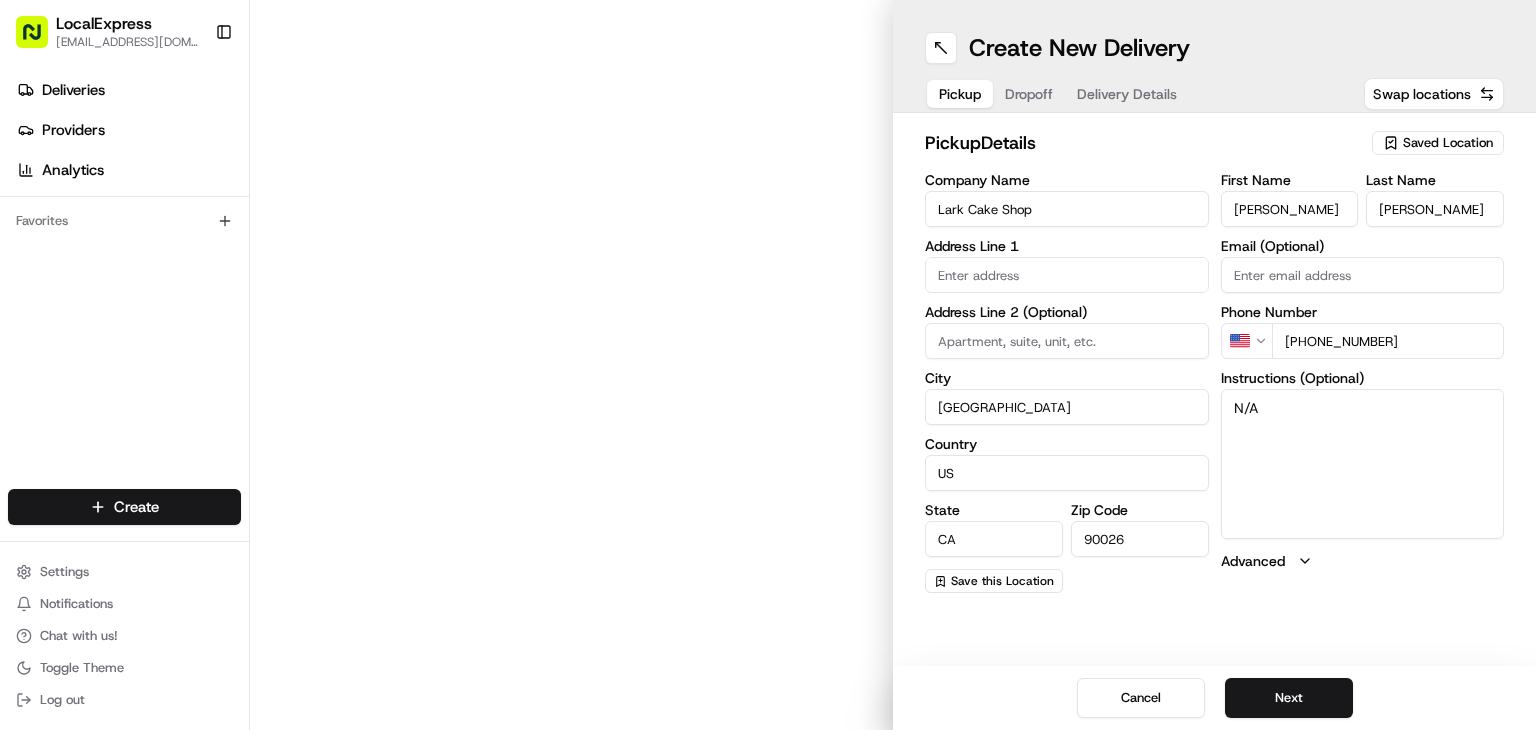 type on "[STREET_ADDRESS]" 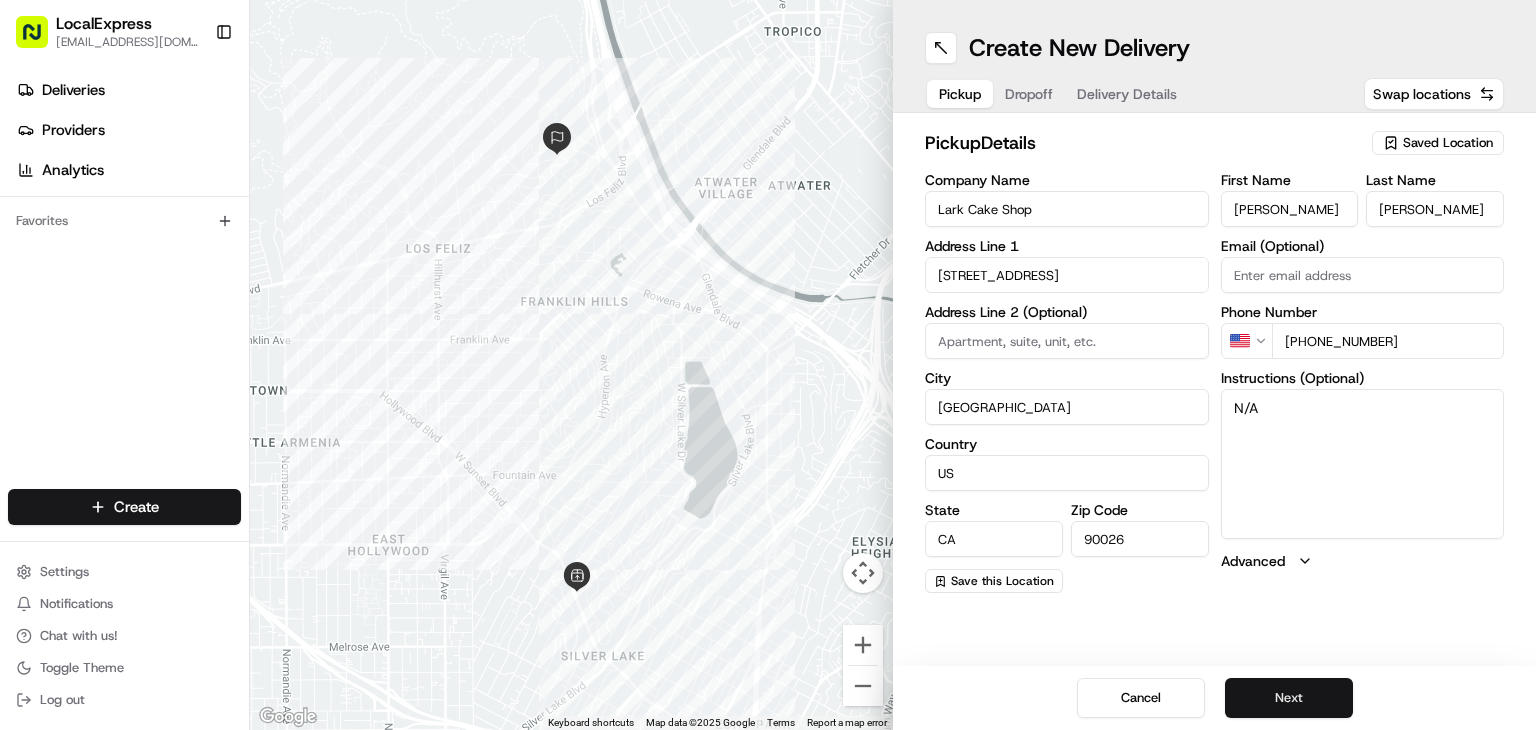 click on "Next" at bounding box center [1289, 698] 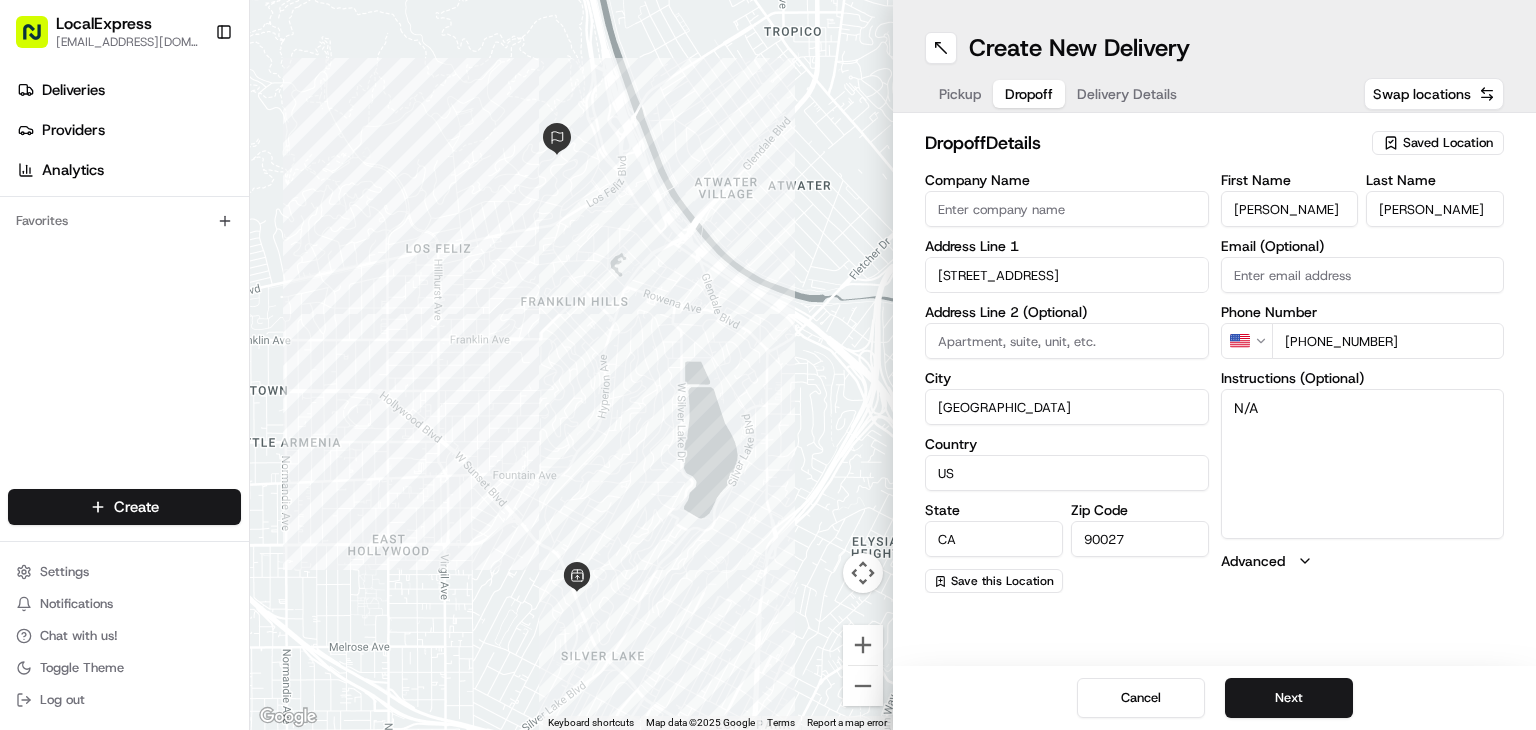 scroll, scrollTop: 0, scrollLeft: 0, axis: both 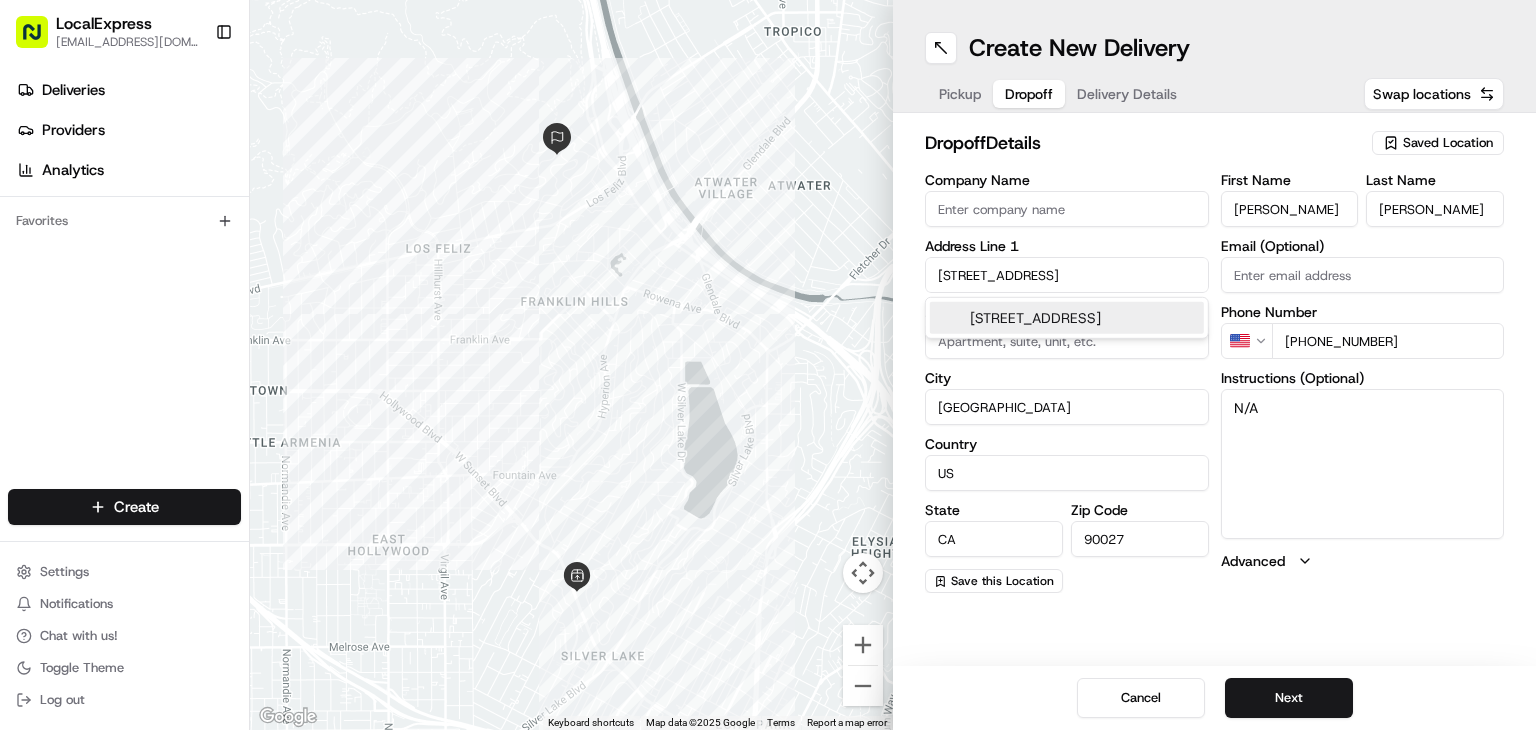 click on "[STREET_ADDRESS]" at bounding box center [1067, 275] 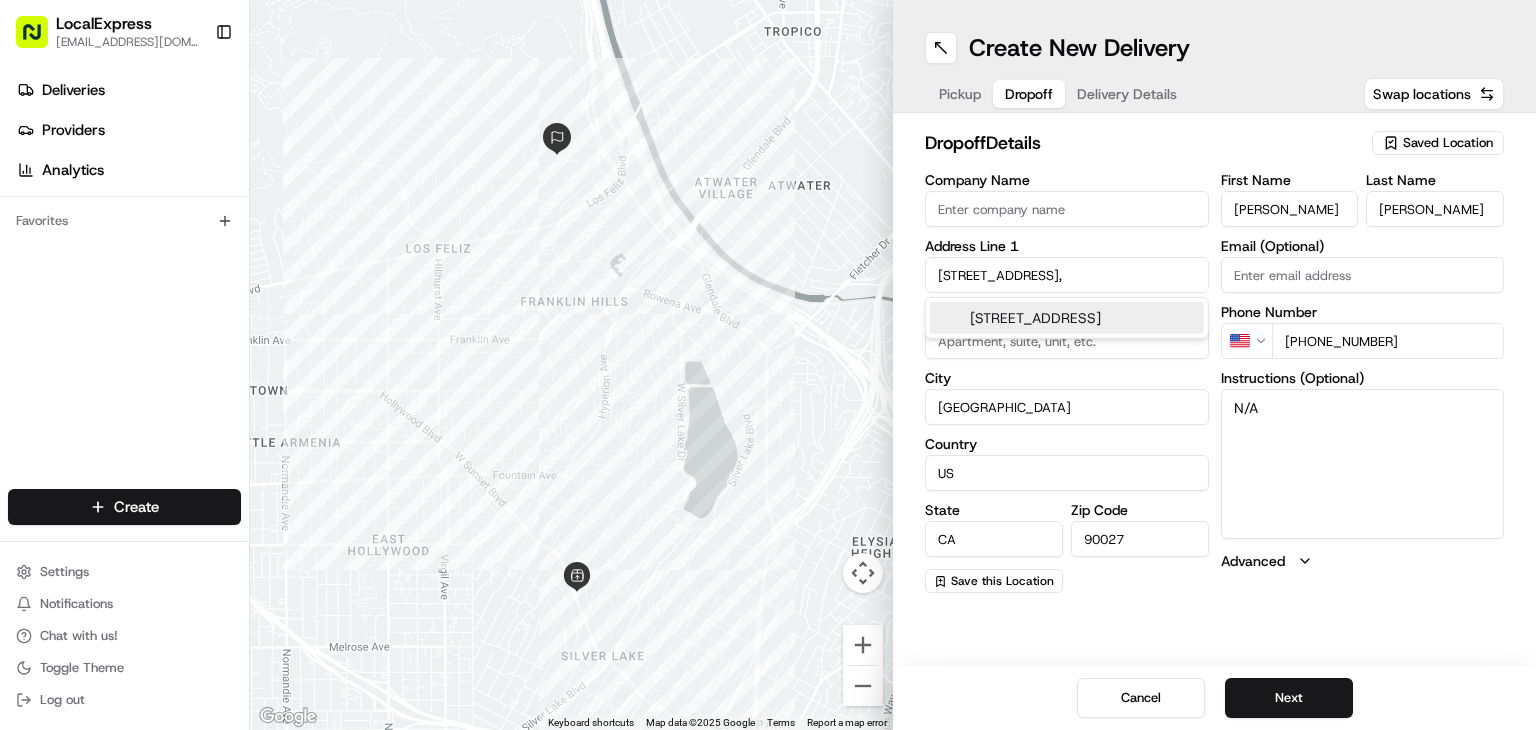 scroll, scrollTop: 0, scrollLeft: 71, axis: horizontal 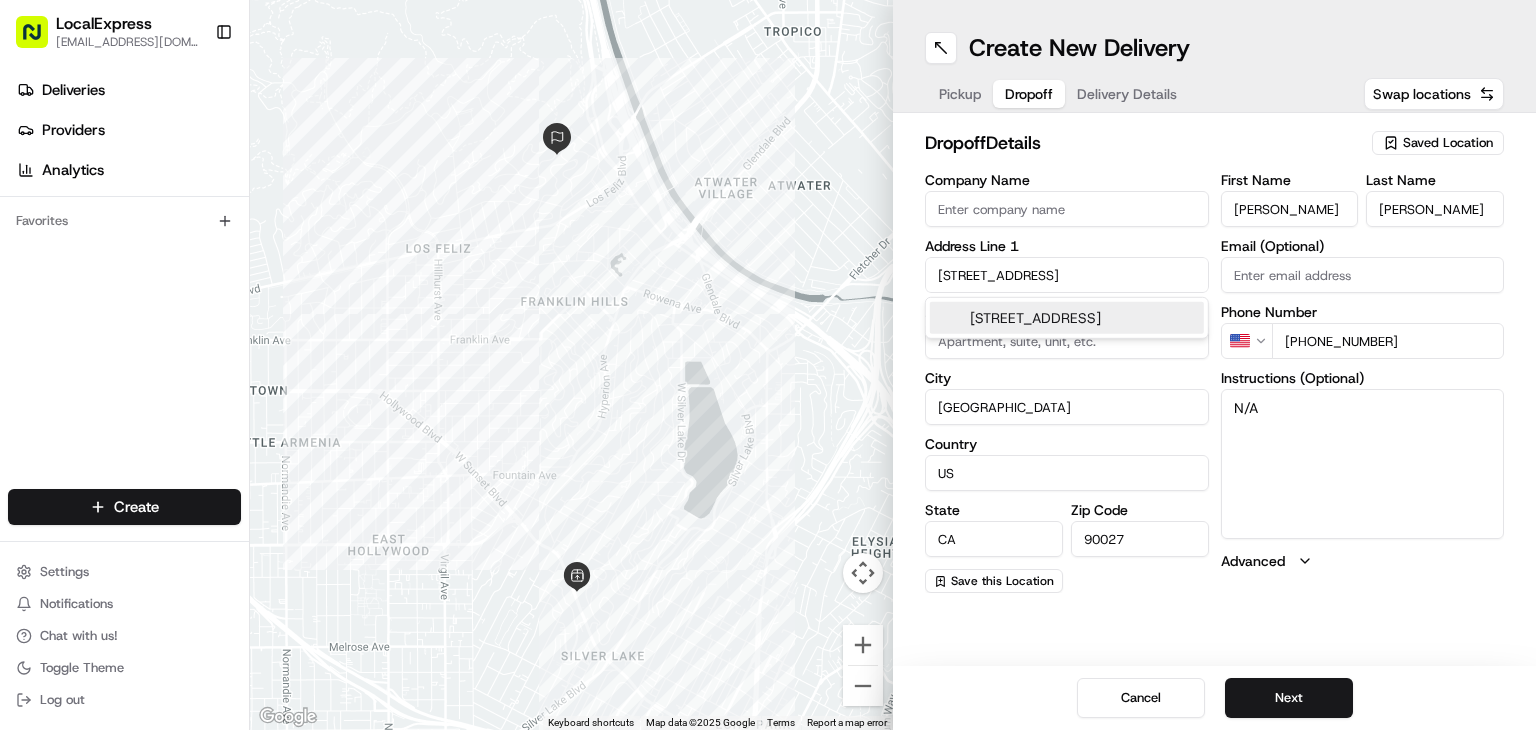 type on "[STREET_ADDRESS]" 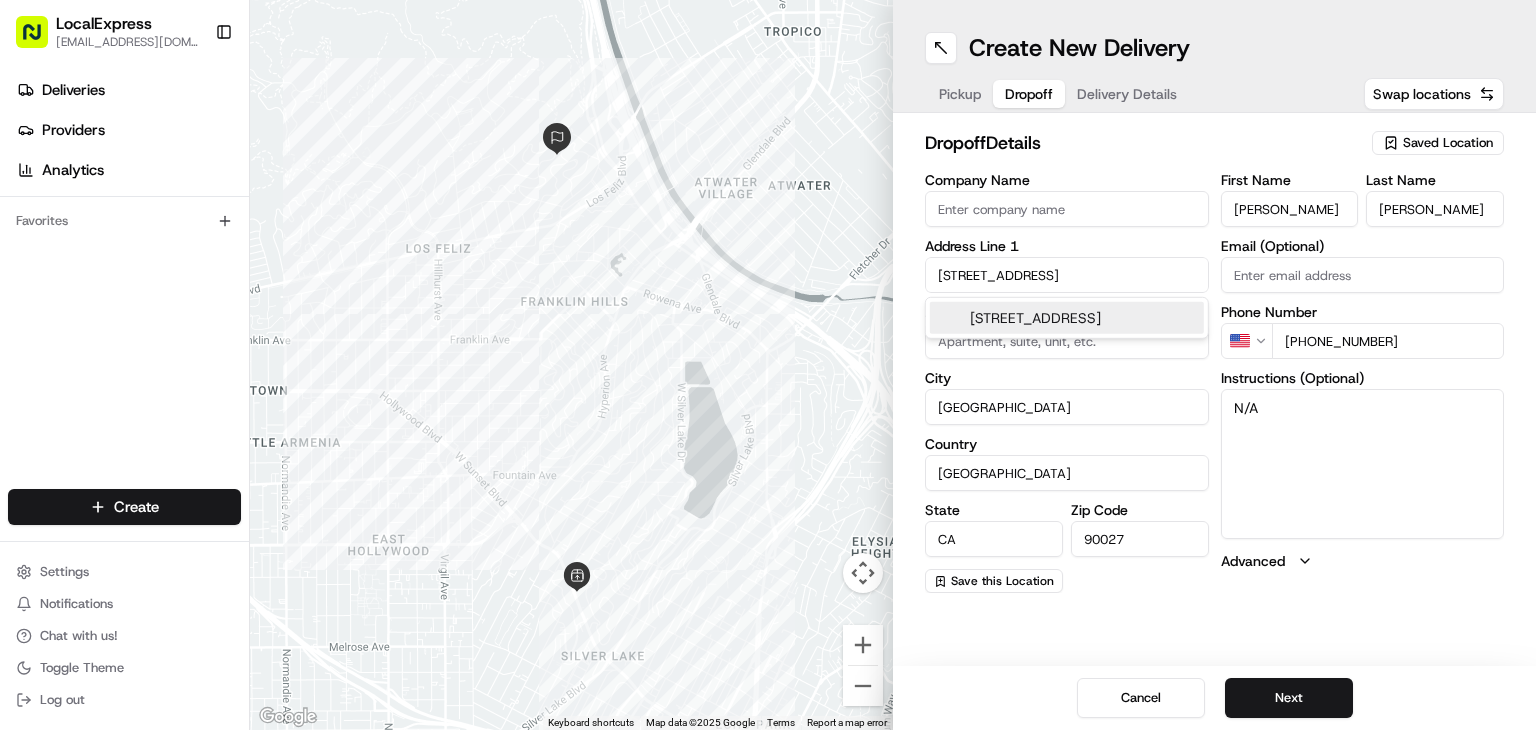 type on "[STREET_ADDRESS]" 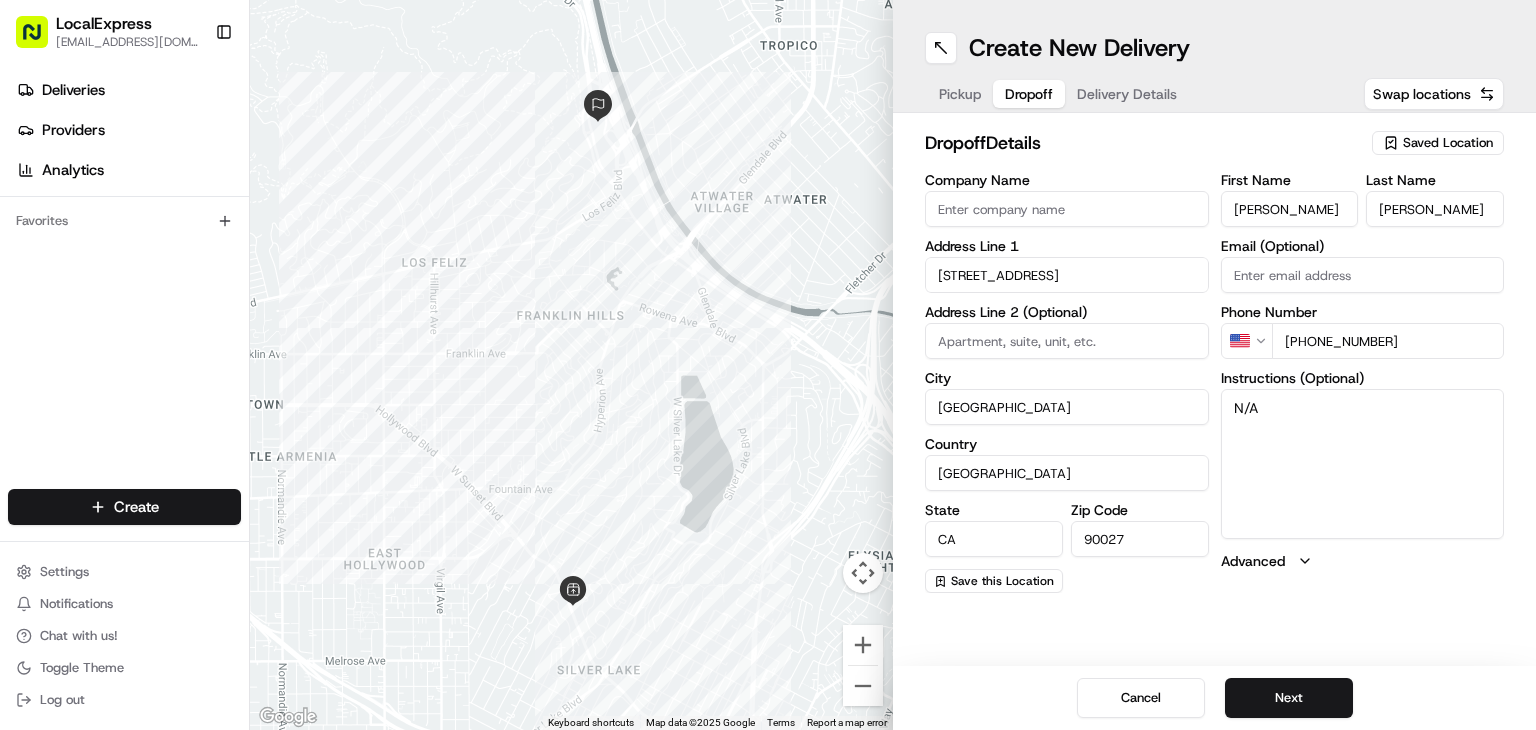 drag, startPoint x: 1304, startPoint y: 341, endPoint x: 1444, endPoint y: 341, distance: 140 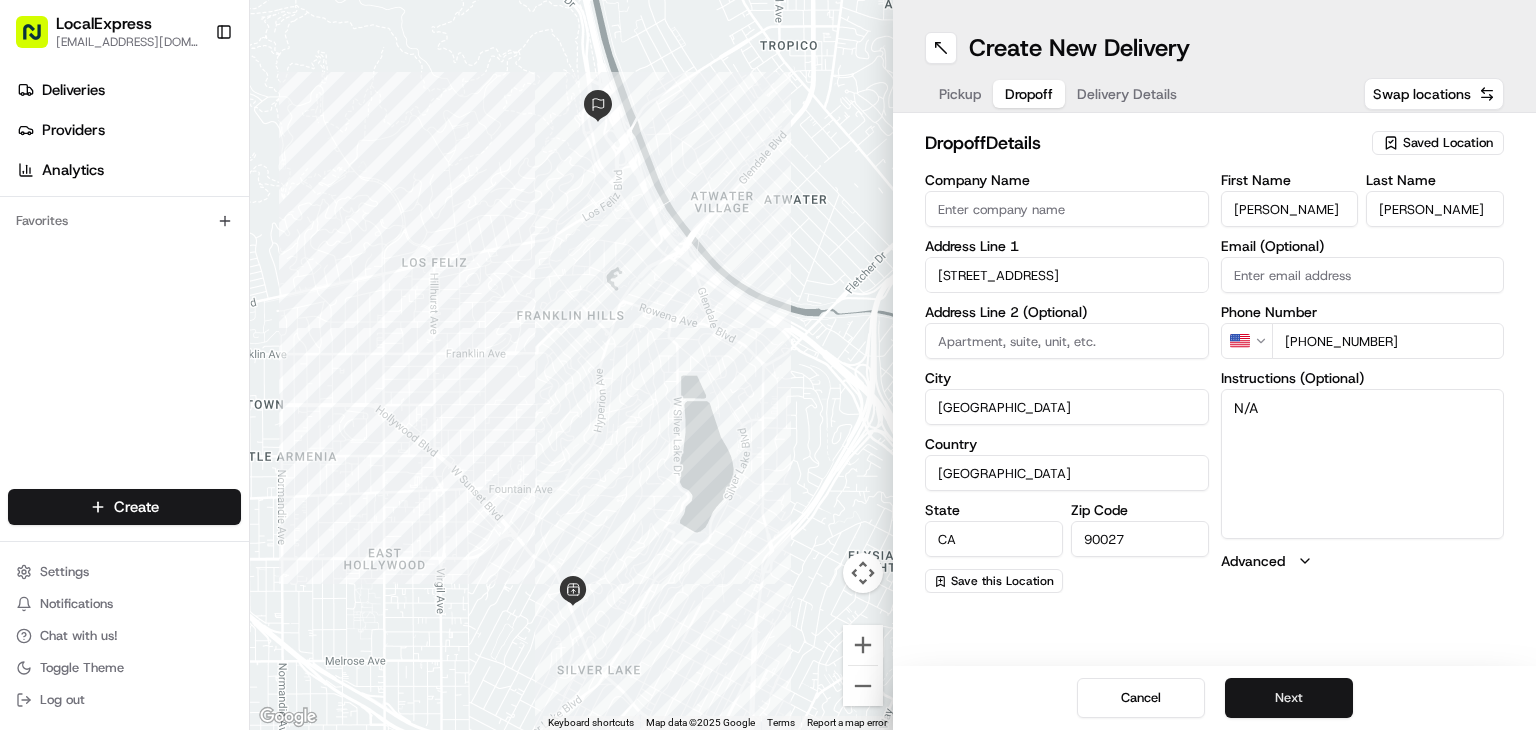 type on "[PERSON_NAME]" 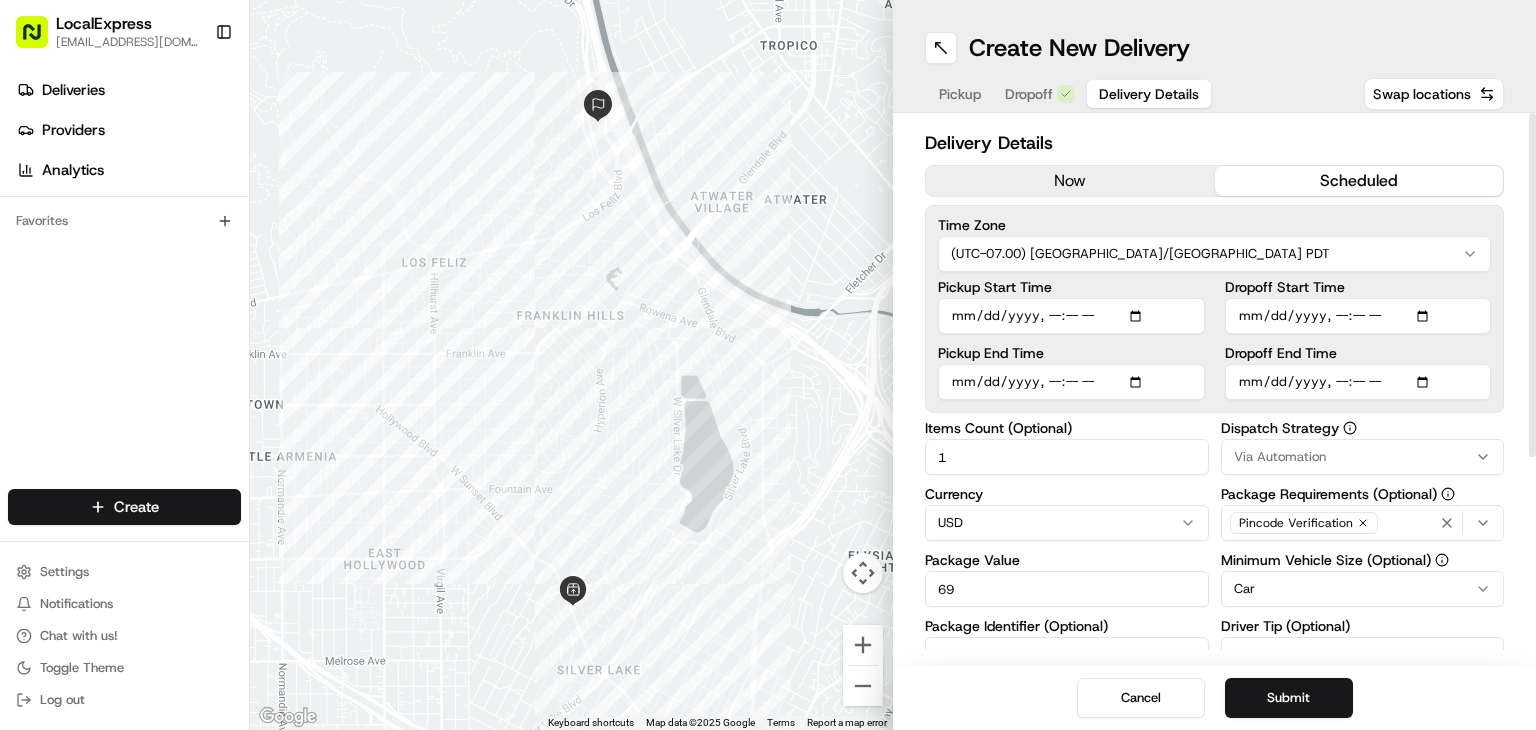 click on "Delivery Details now scheduled Time Zone (UTC-07.00) [GEOGRAPHIC_DATA]/[GEOGRAPHIC_DATA] PDT Pickup Start Time Pickup End Time Dropoff Start Time Dropoff End Time Items Count (Optional) 1 Currency USD Package Value 69 Package Identifier (Optional) Description (Optional) Dispatch Strategy Via Automation Package Requirements (Optional) Pincode Verification Minimum Vehicle Size (Optional) Car Driver Tip (Optional) $ 5 $ 10 $ 15 $ 30 $ 50 Package Items ( 0 ) Total Package Dimensions (Optional) Advanced (Optional)" at bounding box center [1214, 548] 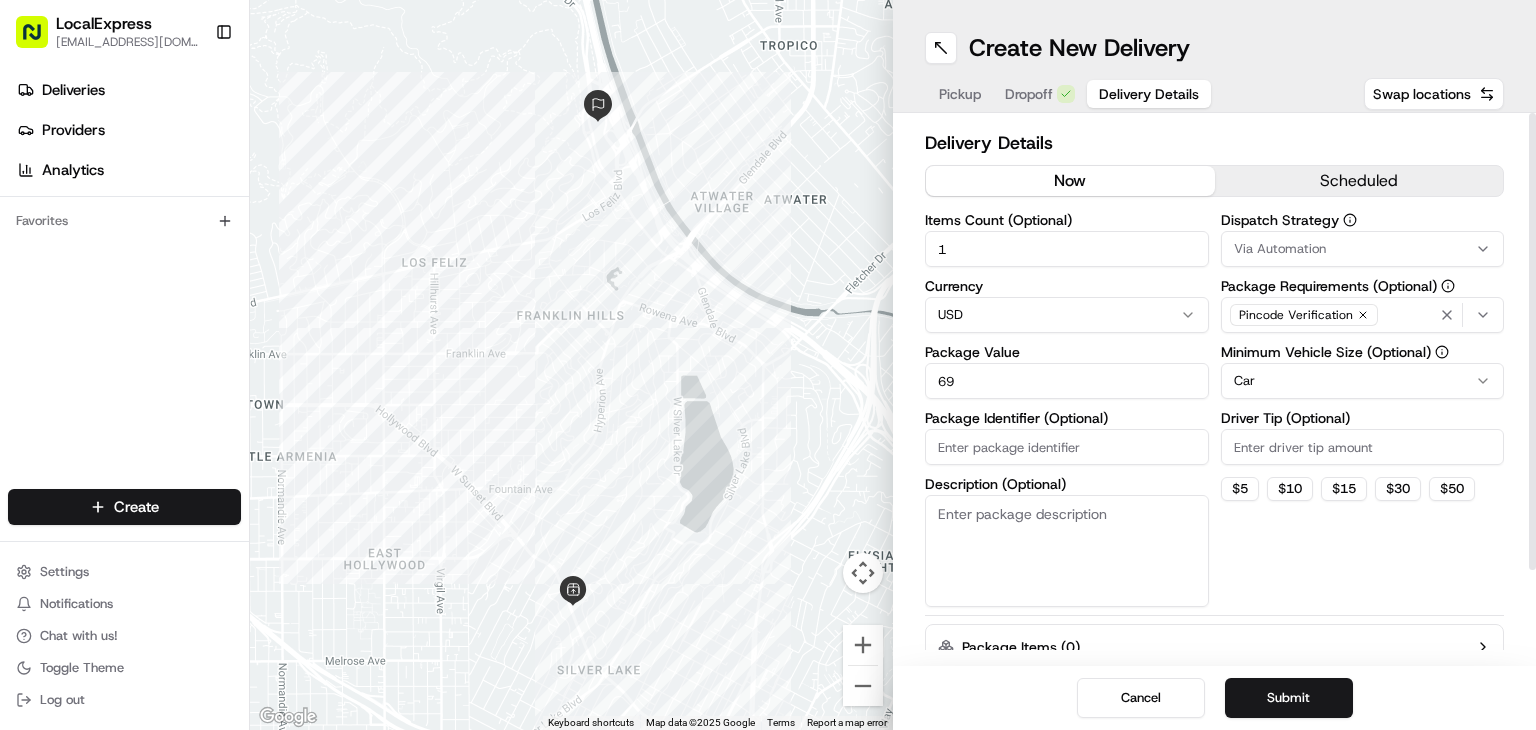 click on "now" at bounding box center [1070, 181] 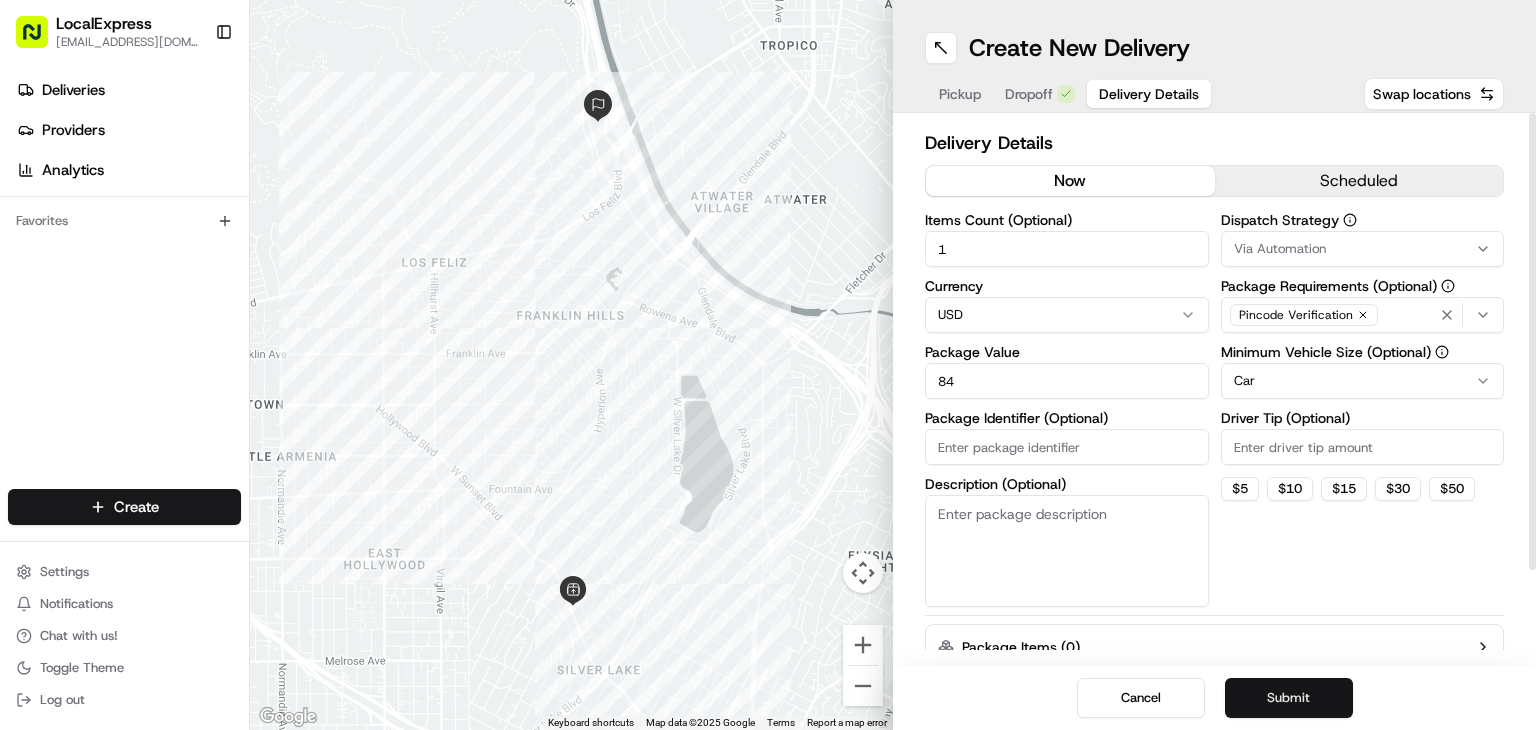 type on "84" 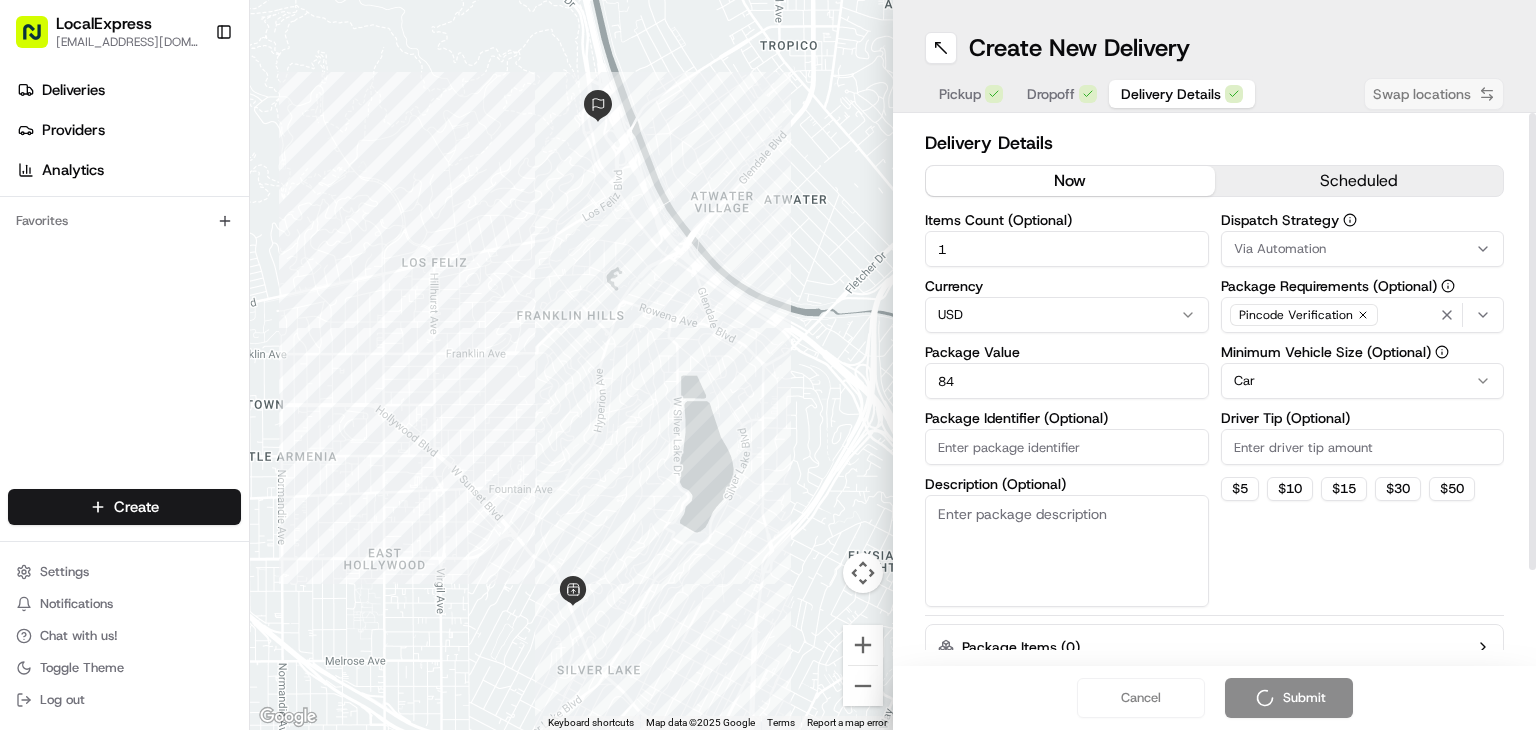 click 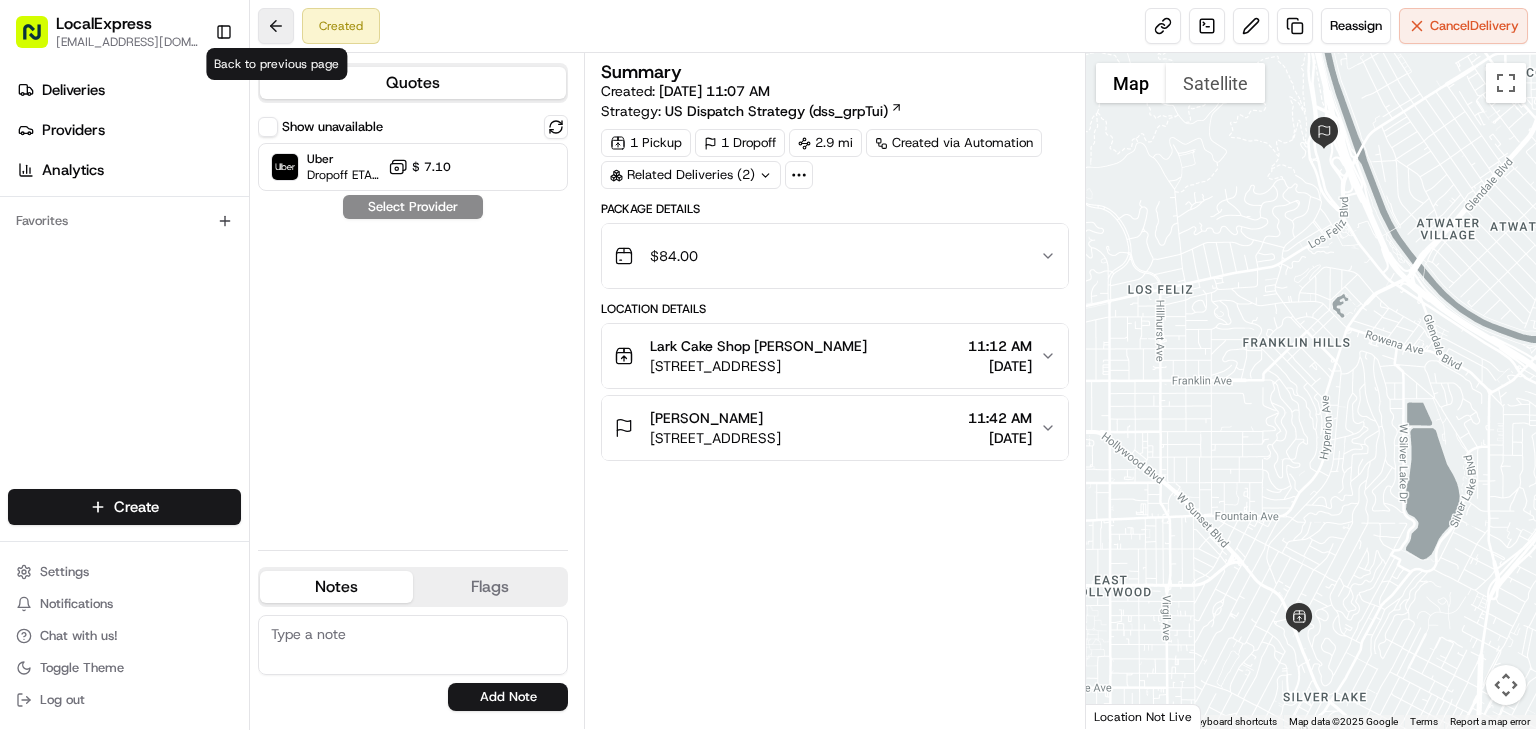click at bounding box center (276, 26) 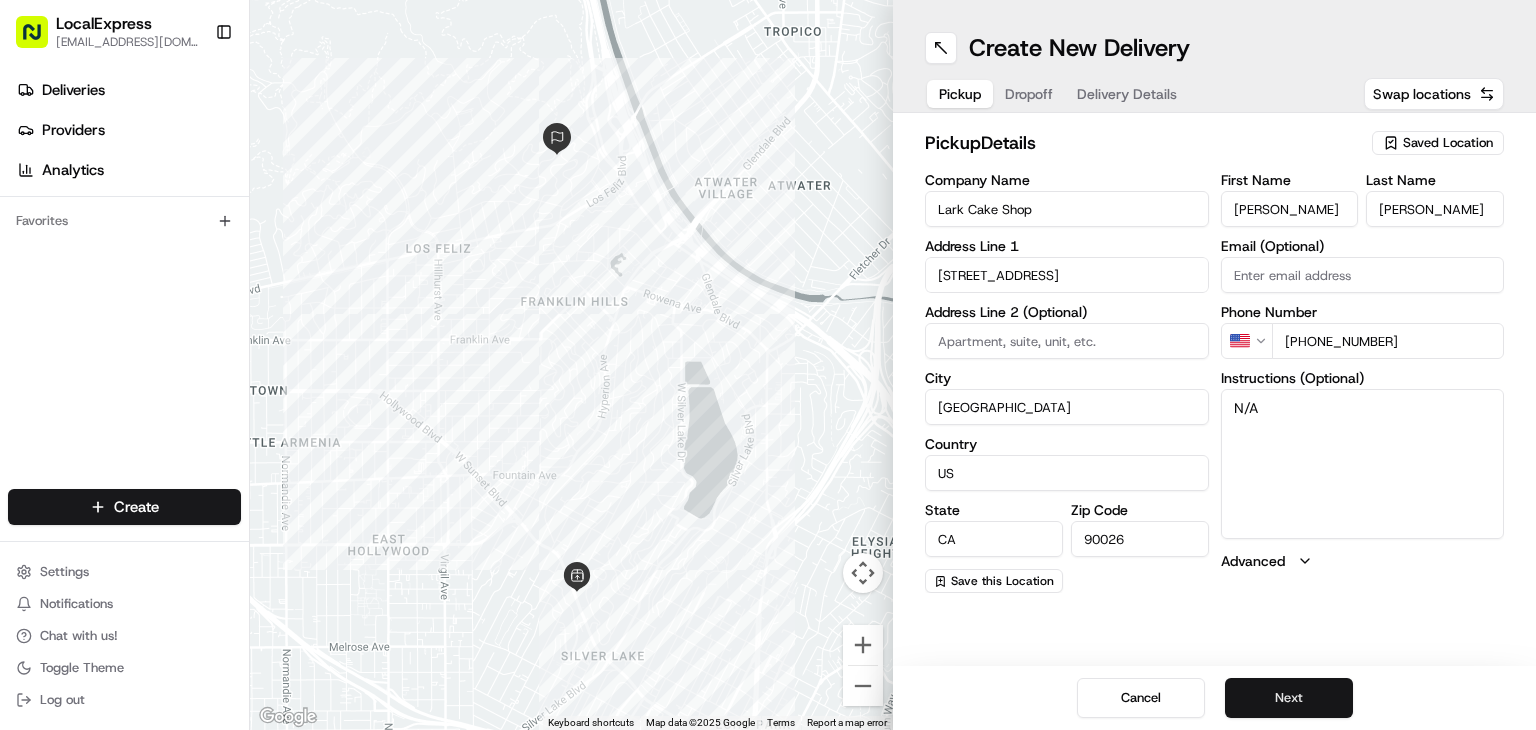 click on "Next" at bounding box center [1289, 698] 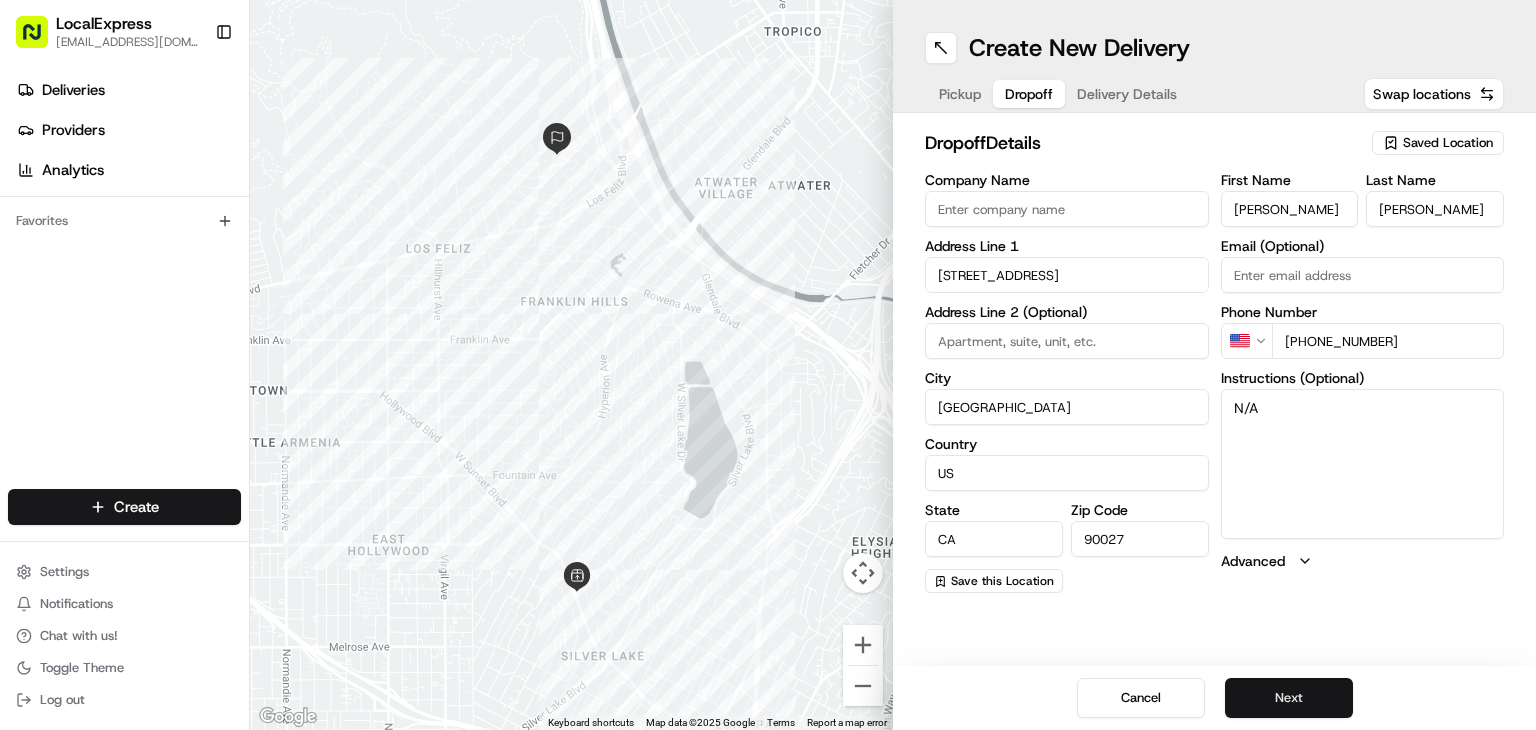 click on "Next" at bounding box center (1289, 698) 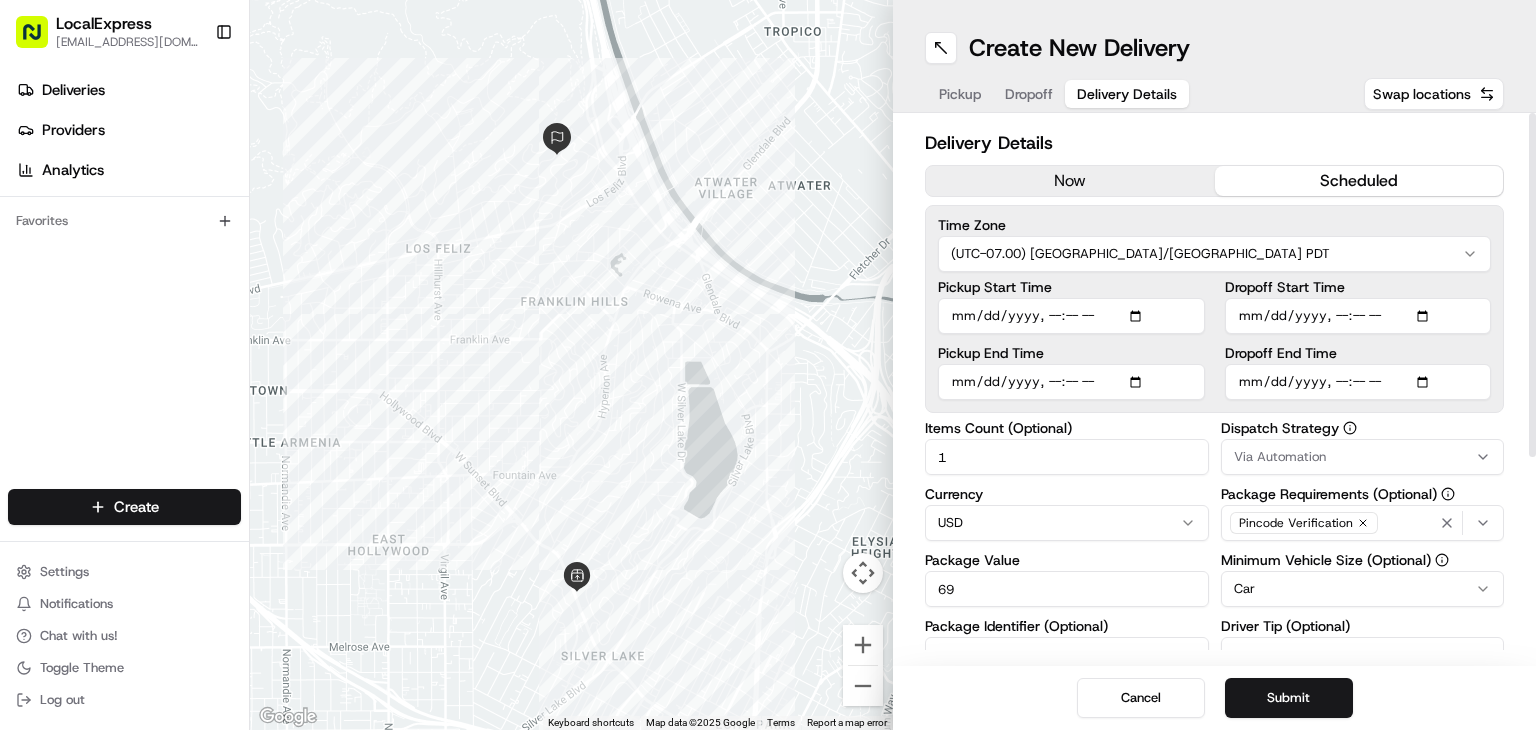 click on "now" at bounding box center (1070, 181) 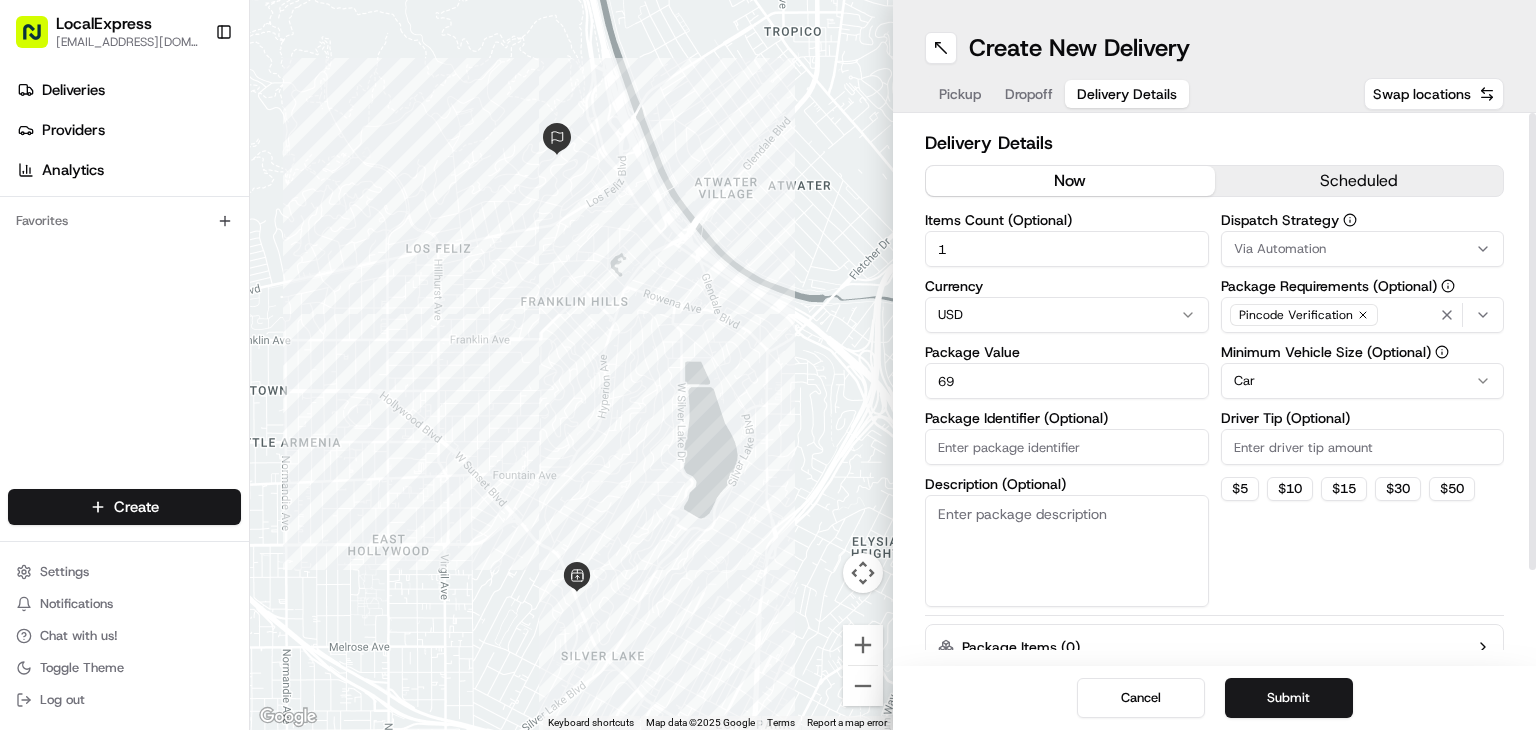 click 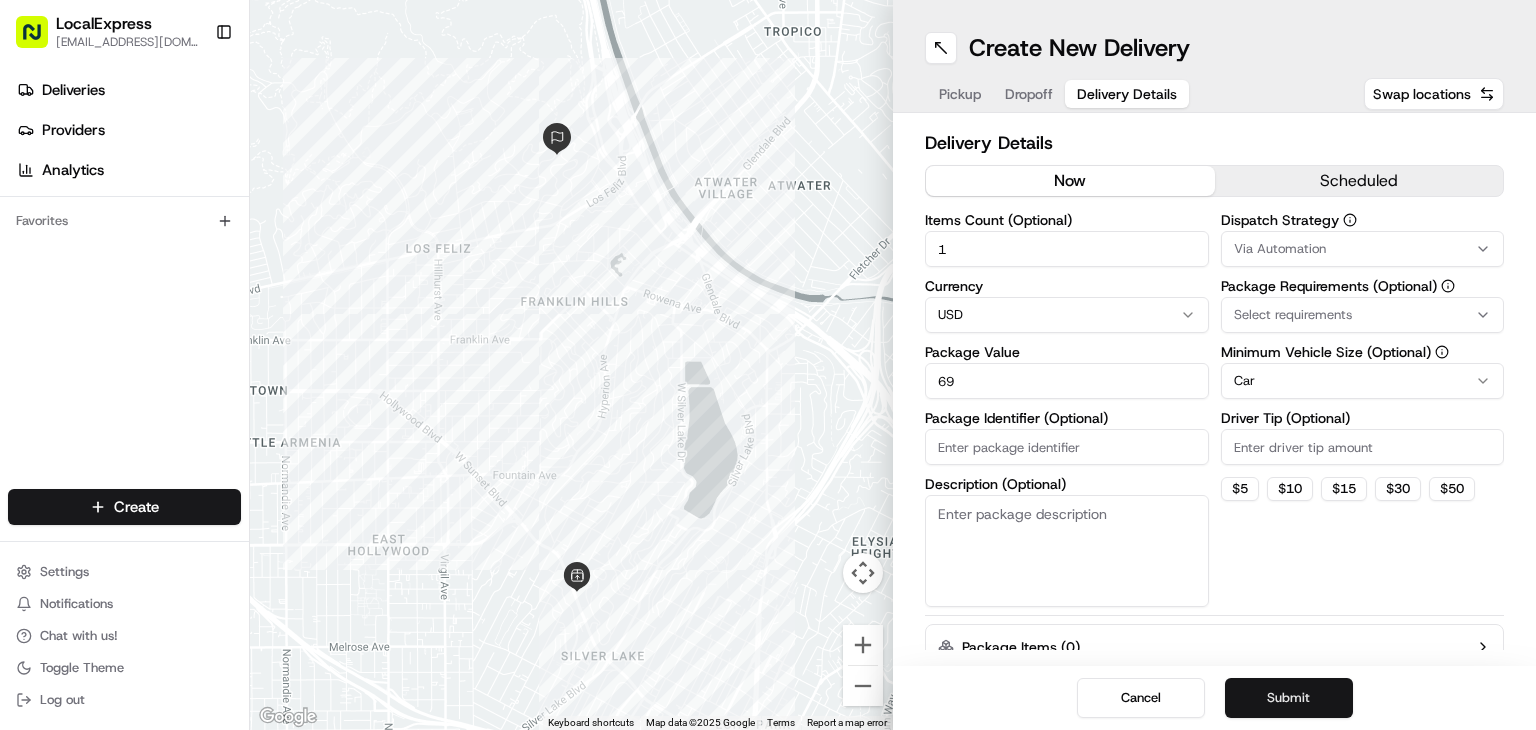 click on "Submit" at bounding box center [1289, 698] 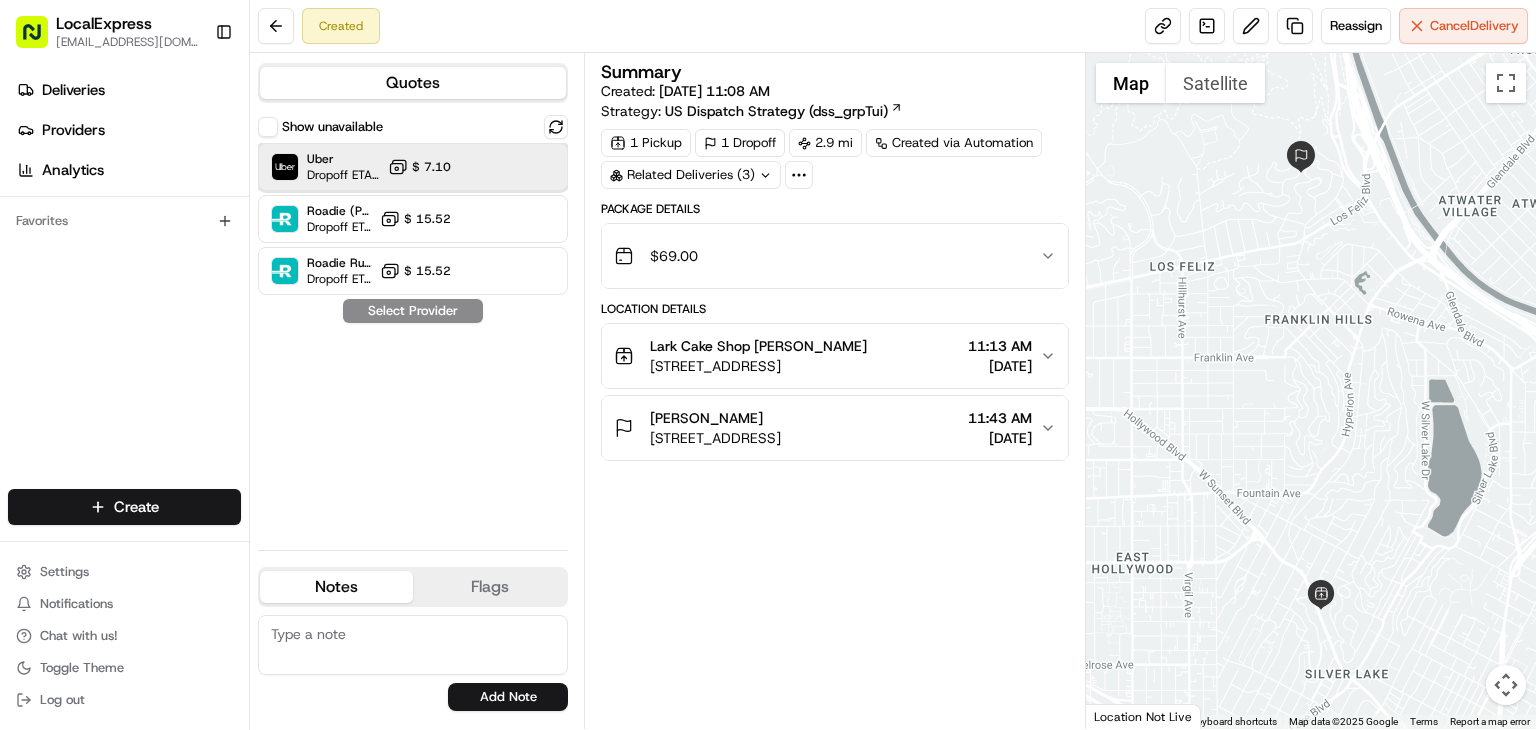 click on "Uber Dropoff ETA   34 minutes $   7.10" at bounding box center (413, 167) 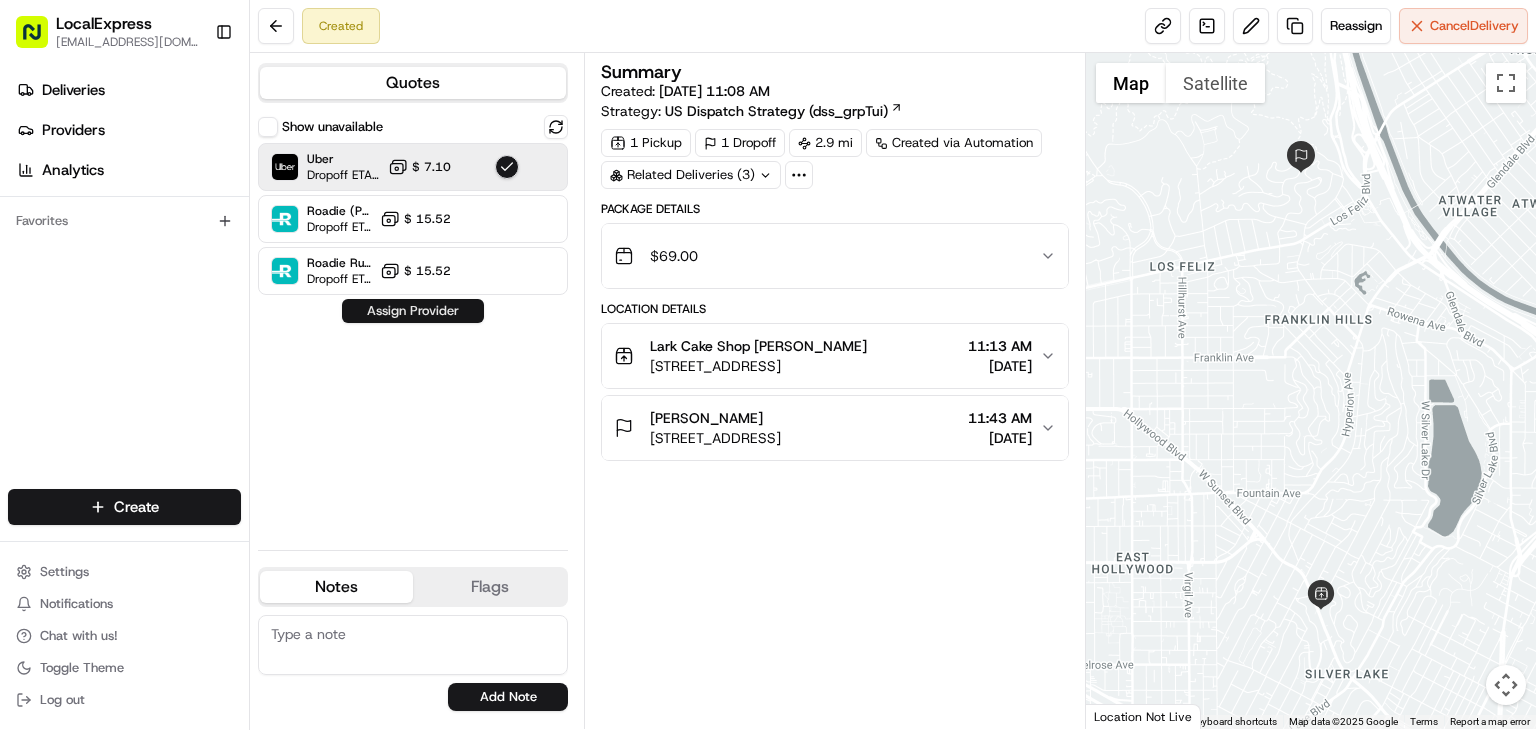 click on "Assign Provider" at bounding box center [413, 311] 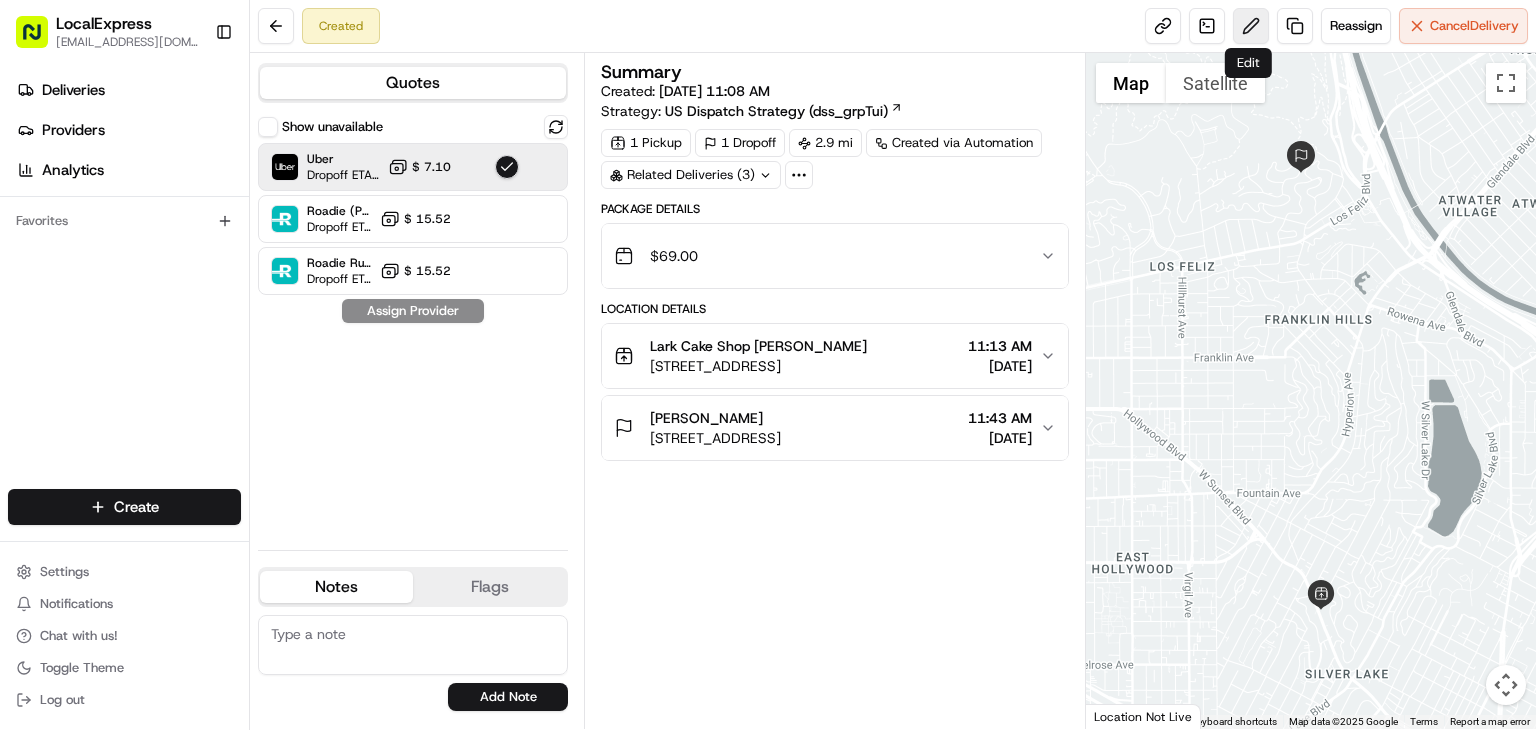 click at bounding box center [1251, 26] 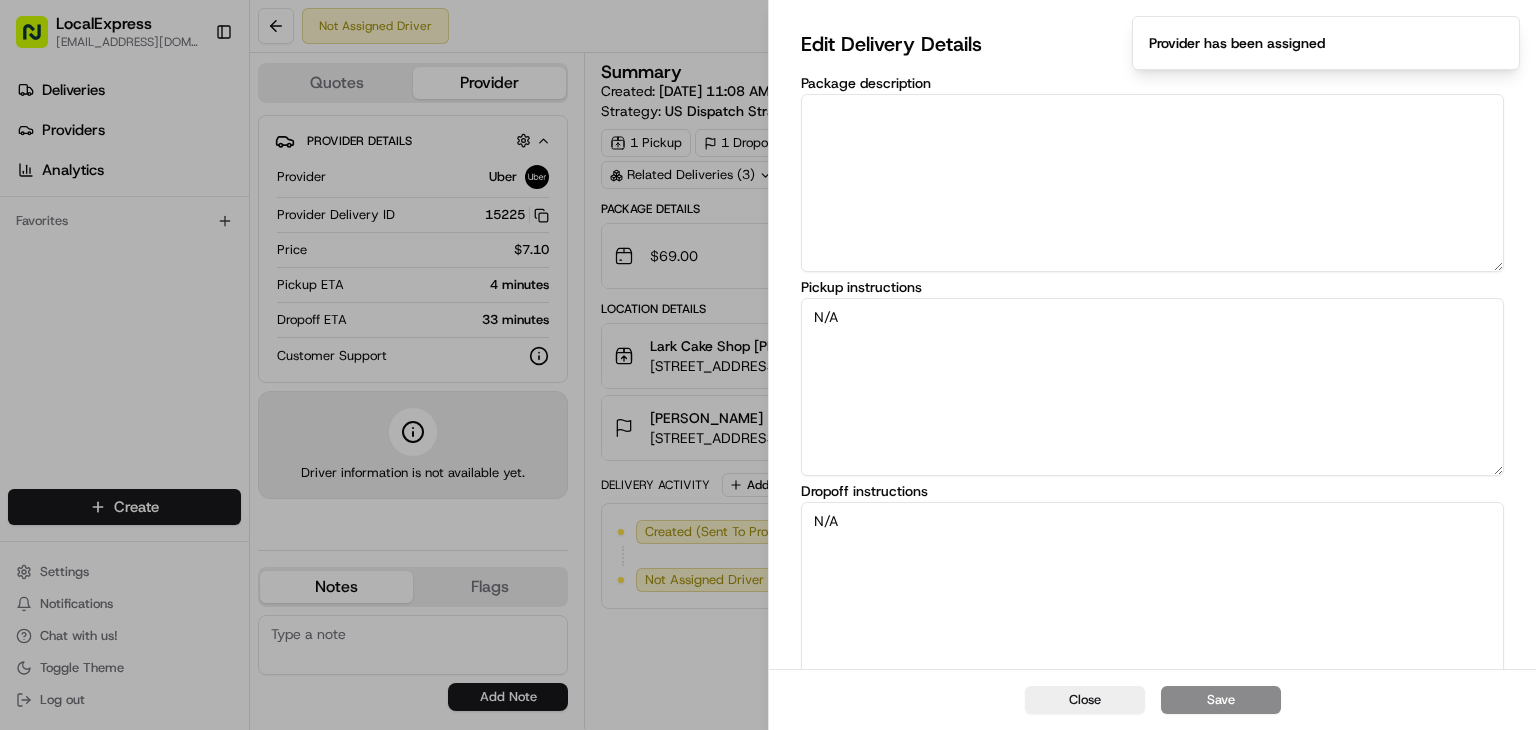 click on "N/A" at bounding box center [1152, 387] 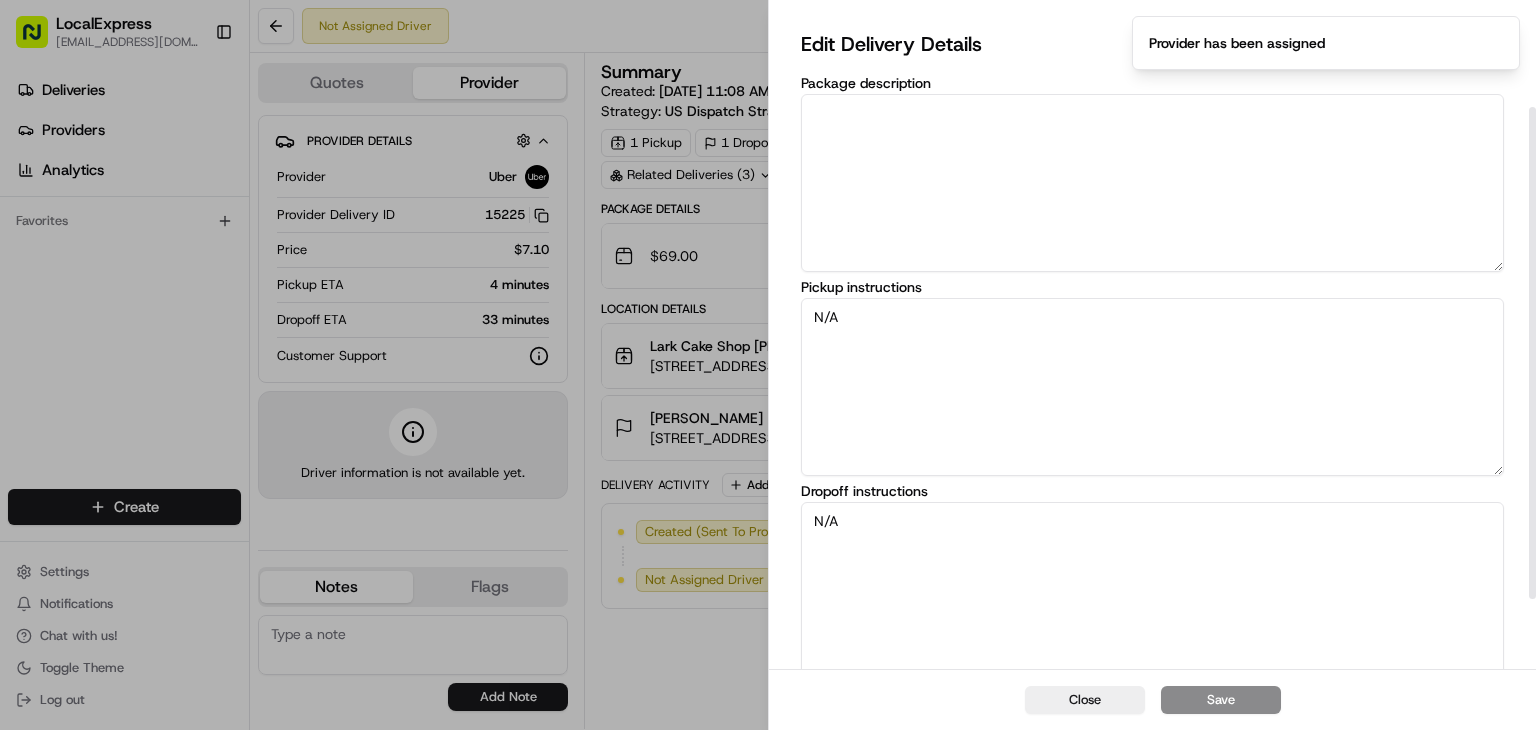 scroll, scrollTop: 200, scrollLeft: 0, axis: vertical 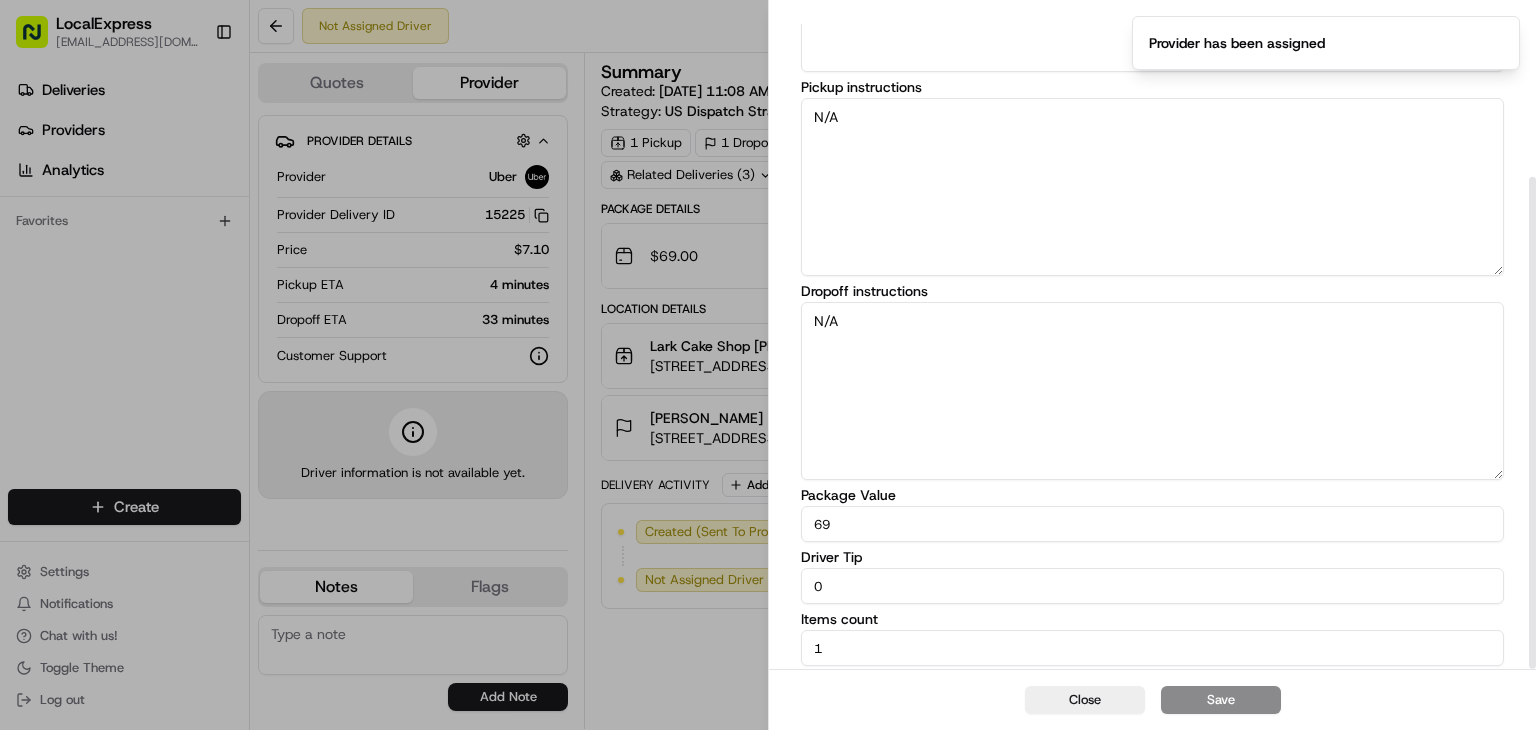 click on "0" at bounding box center [1152, 586] 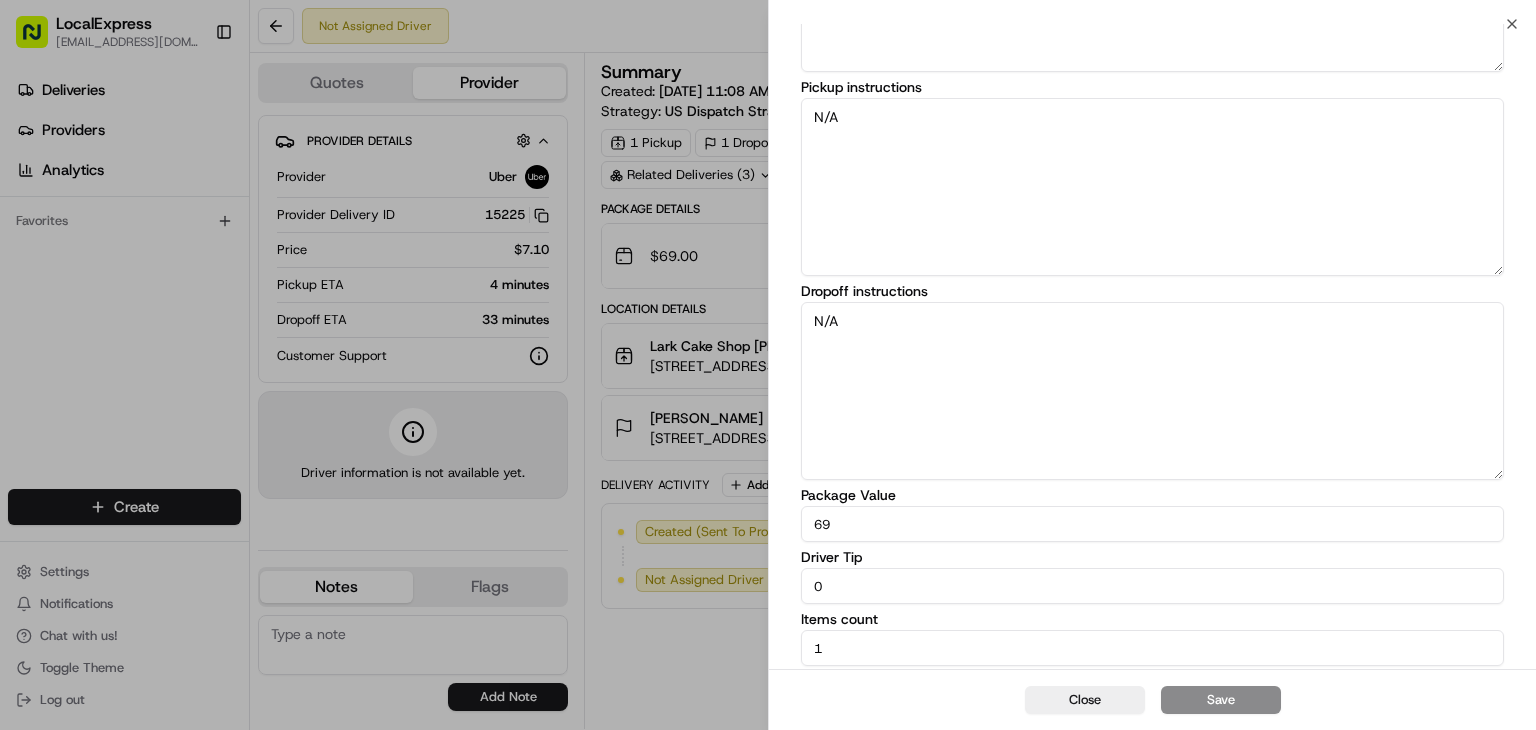 click on "0" at bounding box center (1152, 586) 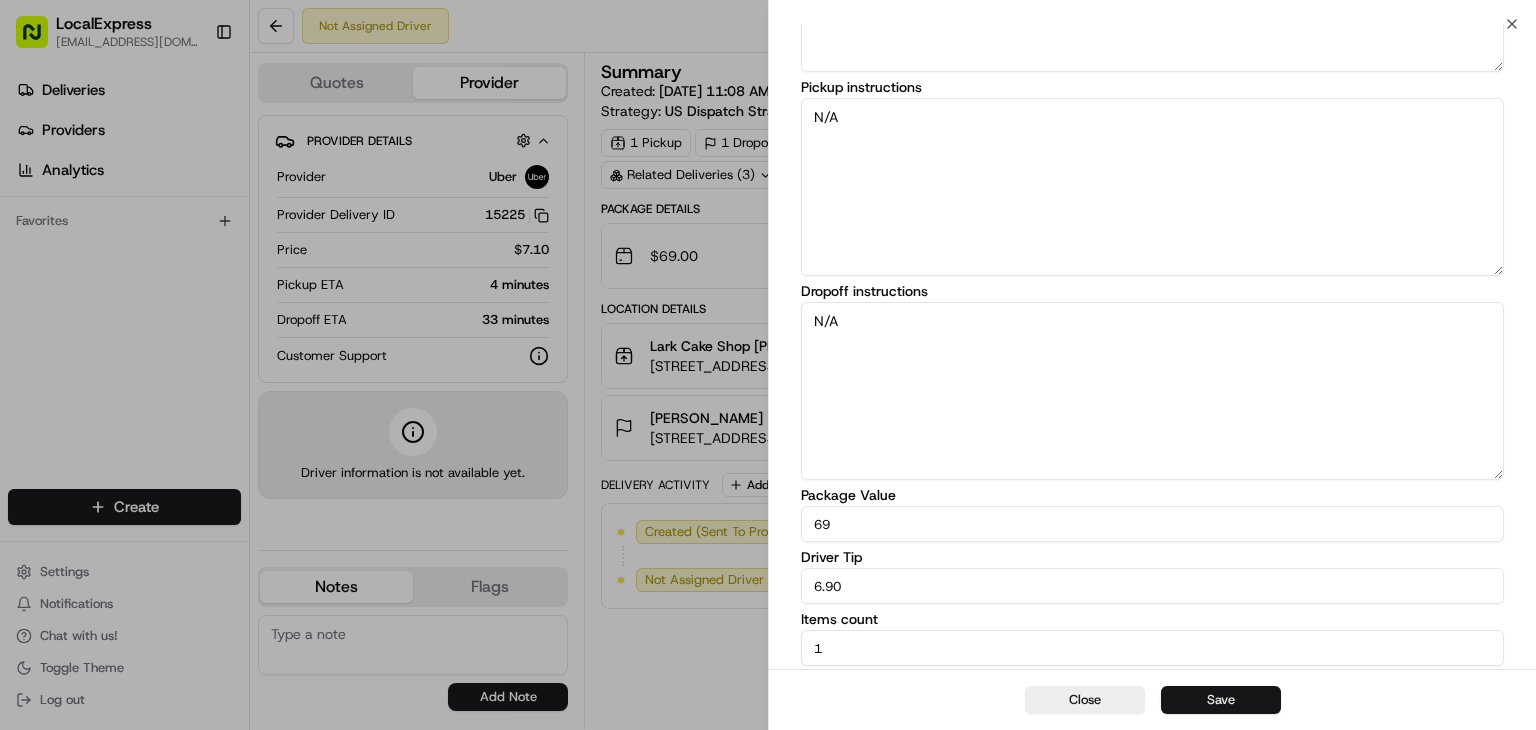 type on "6.90" 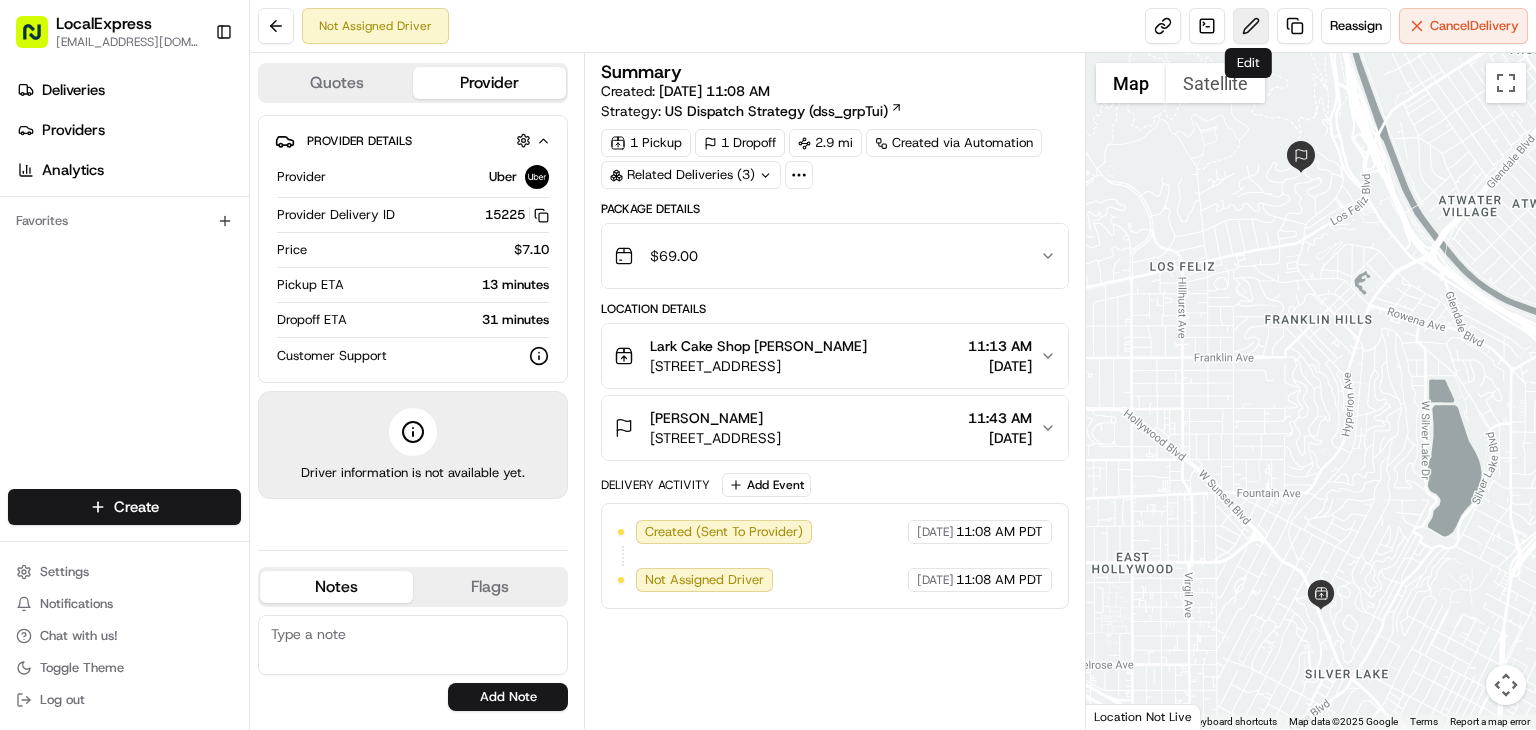 click at bounding box center (1251, 26) 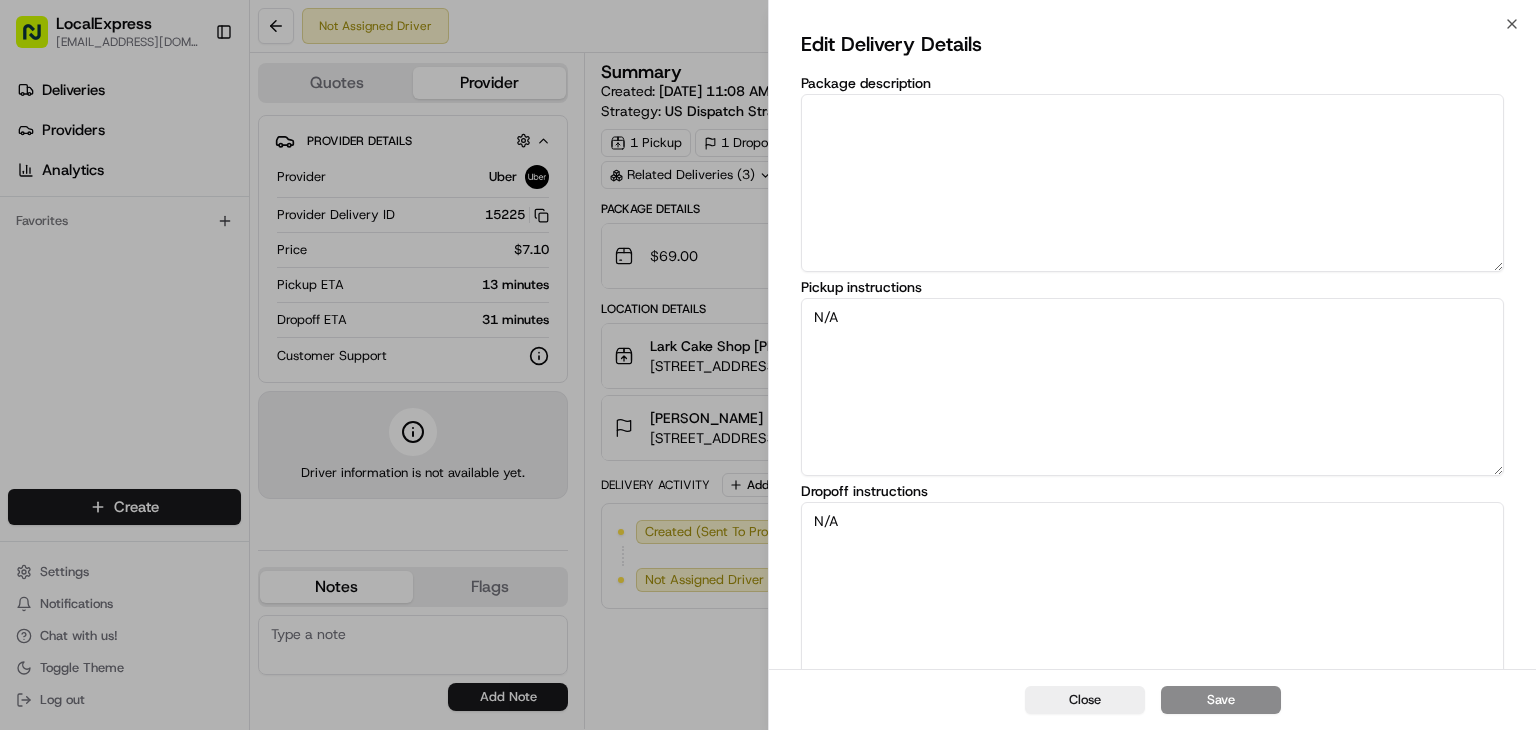 scroll, scrollTop: 200, scrollLeft: 0, axis: vertical 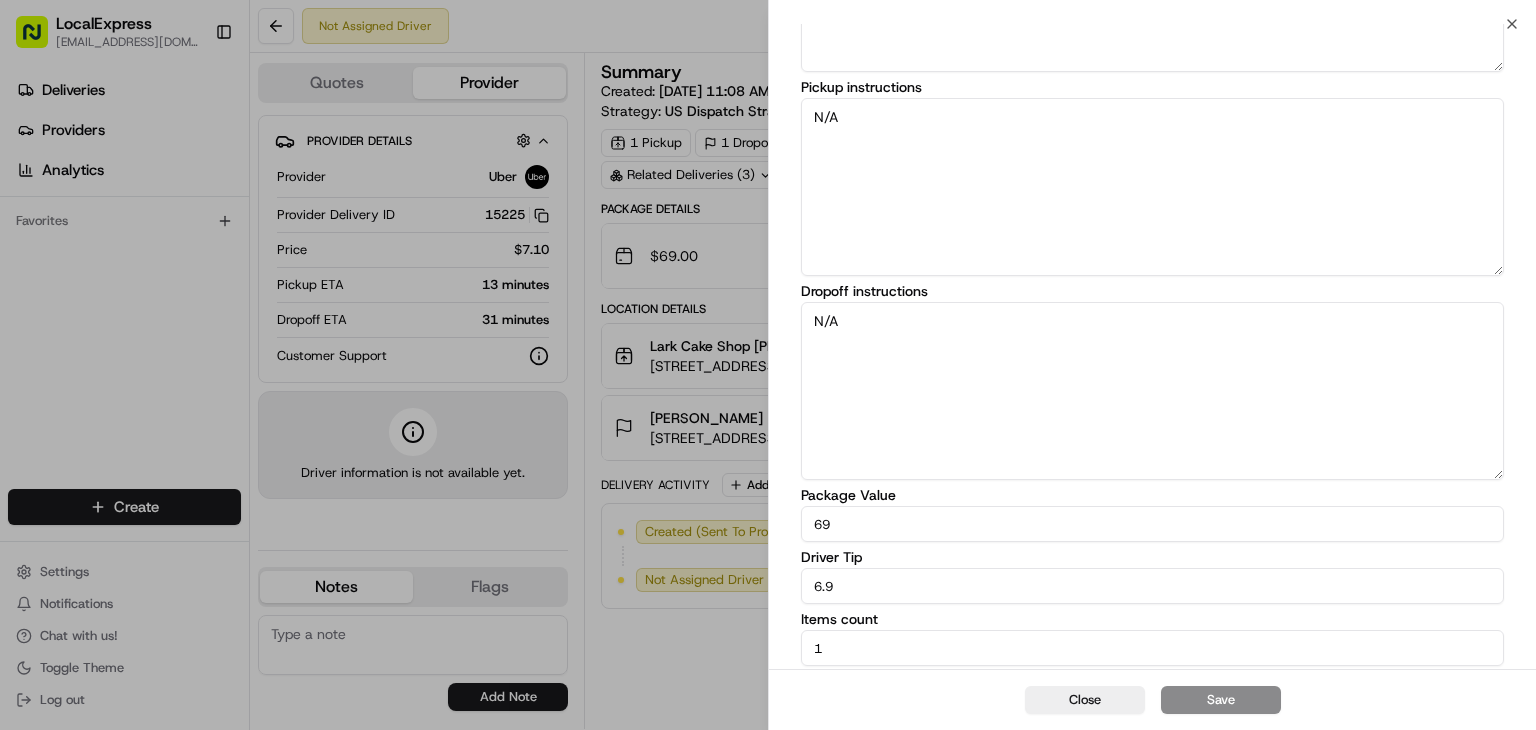click on "69" at bounding box center (1152, 524) 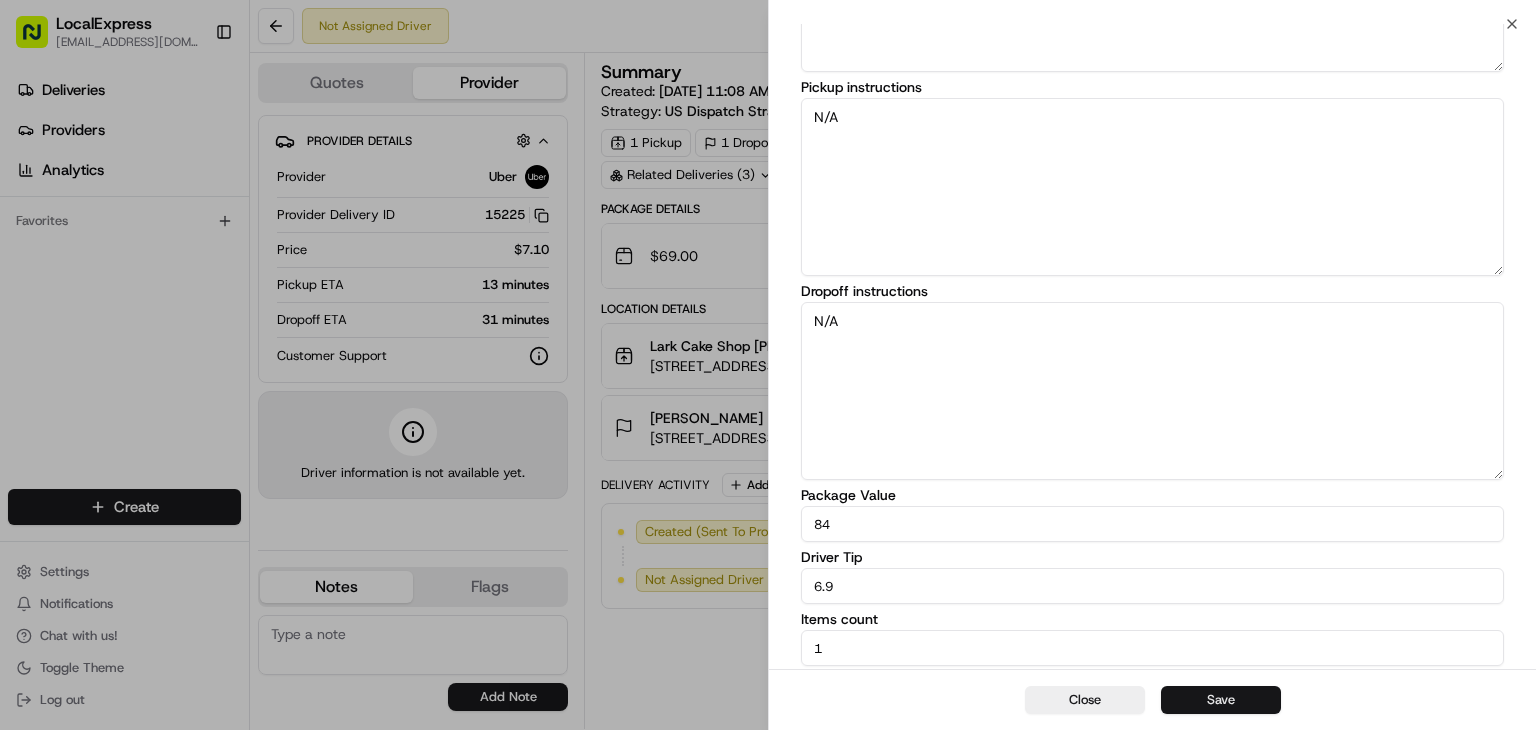 type on "84" 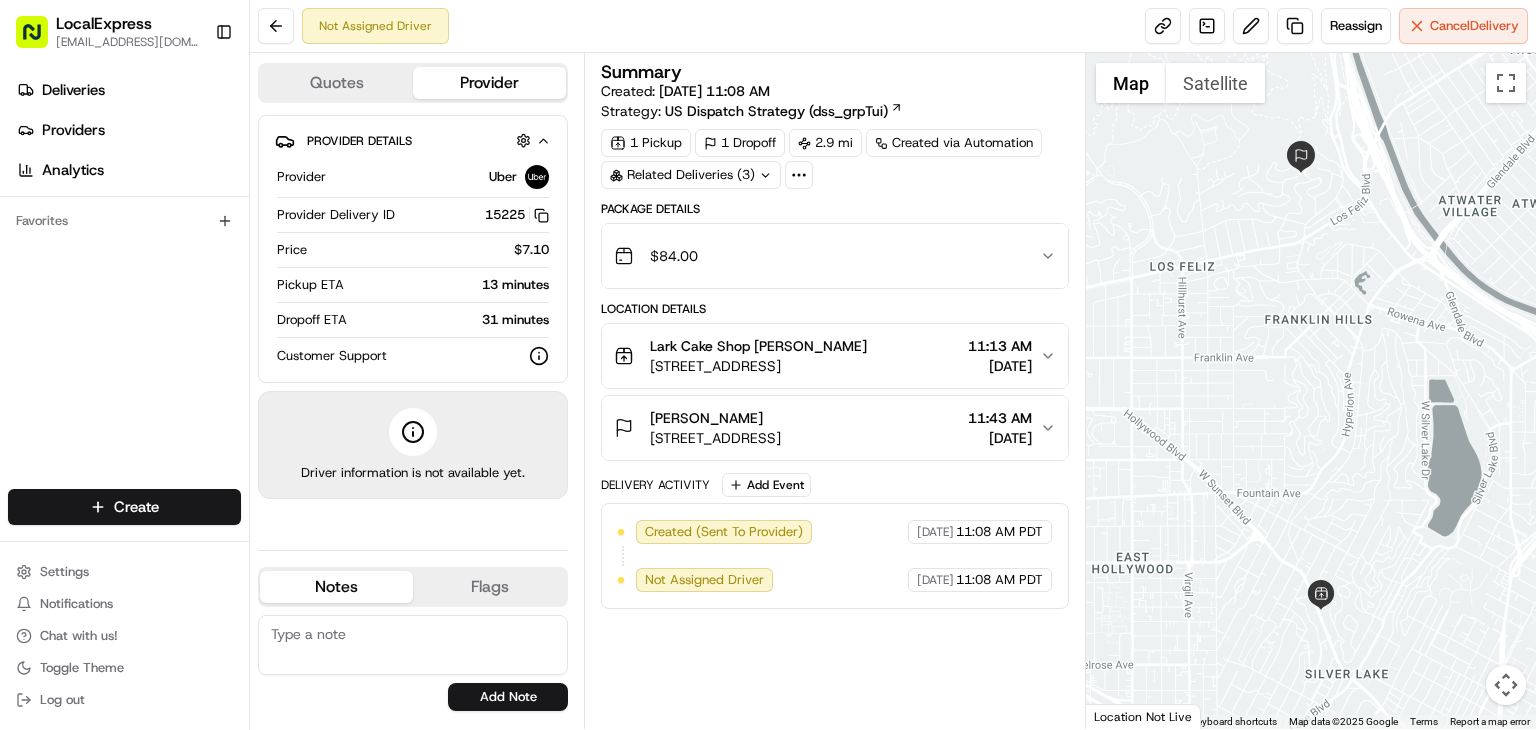 click on "[STREET_ADDRESS]" at bounding box center (715, 438) 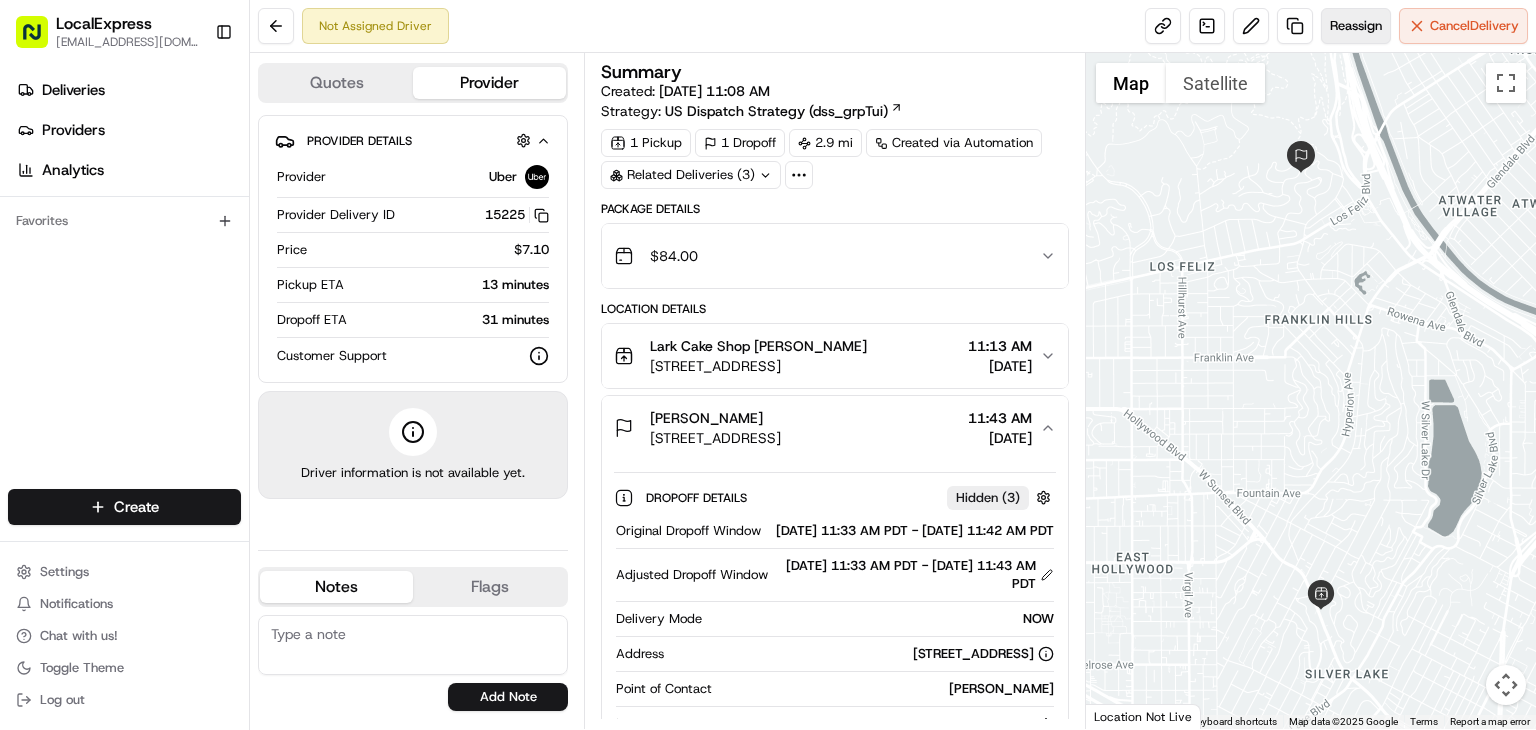 click on "Reassign" at bounding box center [1356, 26] 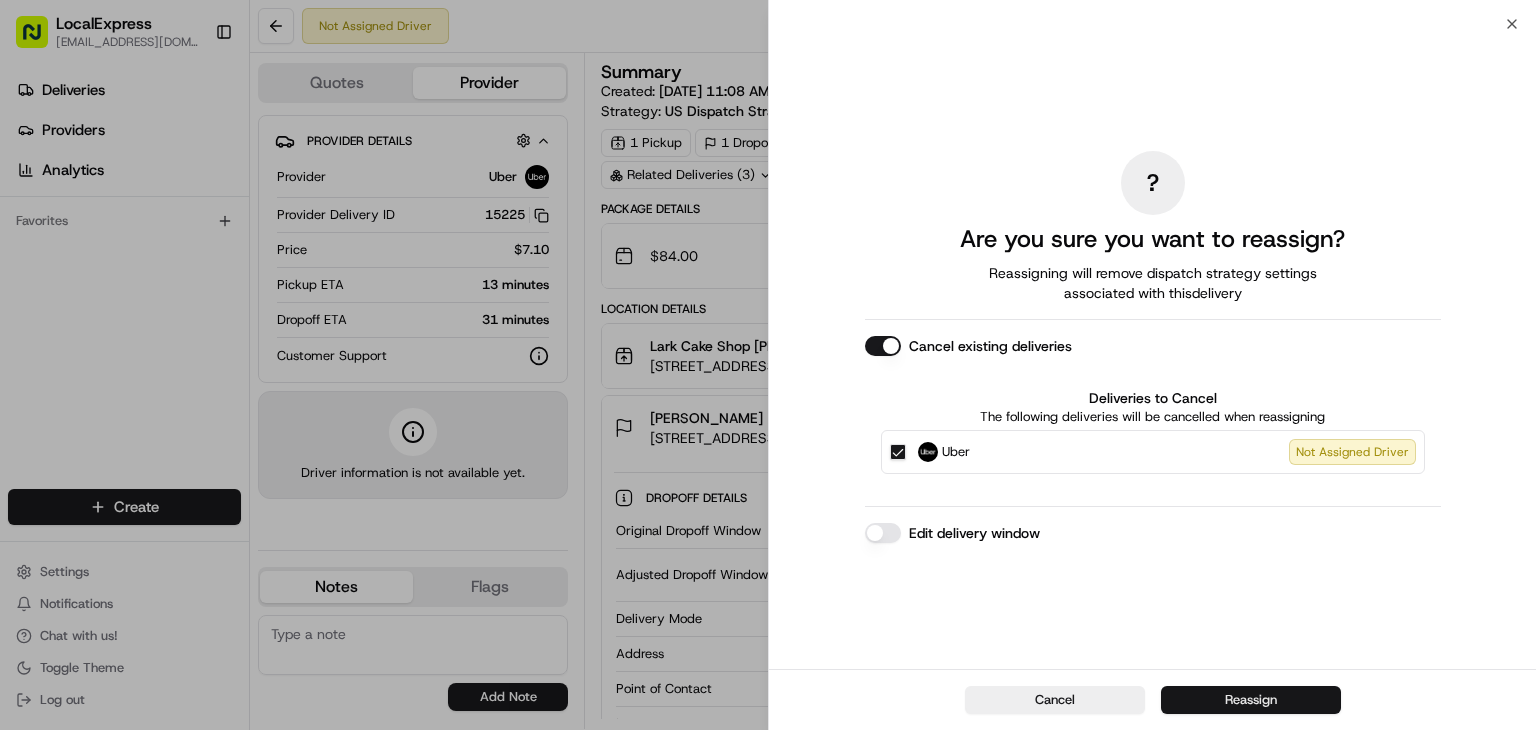 click on "Reassign" at bounding box center (1251, 700) 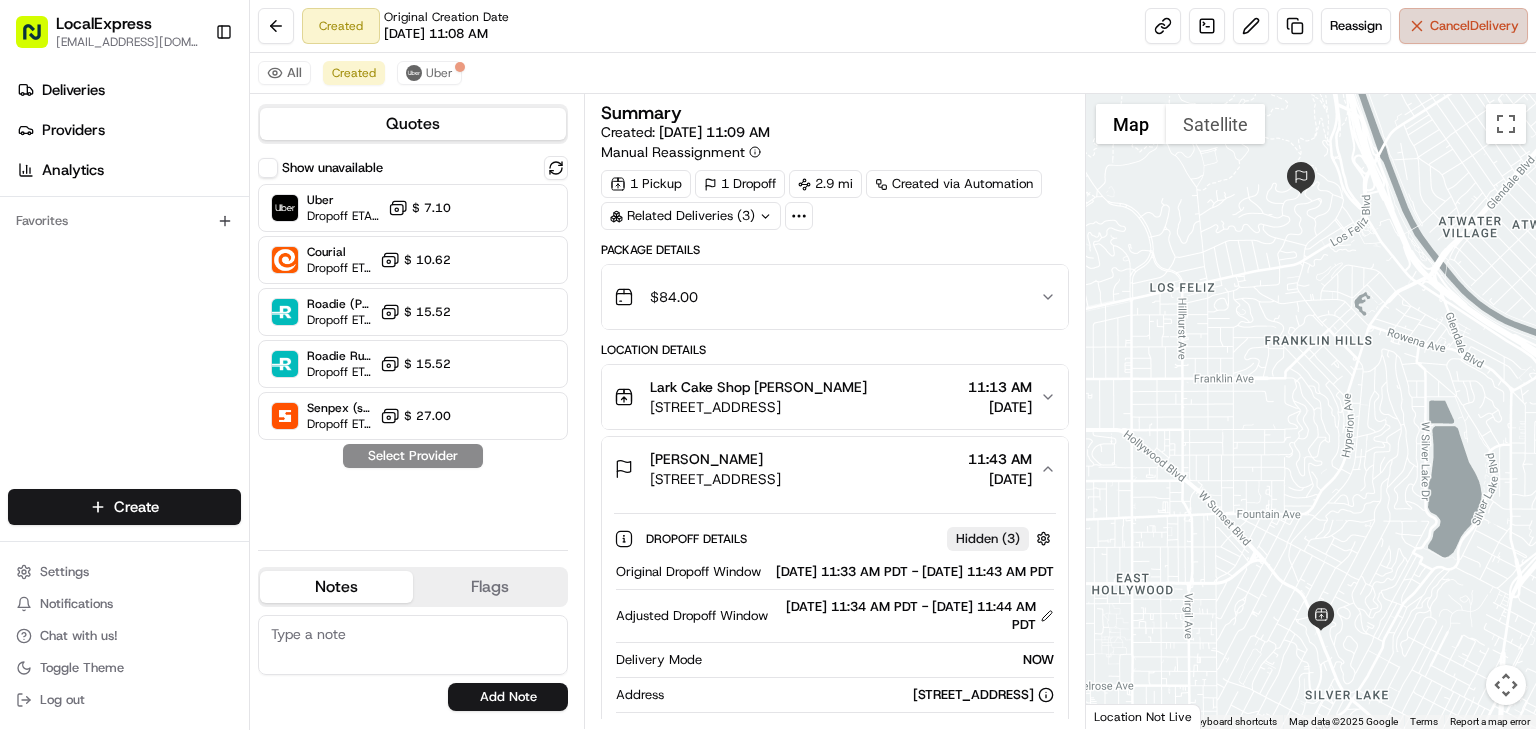 click on "Cancel  Delivery" at bounding box center [1474, 26] 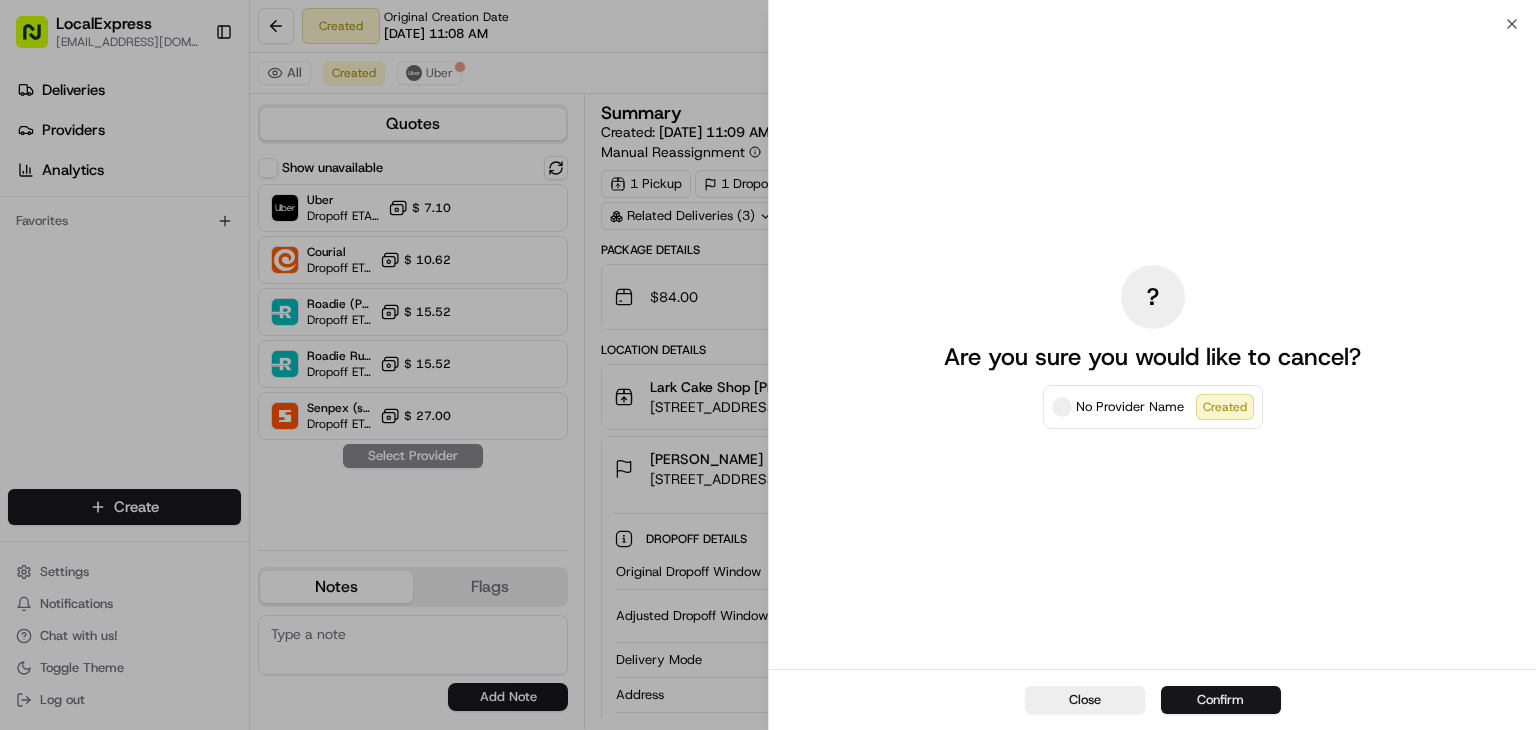 click on "Confirm" at bounding box center [1221, 700] 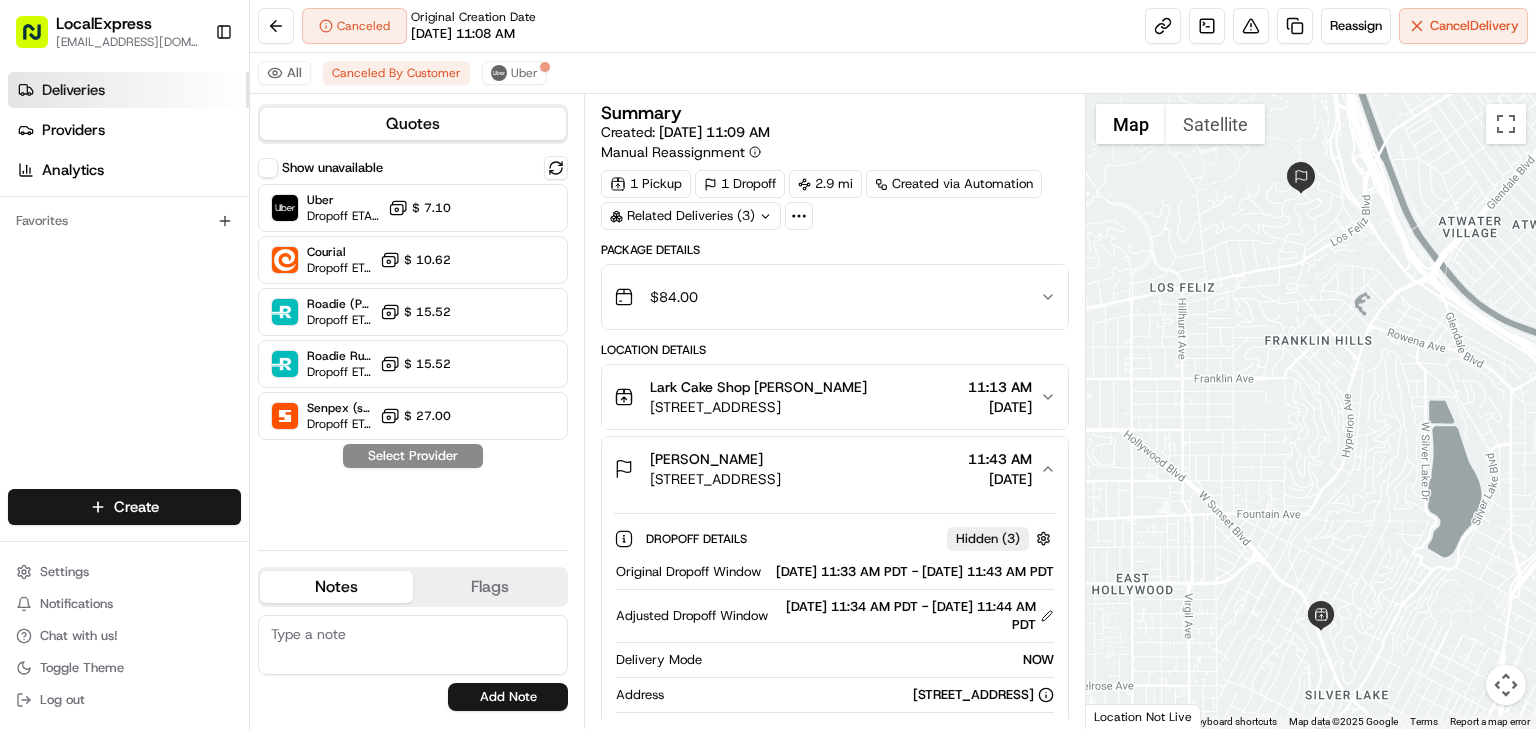 click on "Deliveries" at bounding box center [128, 90] 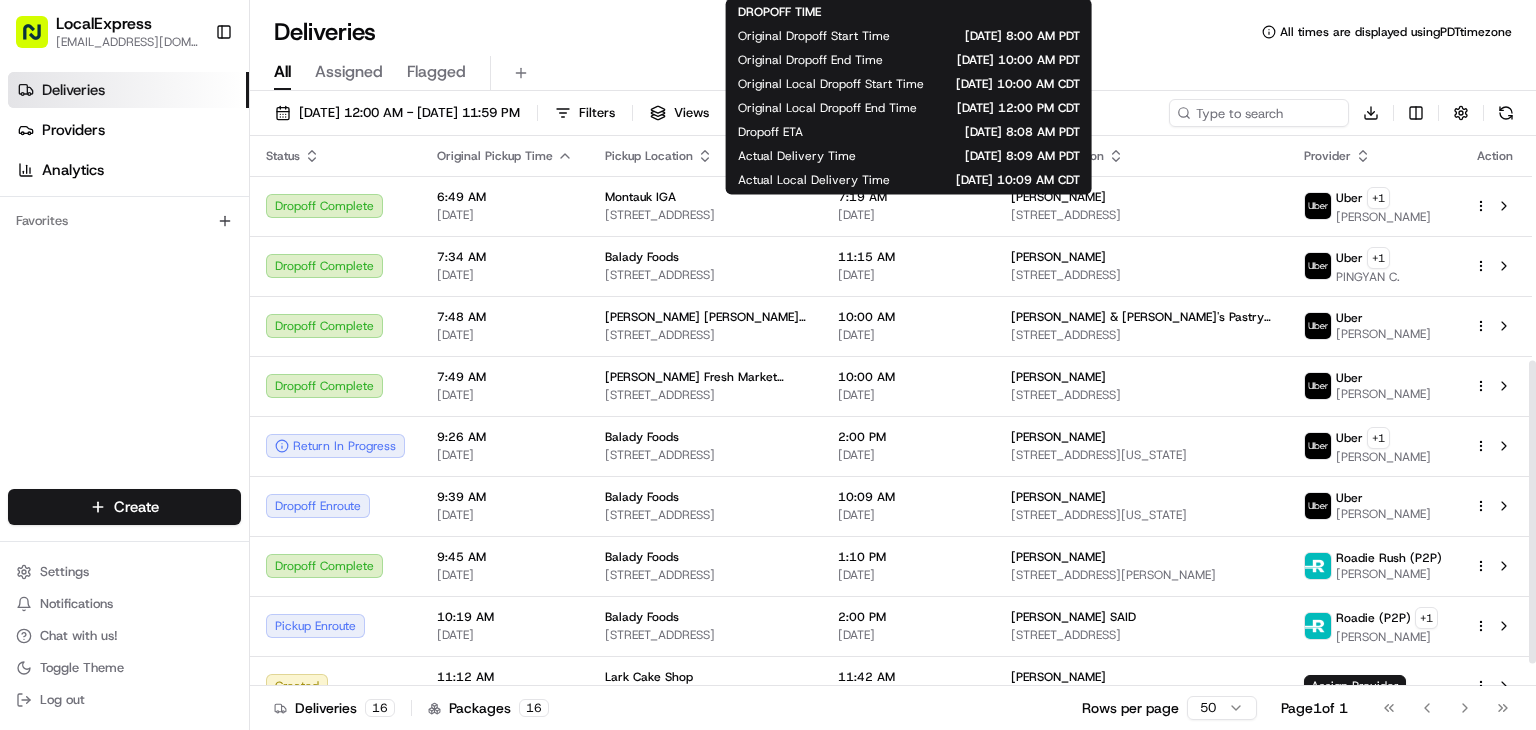 scroll, scrollTop: 450, scrollLeft: 0, axis: vertical 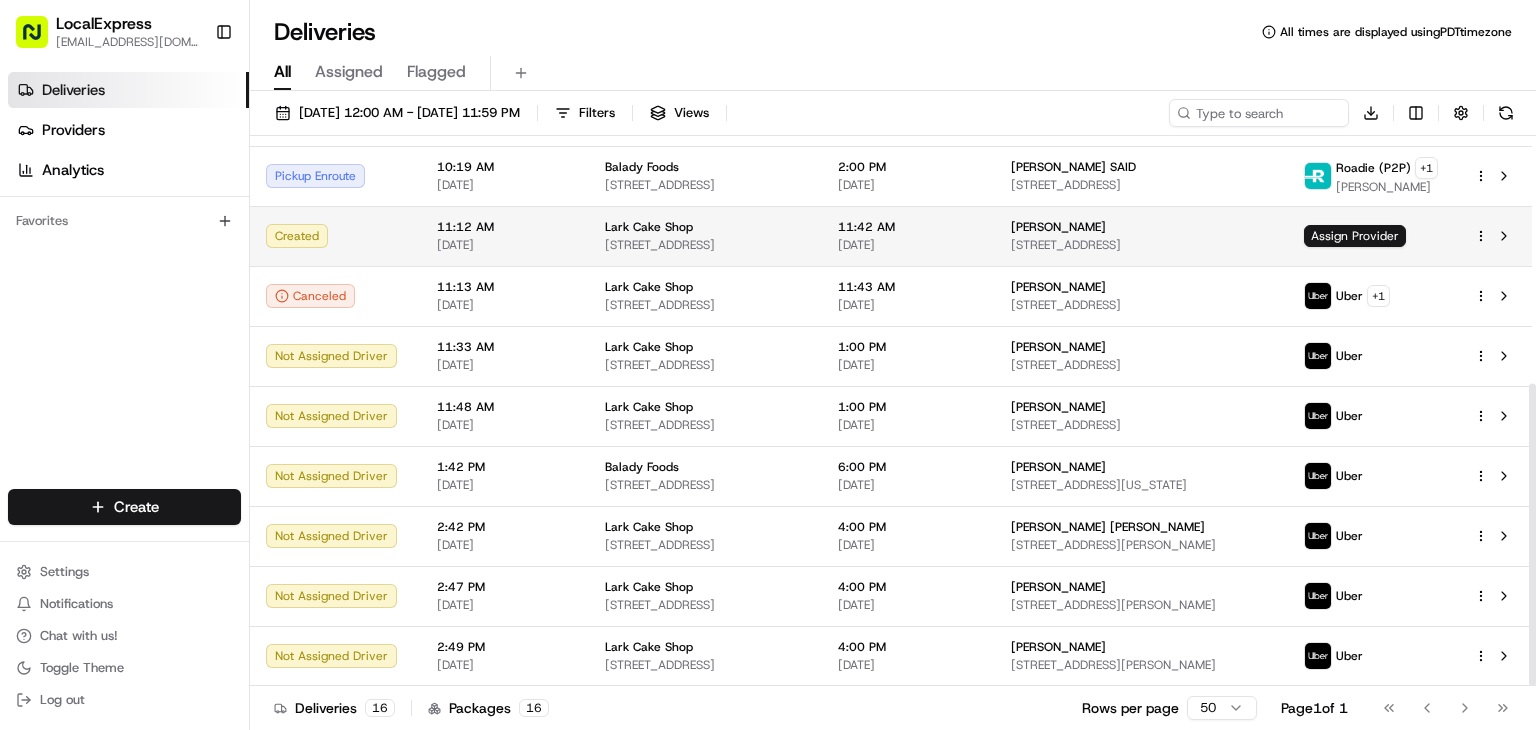 click on "LocalExpress [EMAIL_ADDRESS][DOMAIN_NAME] Toggle Sidebar Deliveries Providers Analytics Favorites Main Menu Members & Organization Organization Users Roles Preferences Customization Tracking Orchestration Automations Dispatch Strategy Locations Pickup Locations Dropoff Locations Billing Billing Refund Requests Integrations Notification Triggers Webhooks API Keys Request Logs Create Settings Notifications Chat with us! Toggle Theme Log out Deliveries All times are displayed using  PDT  timezone All Assigned Flagged [DATE] 12:00 AM - [DATE] 11:59 PM Filters Views Download Status Original Pickup Time Pickup Location Original Dropoff Time Dropoff Location Provider Action Dropoff Complete 6:49 AM [DATE] [GEOGRAPHIC_DATA] IGA [STREET_ADDRESS] 7:19 AM [DATE] [PERSON_NAME] [STREET_ADDRESS] + 1 [PERSON_NAME] Dropoff Complete 7:34 AM [DATE] Balady Foods [STREET_ADDRESS] 11:15 AM [DATE][GEOGRAPHIC_DATA][PERSON_NAME] + 1 7:48 AM +" at bounding box center [768, 365] 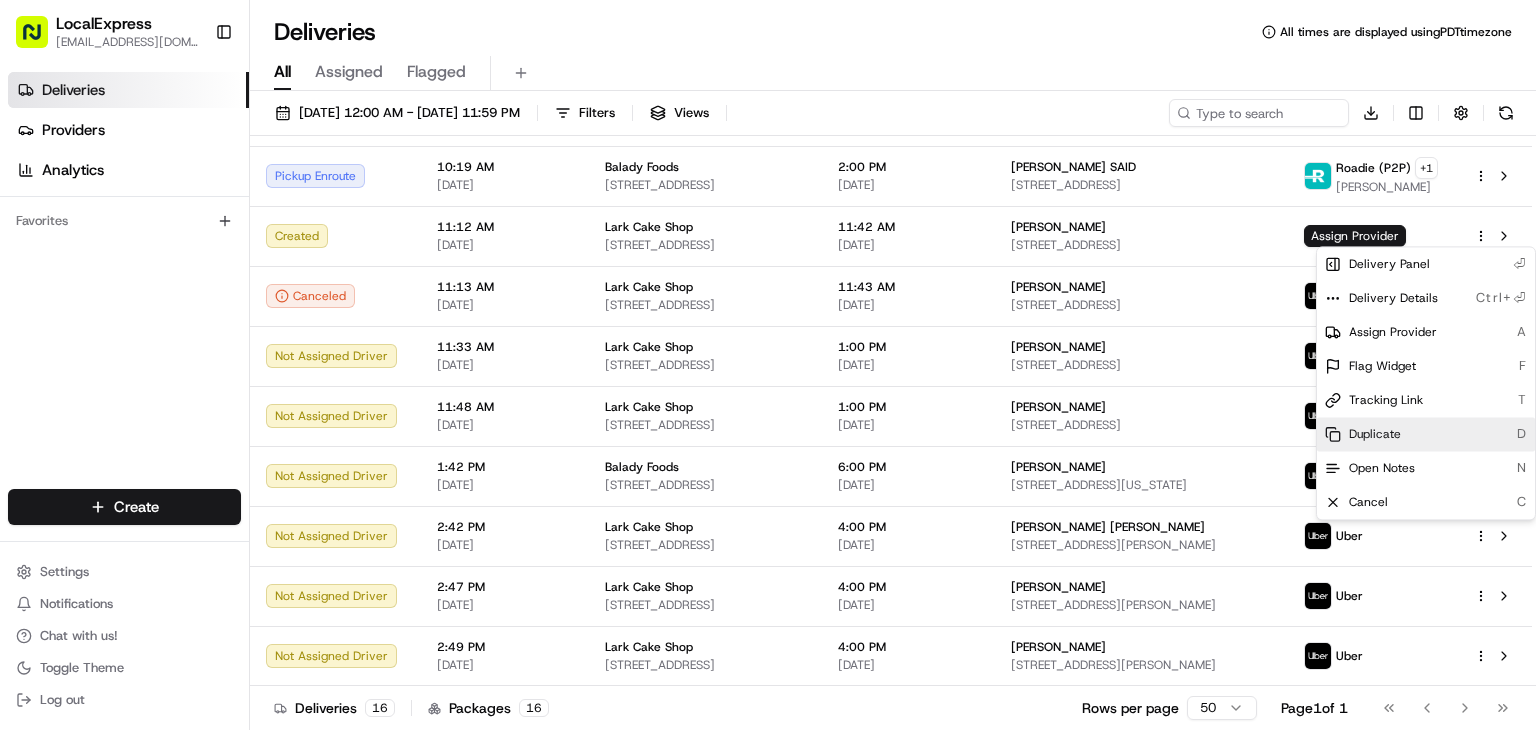 click on "Duplicate" at bounding box center (1375, 434) 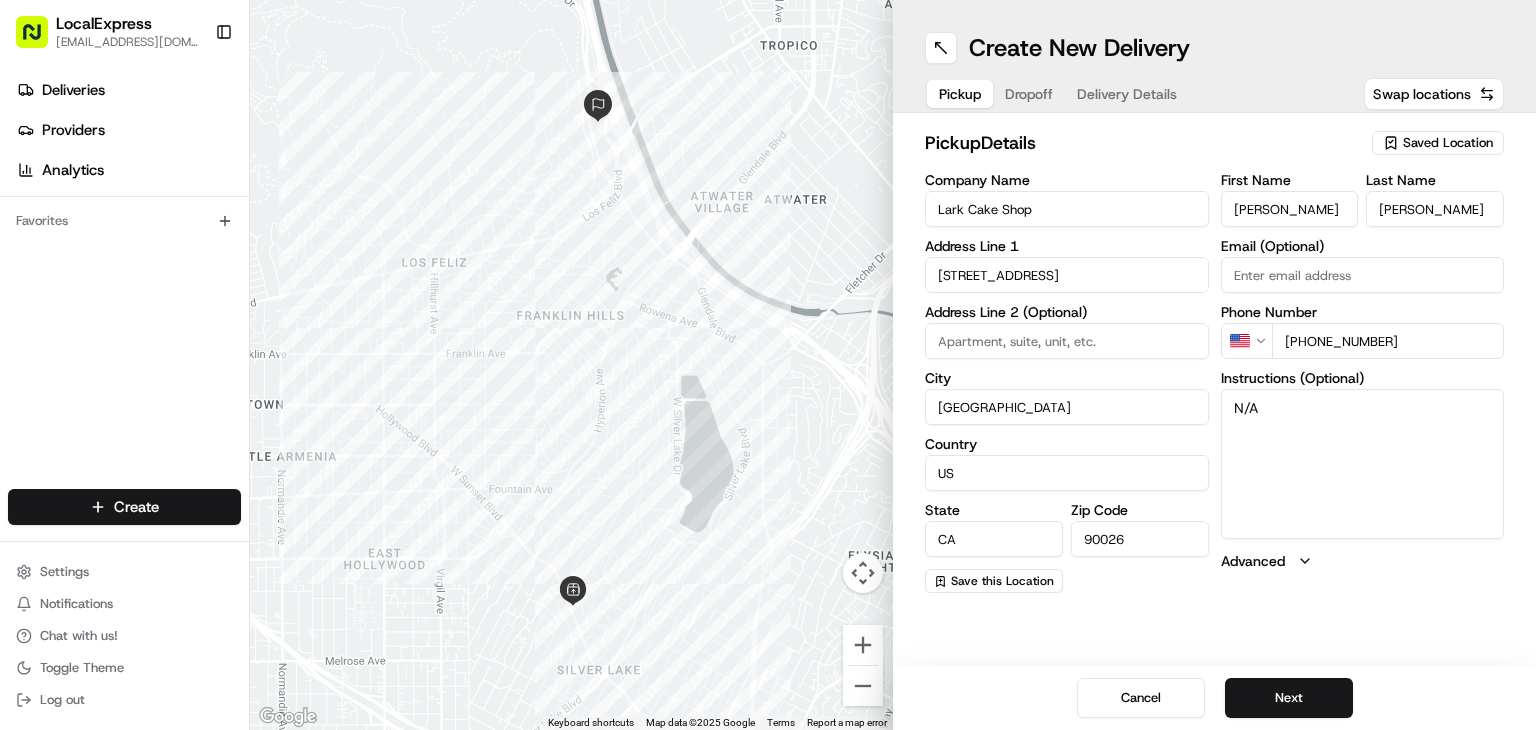 scroll, scrollTop: 0, scrollLeft: 0, axis: both 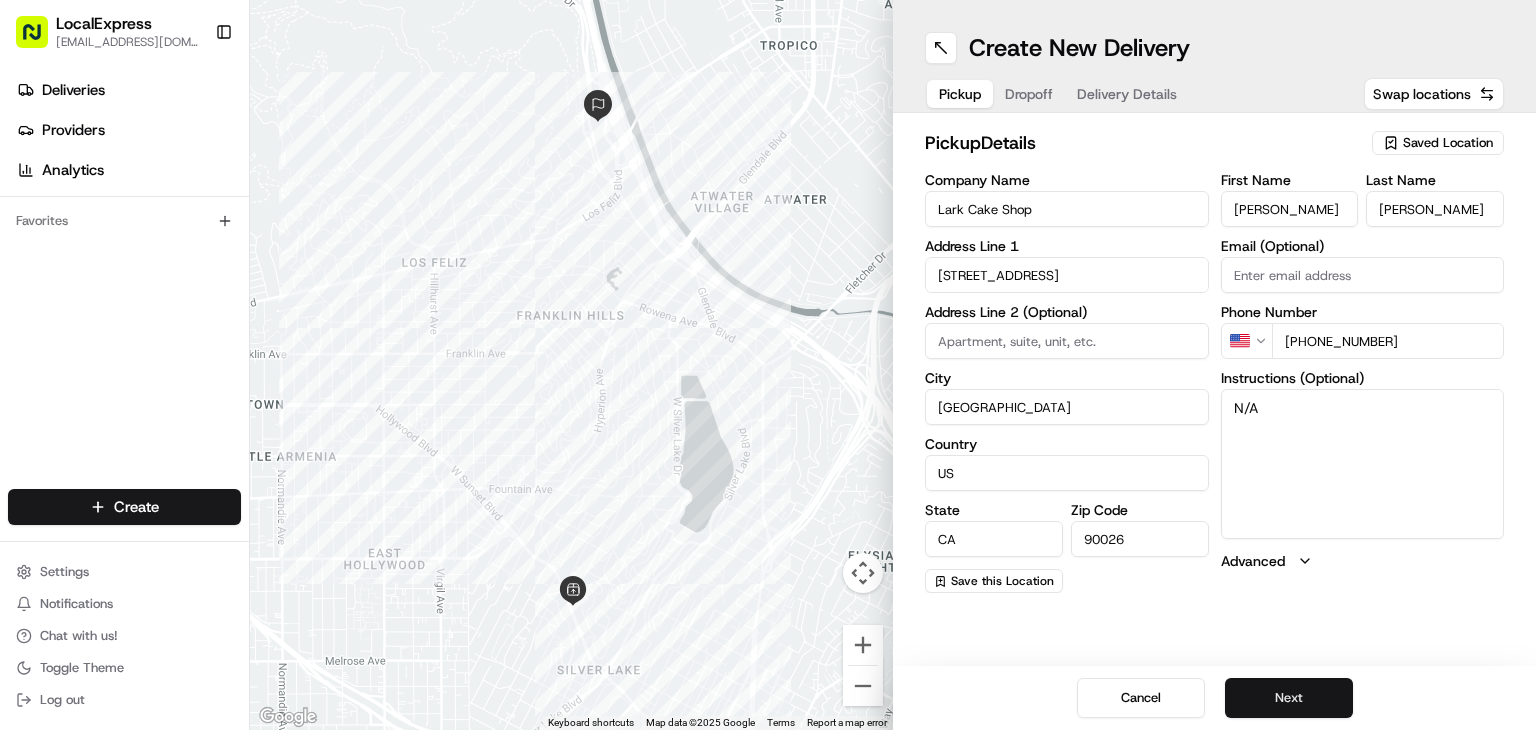click on "Next" at bounding box center (1289, 698) 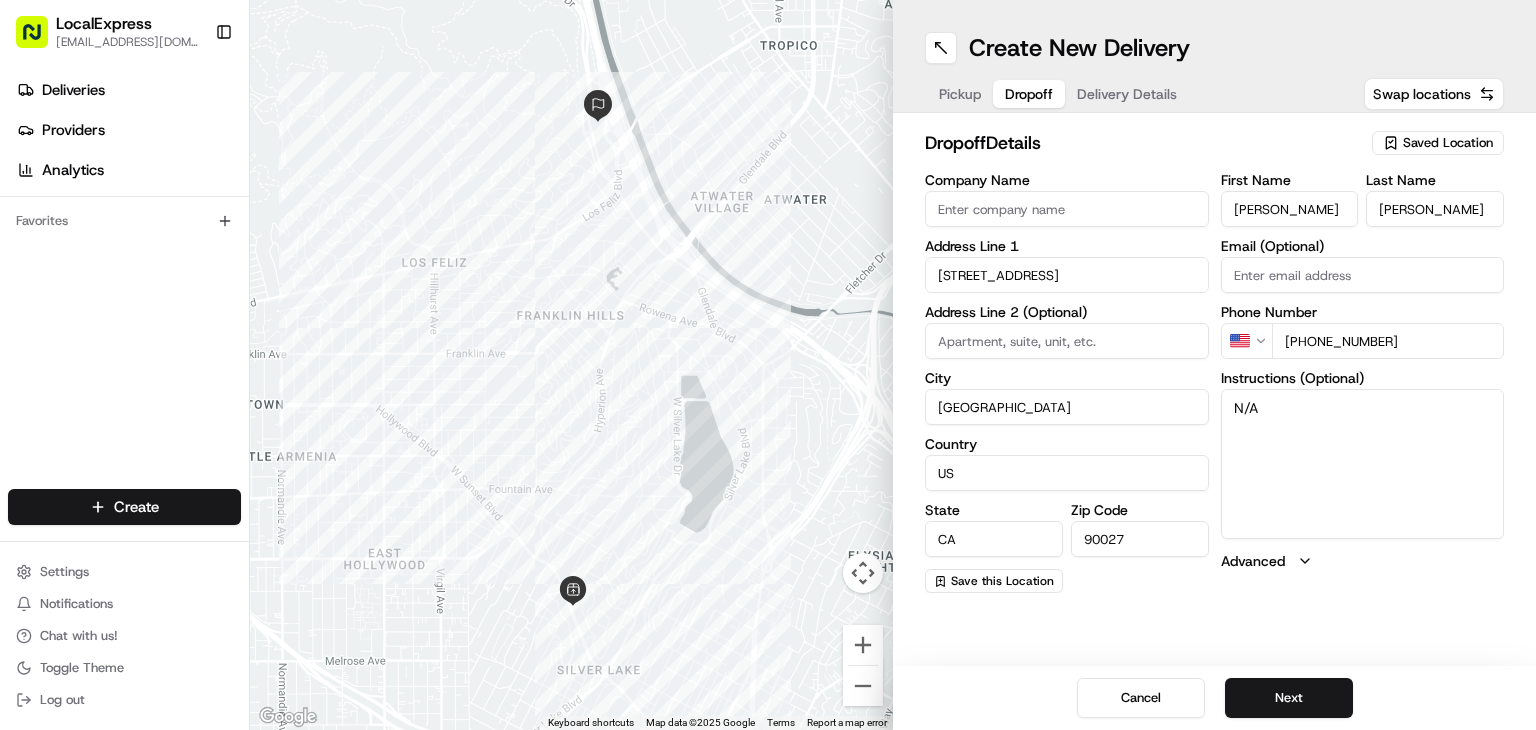 click on "4400 Crystal Springs Dr" at bounding box center [1067, 275] 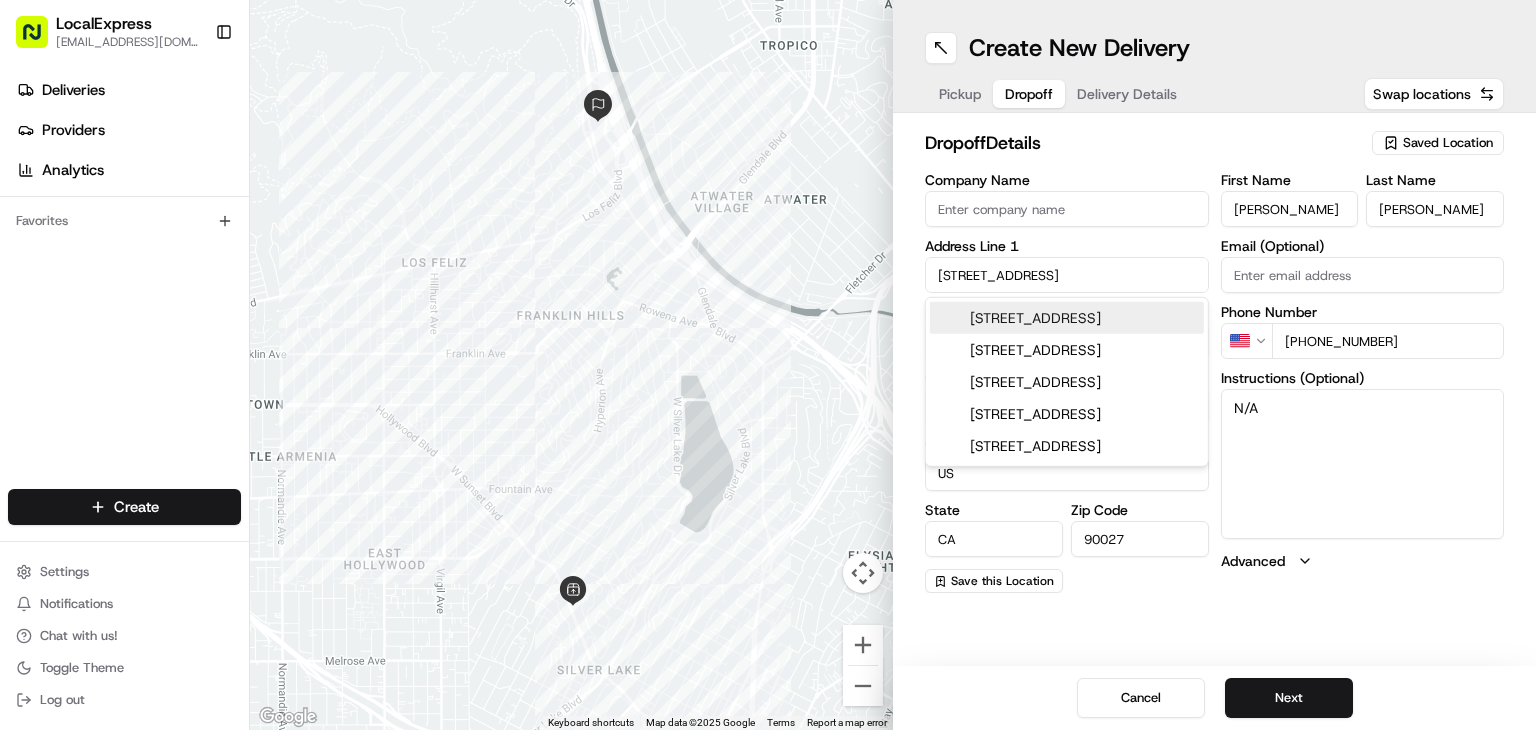 click on "4400 Crystal Springs Dr" at bounding box center [1067, 275] 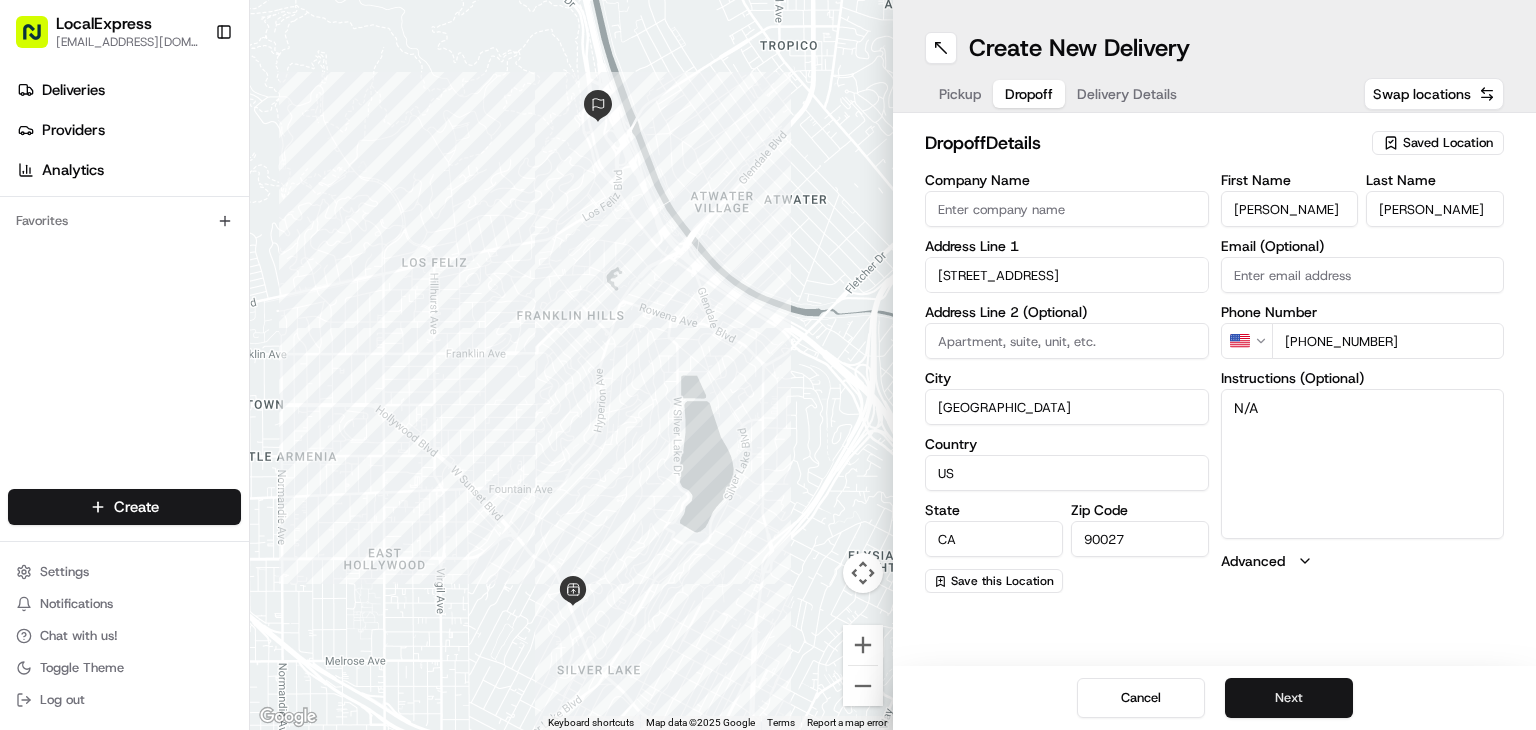 click on "Next" at bounding box center [1289, 698] 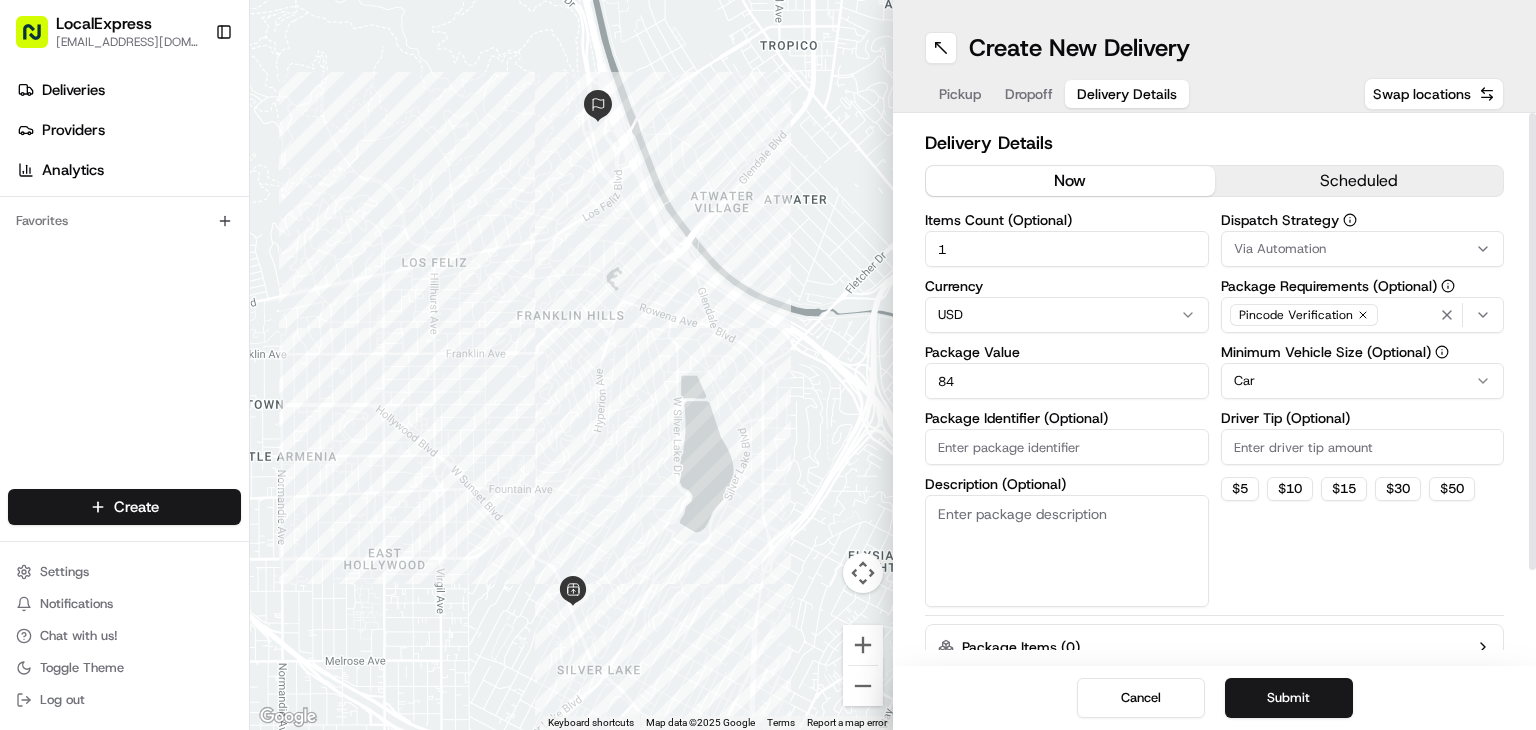 click 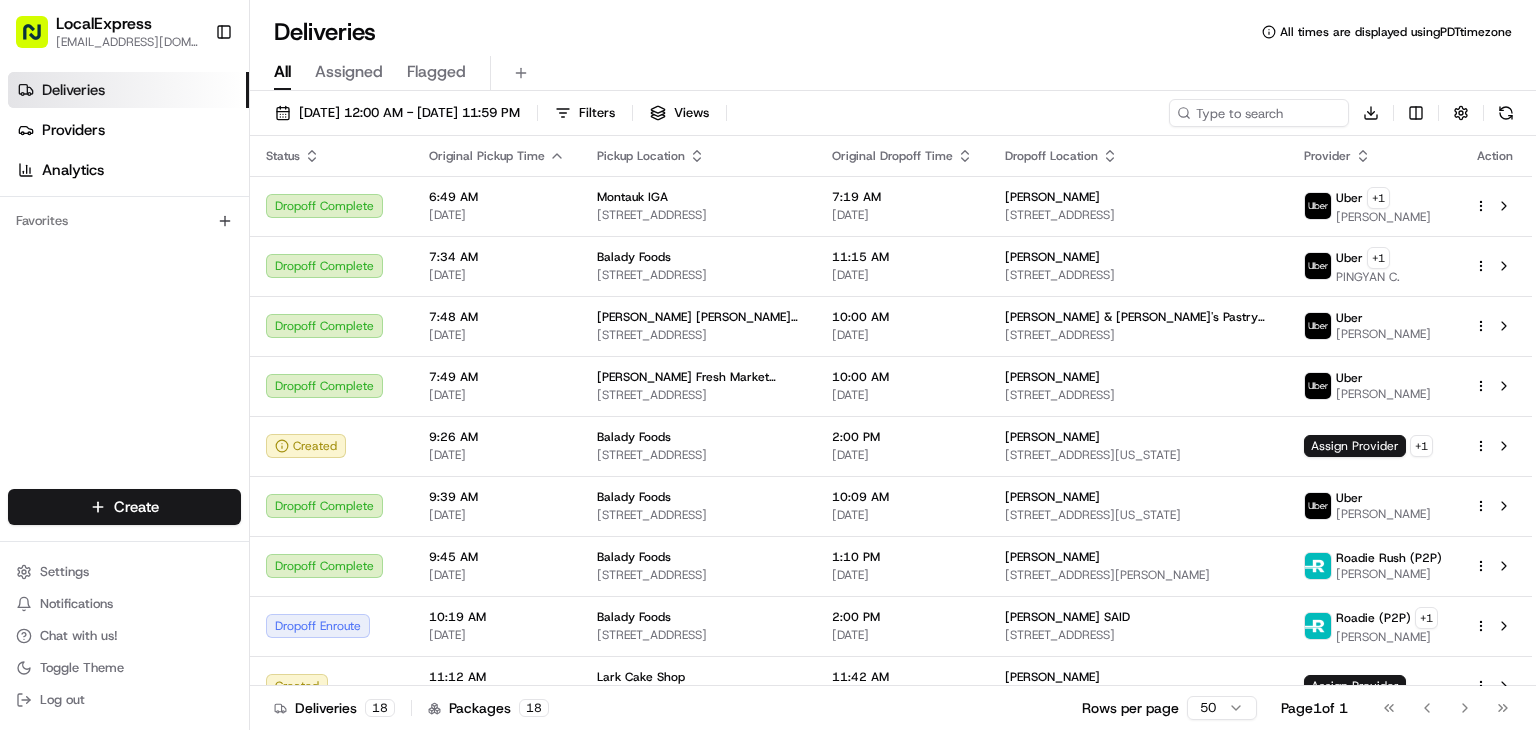 scroll, scrollTop: 0, scrollLeft: 0, axis: both 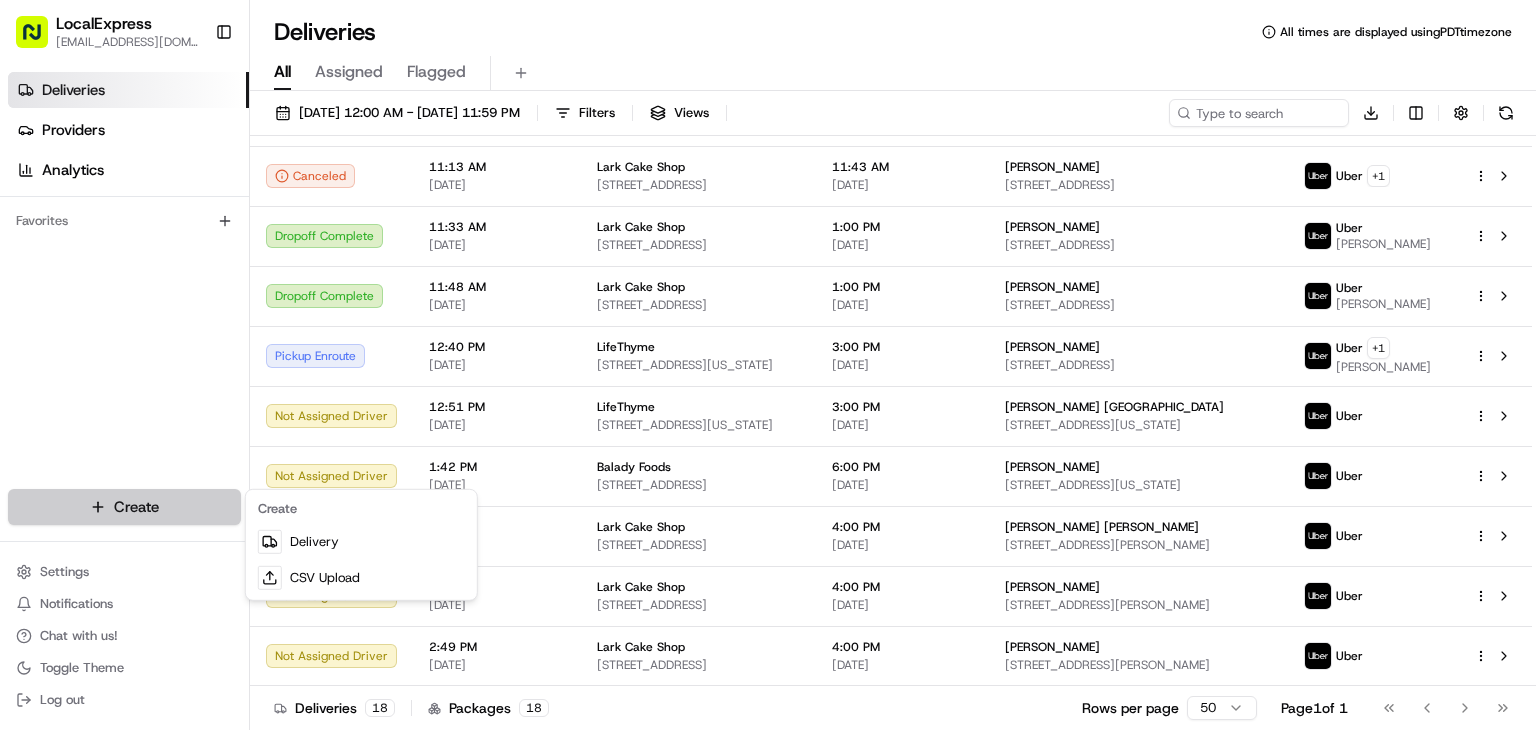 click on "LocalExpress [EMAIL_ADDRESS][DOMAIN_NAME] Toggle Sidebar Deliveries Providers Analytics Favorites Main Menu Members & Organization Organization Users Roles Preferences Customization Tracking Orchestration Automations Dispatch Strategy Locations Pickup Locations Dropoff Locations Billing Billing Refund Requests Integrations Notification Triggers Webhooks API Keys Request Logs Create Settings Notifications Chat with us! Toggle Theme Log out Deliveries All times are displayed using  PDT  timezone All Assigned Flagged [DATE] 12:00 AM - [DATE] 11:59 PM Filters Views Download Status Original Pickup Time Pickup Location Original Dropoff Time Dropoff Location Provider Action Dropoff Complete 6:49 AM [DATE] [GEOGRAPHIC_DATA] IGA [STREET_ADDRESS] 7:19 AM [DATE] [PERSON_NAME] [STREET_ADDRESS] + 1 [PERSON_NAME] Dropoff Complete 7:34 AM [DATE] Balady Foods [STREET_ADDRESS] 11:15 AM [DATE][GEOGRAPHIC_DATA][PERSON_NAME] + 1 7:48 AM +" at bounding box center [768, 365] 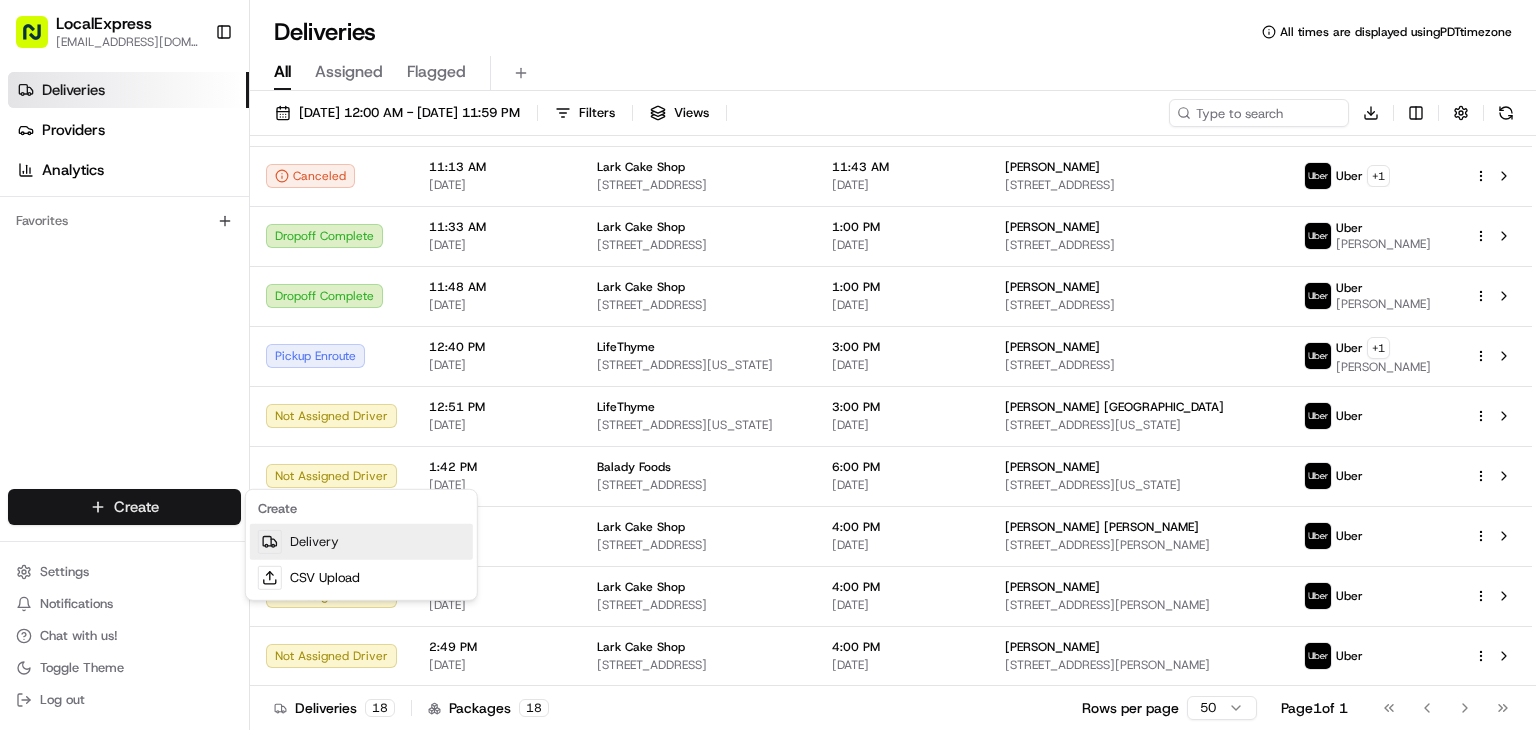 click on "Delivery" at bounding box center (361, 542) 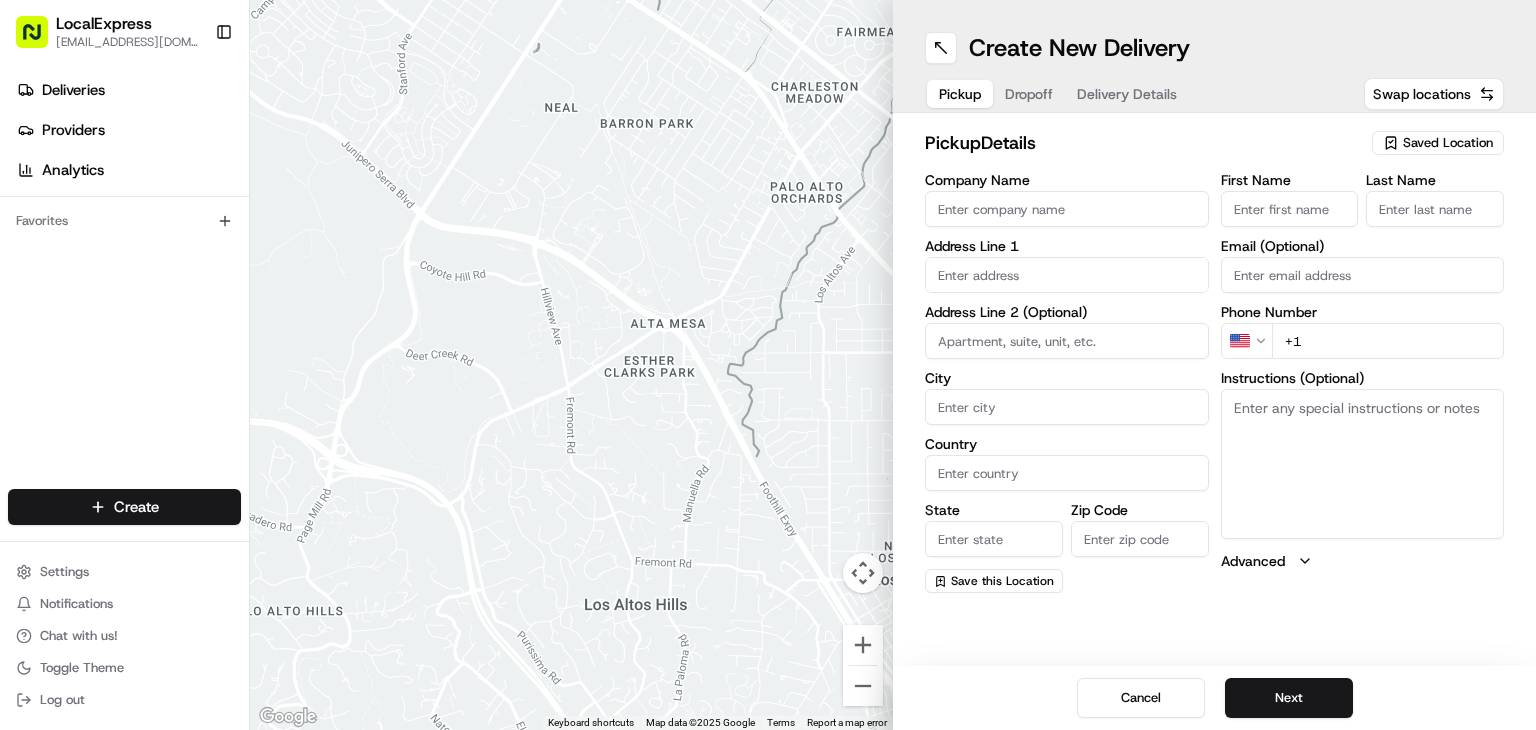 click on "Saved Location" at bounding box center (1448, 143) 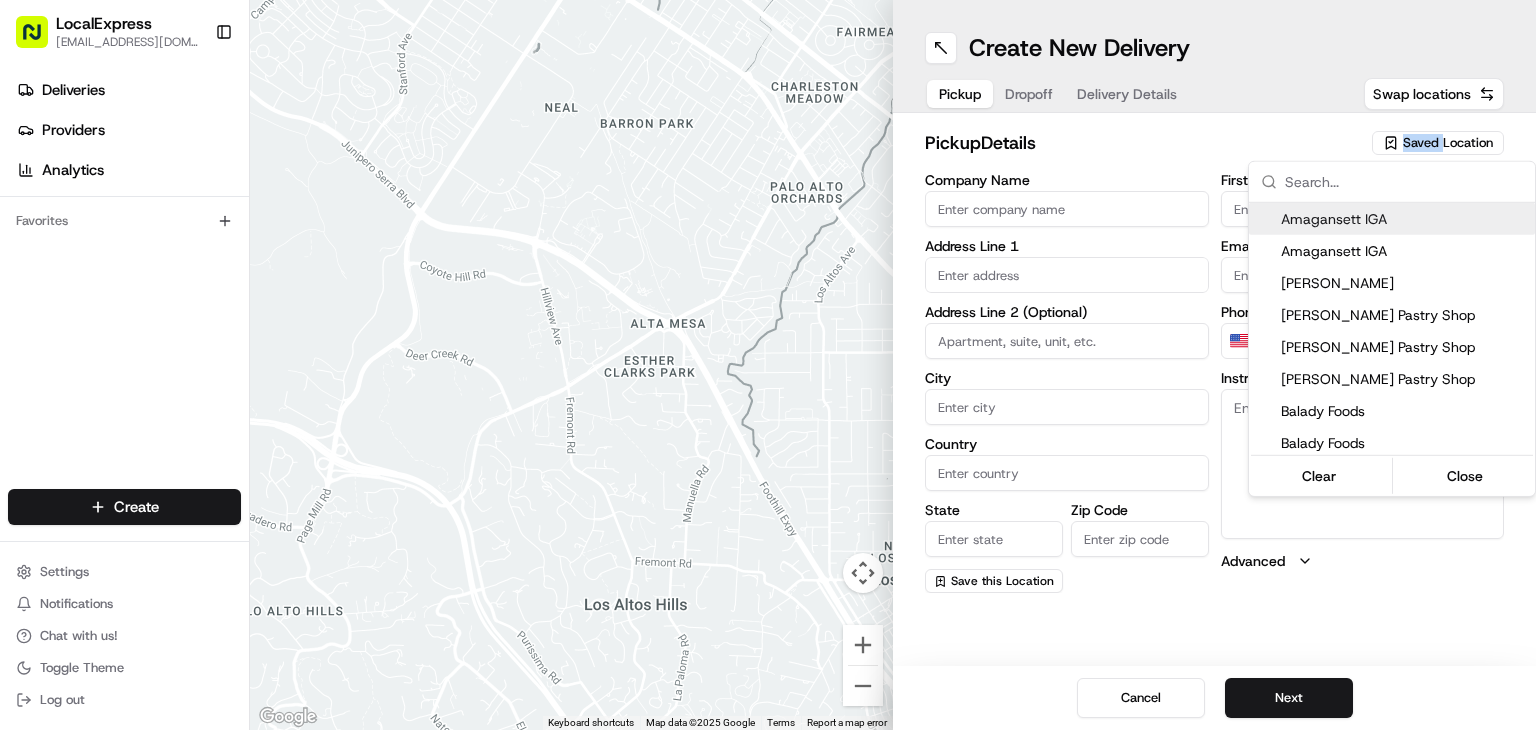 type 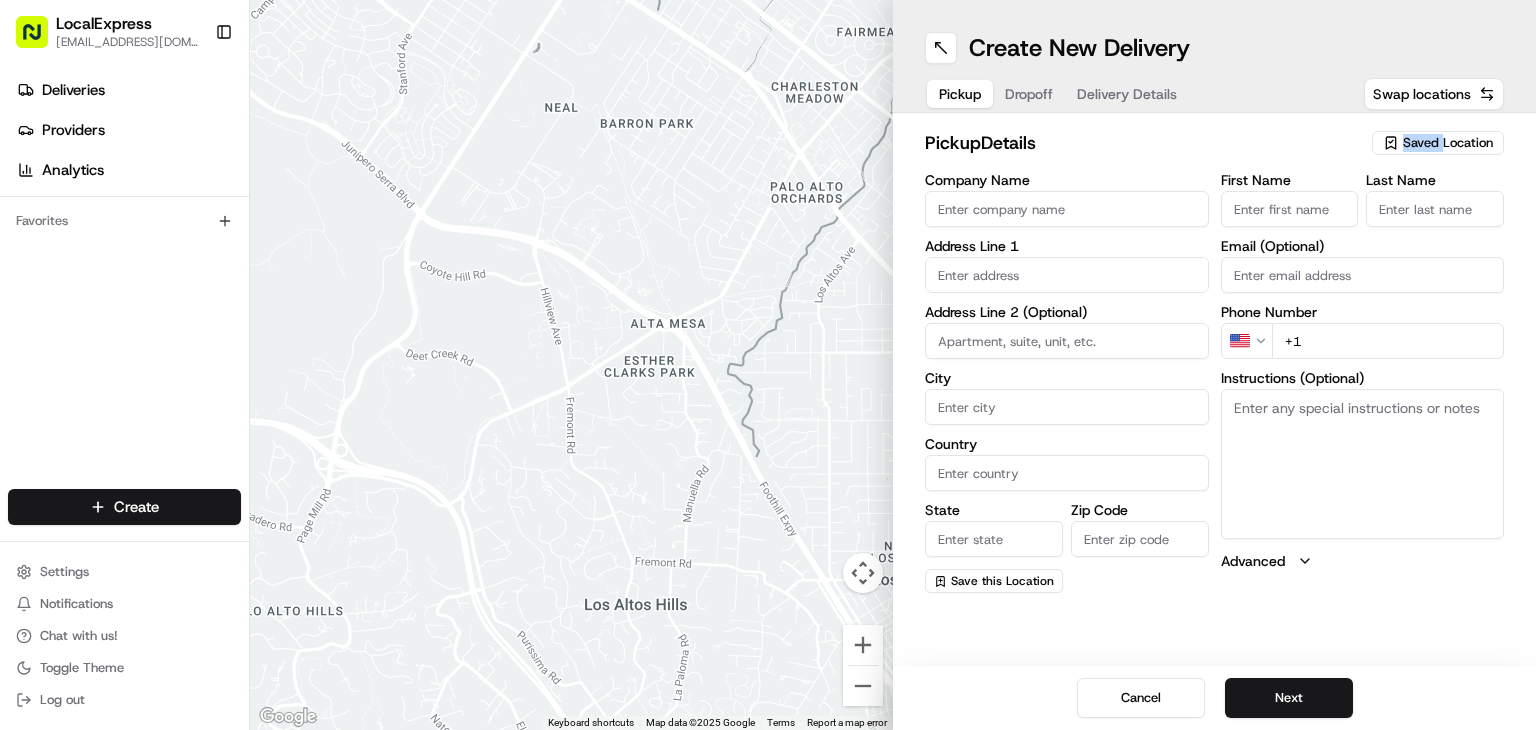 click on "Saved Location" at bounding box center (1448, 143) 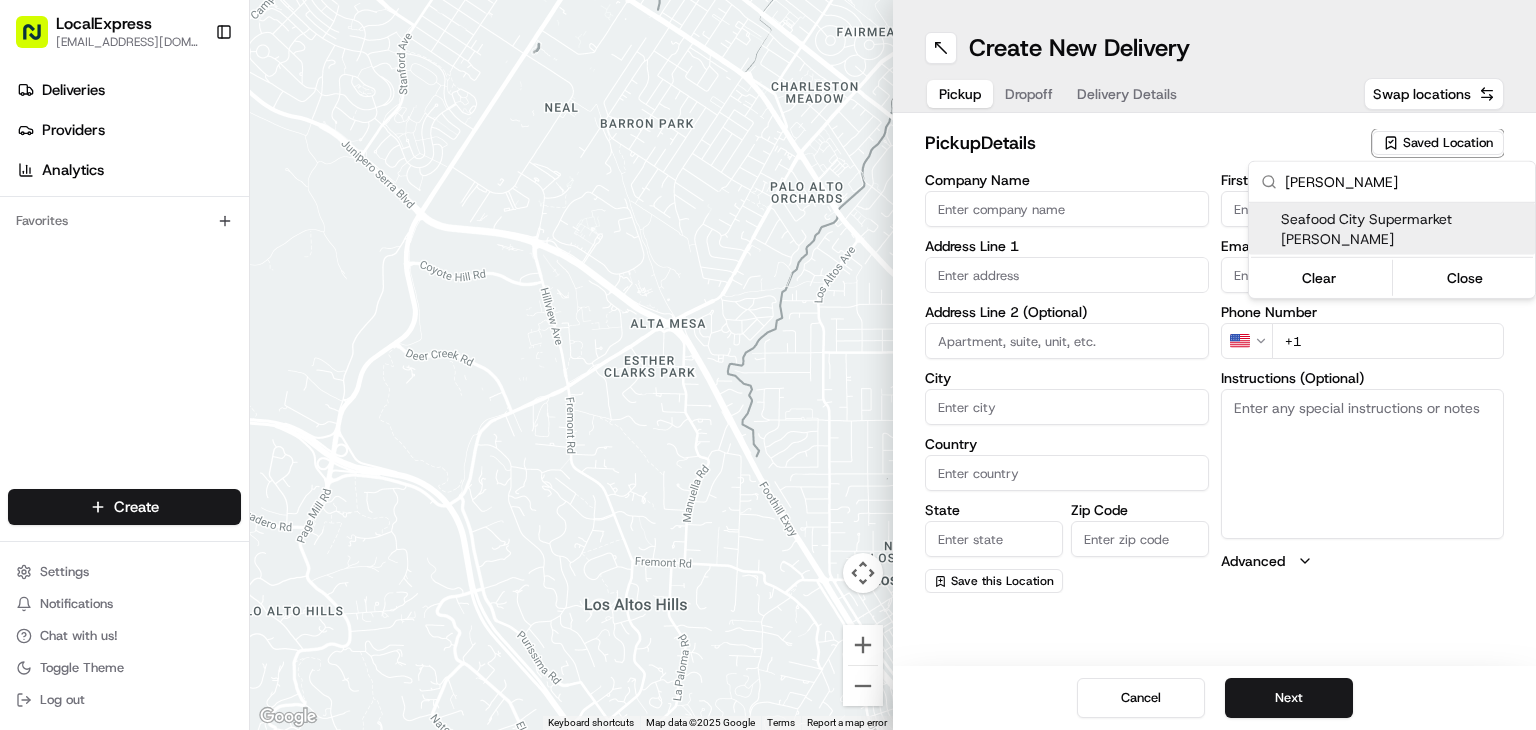 type on "arroyo" 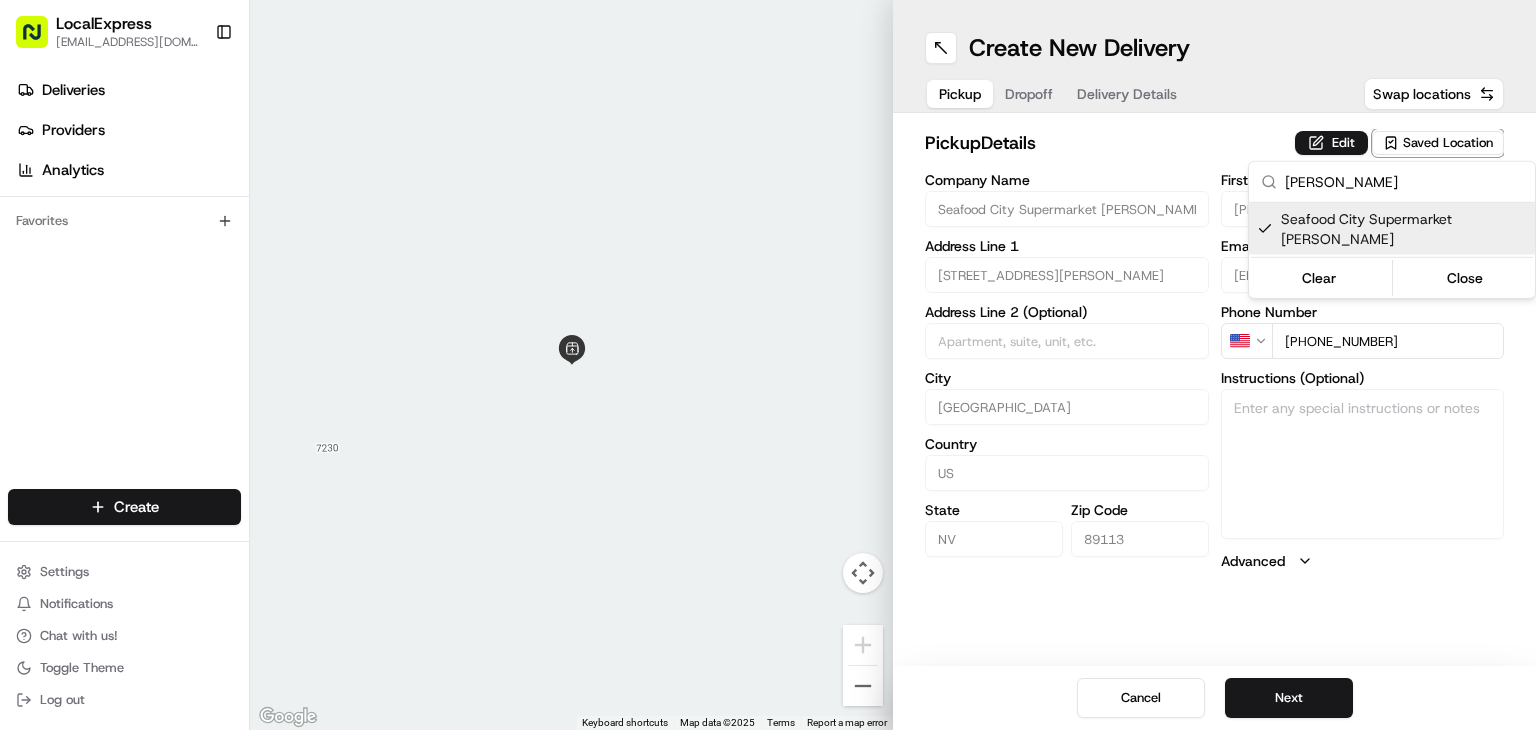 click on "LocalExpress georgek@localexpress.io Toggle Sidebar Deliveries Providers Analytics Favorites Main Menu Members & Organization Organization Users Roles Preferences Customization Tracking Orchestration Automations Dispatch Strategy Locations Pickup Locations Dropoff Locations Billing Billing Refund Requests Integrations Notification Triggers Webhooks API Keys Request Logs Create Settings Notifications Chat with us! Toggle Theme Log out ← Move left → Move right ↑ Move up ↓ Move down + Zoom in - Zoom out Home Jump left by 75% End Jump right by 75% Page Up Jump up by 75% Page Down Jump down by 75% Keyboard shortcuts Map Data Map data ©2025 Map data ©2025 2 m  Click to toggle between metric and imperial units Terms Report a map error Create New Delivery Pickup Dropoff Delivery Details Swap locations pickup  Details  Edit Saved Location Company Name Seafood City Supermarket Arroyo Address Line 1 7230 Arroyo Crossing Pkwy Address Line 2 (Optional) City Las Vegas Country US State NV Zip Code" at bounding box center (768, 365) 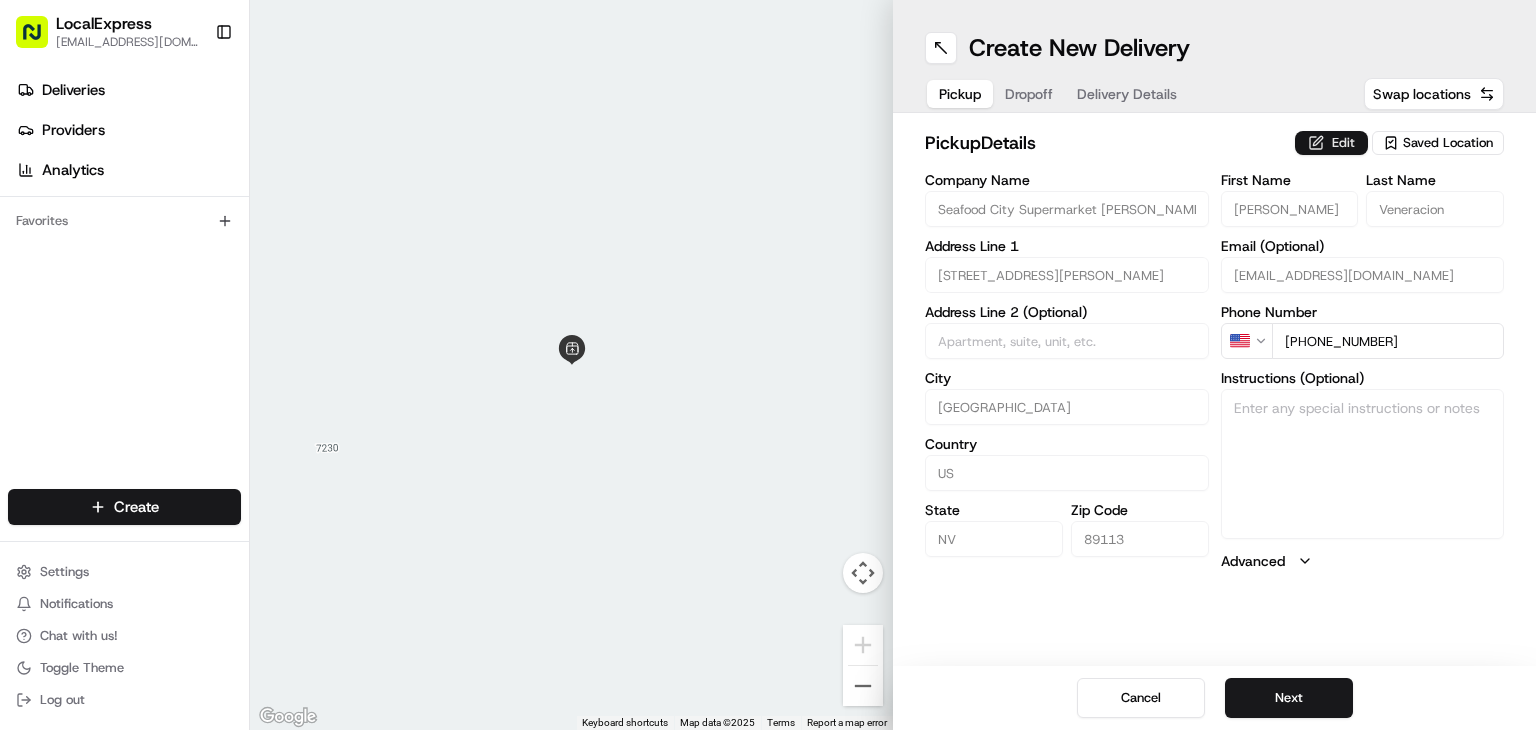 click on "Edit" at bounding box center [1331, 143] 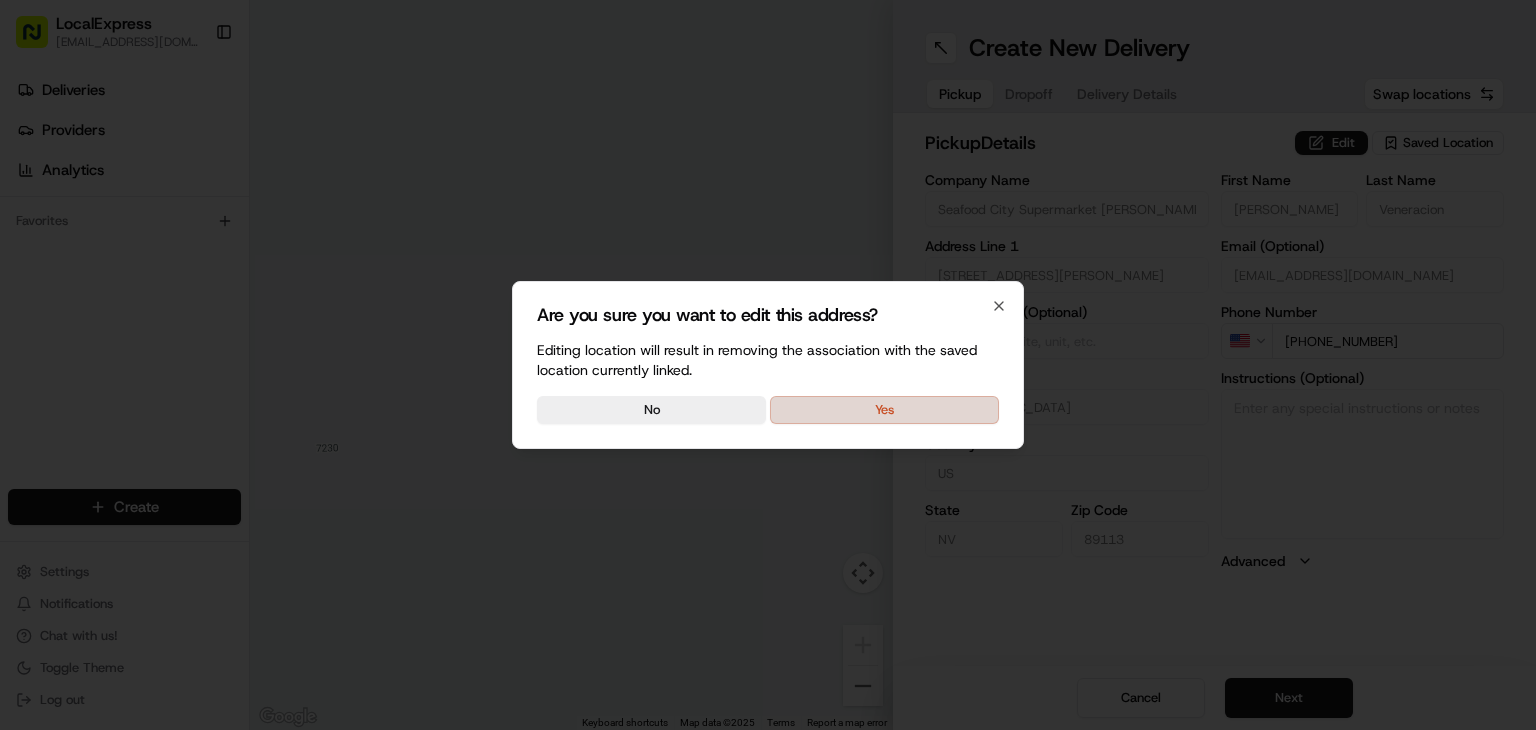 click on "Yes" at bounding box center (884, 410) 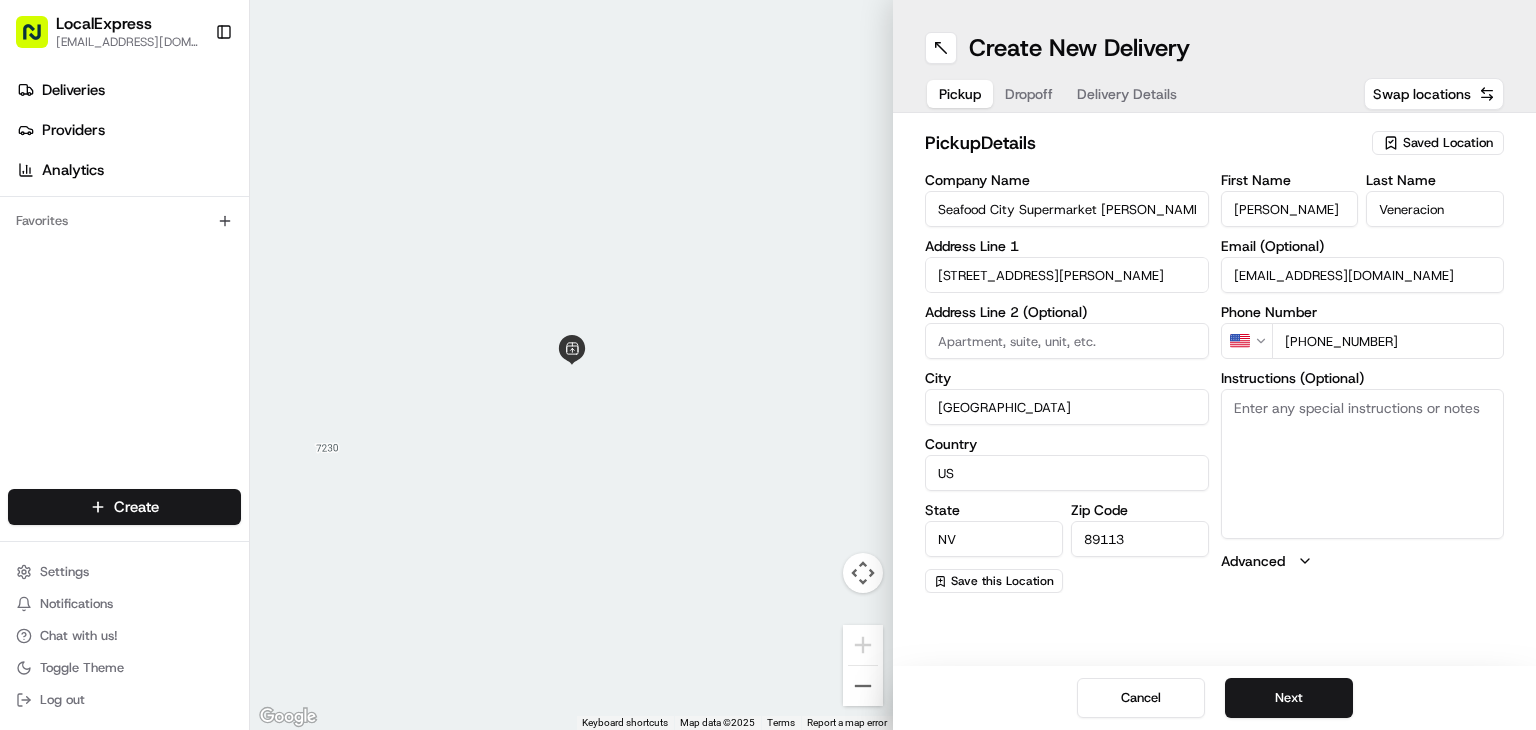 click on "Seafood City Supermarket Arroyo" at bounding box center [1067, 209] 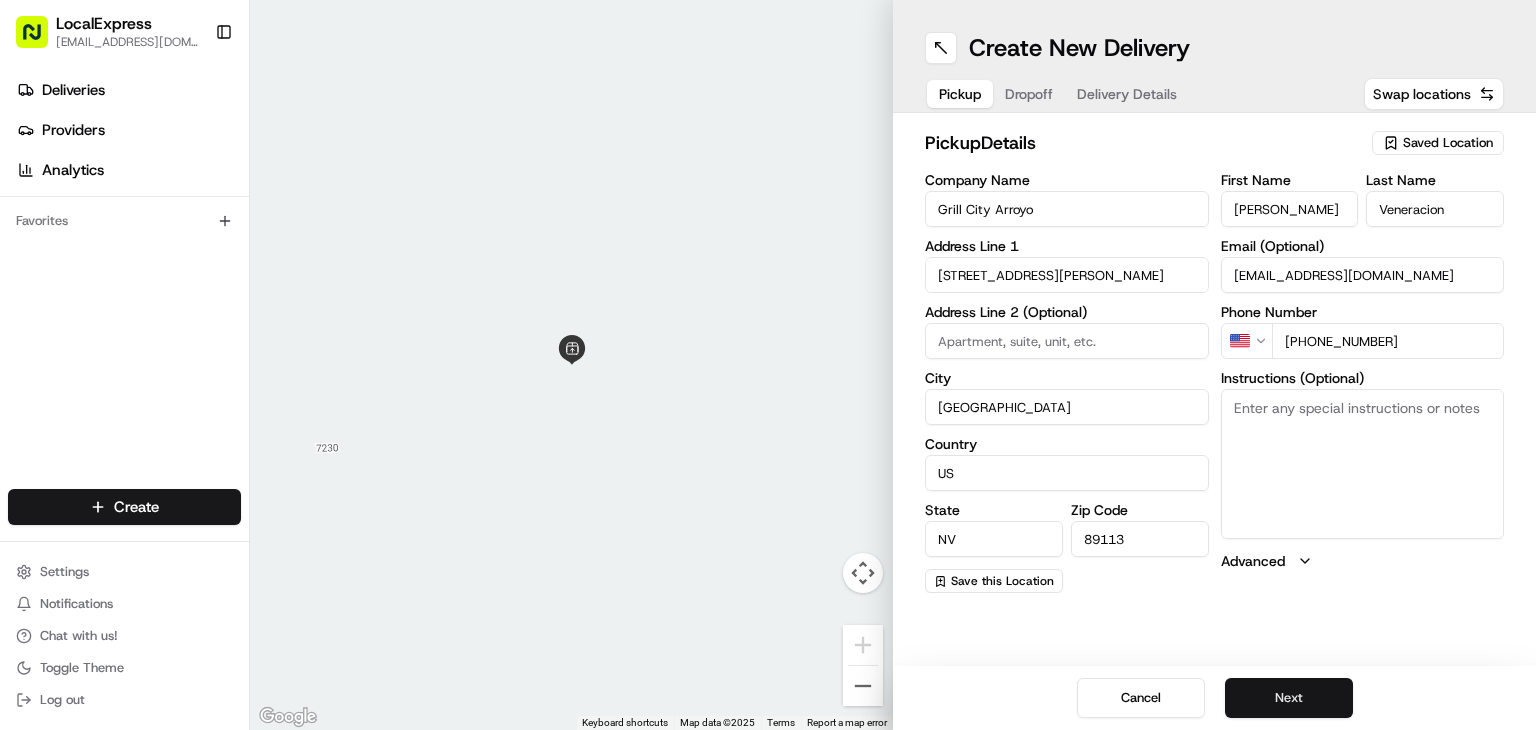 type on "Grill City Arroyo" 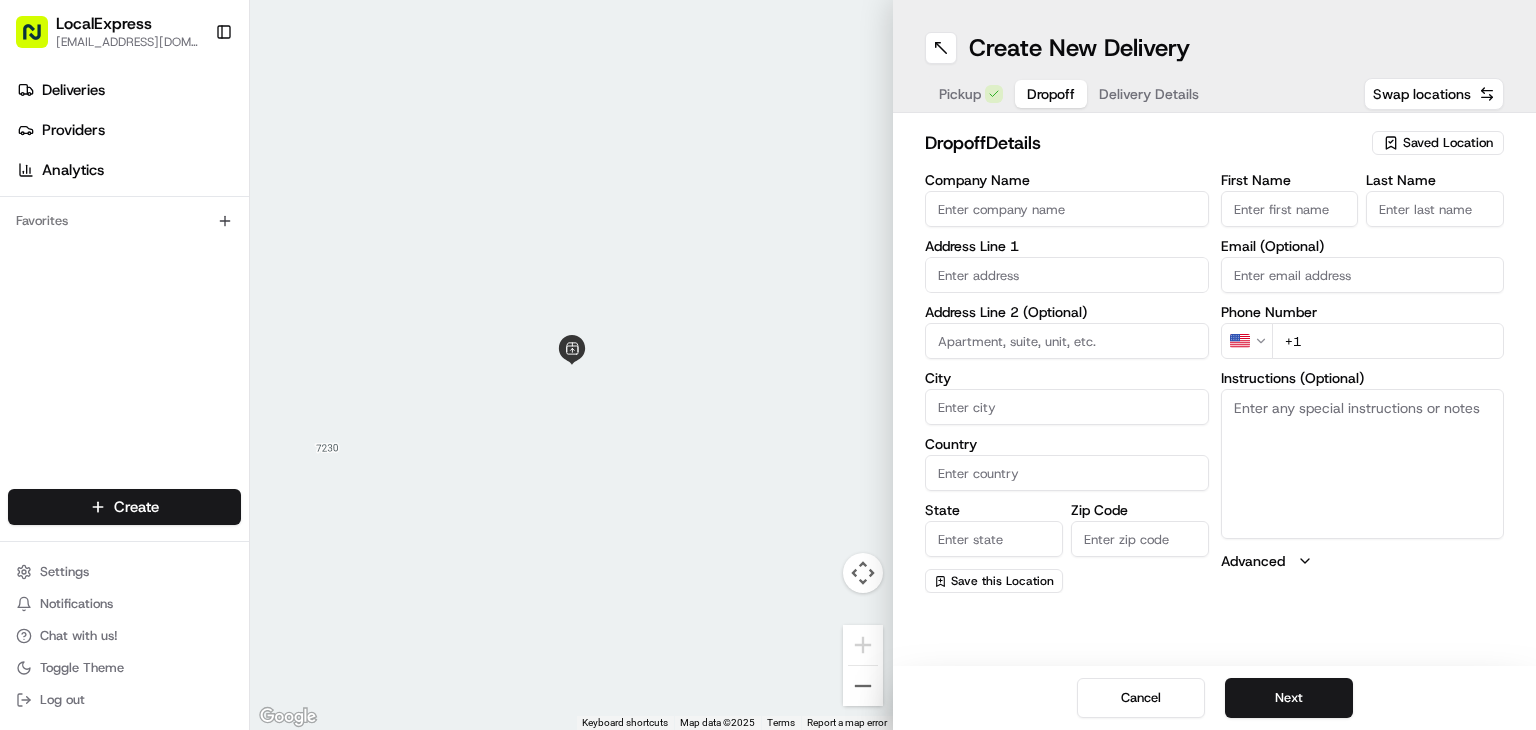 click at bounding box center [1067, 275] 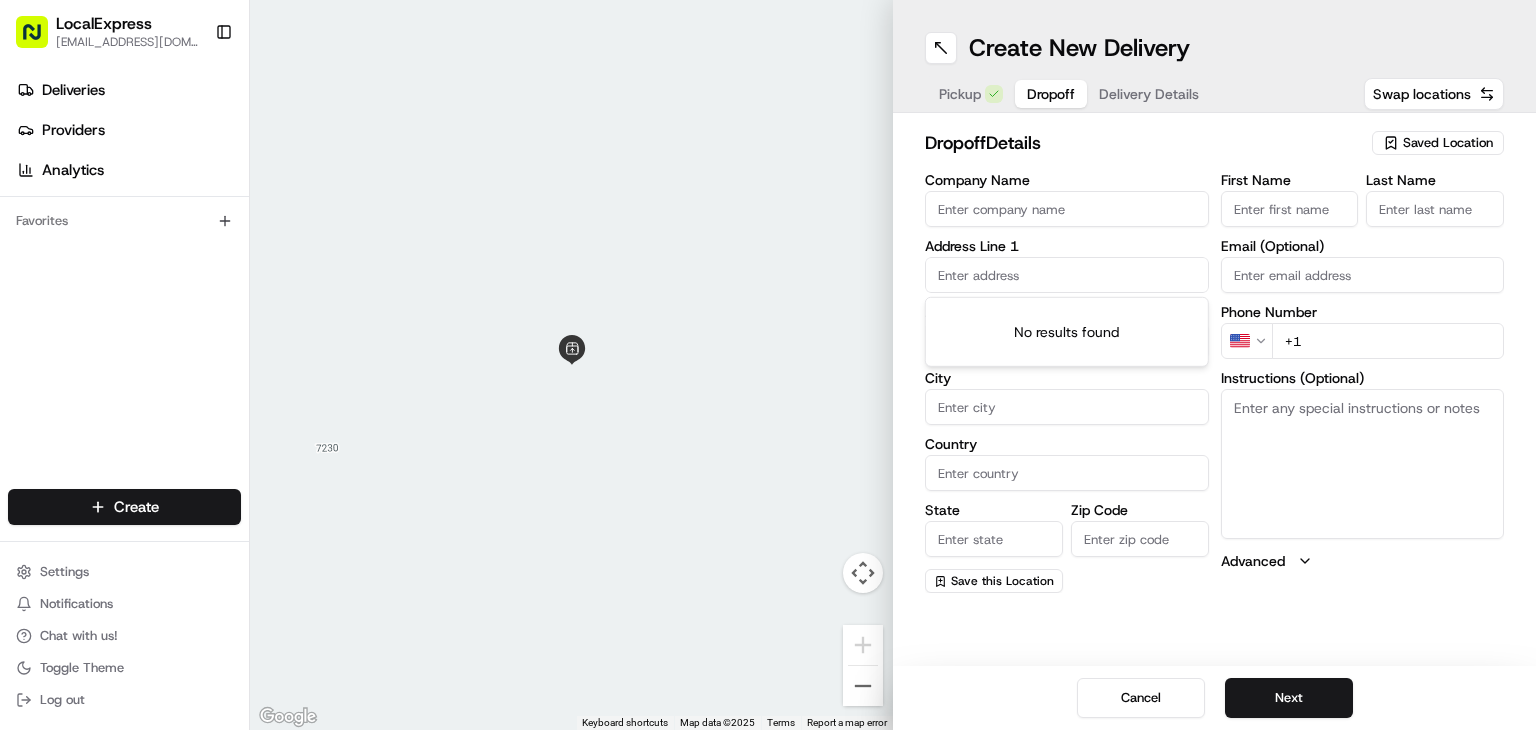 paste on "8622 Valley Village St, Las Vegas, NV 89113, USA," 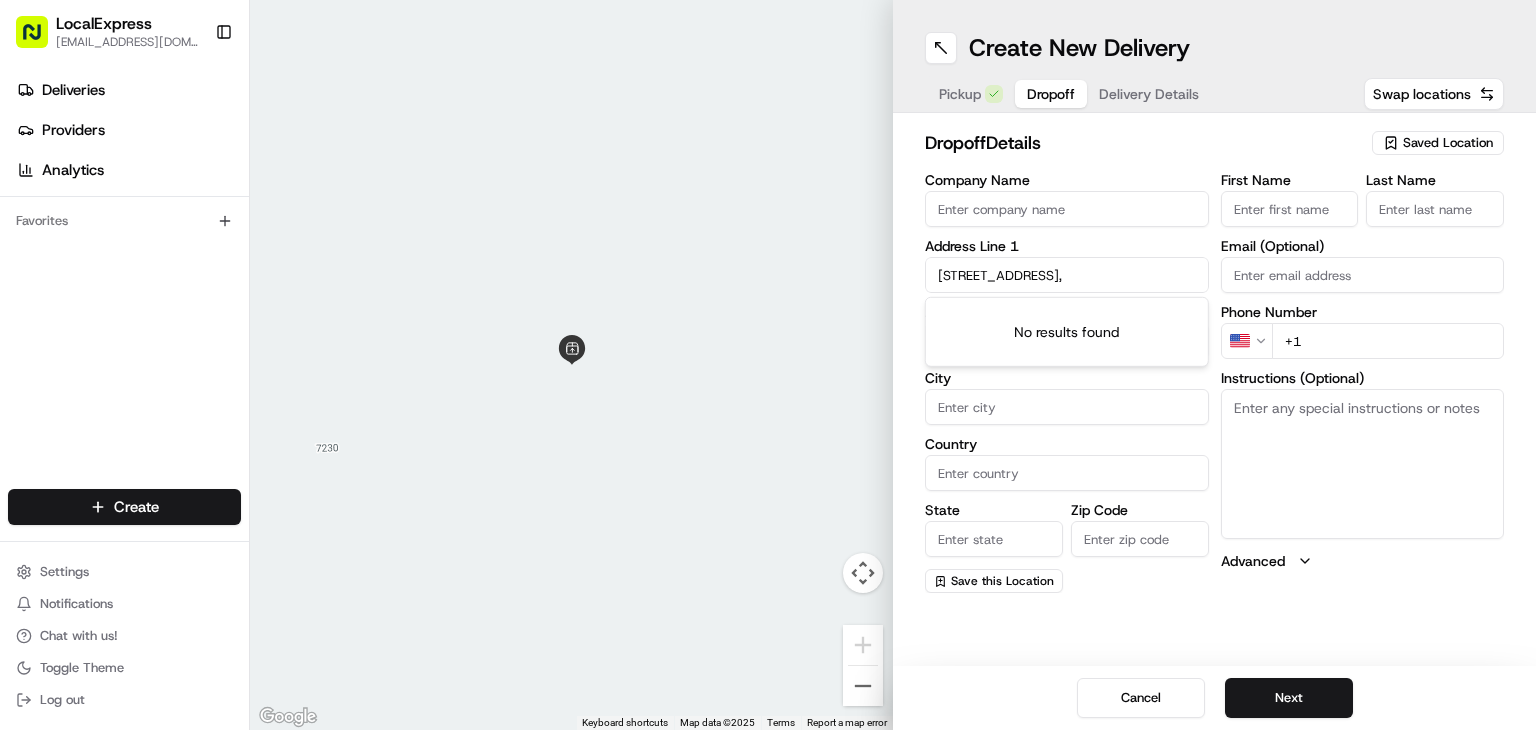 scroll, scrollTop: 0, scrollLeft: 48, axis: horizontal 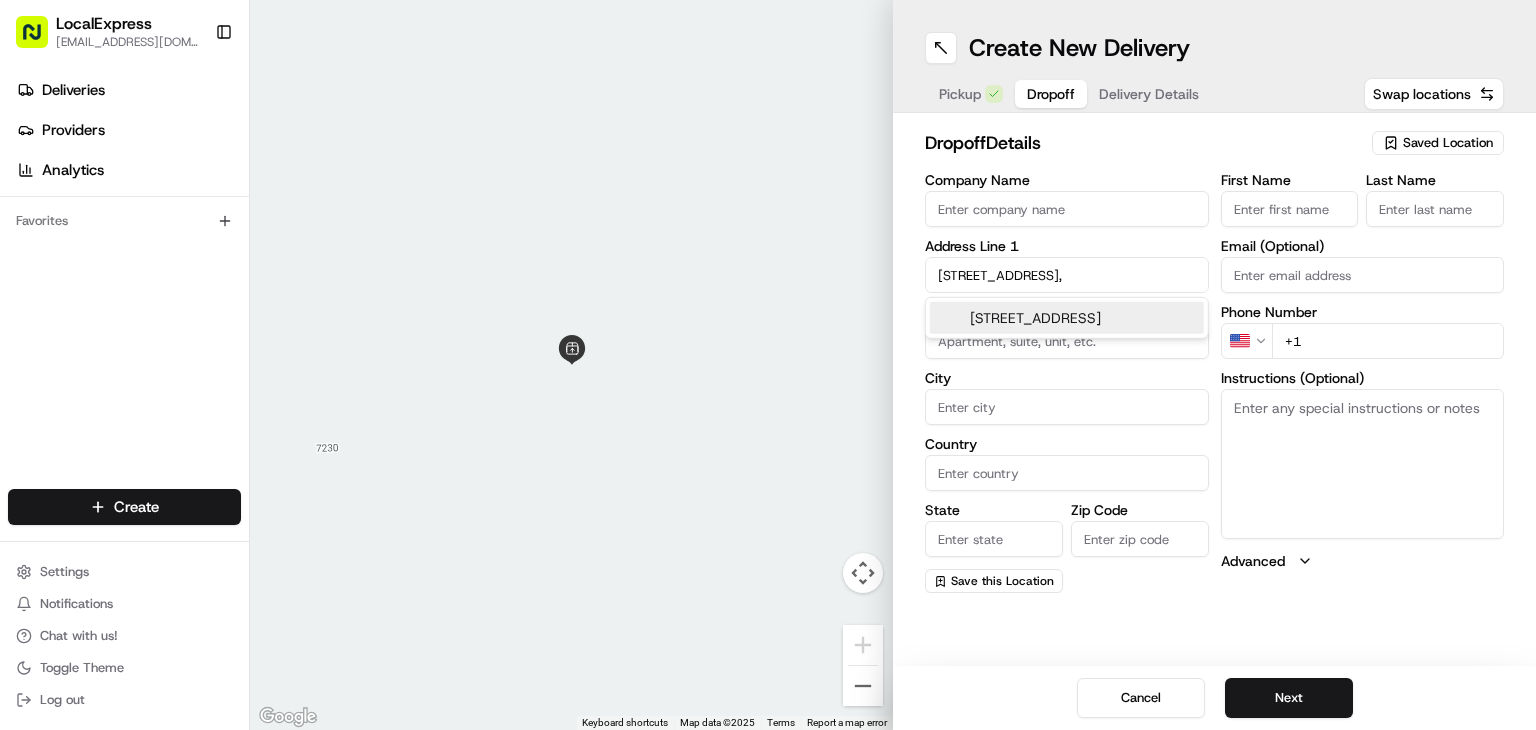 click on "8622 Valley Village St, Las Vegas, NV 89113, USA" at bounding box center (1067, 318) 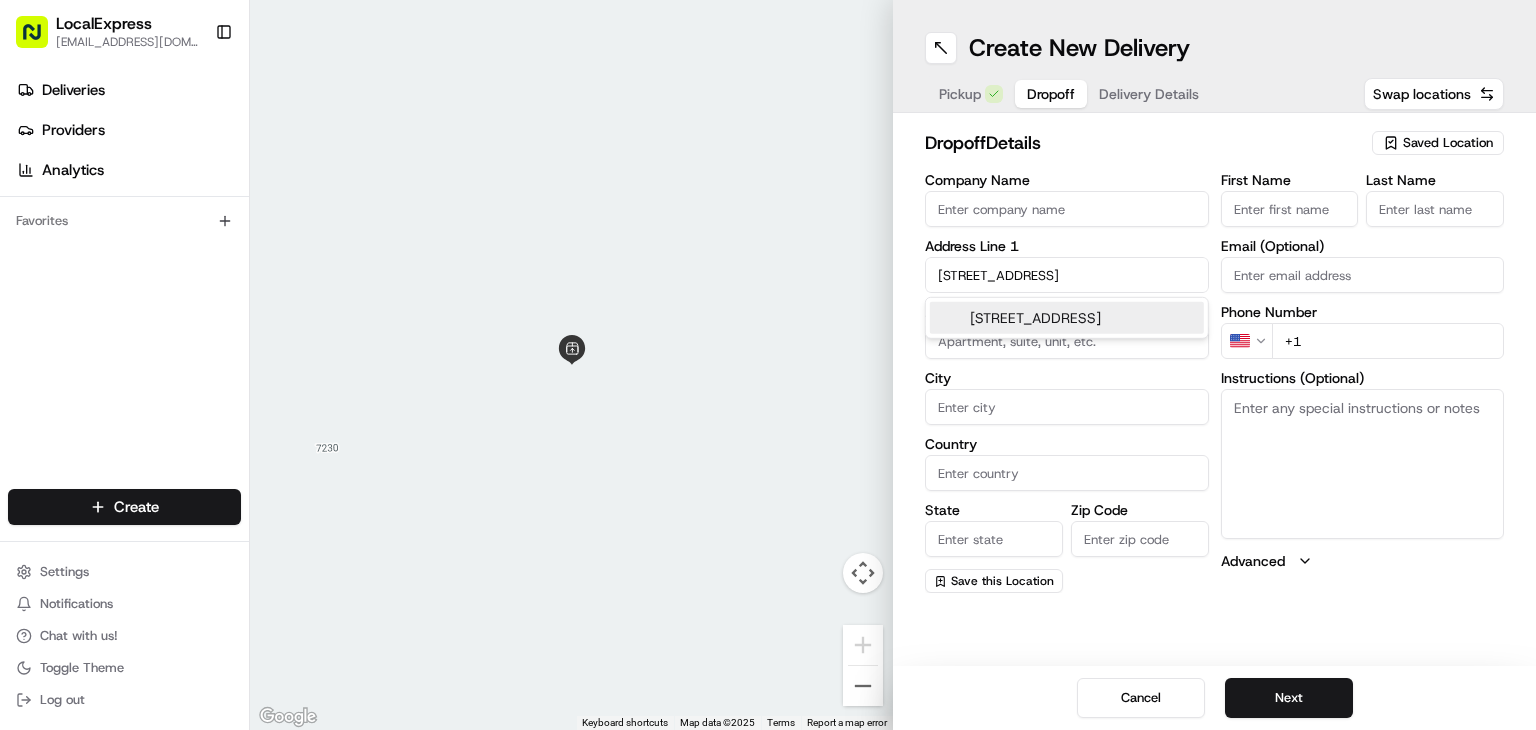 scroll, scrollTop: 0, scrollLeft: 45, axis: horizontal 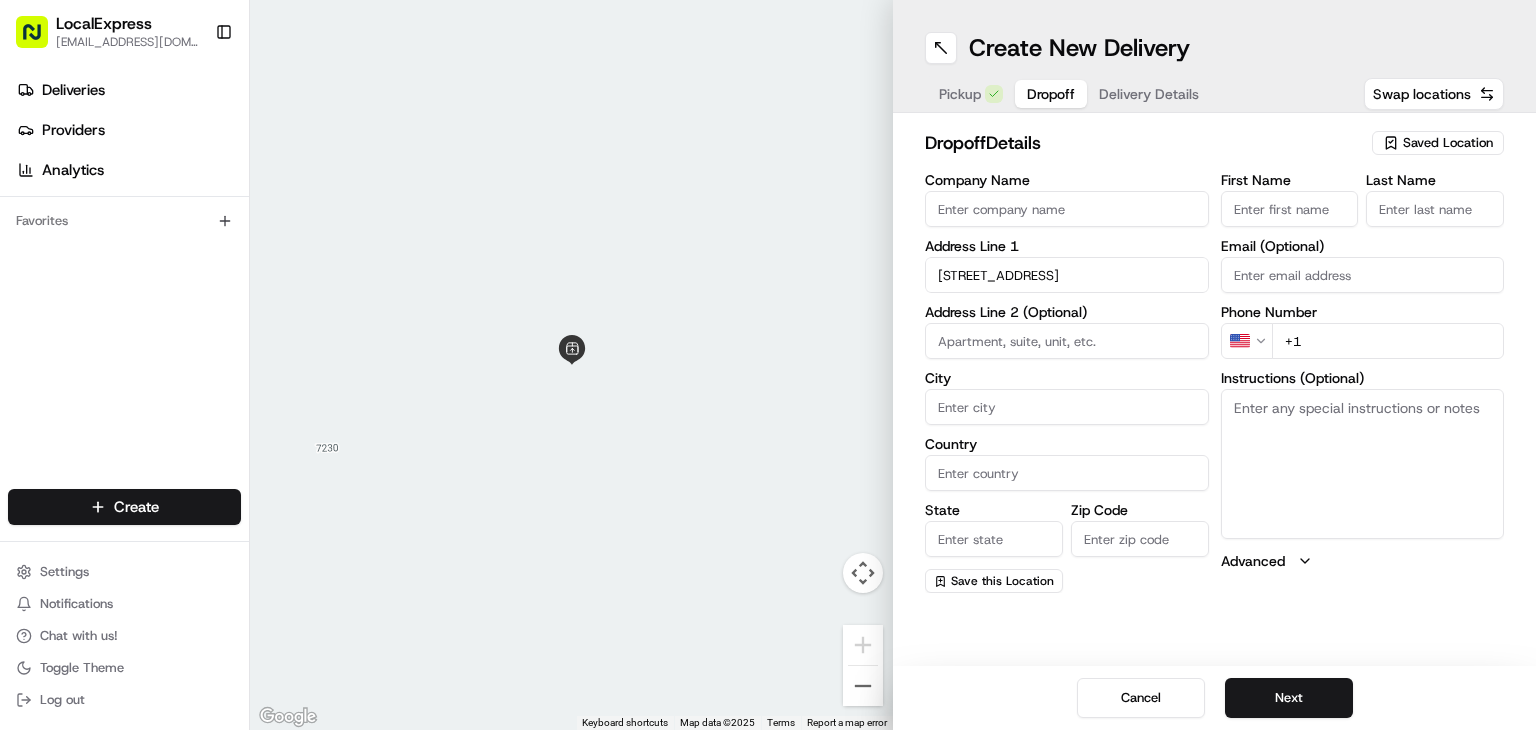 type on "8622 Valley Village St, Las Vegas, NV 89113, USA" 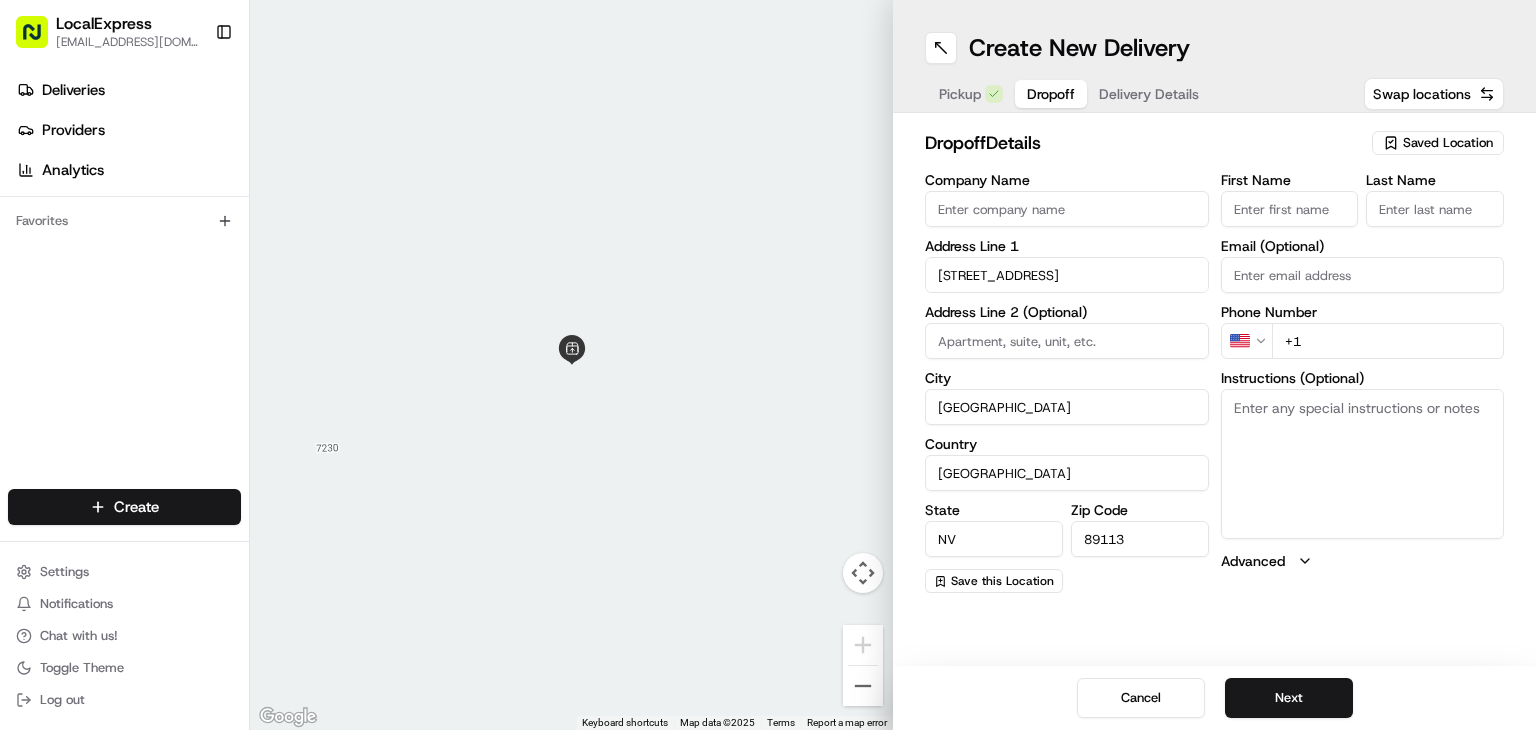 type on "8622 Valley Village Street" 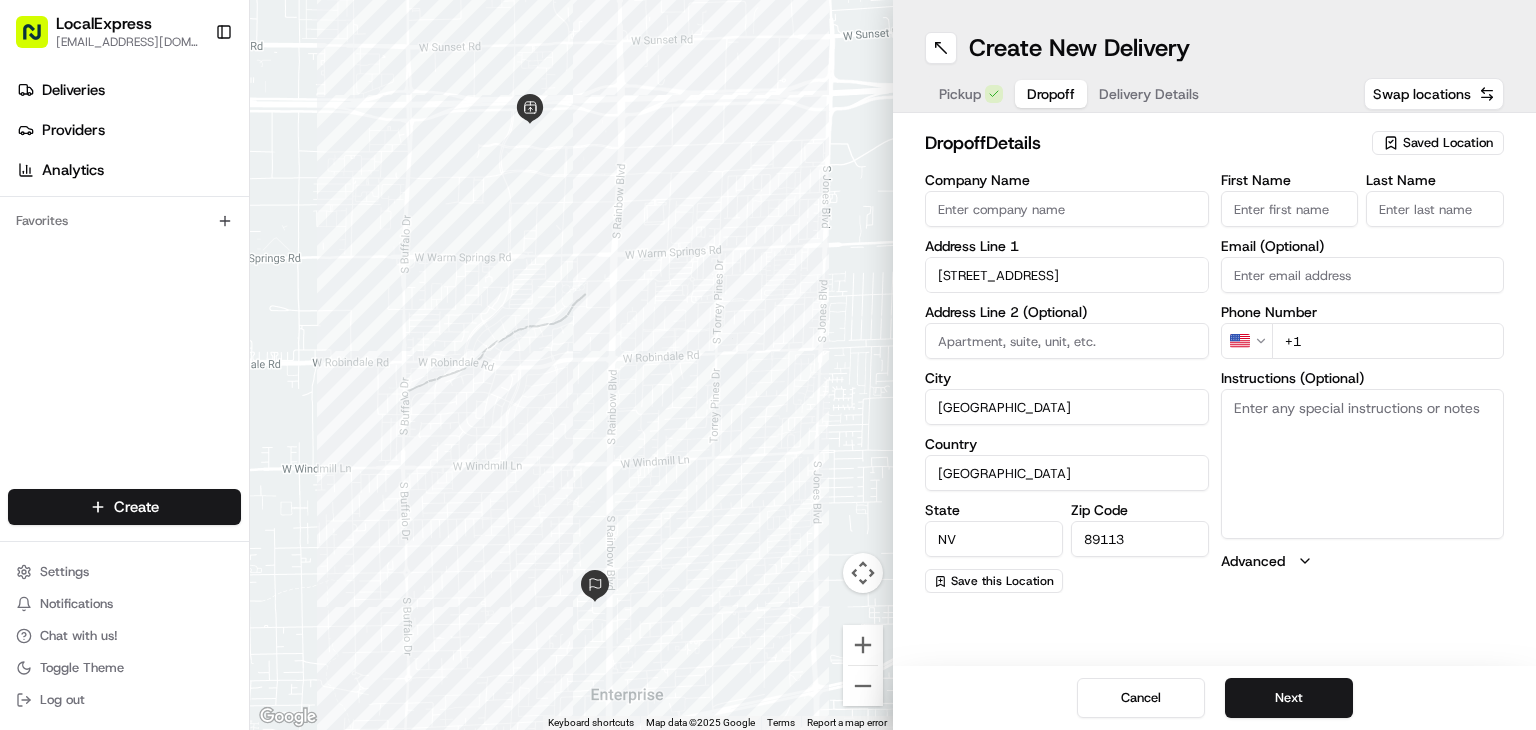 click on "First Name" at bounding box center [1290, 209] 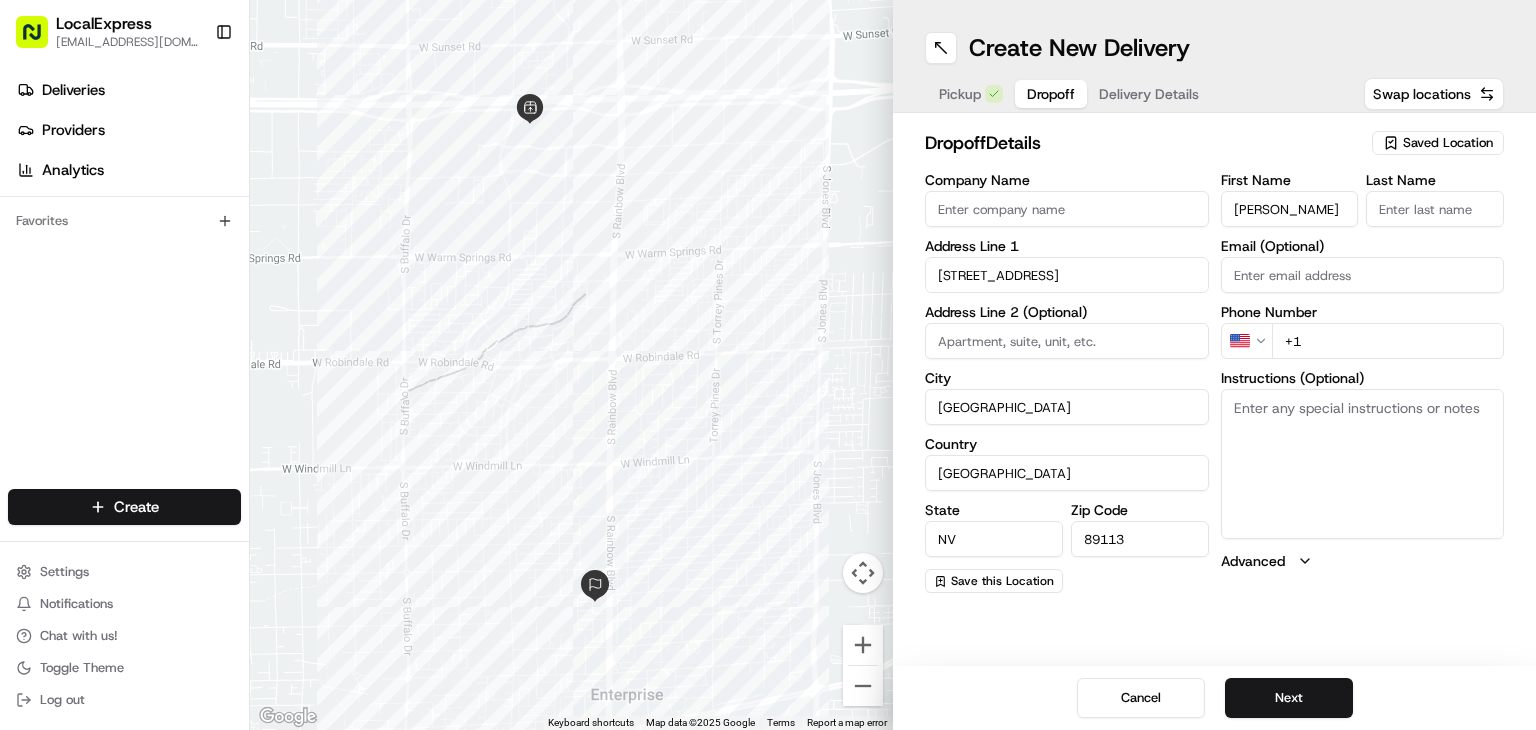click on "JOVELYN NEVILLE" at bounding box center (1290, 209) 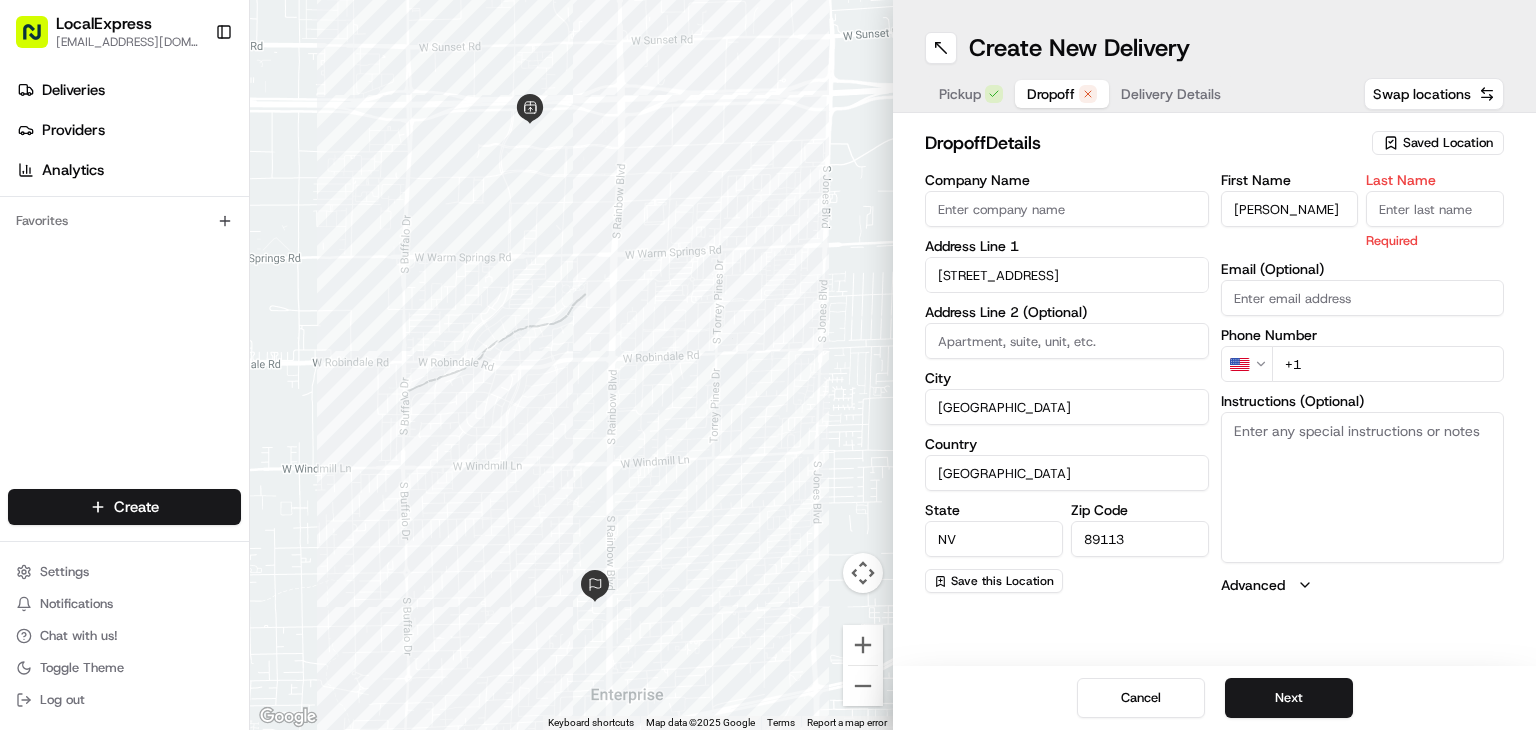 paste on "NEVILLE" 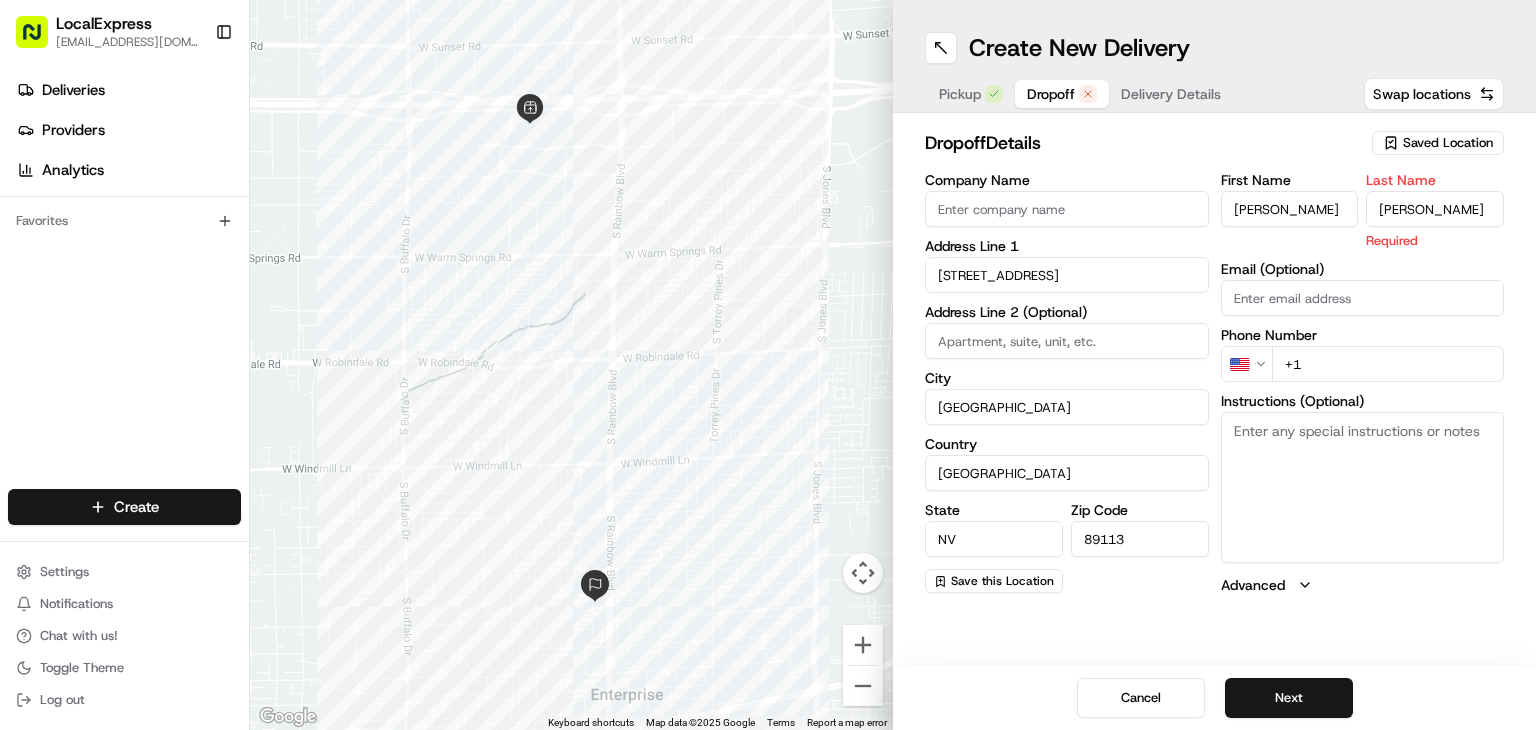 type on "NEVILLE" 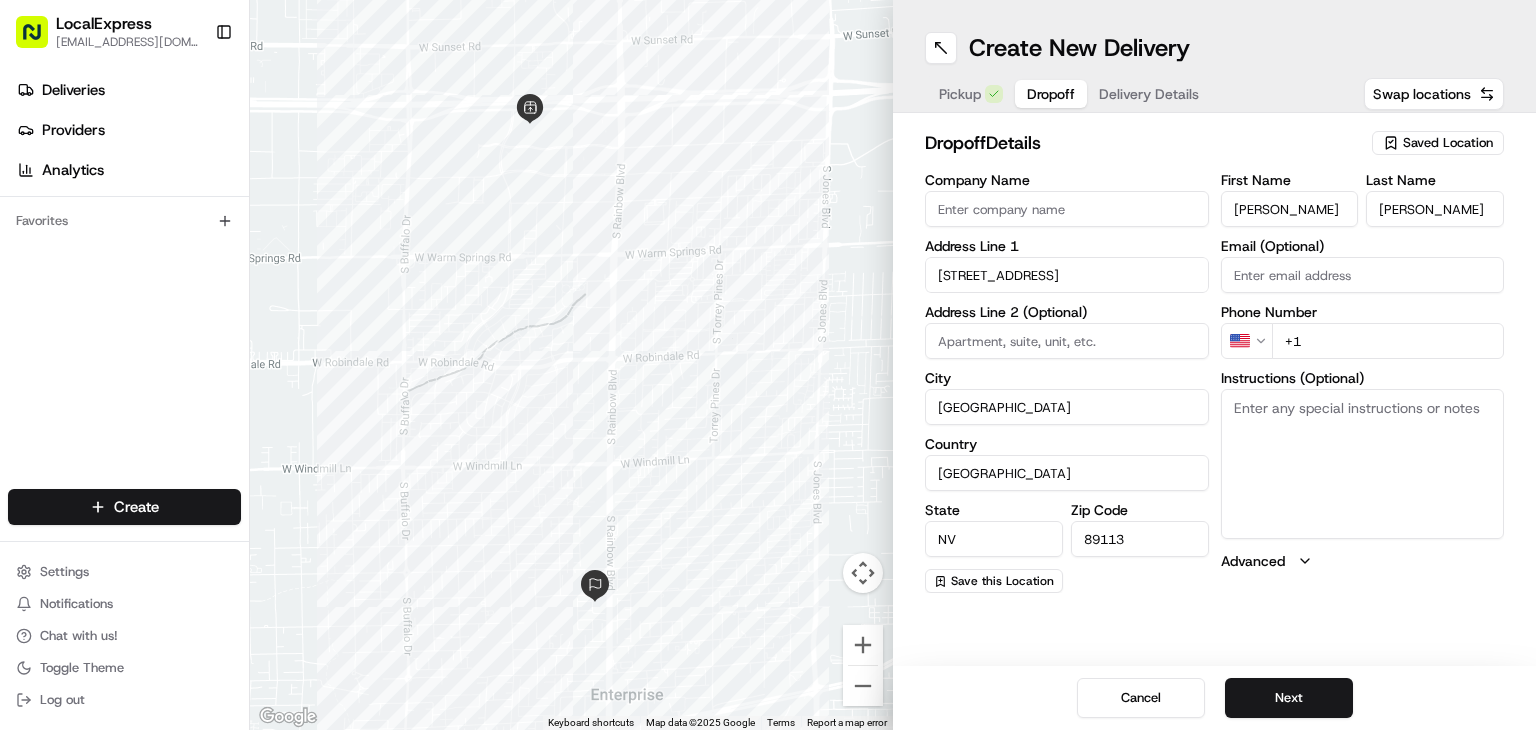 click on "+1" at bounding box center [1388, 341] 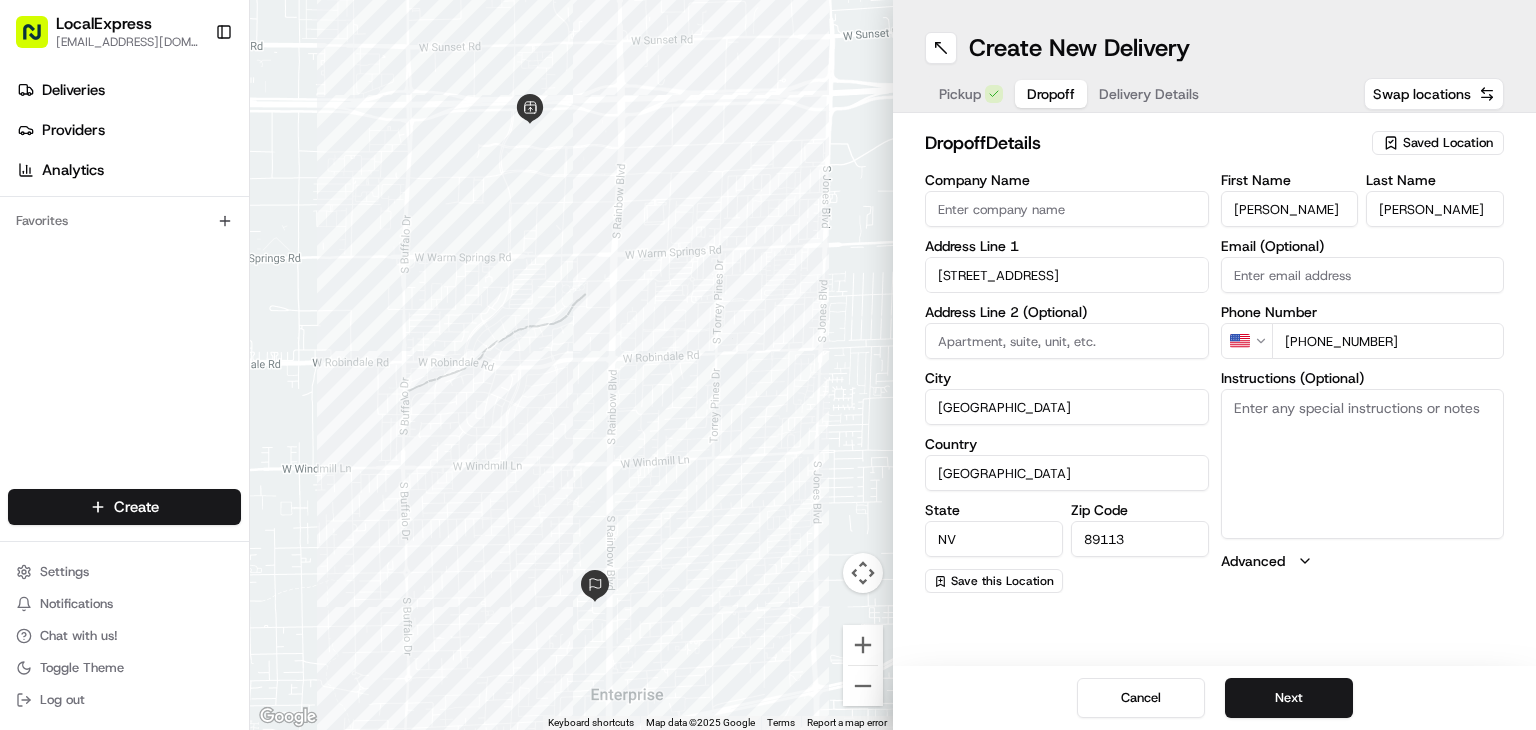 type on "+1 702 573 3562" 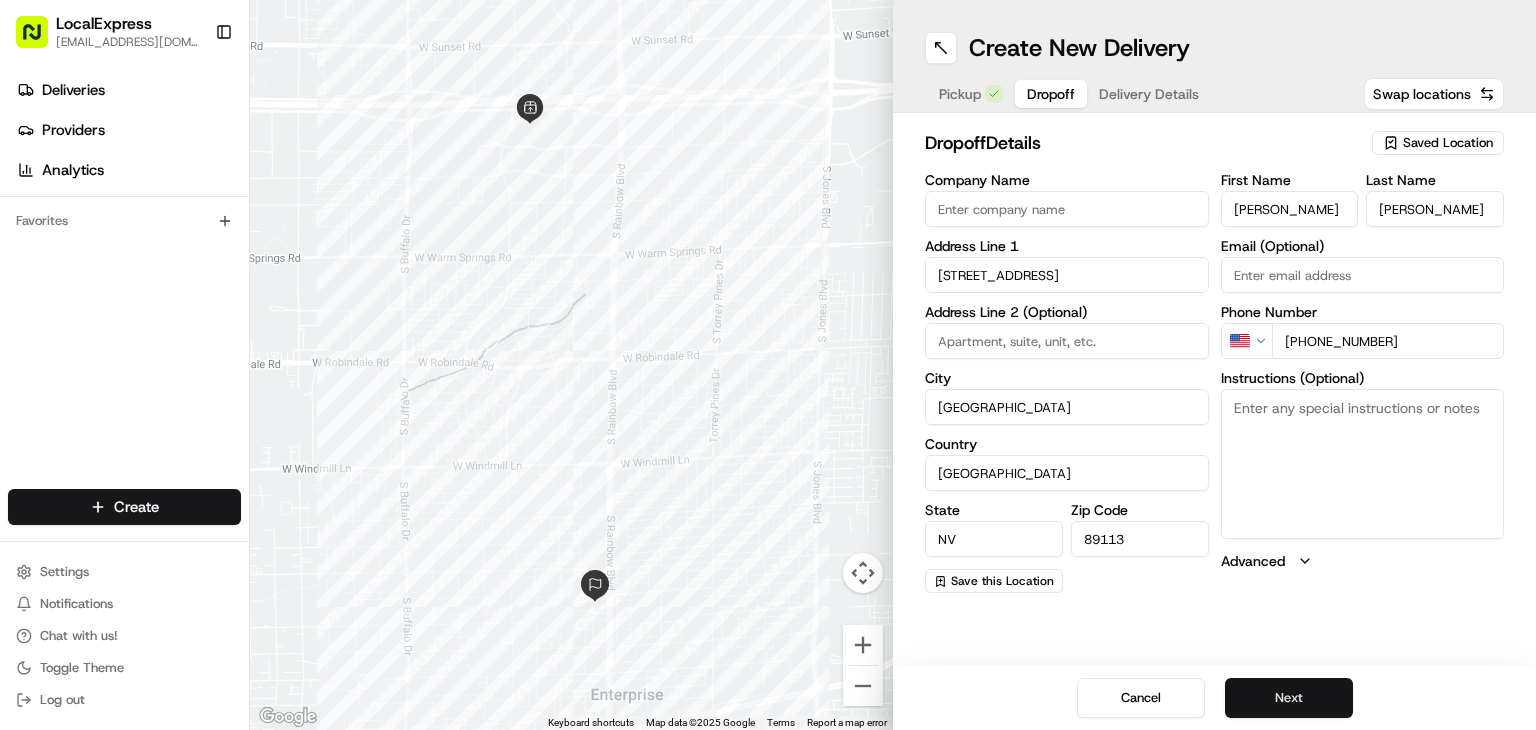 click on "Next" at bounding box center (1289, 698) 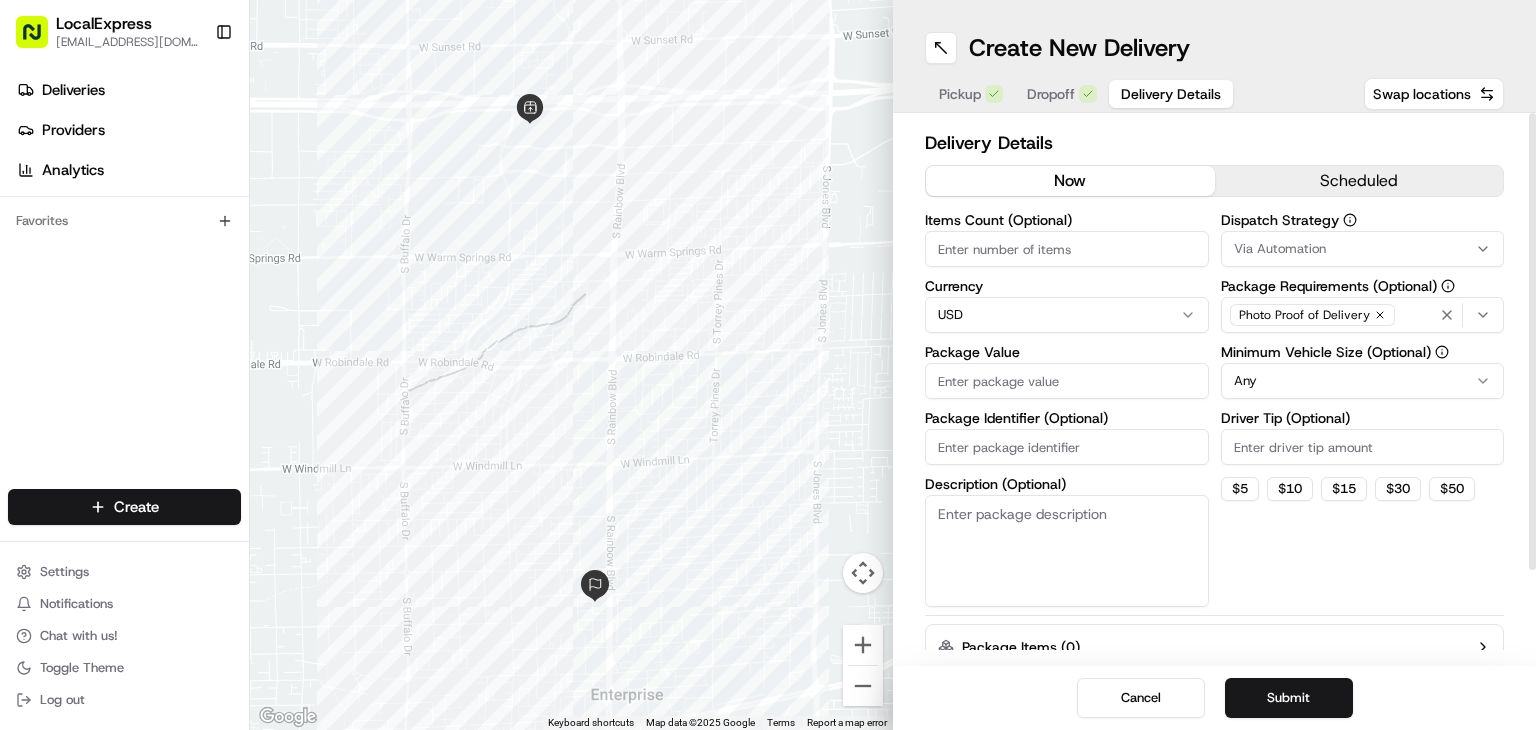 click on "Package Value" at bounding box center [1067, 381] 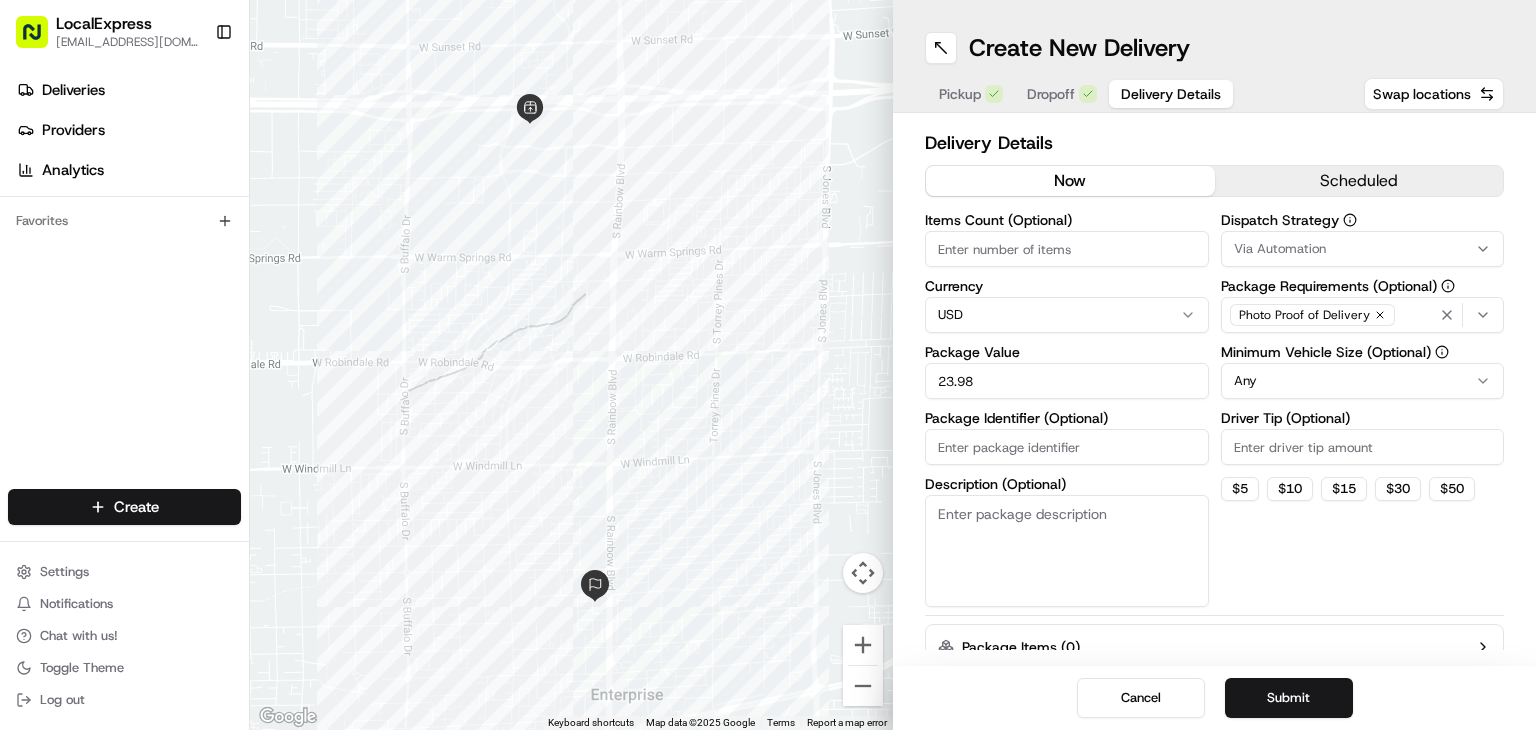 type on "23.98" 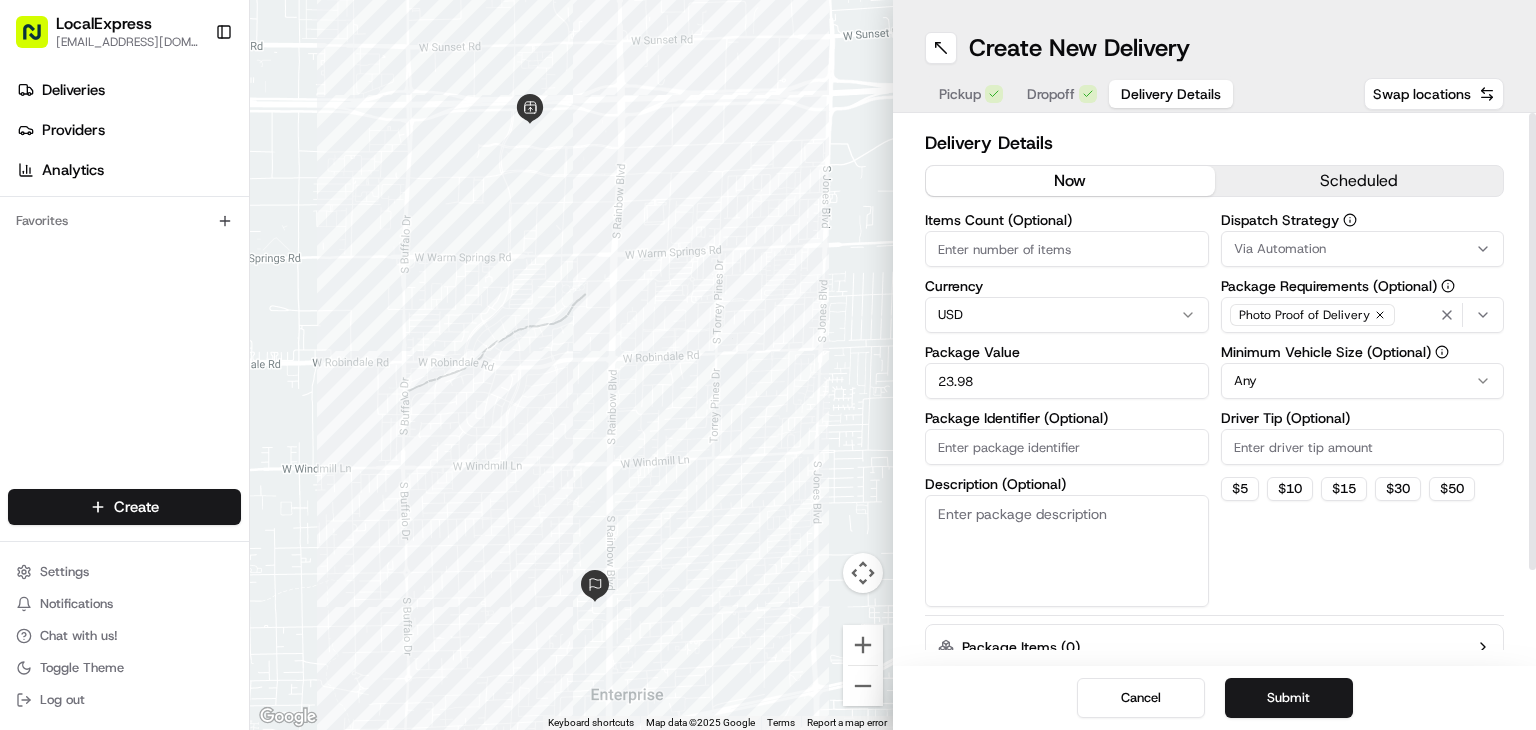 click 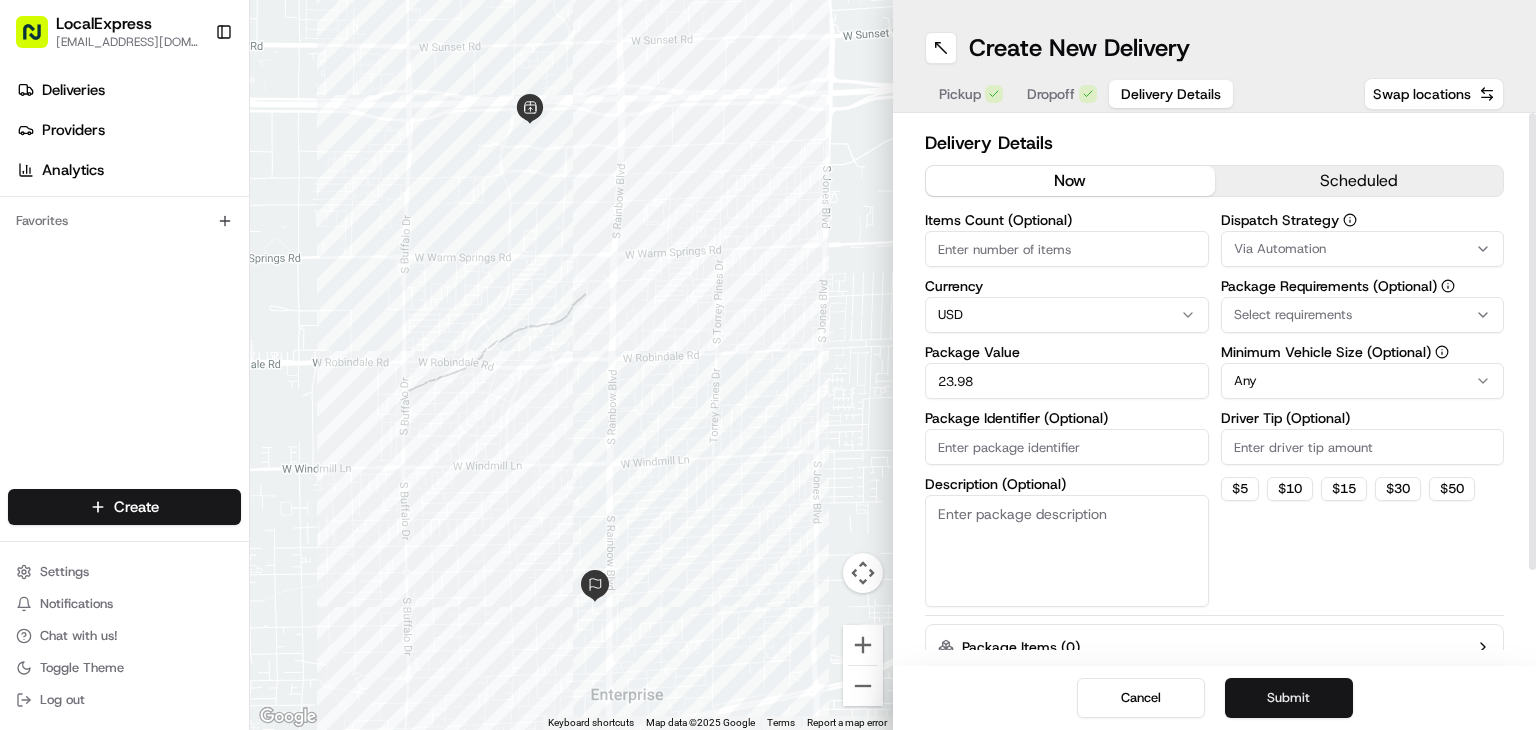 click on "Submit" at bounding box center [1289, 698] 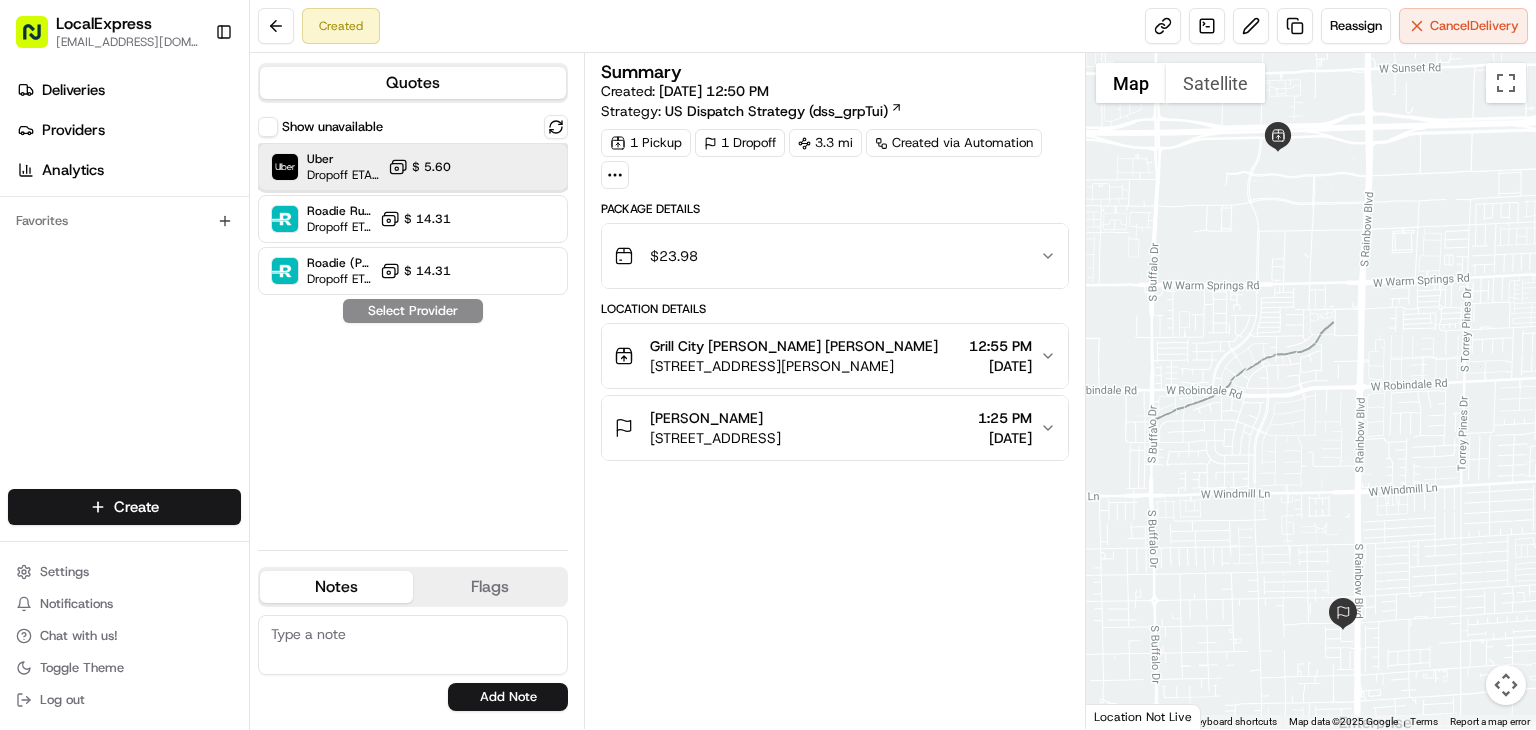 click on "Uber Dropoff ETA   29 minutes $   5.60" at bounding box center [413, 167] 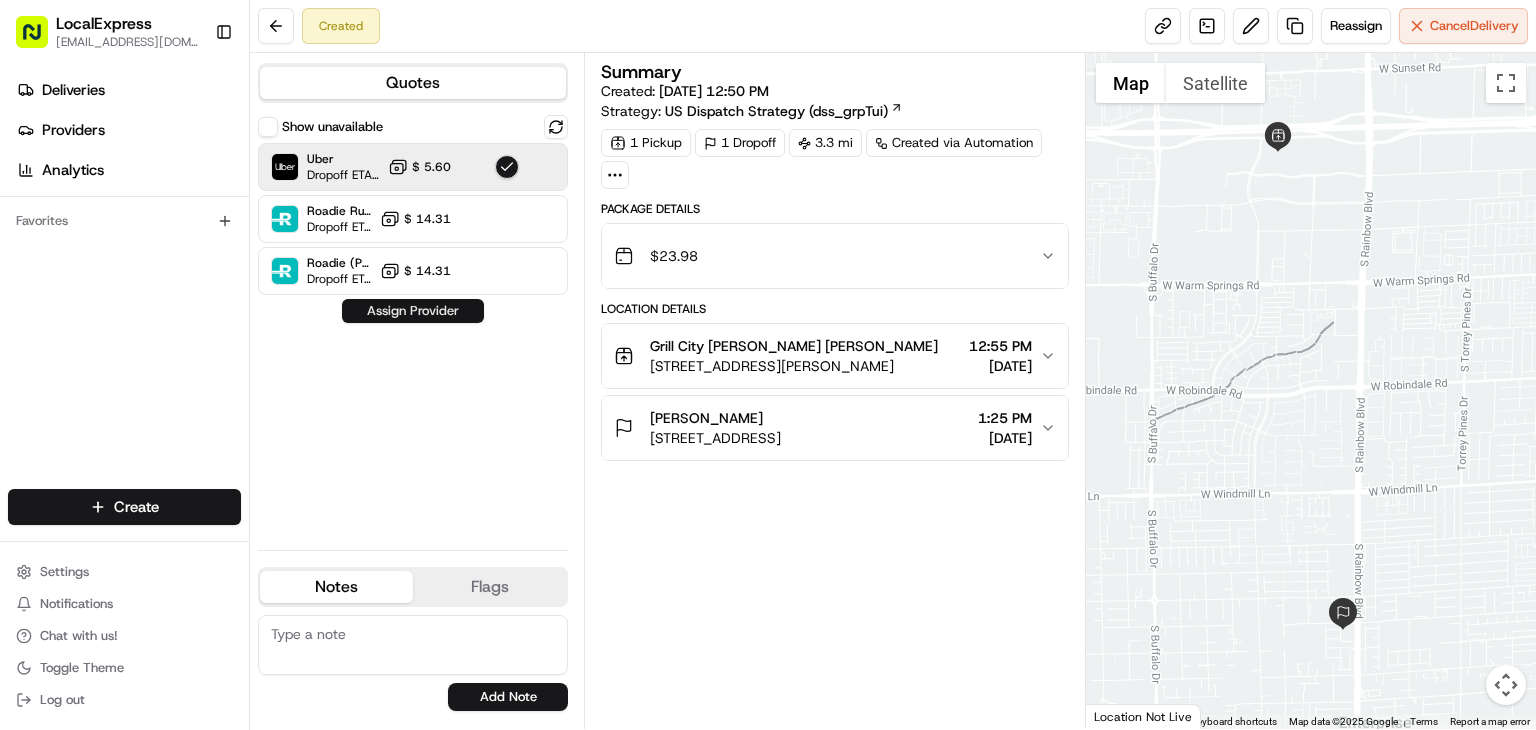 click on "Assign Provider" at bounding box center (413, 311) 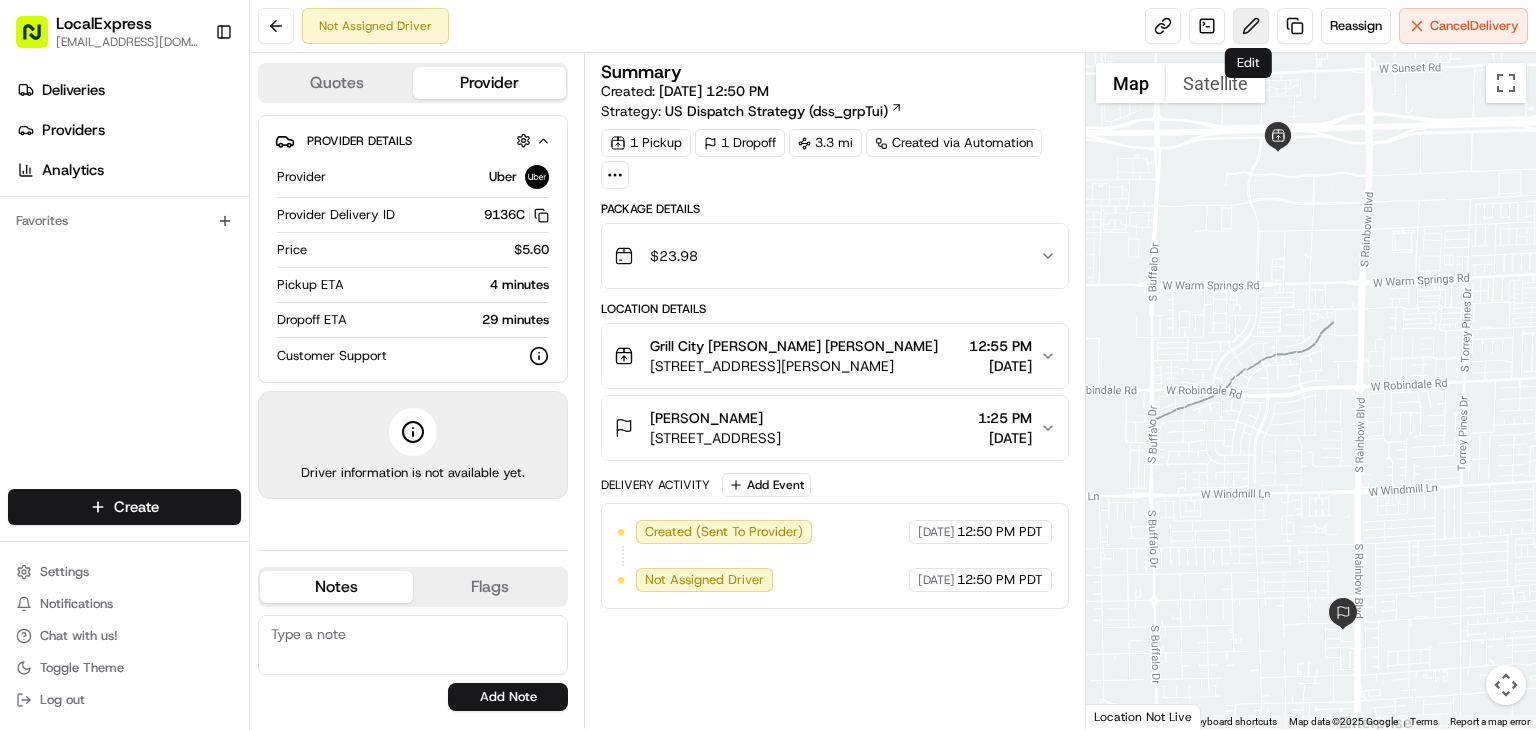 click at bounding box center [1251, 26] 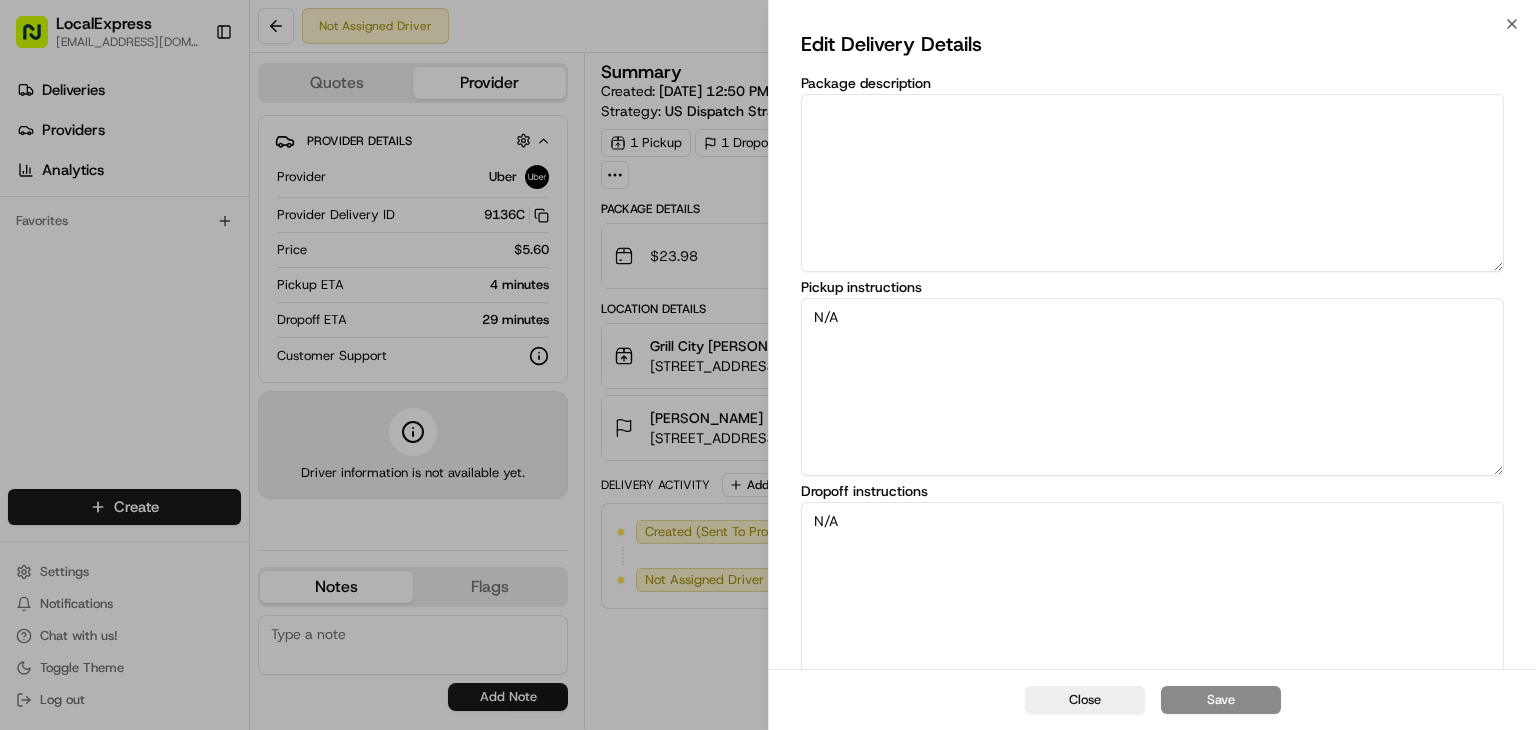 scroll, scrollTop: 200, scrollLeft: 0, axis: vertical 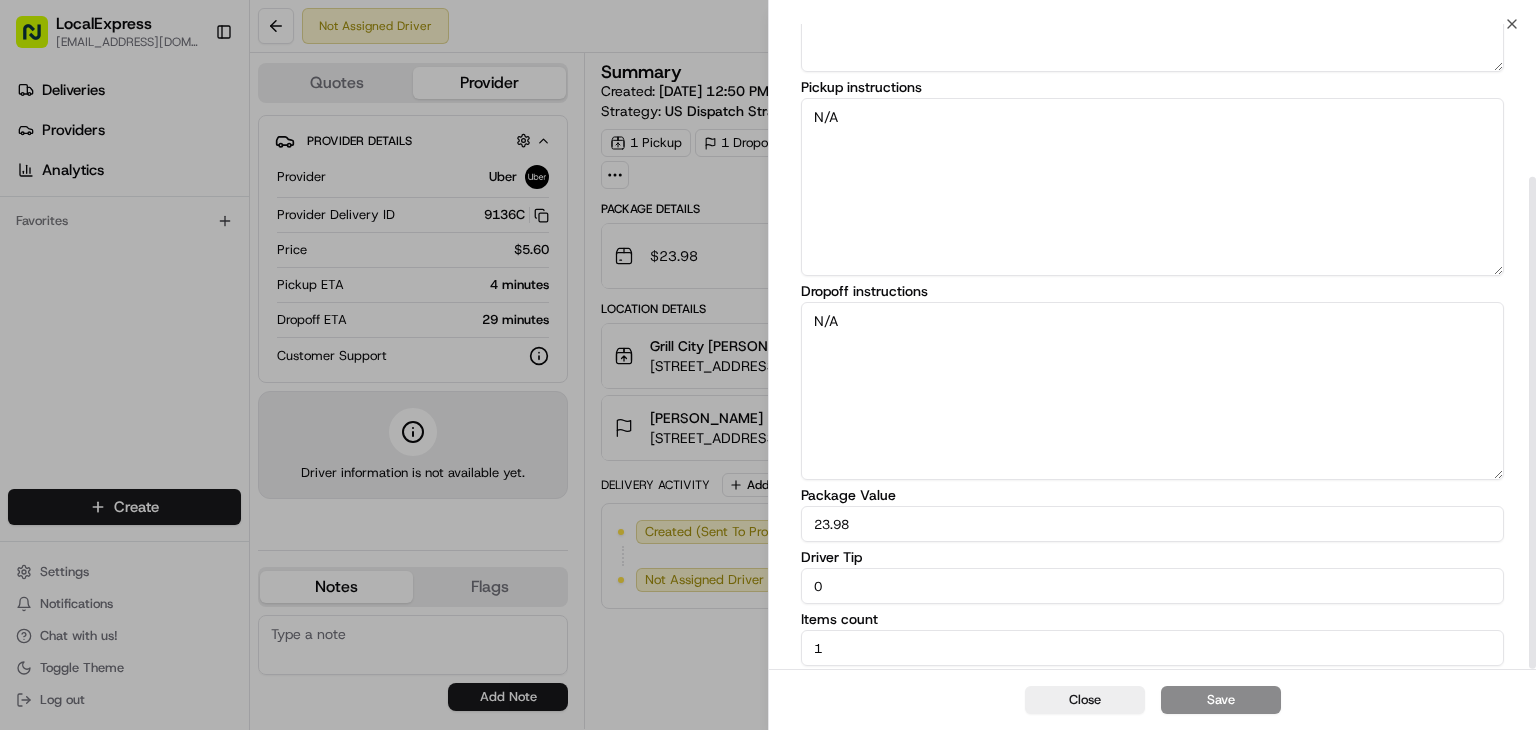 click on "0" at bounding box center (1152, 586) 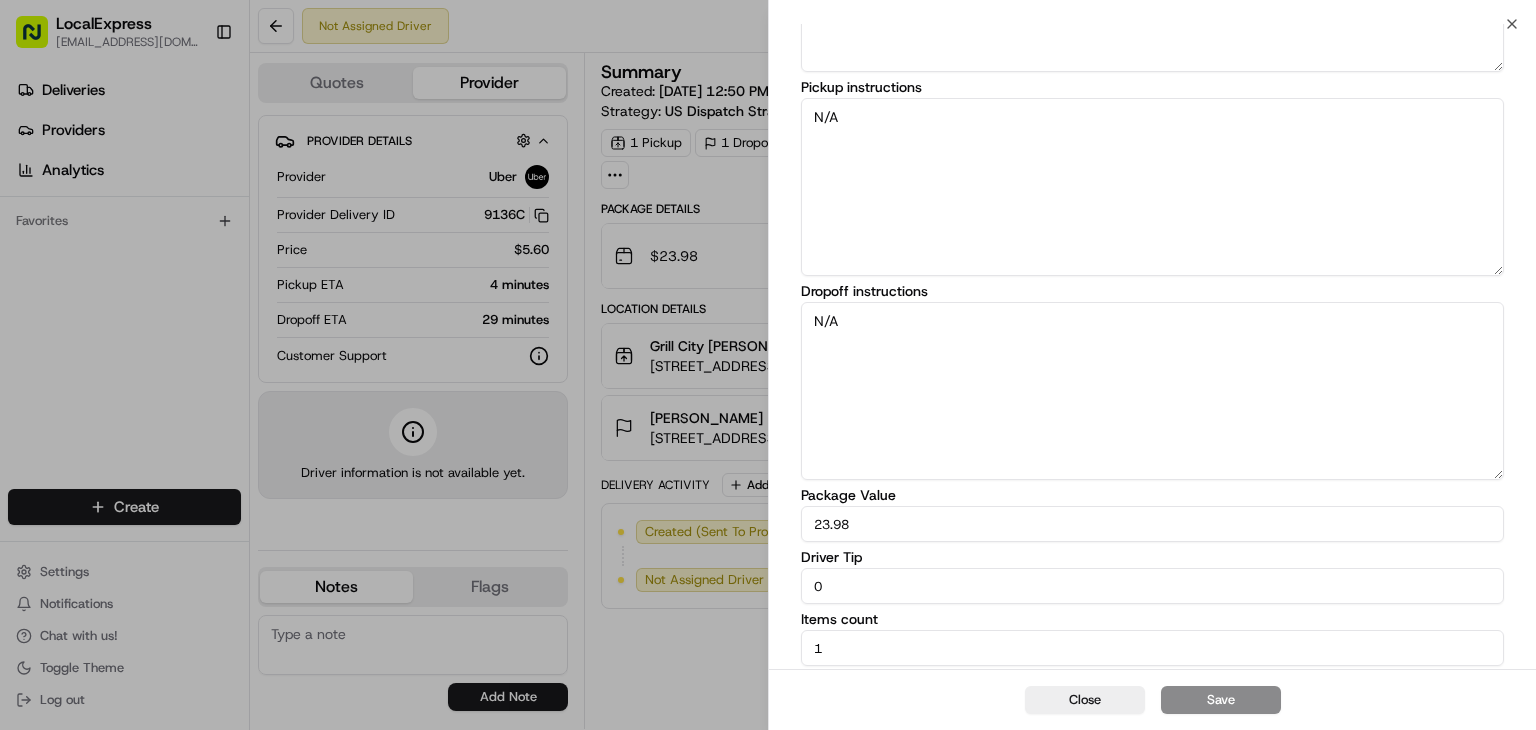 click on "0" at bounding box center [1152, 586] 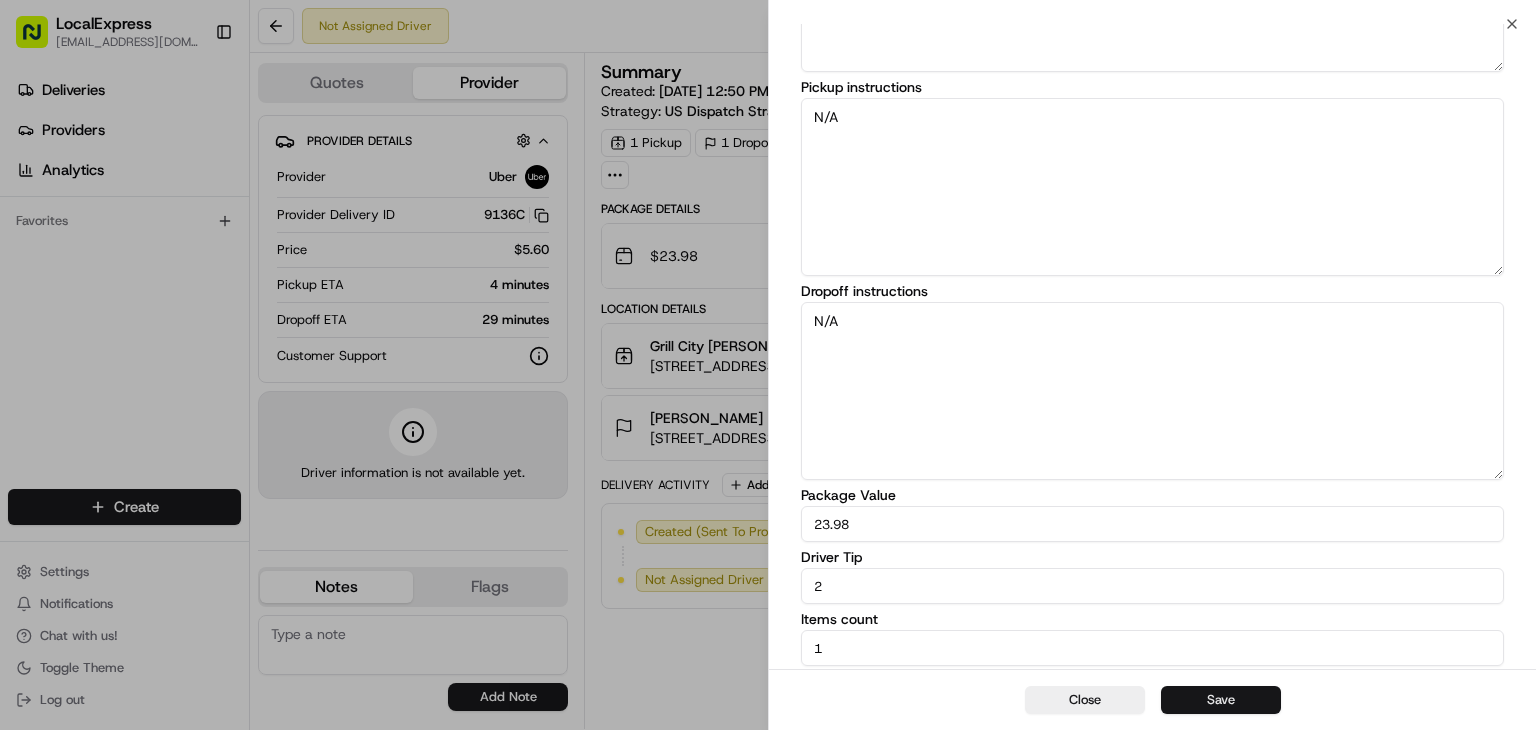 type on "2" 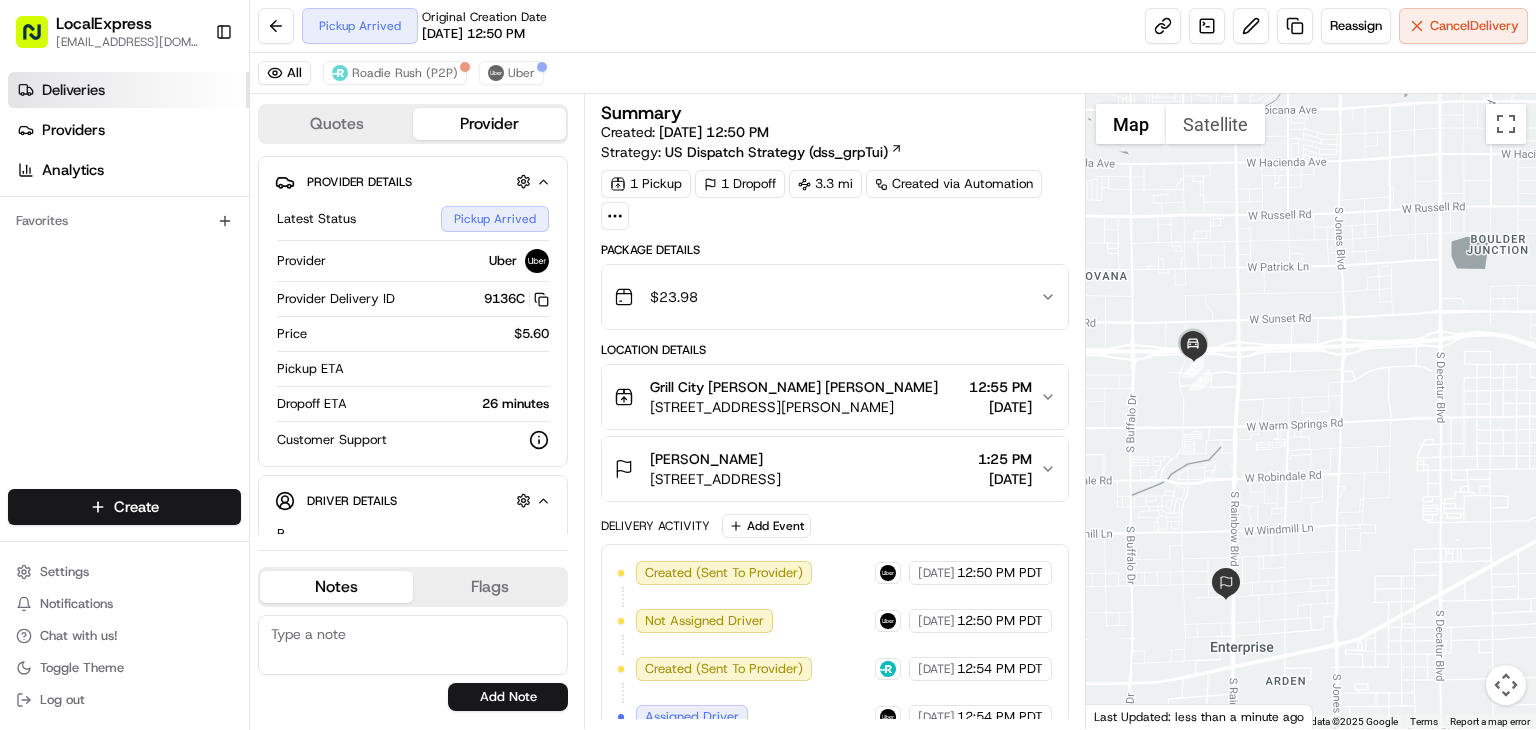 click on "Deliveries" at bounding box center [73, 90] 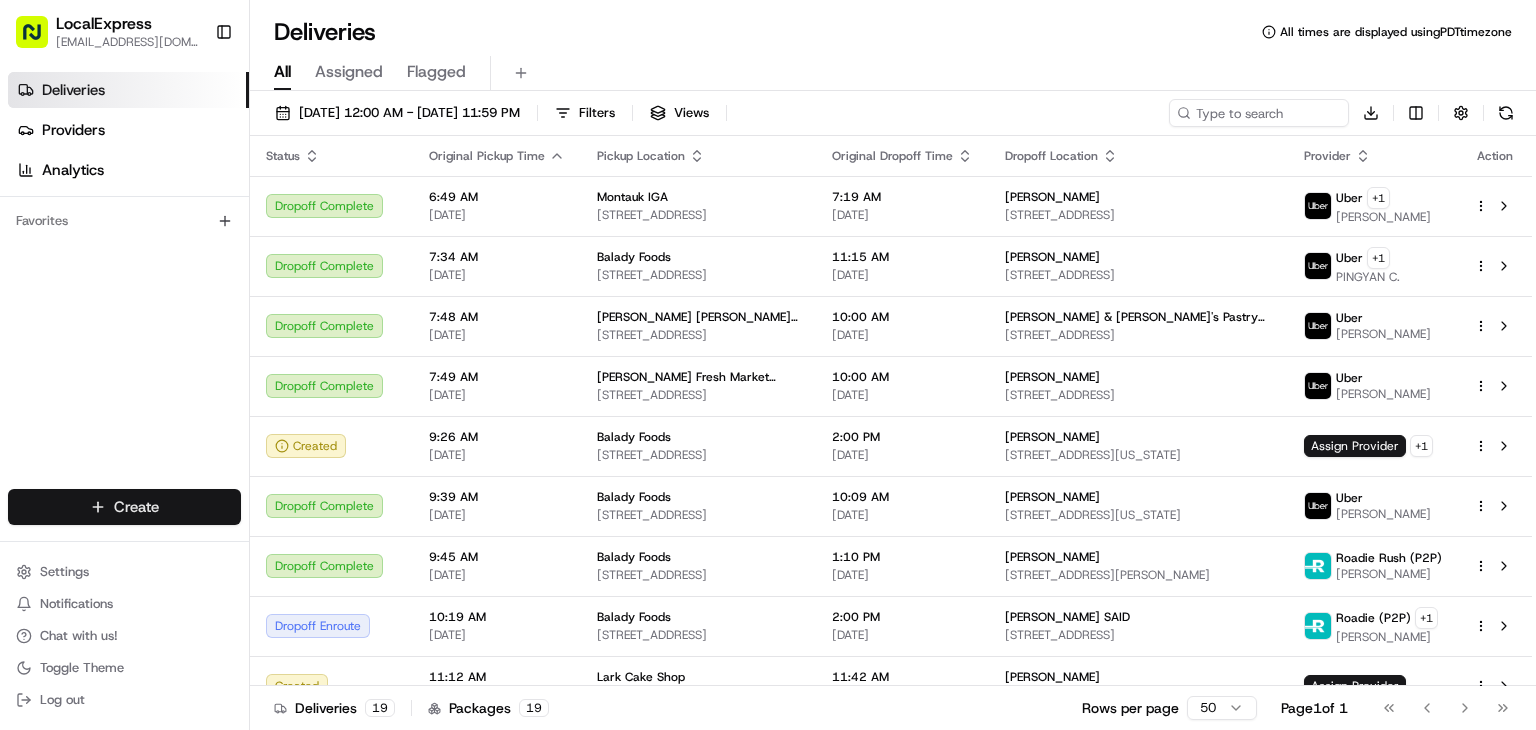 click on "LocalExpress [EMAIL_ADDRESS][DOMAIN_NAME] Toggle Sidebar Deliveries Providers Analytics Favorites Main Menu Members & Organization Organization Users Roles Preferences Customization Tracking Orchestration Automations Dispatch Strategy Locations Pickup Locations Dropoff Locations Billing Billing Refund Requests Integrations Notification Triggers Webhooks API Keys Request Logs Create Settings Notifications Chat with us! Toggle Theme Log out Deliveries All times are displayed using  PDT  timezone All Assigned Flagged [DATE] 12:00 AM - [DATE] 11:59 PM Filters Views Download Status Original Pickup Time Pickup Location Original Dropoff Time Dropoff Location Provider Action Dropoff Complete 6:49 AM [DATE] [GEOGRAPHIC_DATA] IGA [STREET_ADDRESS] 7:19 AM [DATE] [PERSON_NAME] [STREET_ADDRESS] + 1 [PERSON_NAME] Dropoff Complete 7:34 AM [DATE] Balady Foods [STREET_ADDRESS] 11:15 AM [DATE][GEOGRAPHIC_DATA][PERSON_NAME] + 1 7:48 AM +" at bounding box center (768, 365) 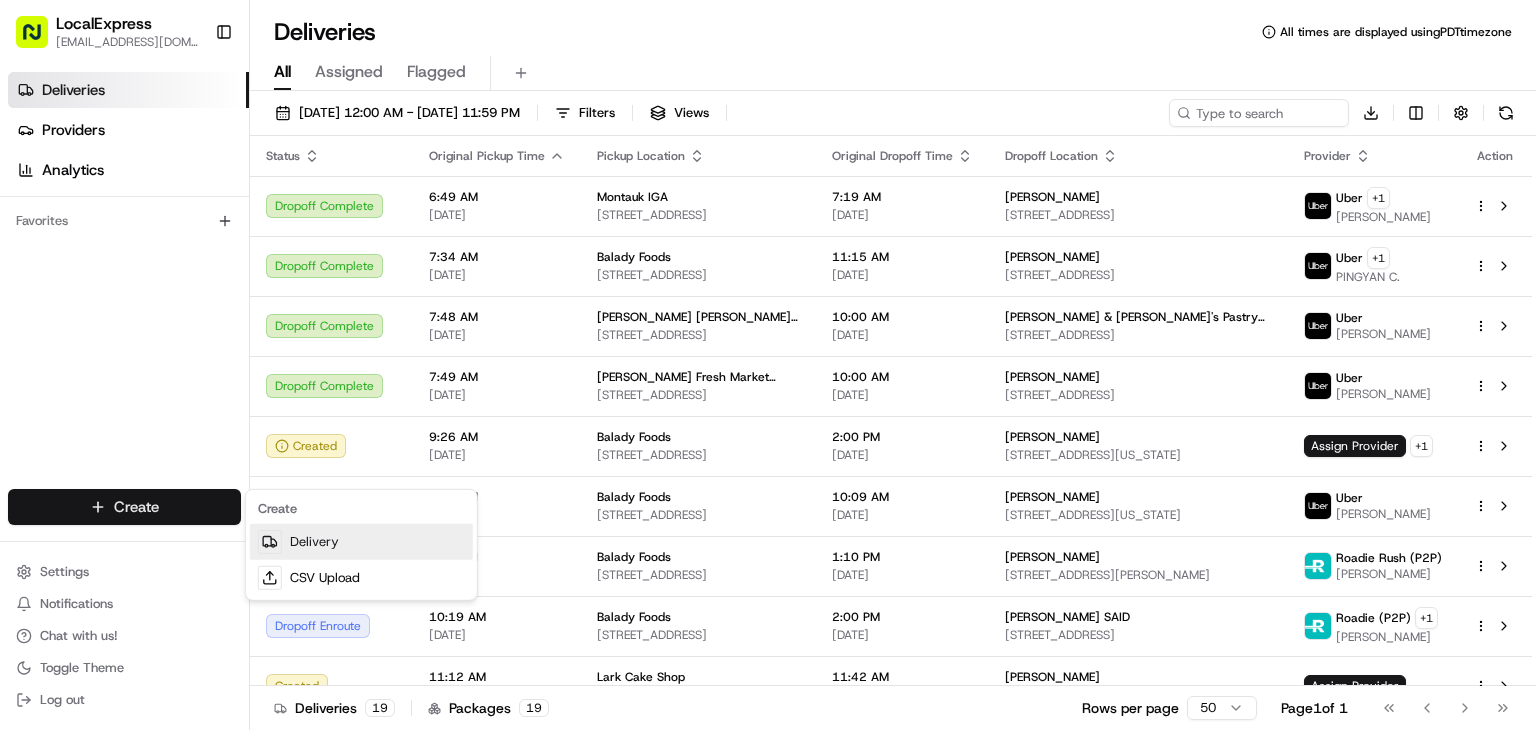 click on "Delivery" at bounding box center (361, 542) 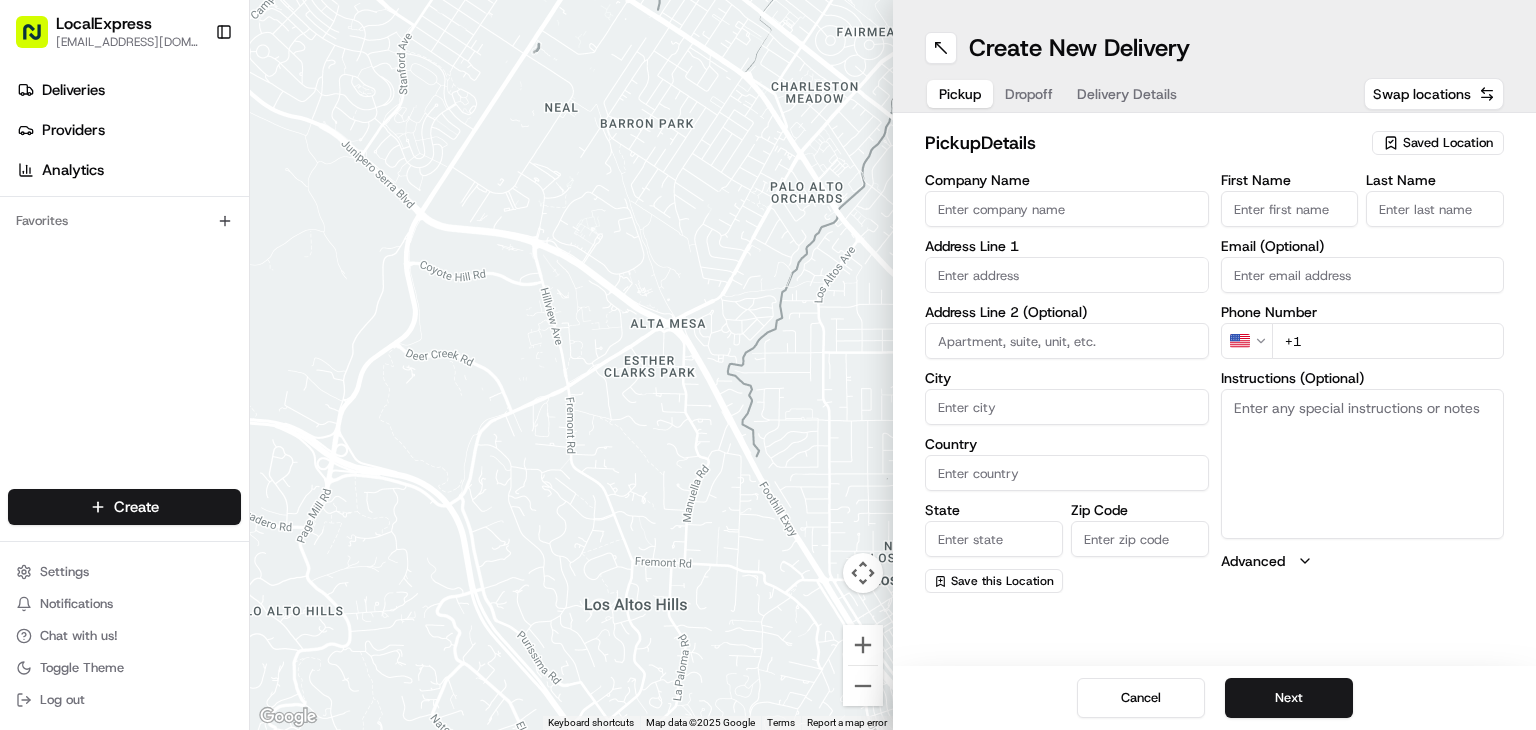 click on "Saved Location" at bounding box center (1438, 143) 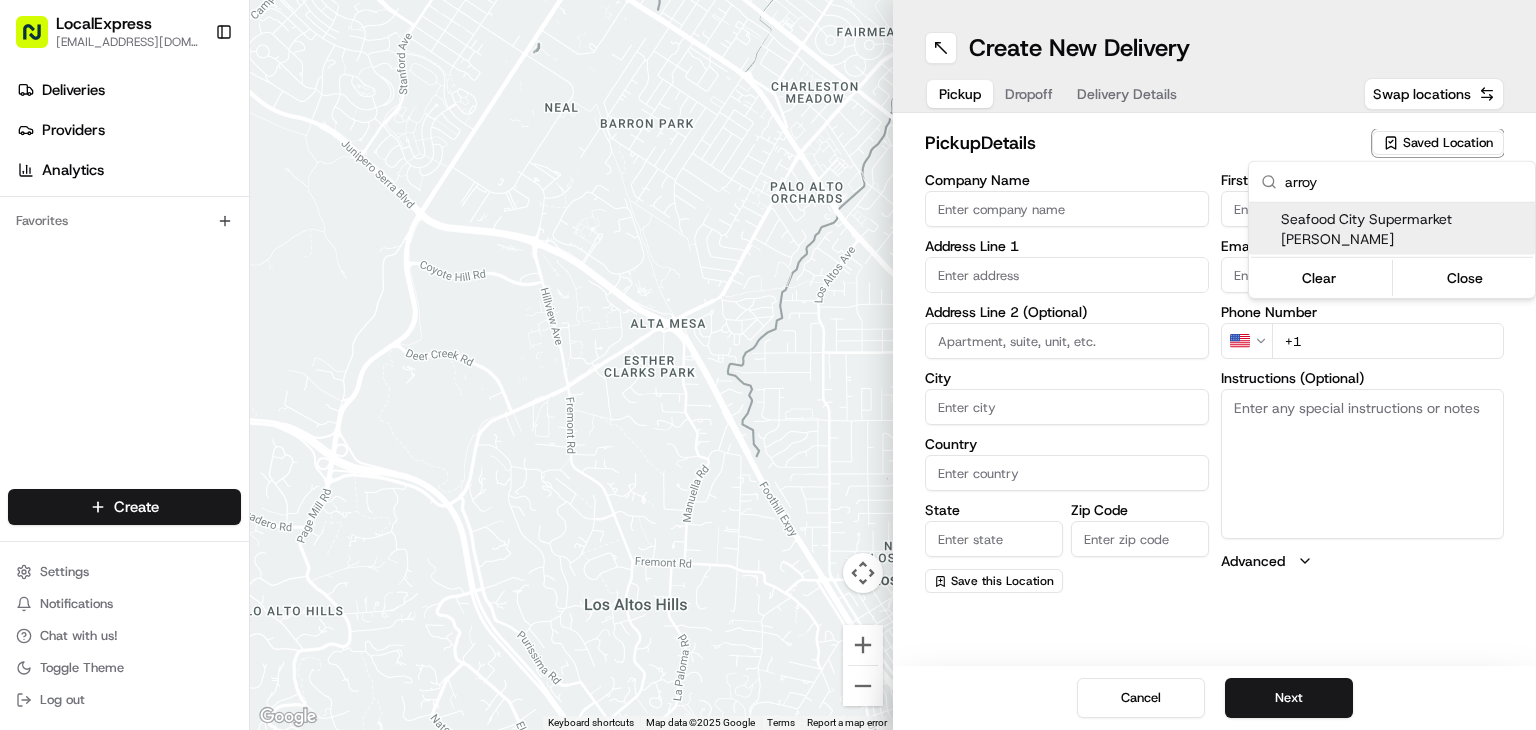 type on "arroy" 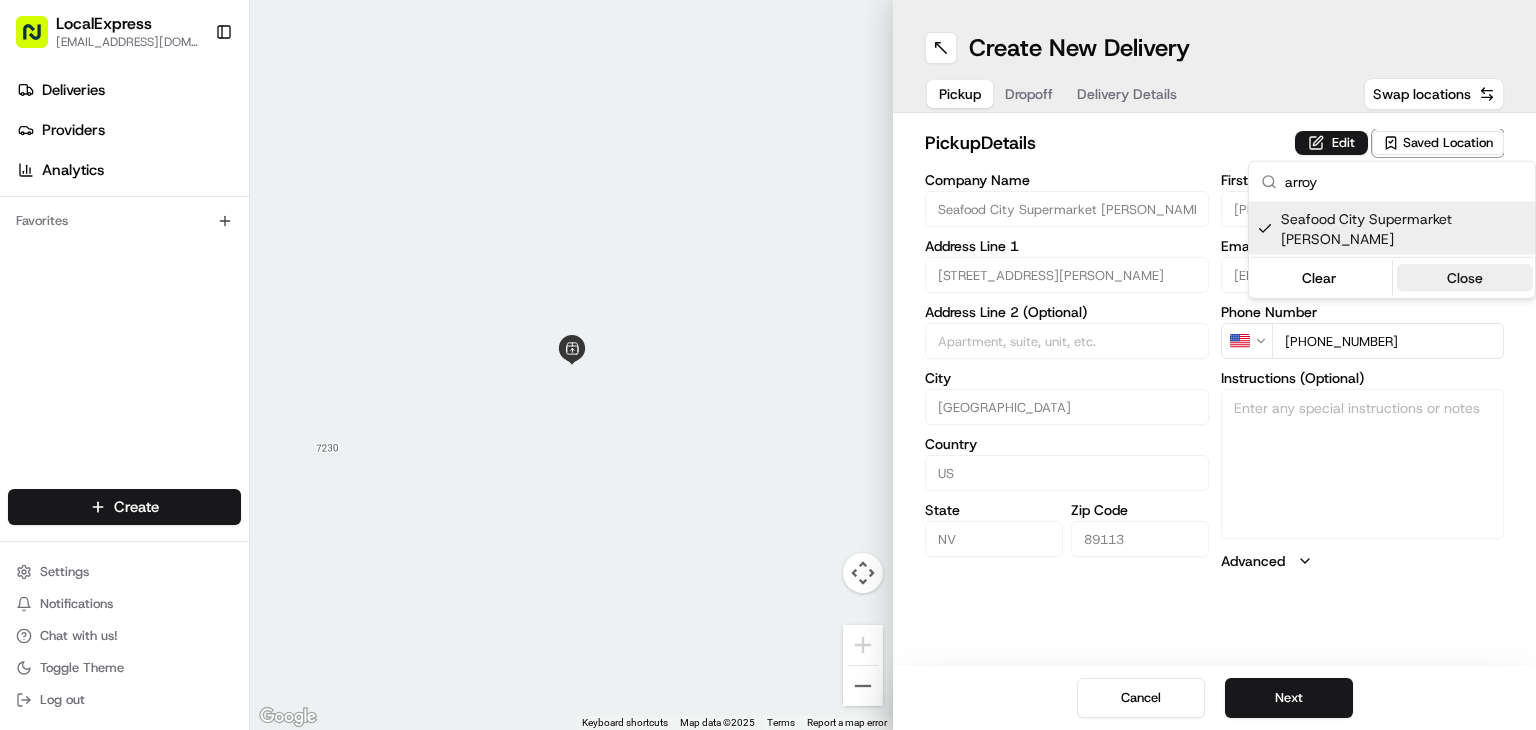 click on "Close" at bounding box center (1465, 278) 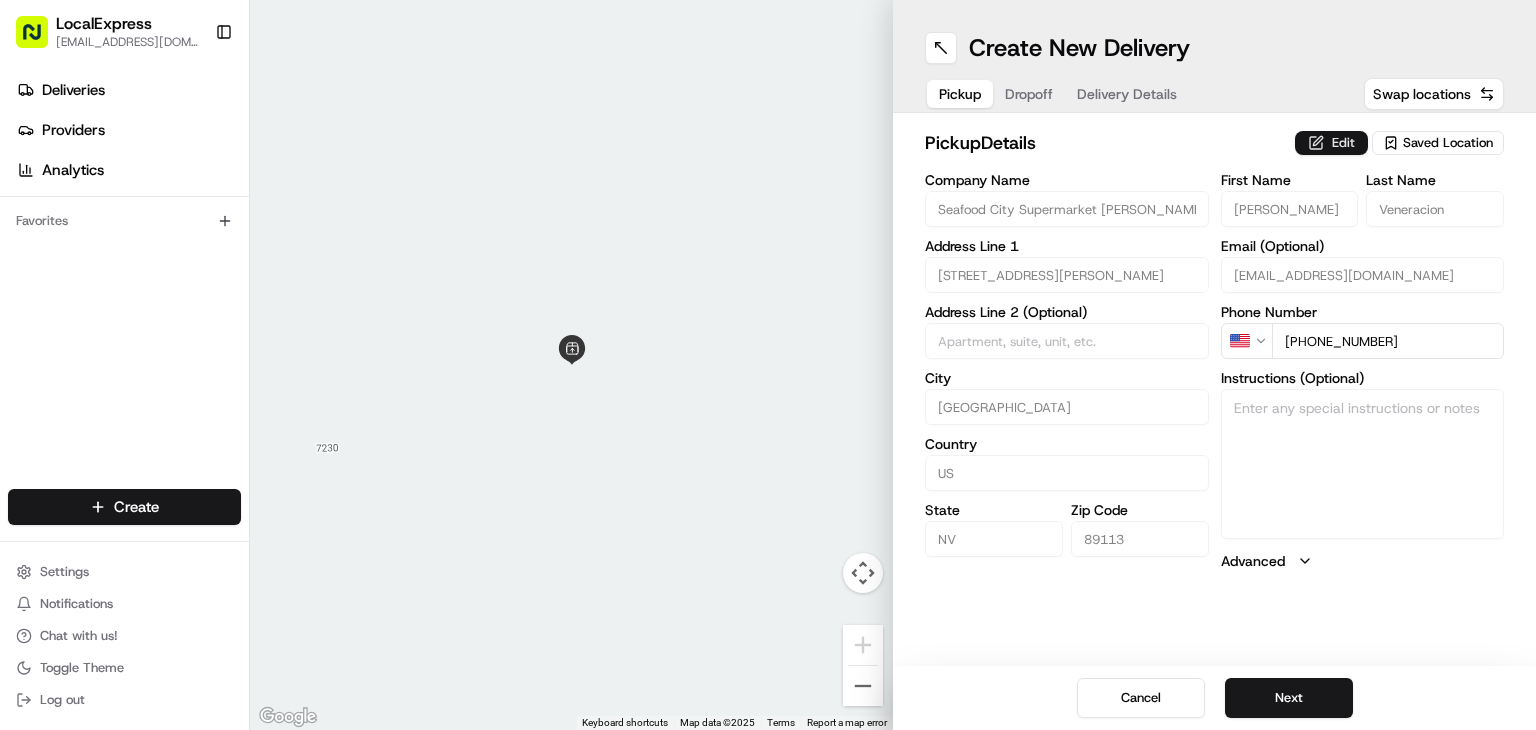 click on "Edit" at bounding box center (1331, 143) 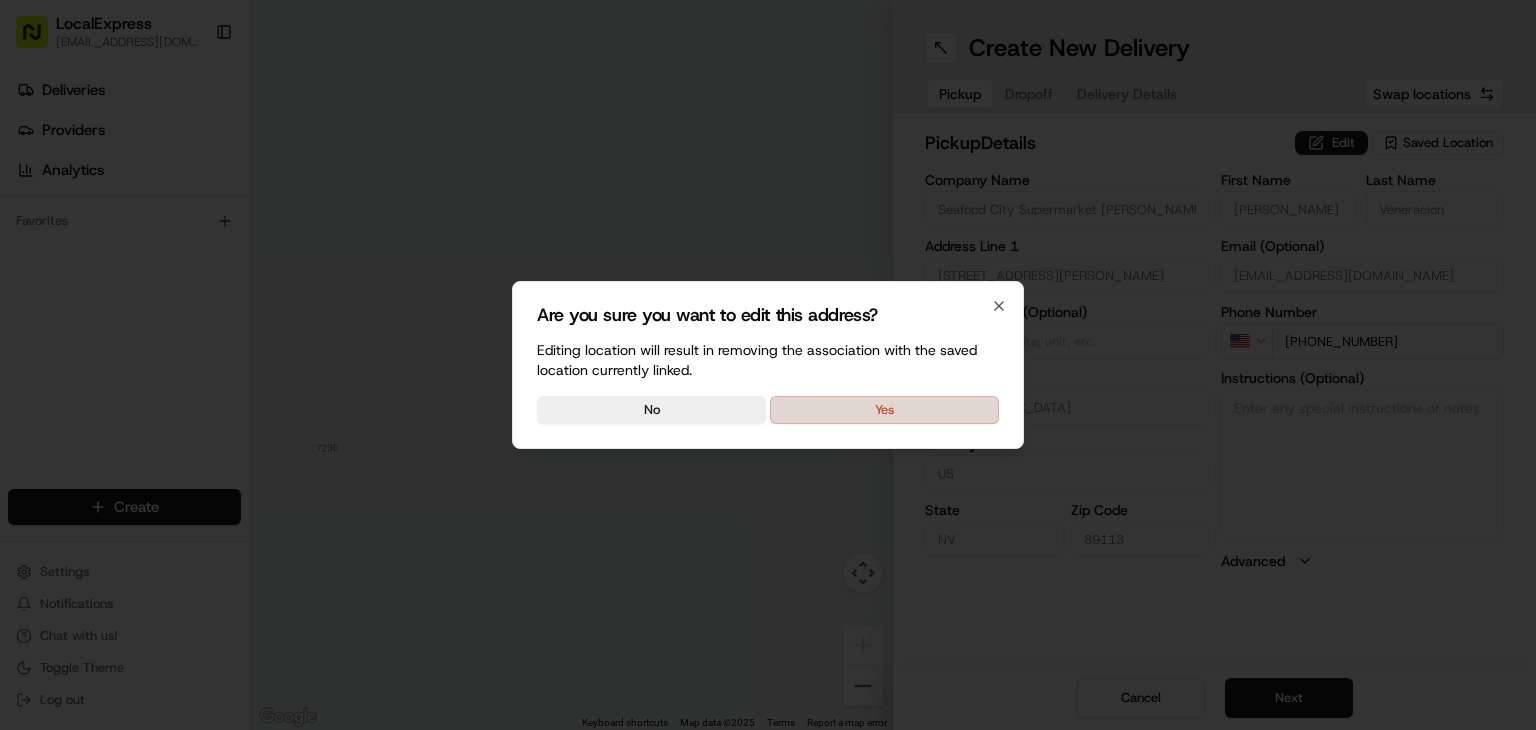 click on "Yes" at bounding box center (884, 410) 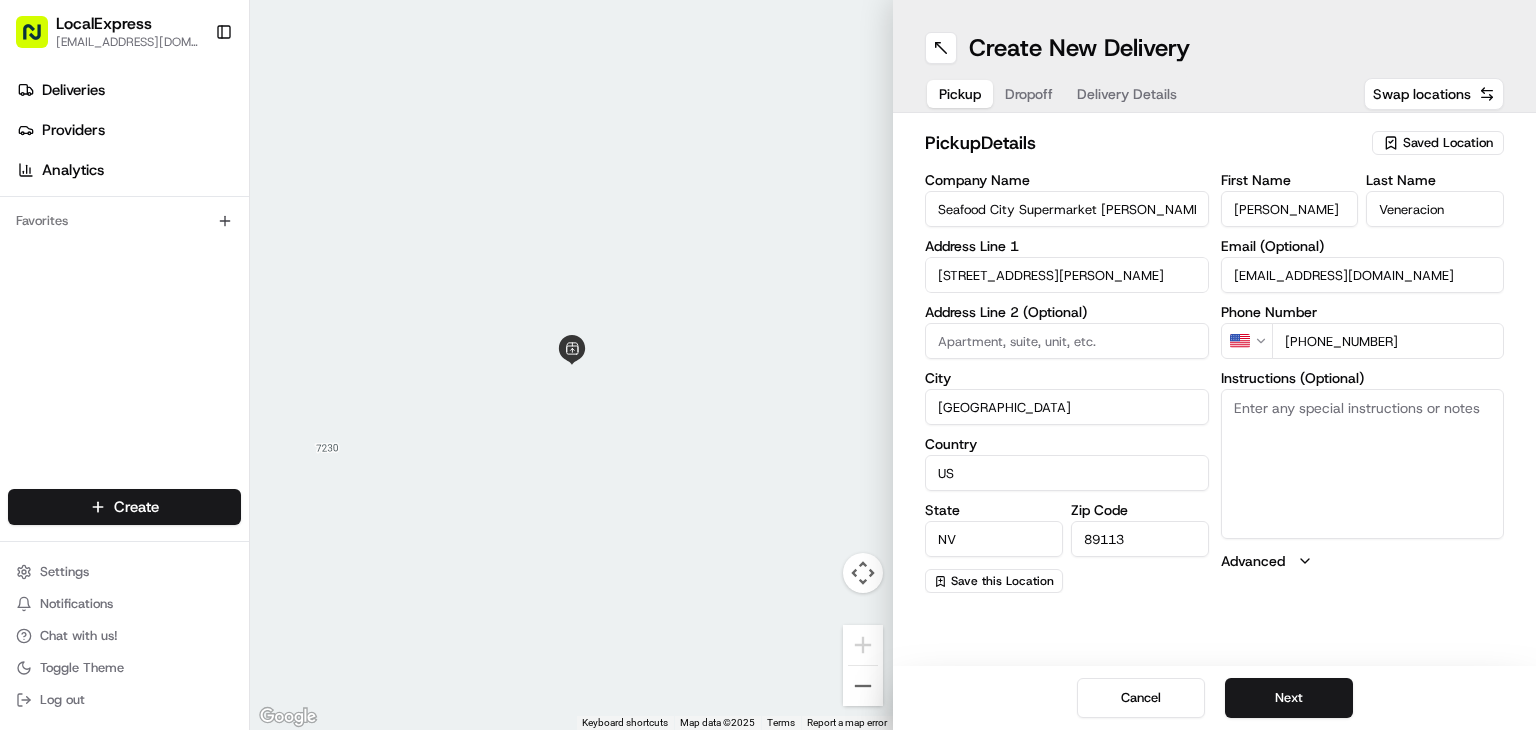drag, startPoint x: 1095, startPoint y: 215, endPoint x: 840, endPoint y: 222, distance: 255.09605 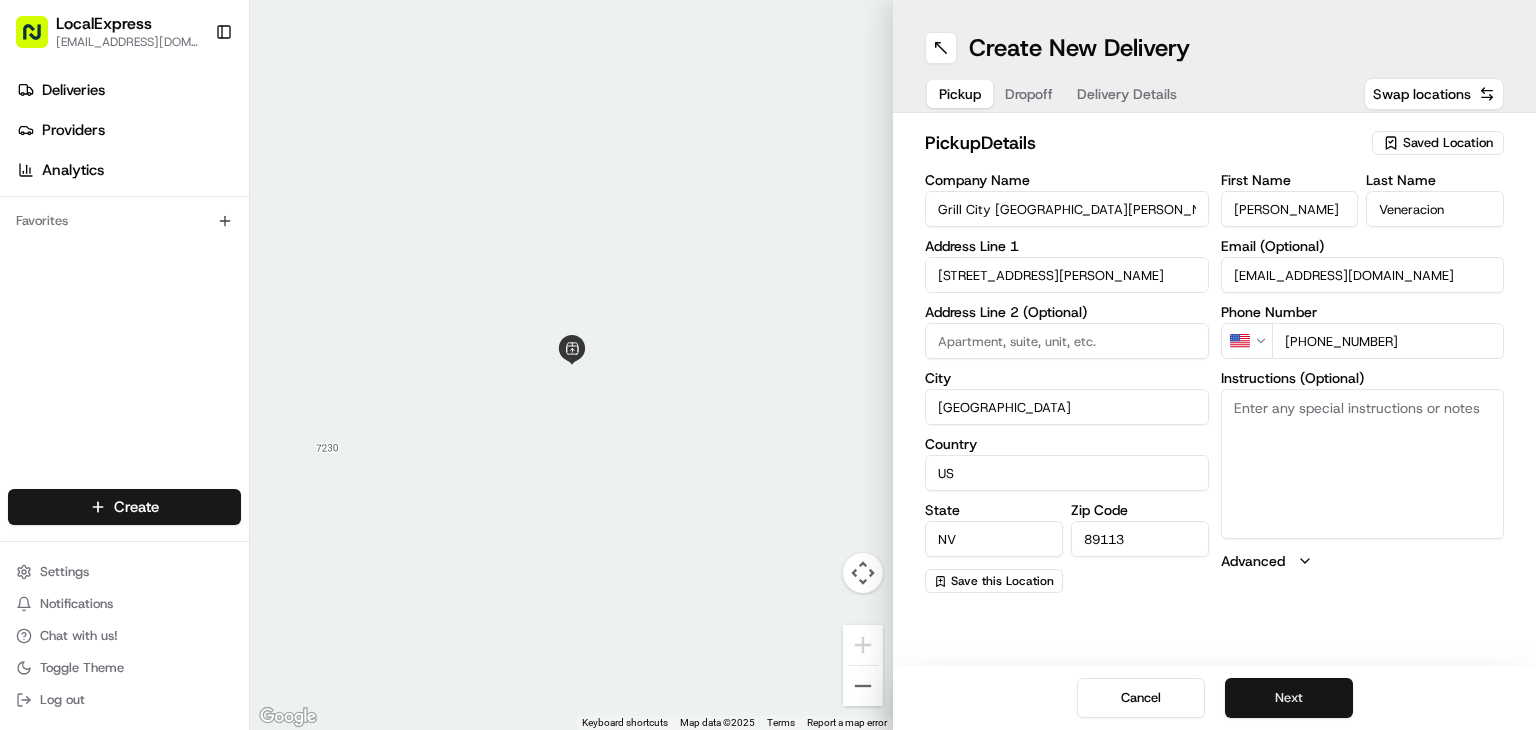 type on "Grill City Arroyo Arroyo" 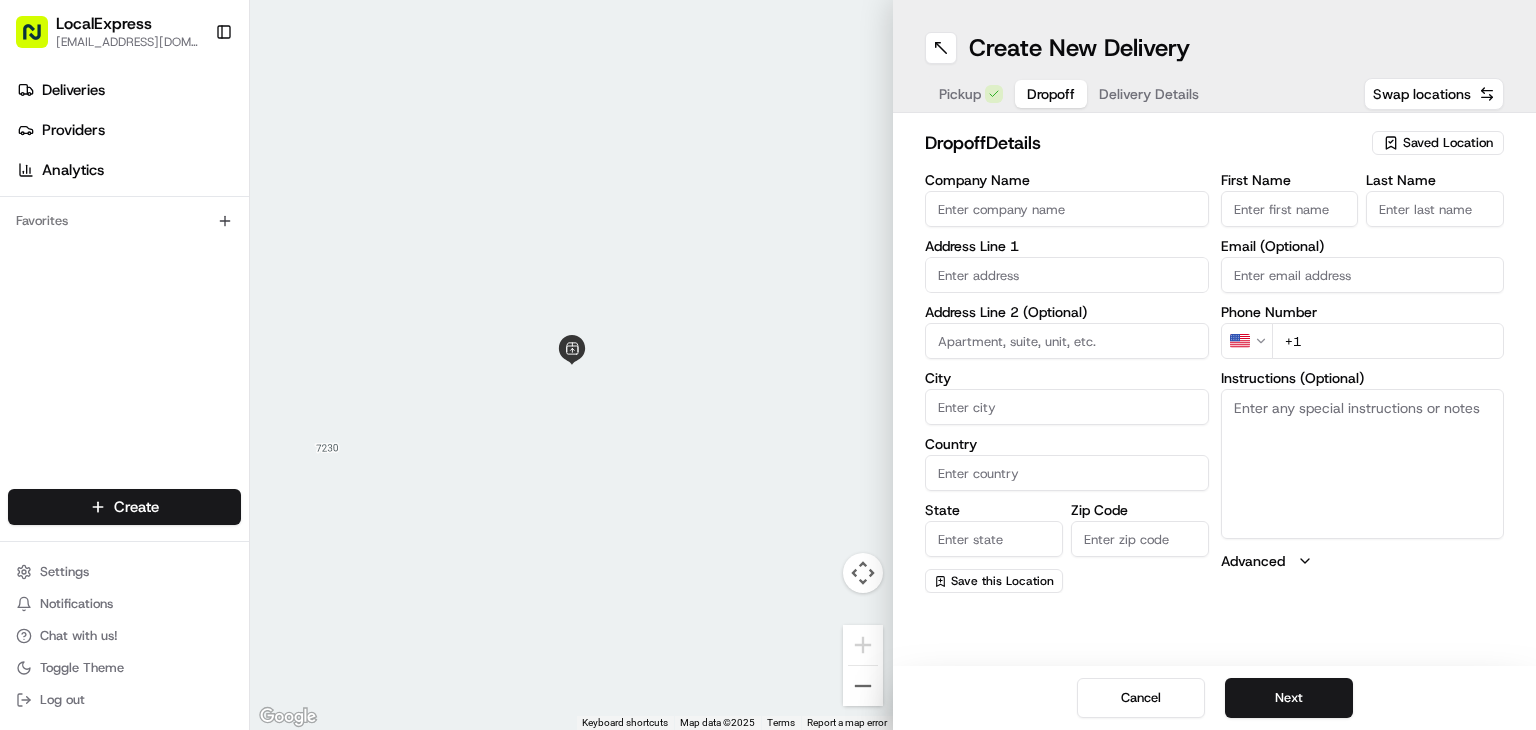 click at bounding box center [1067, 275] 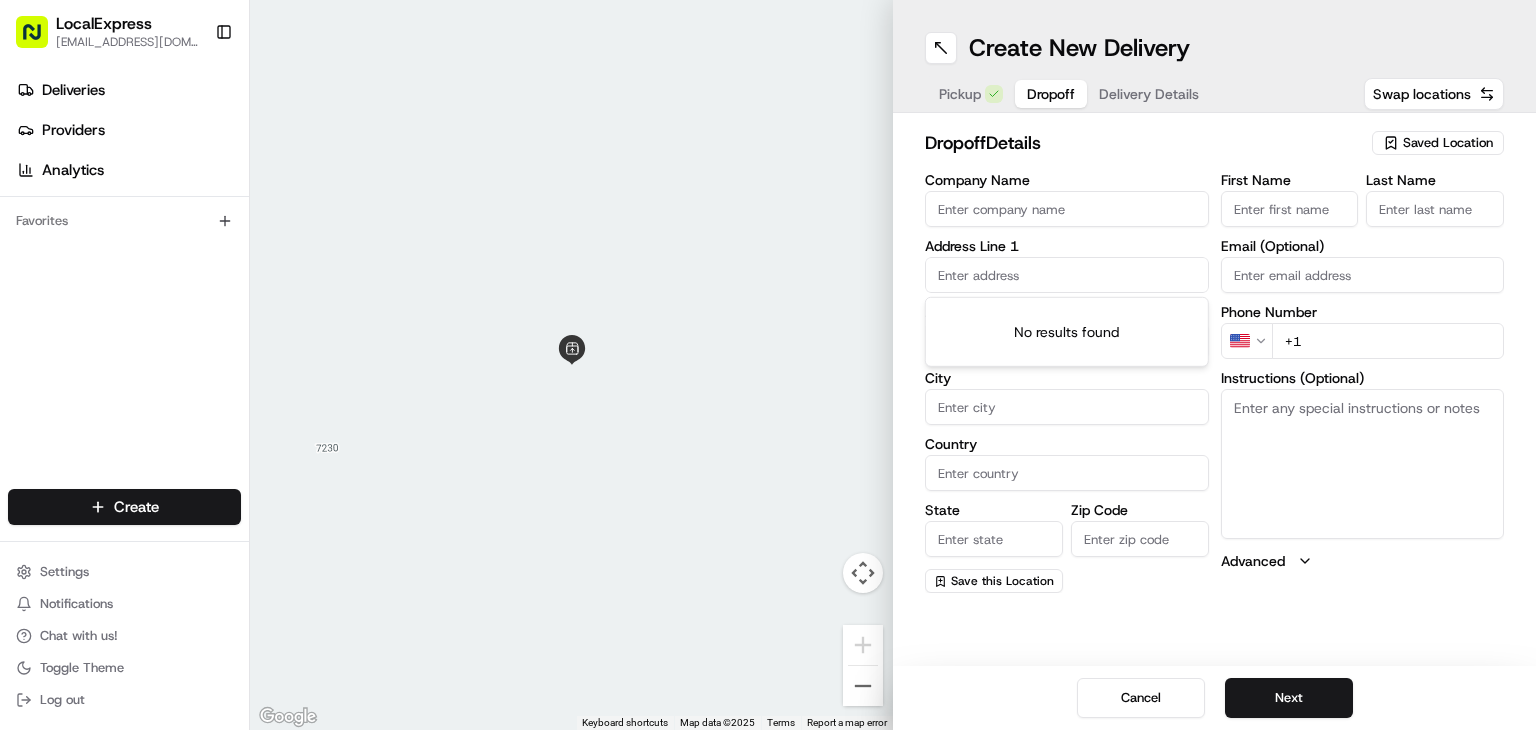 paste on "7479 Aardvark Walks St, Las Vegas, NV 89113, USA," 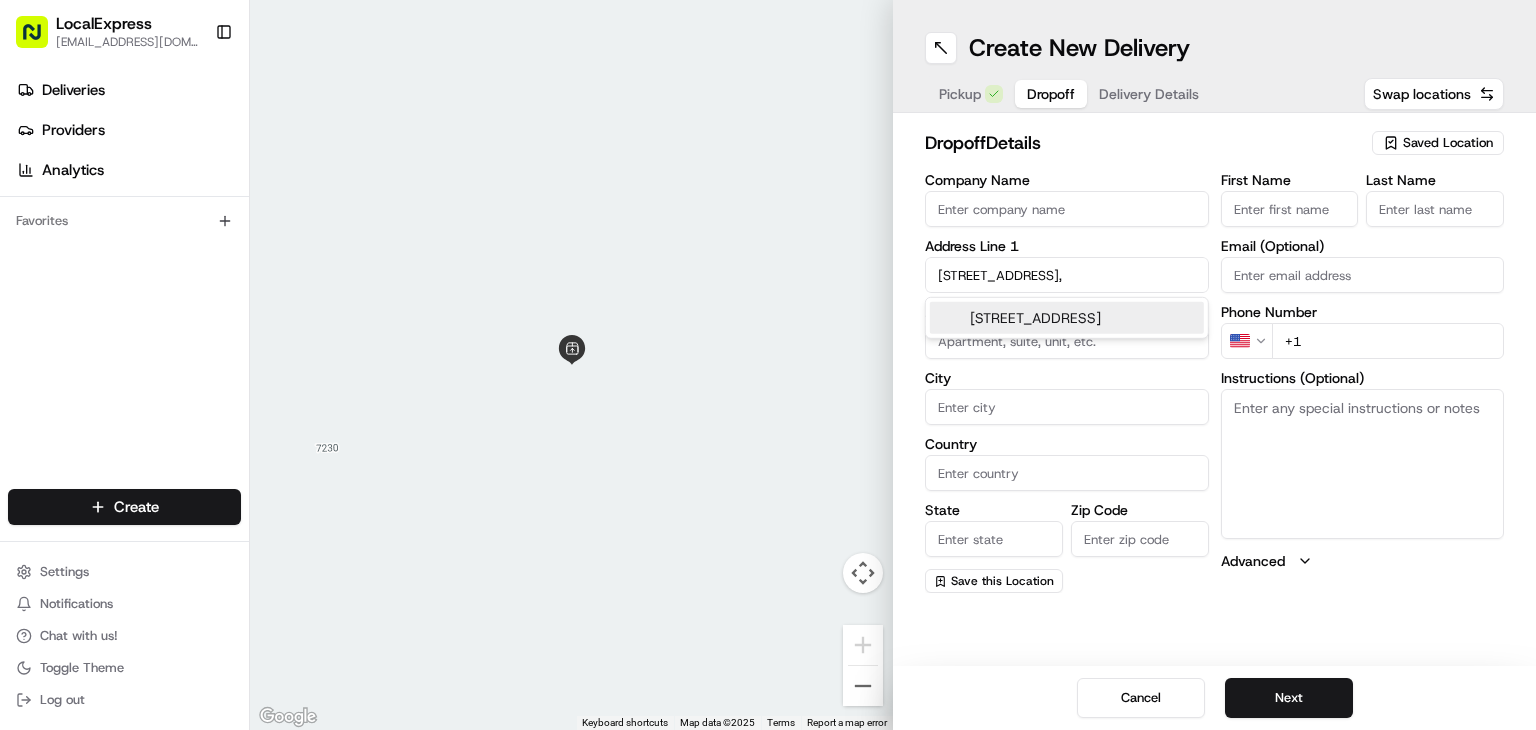 click on "7479 Aardvark Walks St, Las Vegas, NV 89113, USA" at bounding box center (1067, 318) 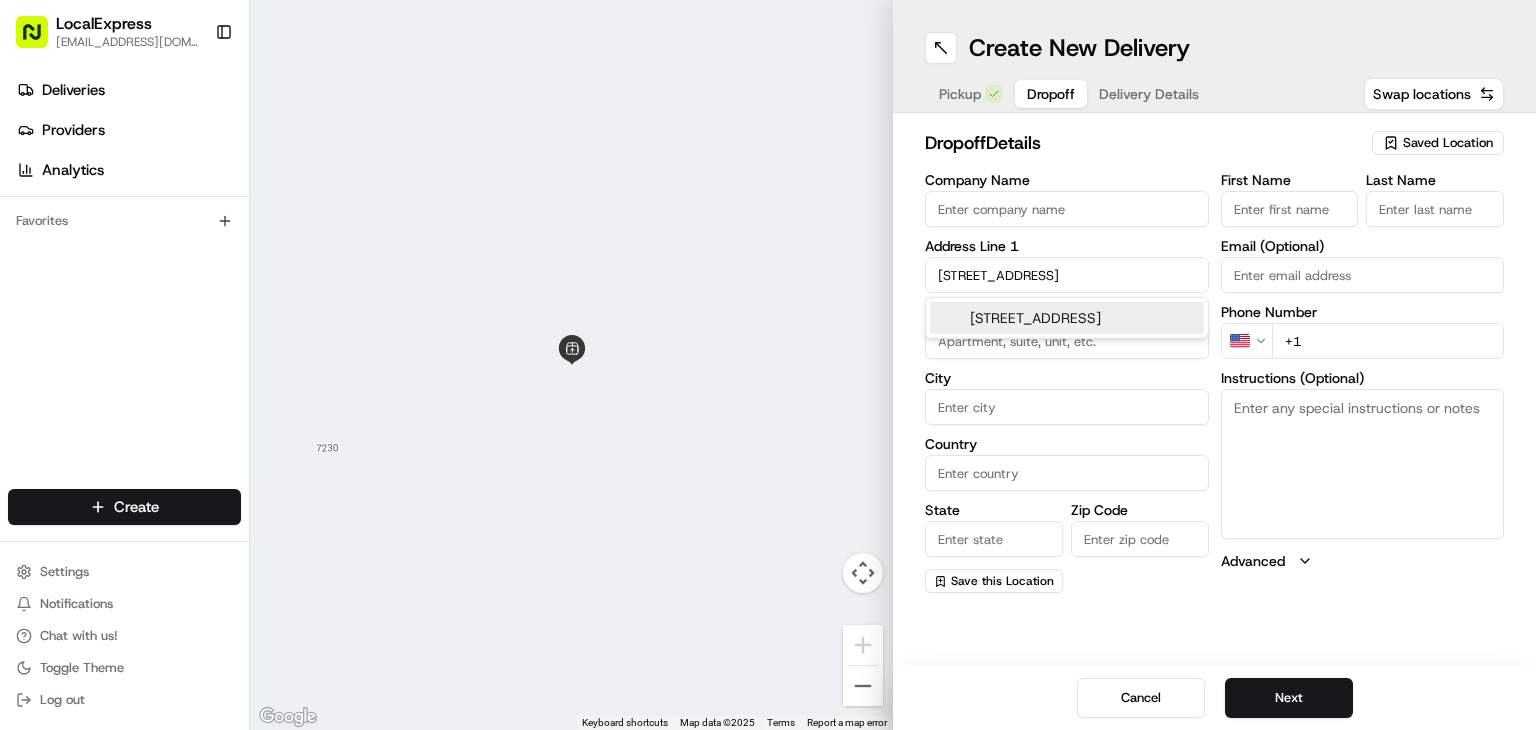 scroll, scrollTop: 0, scrollLeft: 60, axis: horizontal 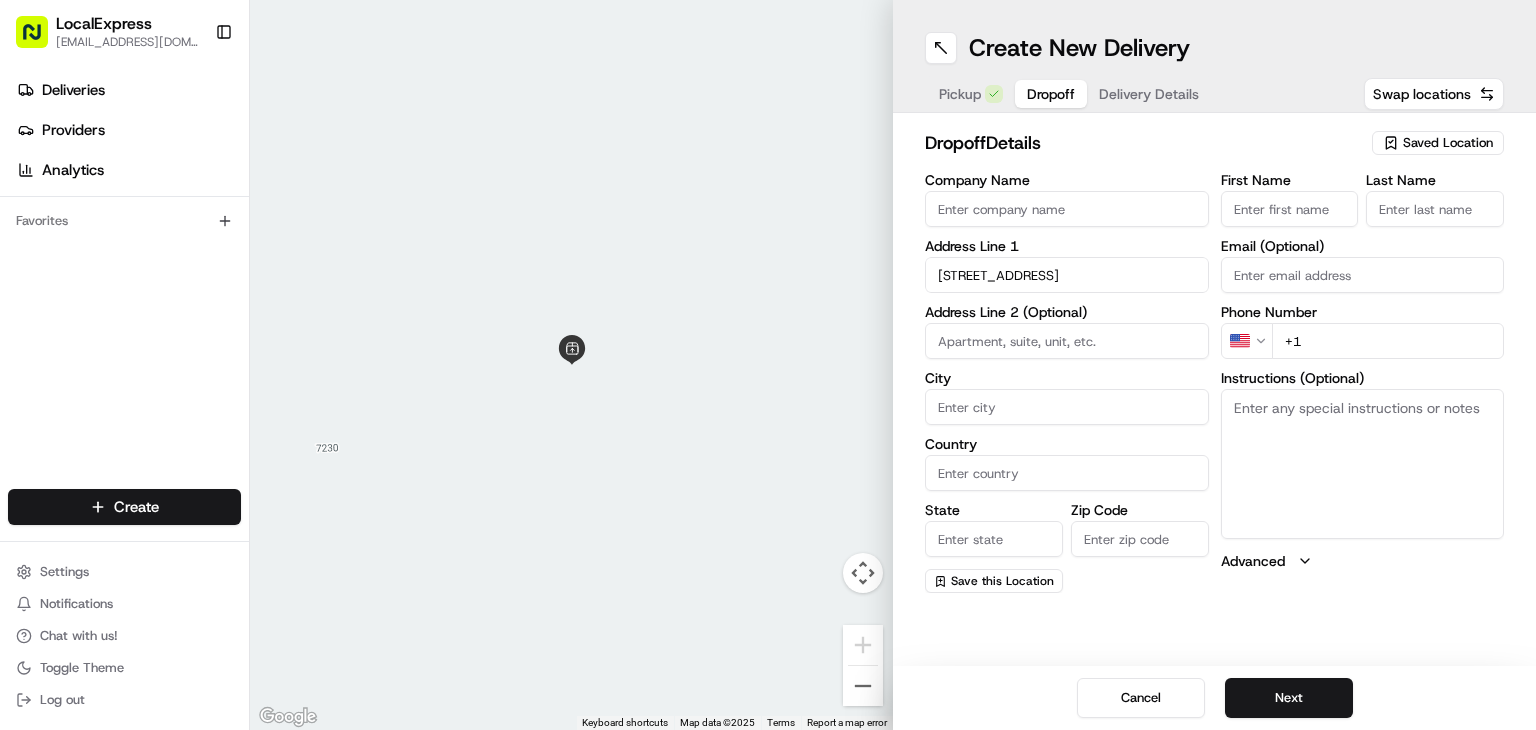 type on "7479 Aardvark Walks St, Las Vegas, NV 89113, USA" 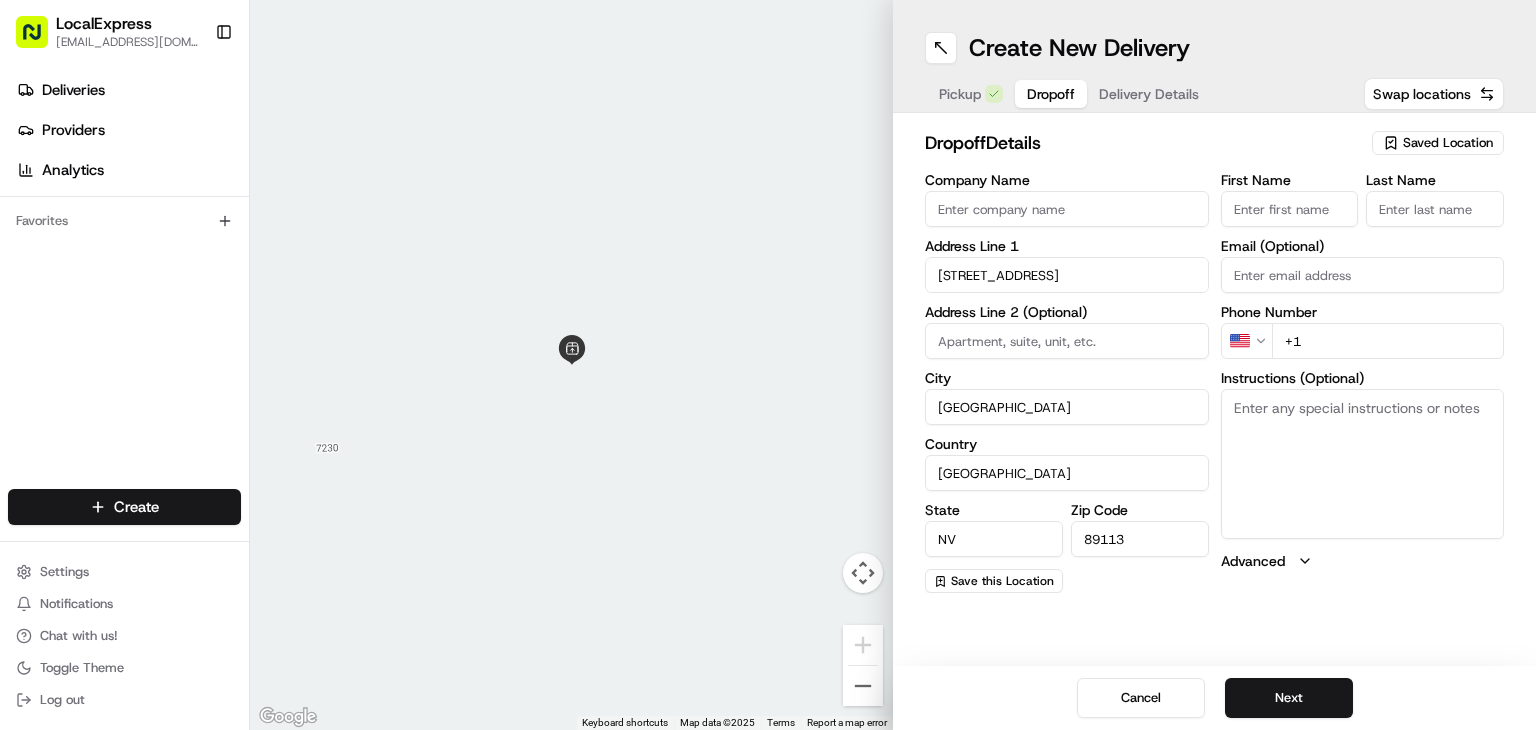 type on "7479 Aardvark Walks Street" 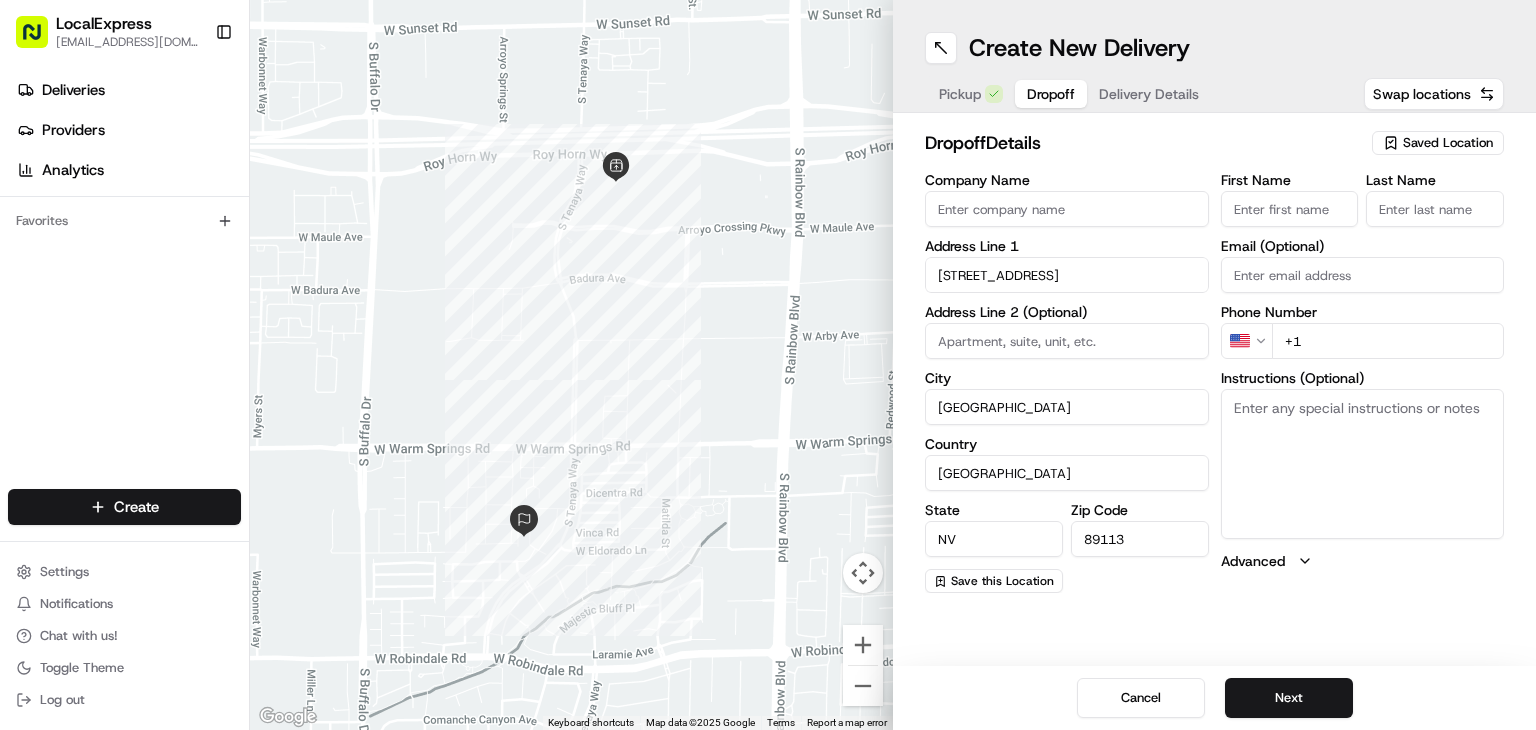 click on "+1" at bounding box center (1388, 341) 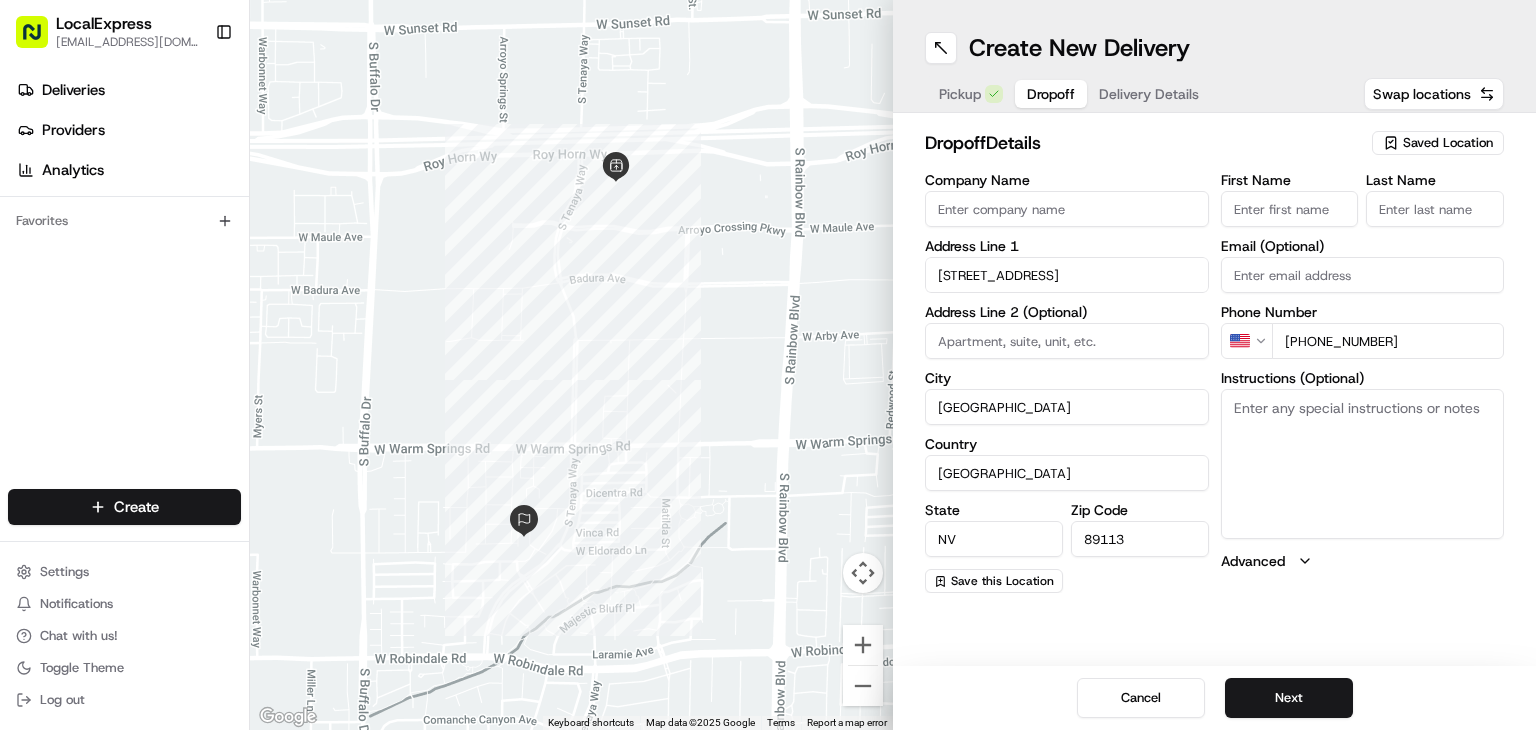 type on "+1 818 660 3804" 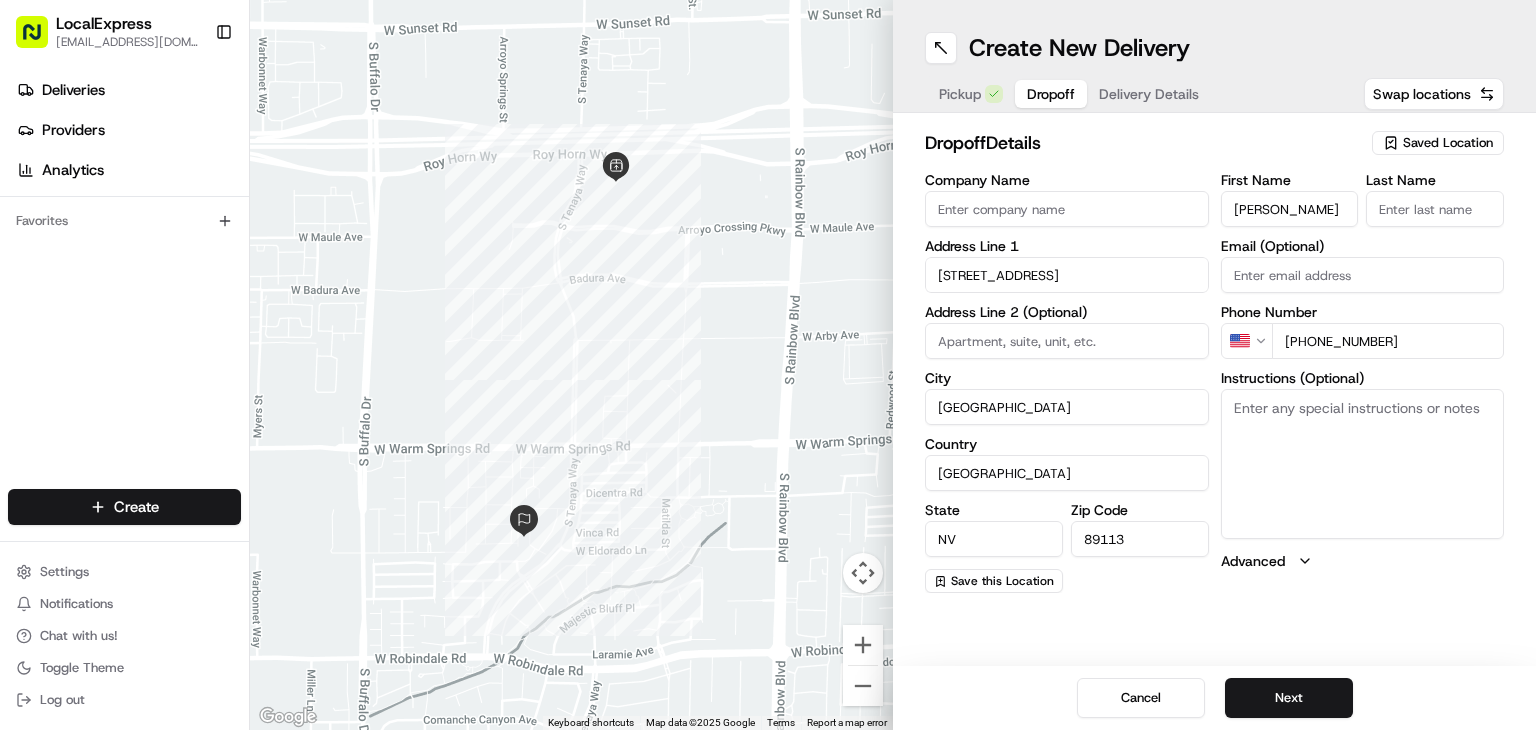 scroll, scrollTop: 0, scrollLeft: 59, axis: horizontal 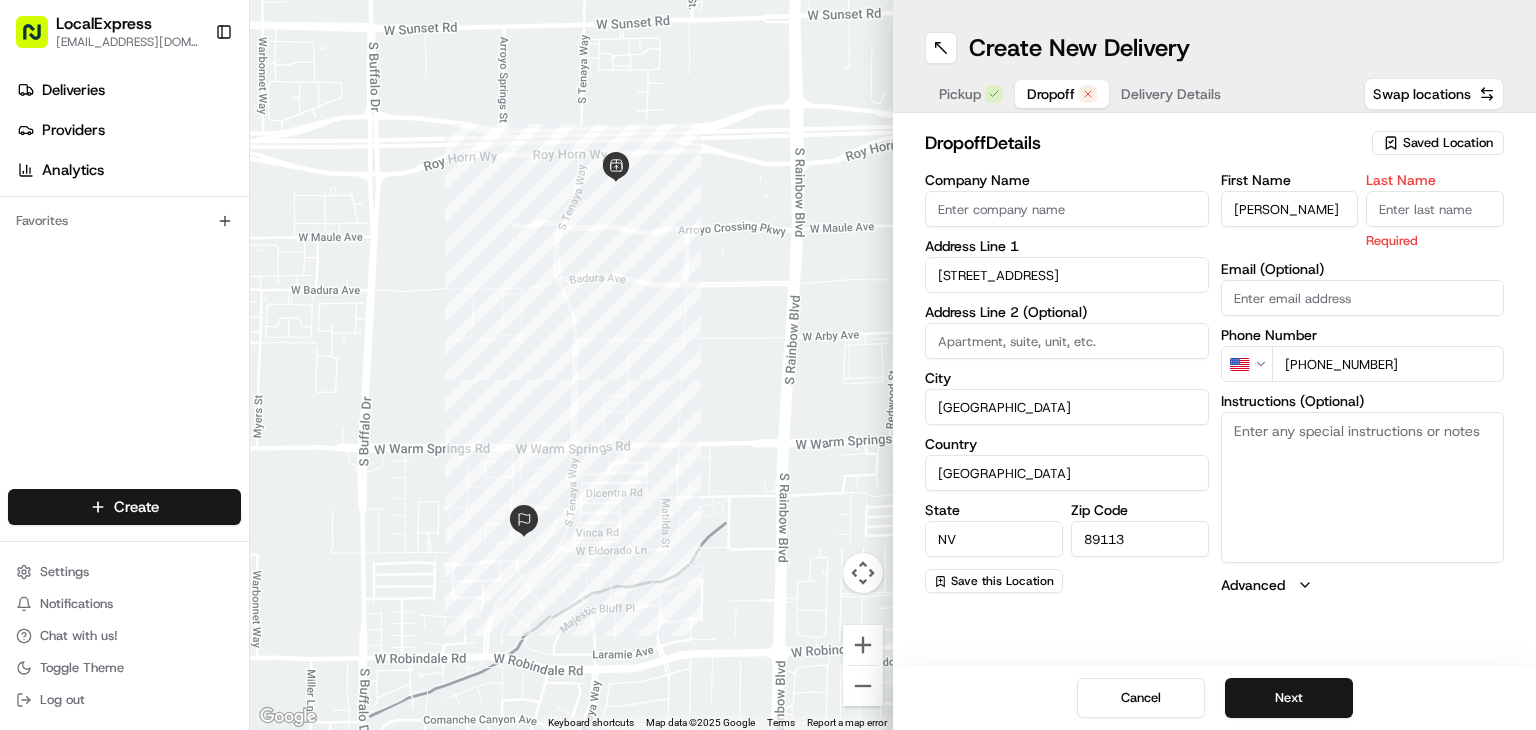 paste on "MAE LAXAMANA" 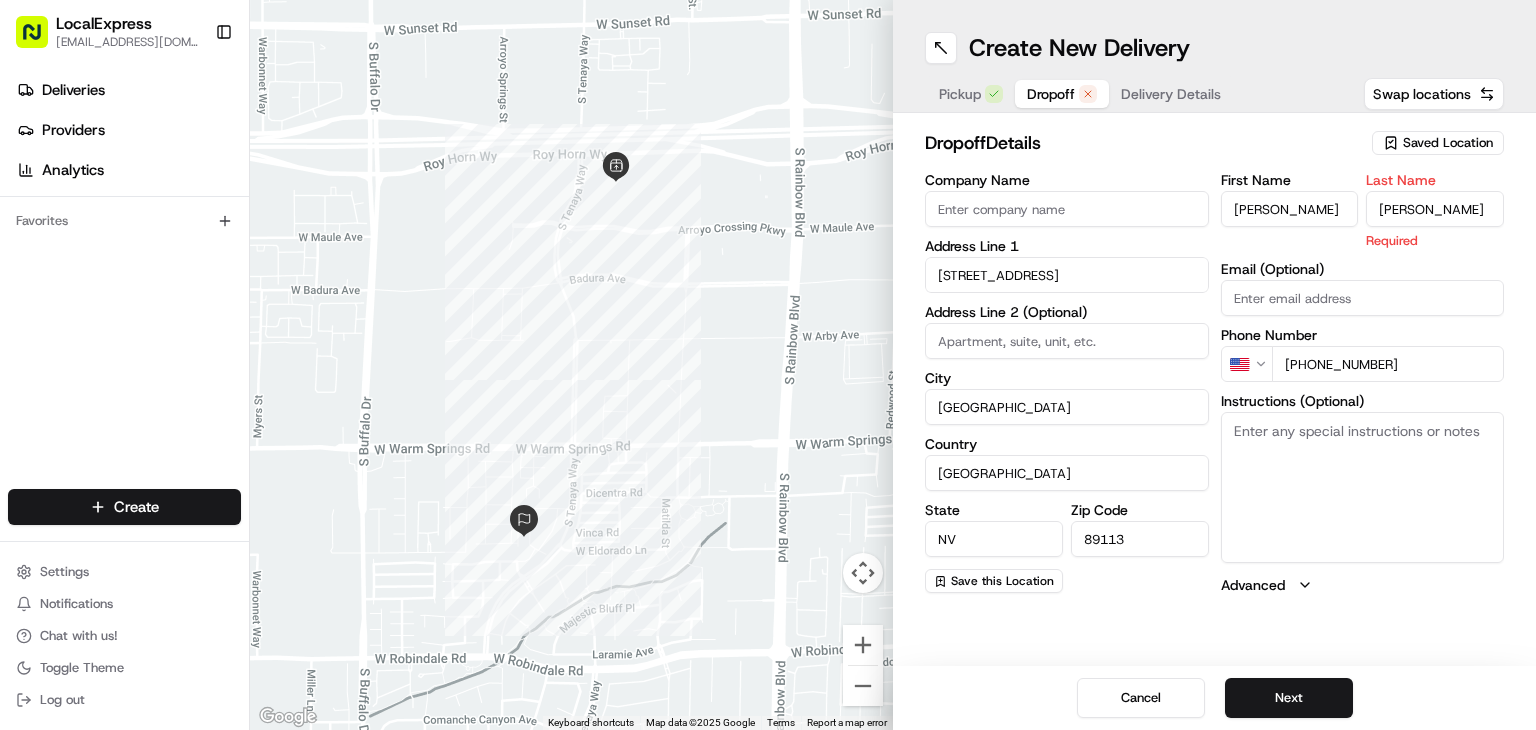 click on "MAE LAXAMANA" at bounding box center [1435, 209] 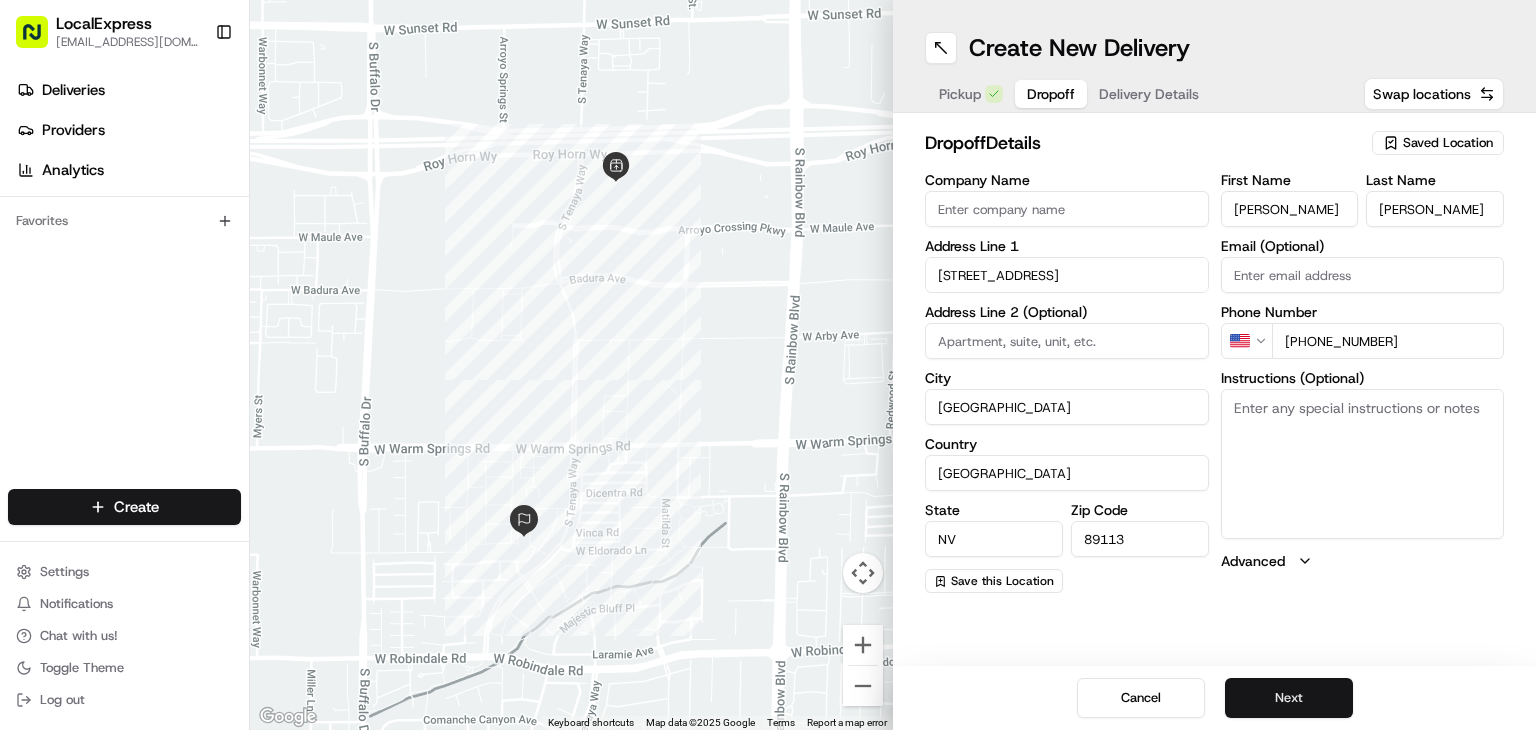 click on "Next" at bounding box center [1289, 698] 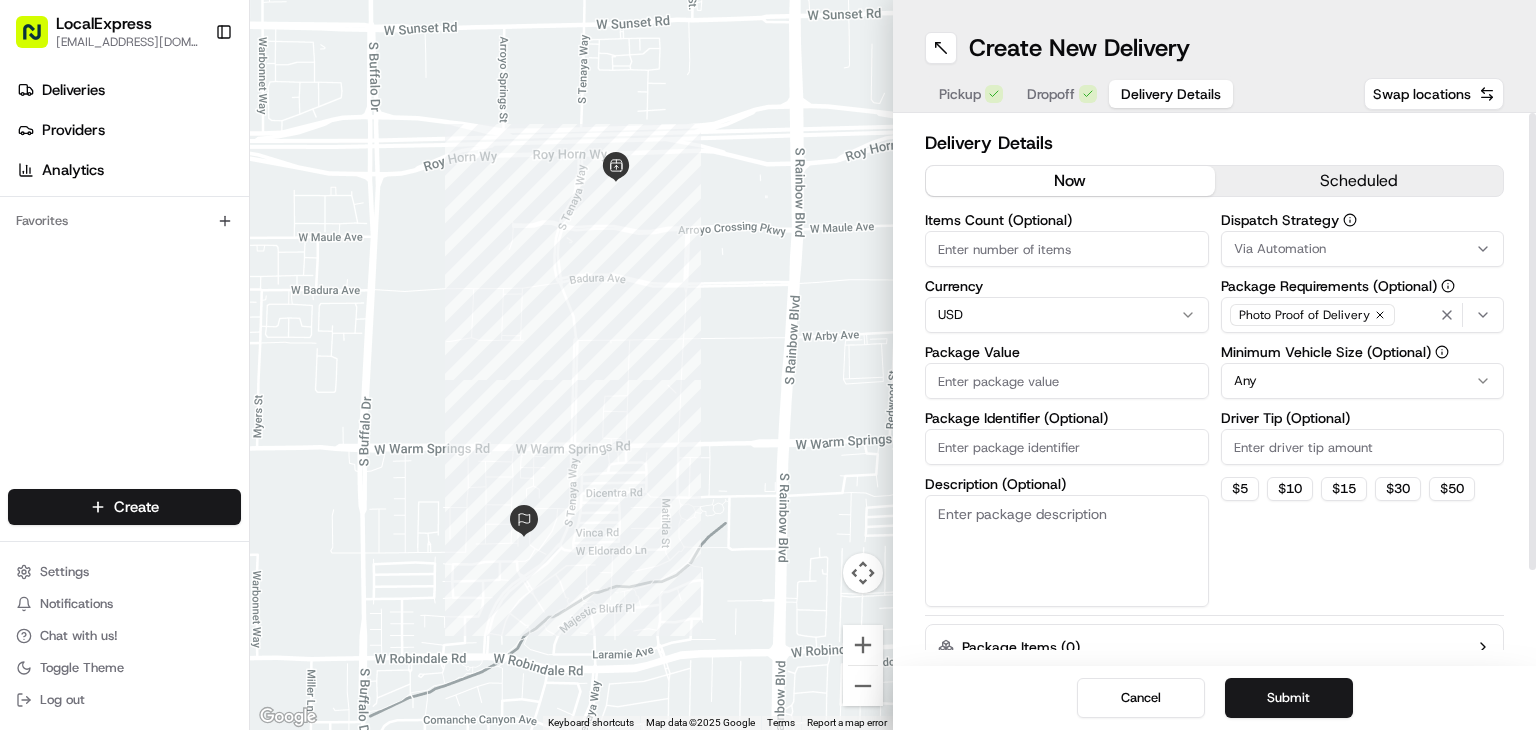 click on "Package Value" at bounding box center [1067, 381] 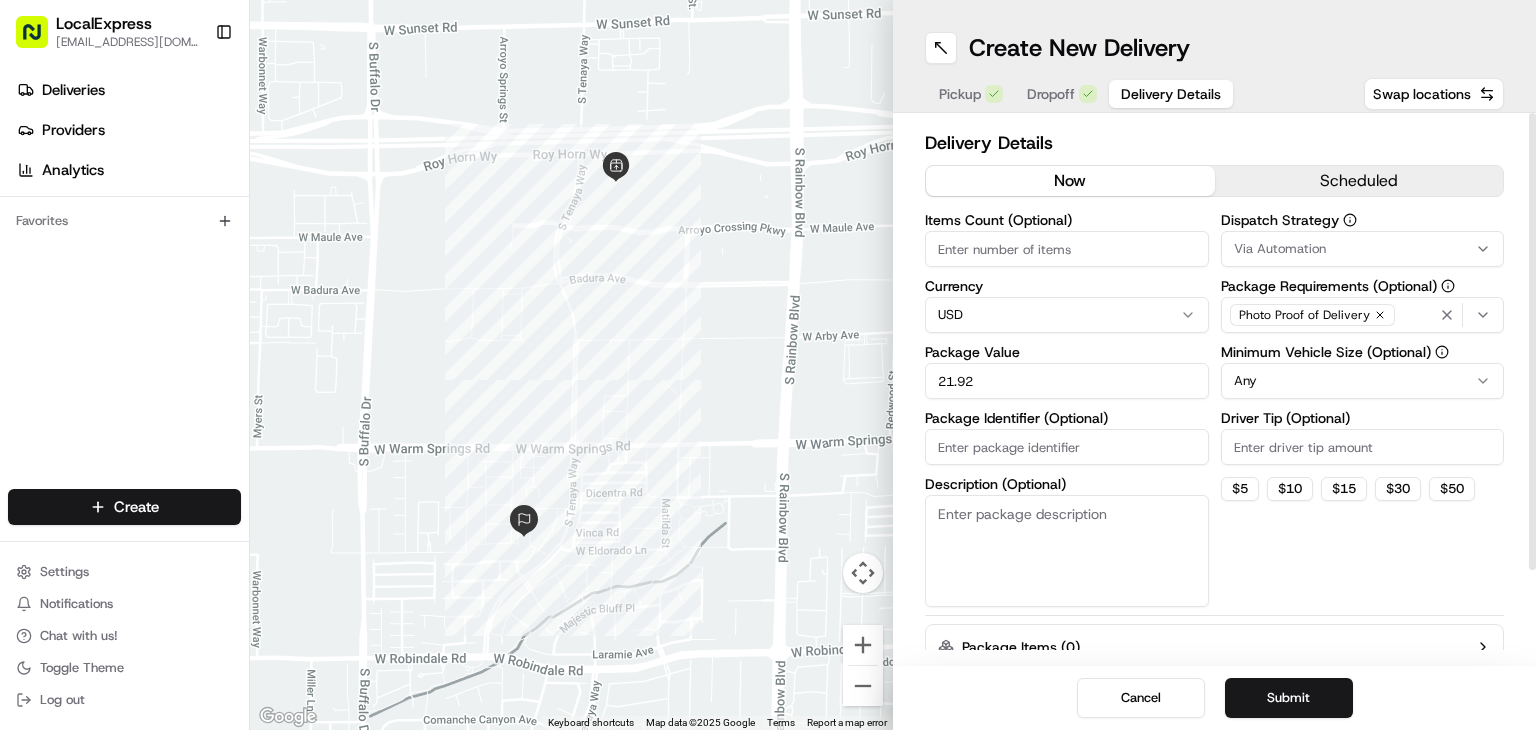type on "21.92" 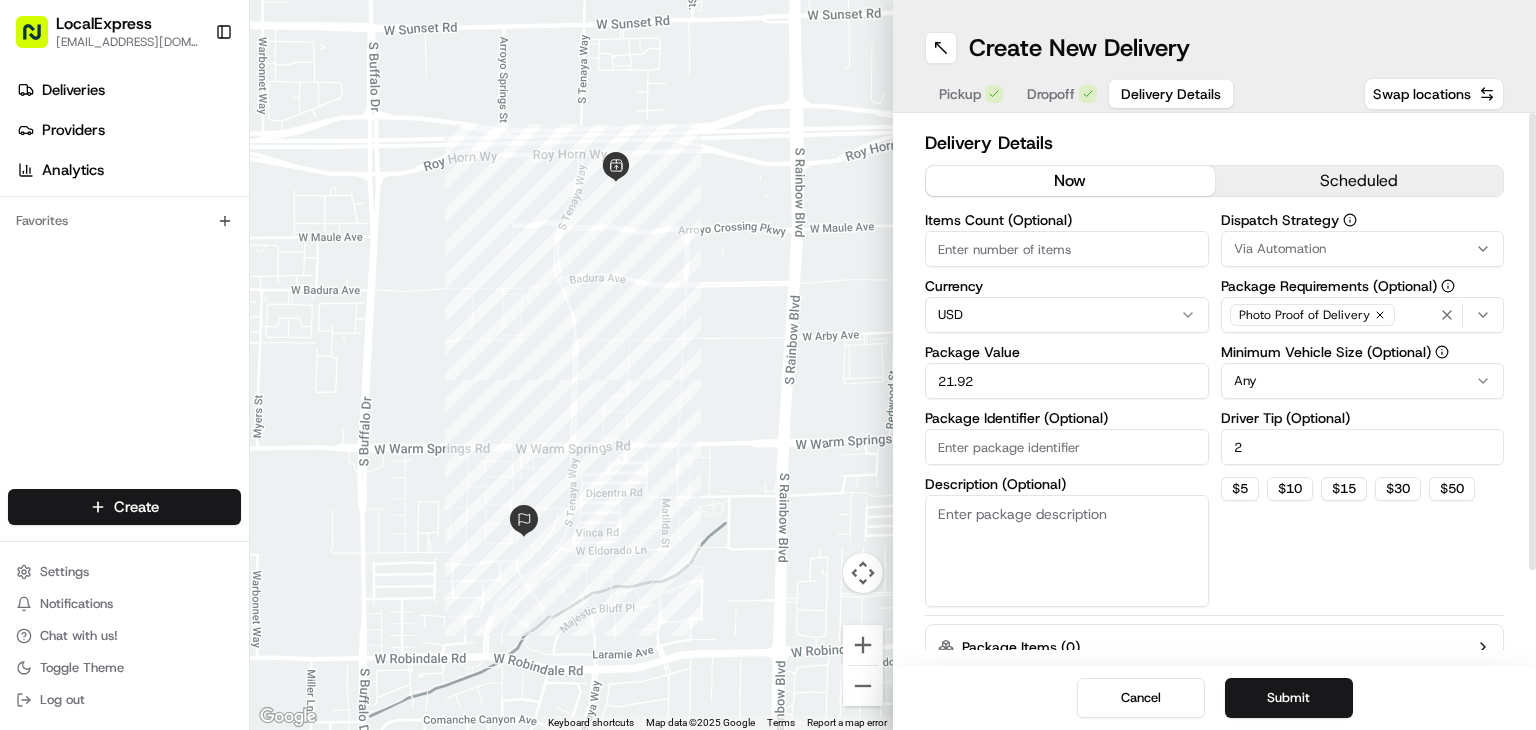 type on "2" 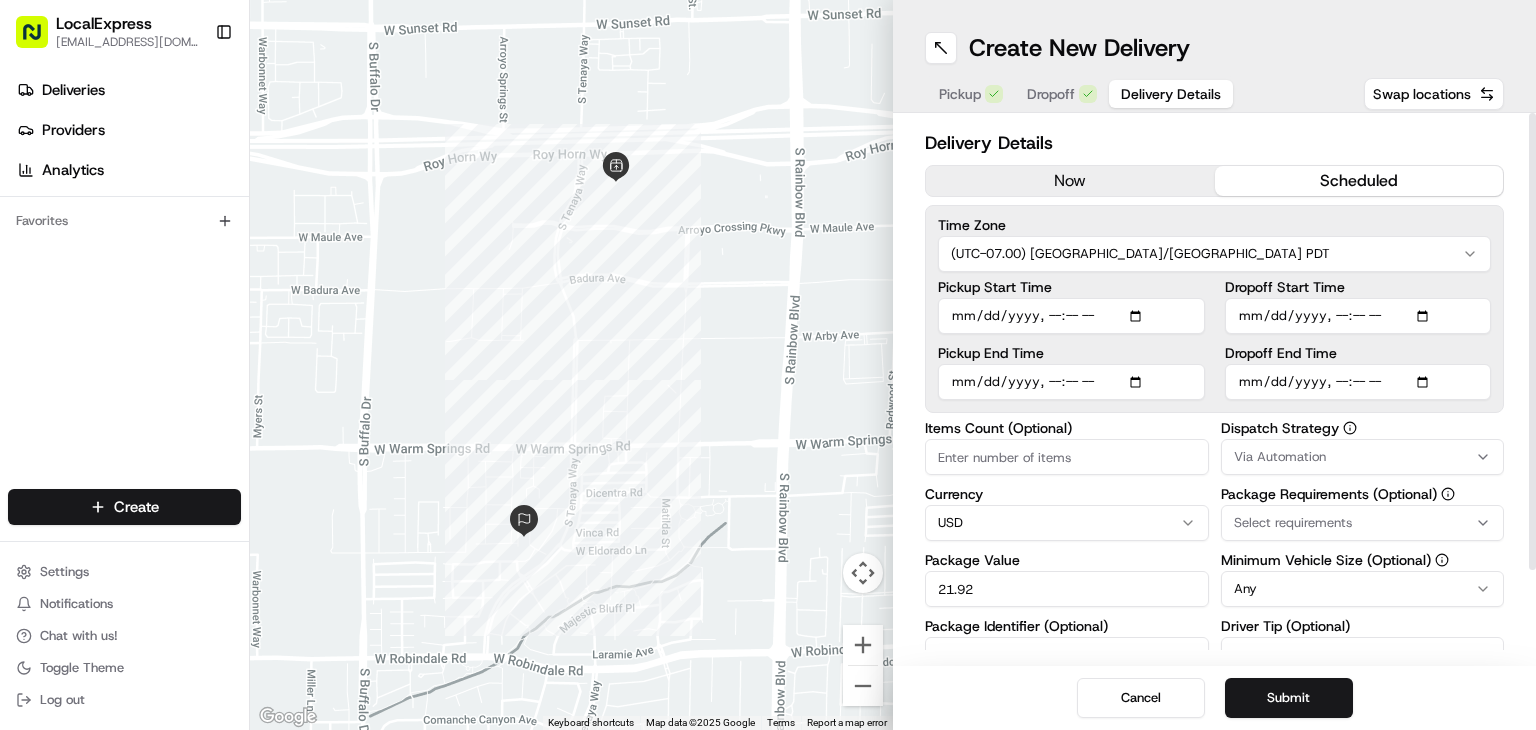 click on "scheduled" at bounding box center [1359, 181] 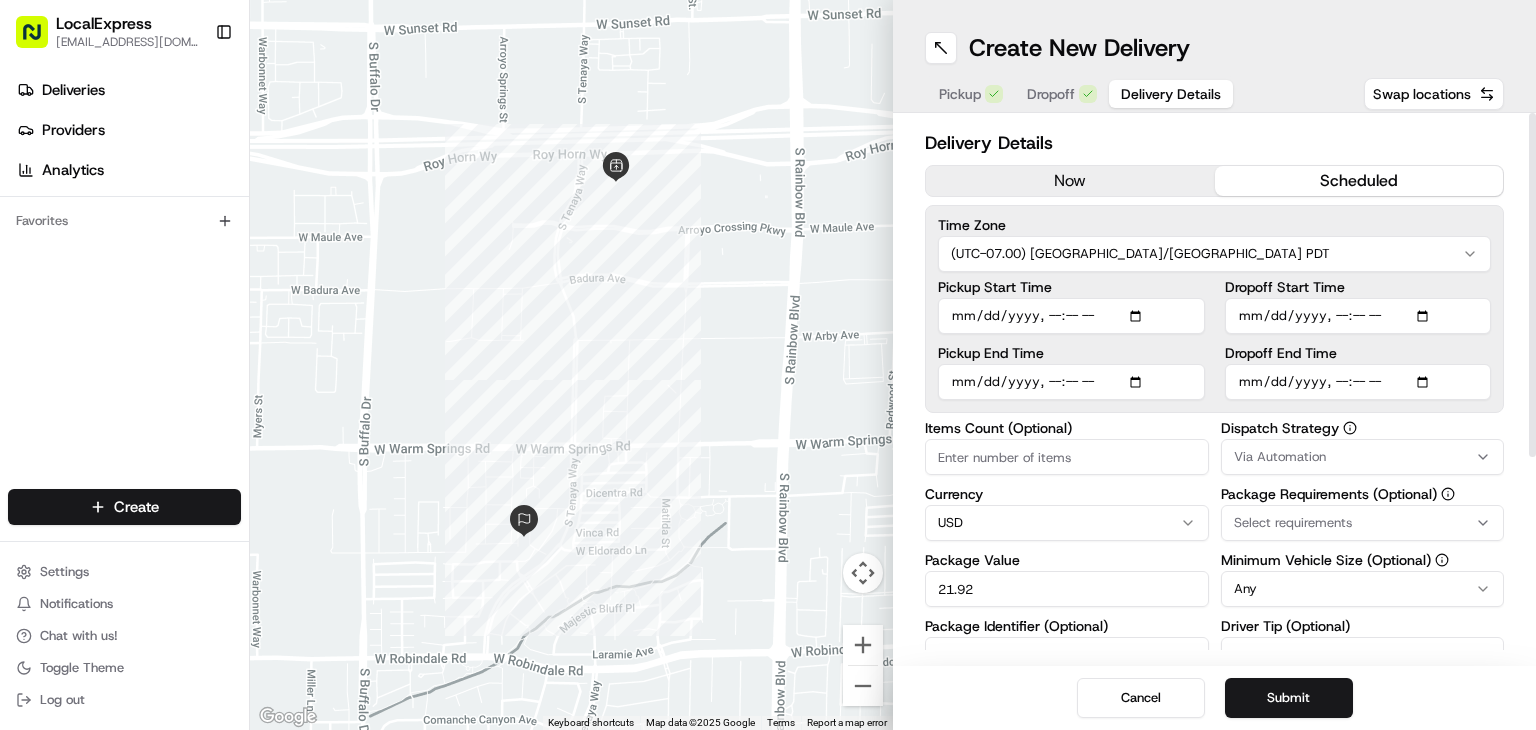 click on "Pickup Start Time" at bounding box center [1071, 316] 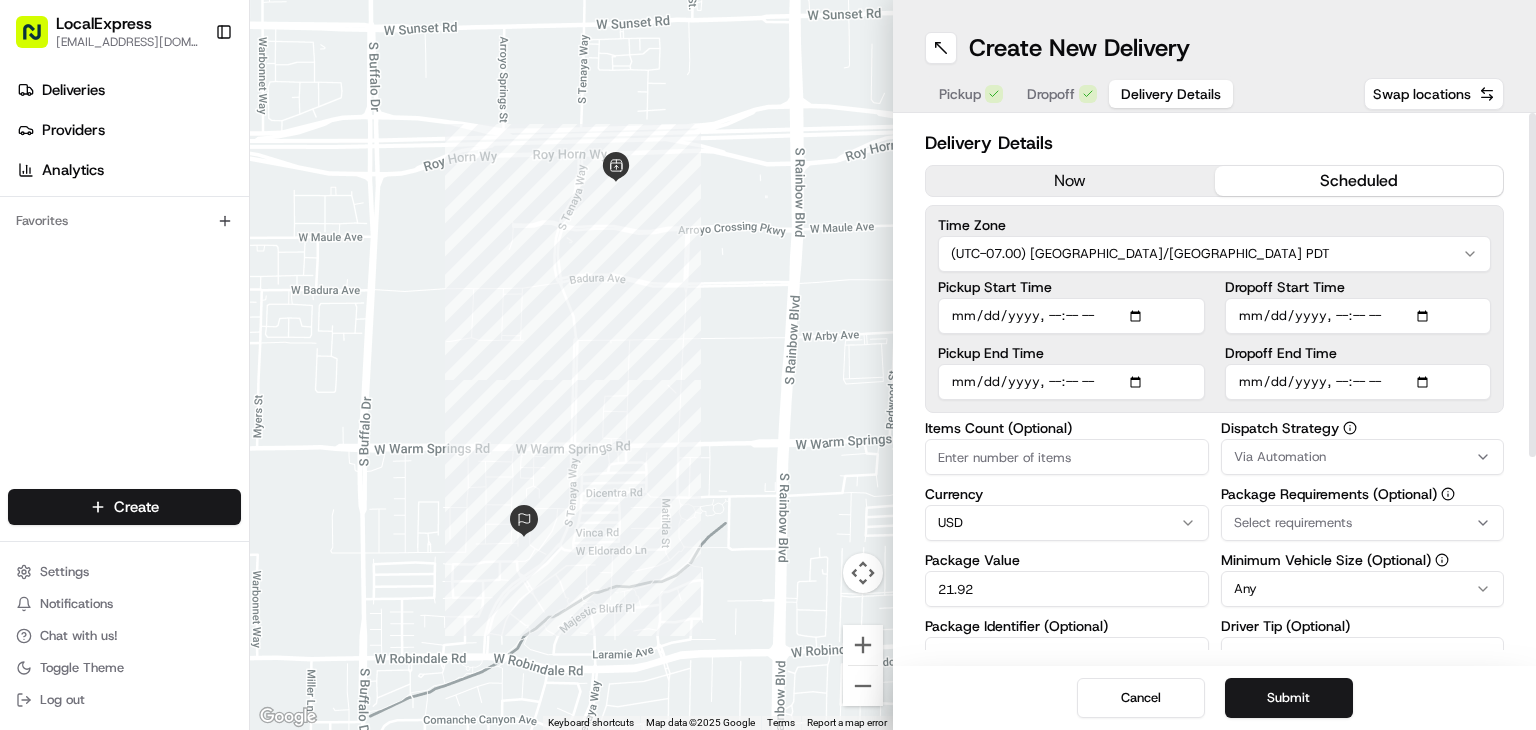 type on "2025-07-13T12:59" 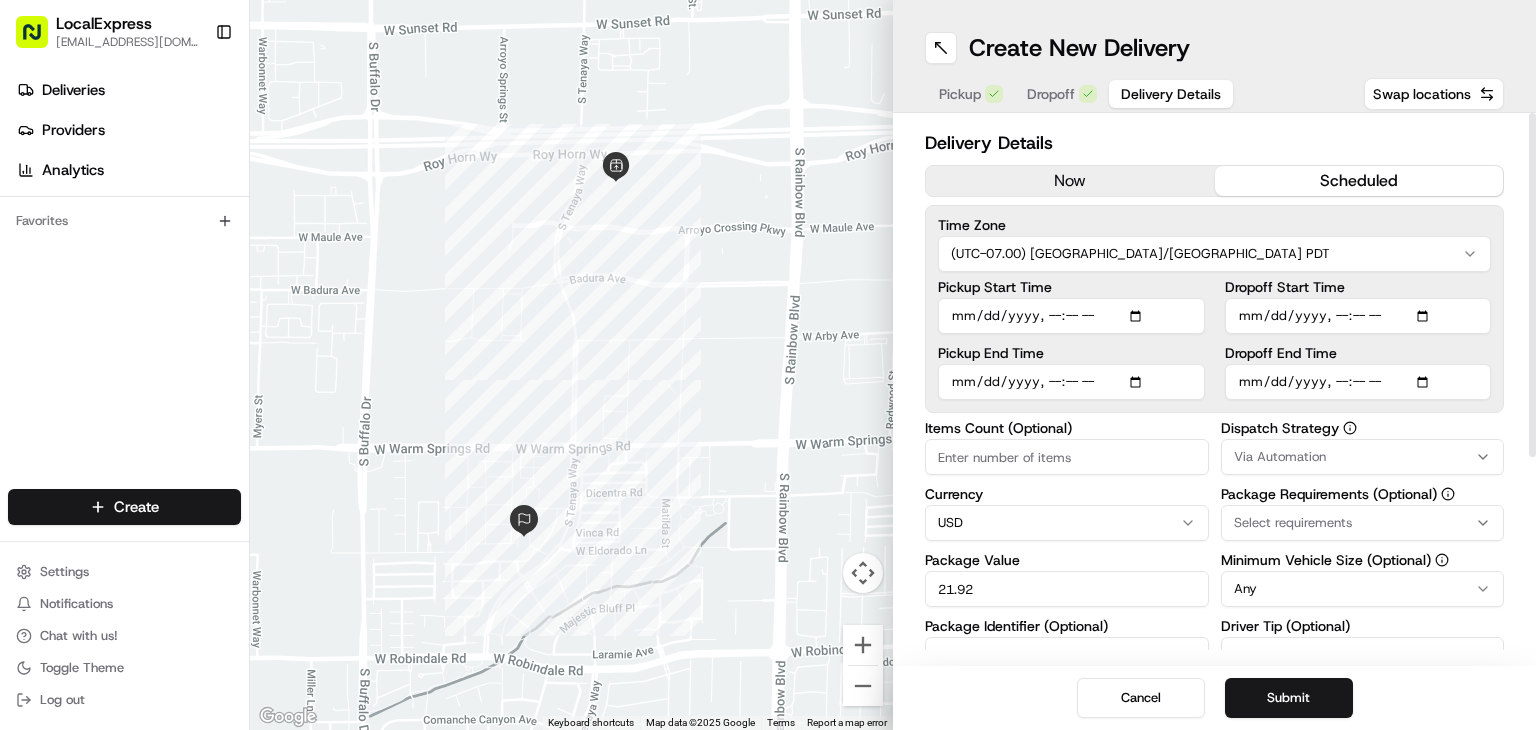 click on "Time Zone (UTC-07.00) America/Los Angeles PDT Pickup Start Time Pickup End Time Dropoff Start Time Dropoff End Time" at bounding box center [1214, 309] 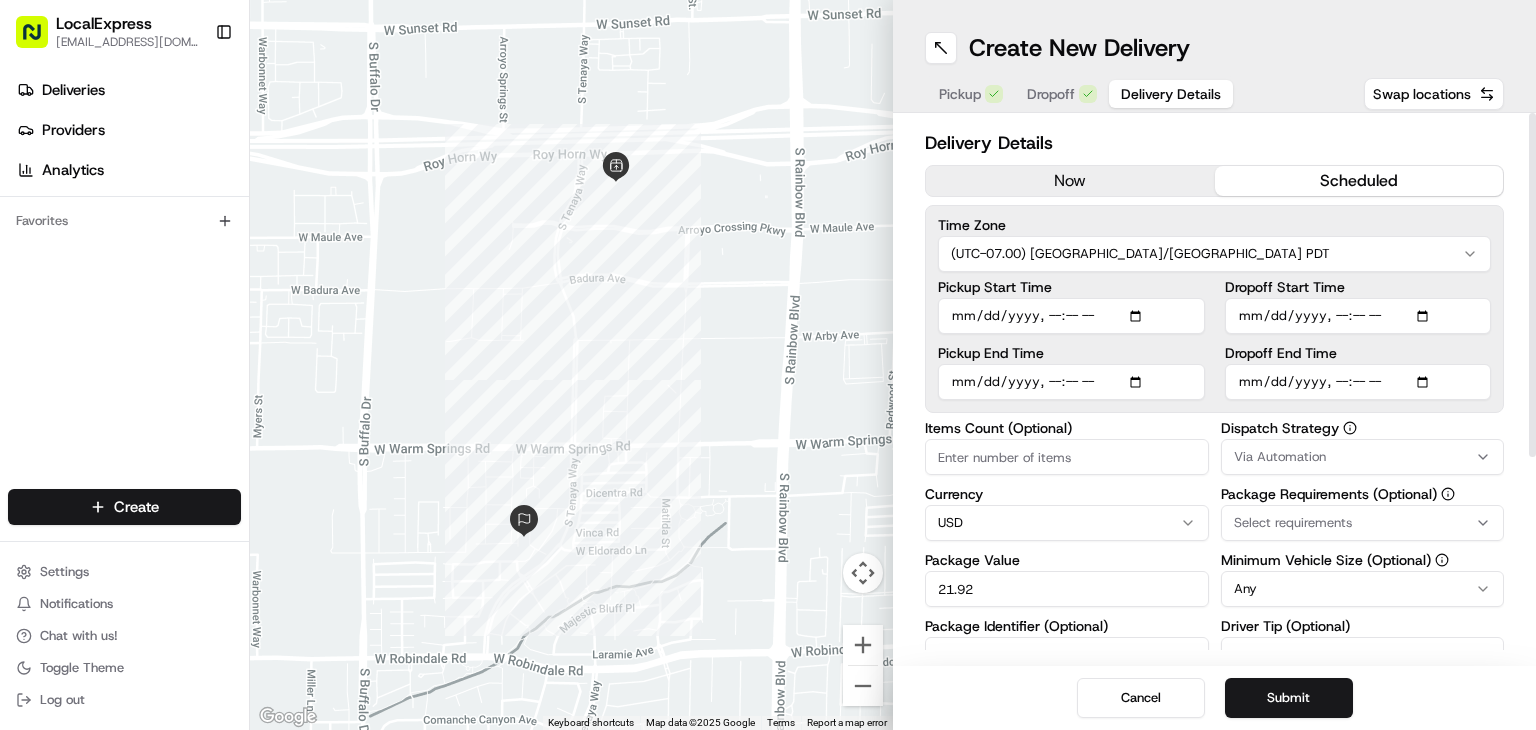 type on "2025-07-13T12:59" 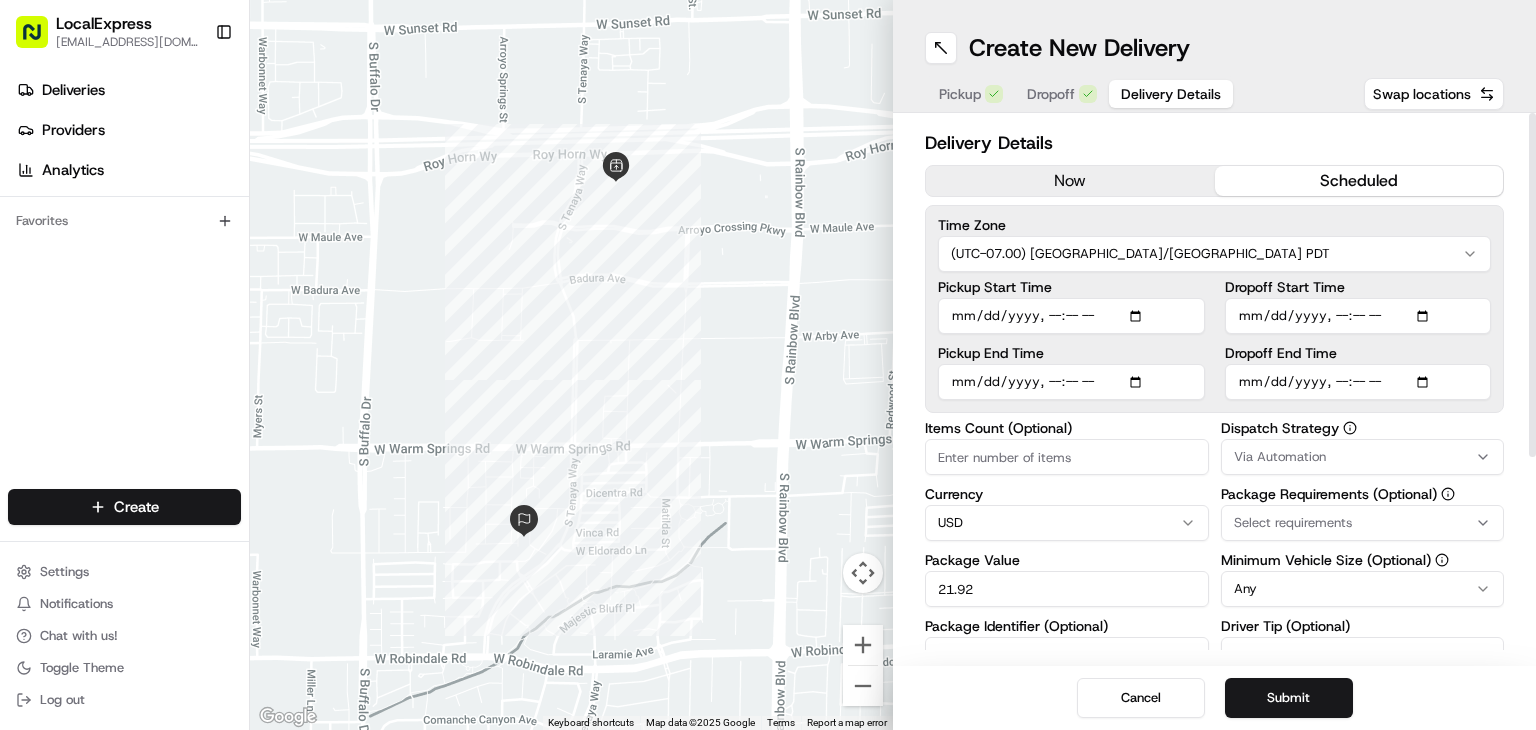 click on "Dropoff Start Time" at bounding box center [1358, 316] 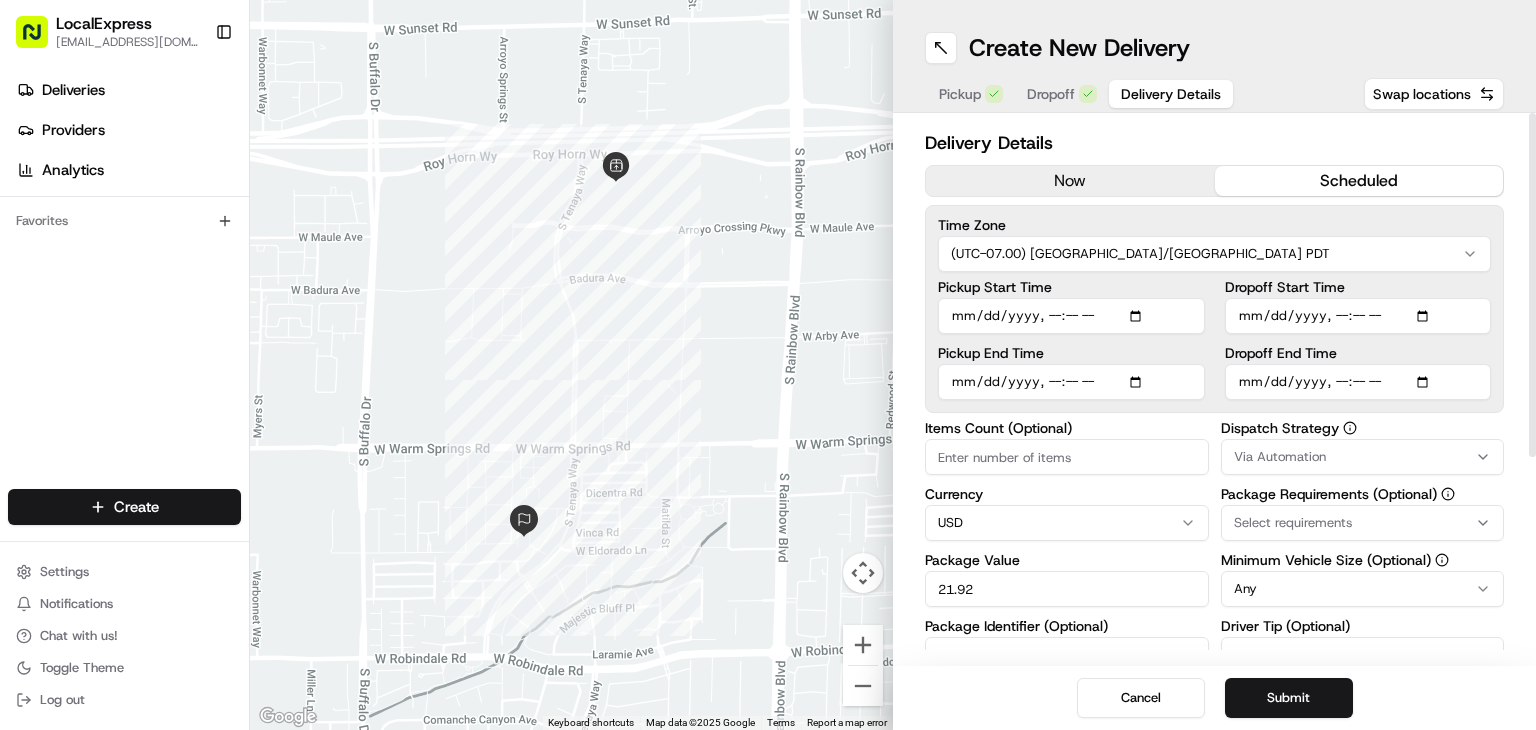 type on "2025-07-13T12:59" 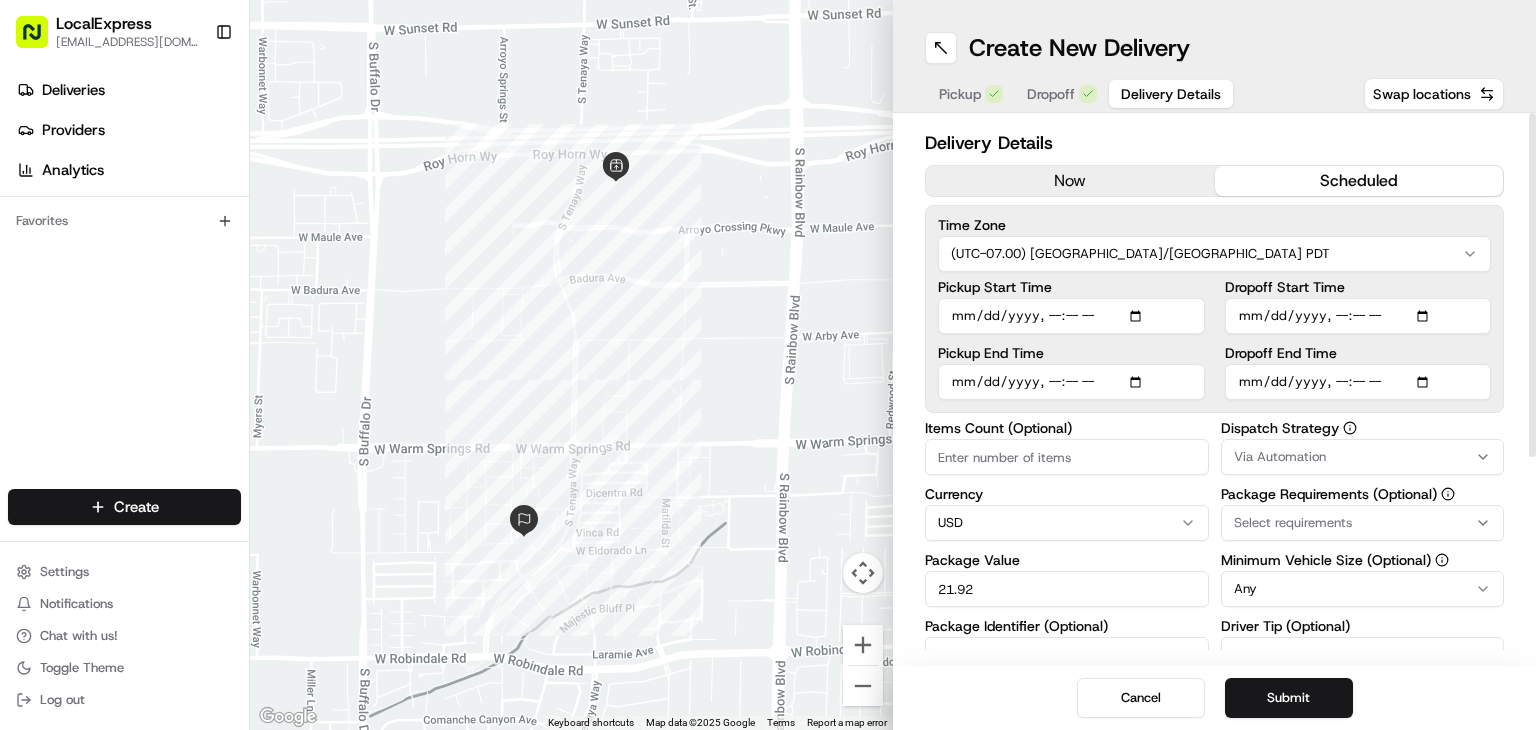 click on "Time Zone (UTC-07.00) America/Los Angeles PDT Pickup Start Time Pickup End Time Dropoff Start Time Dropoff End Time" at bounding box center [1214, 309] 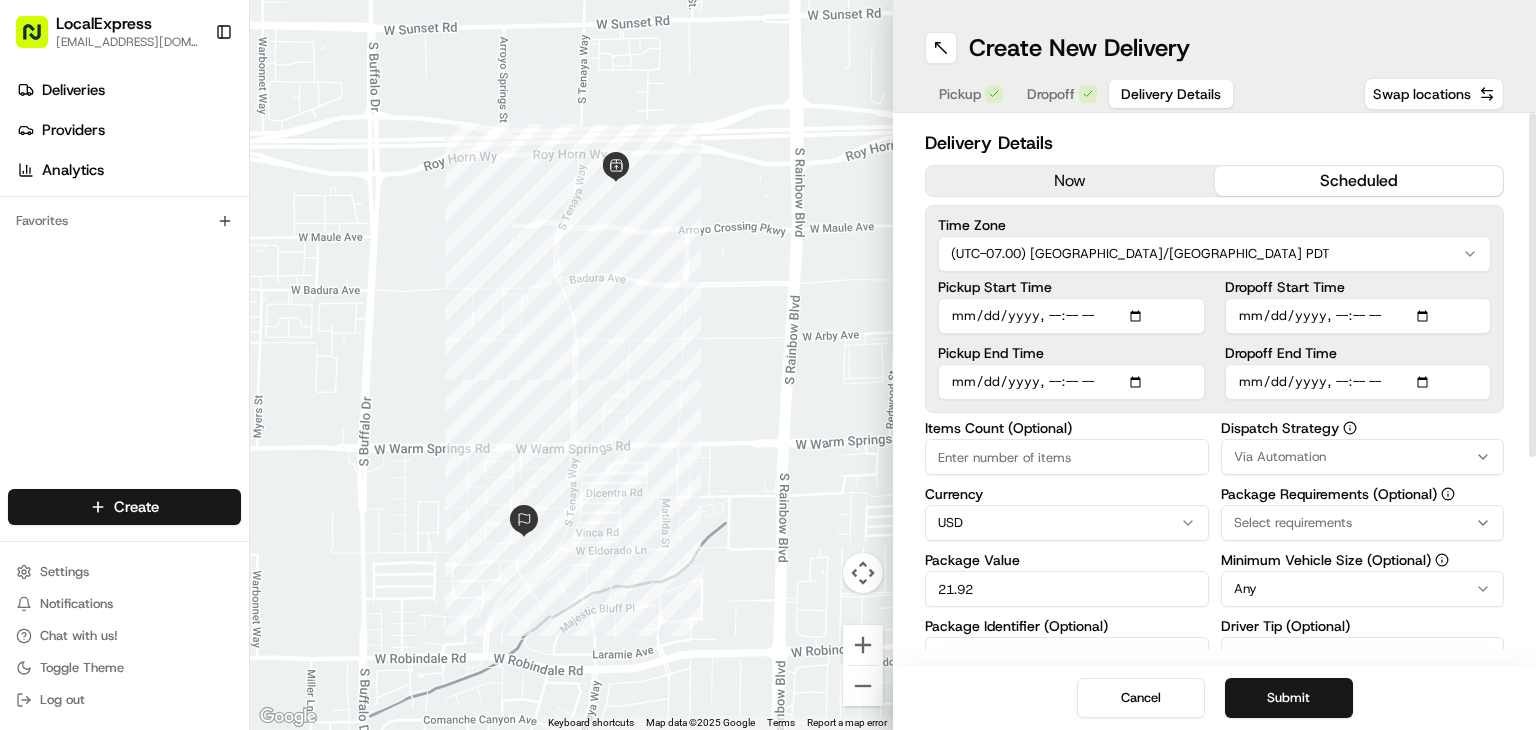 type on "2025-07-13T12:59" 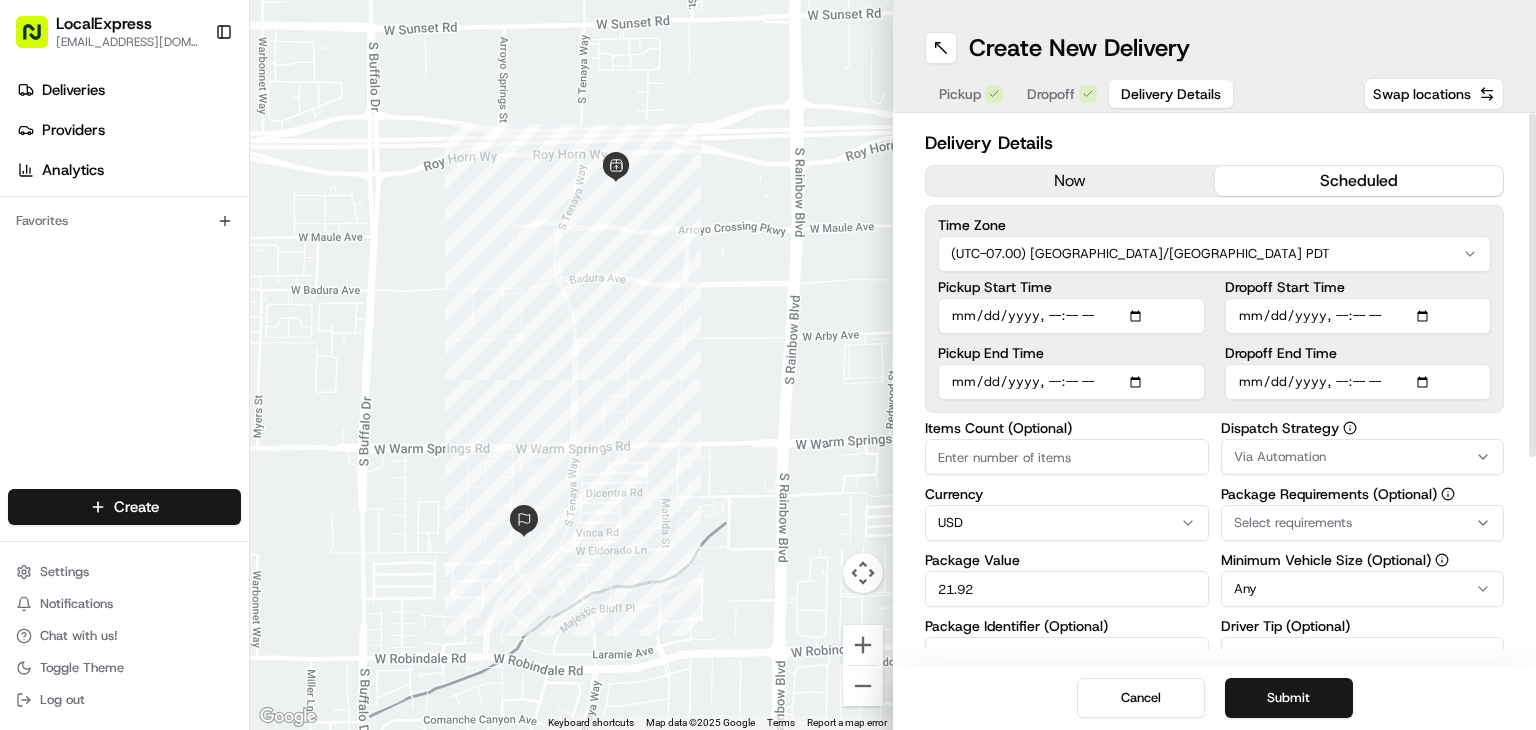 click on "Time Zone (UTC-07.00) America/Los Angeles PDT Pickup Start Time Pickup End Time Dropoff Start Time Dropoff End Time" at bounding box center [1214, 309] 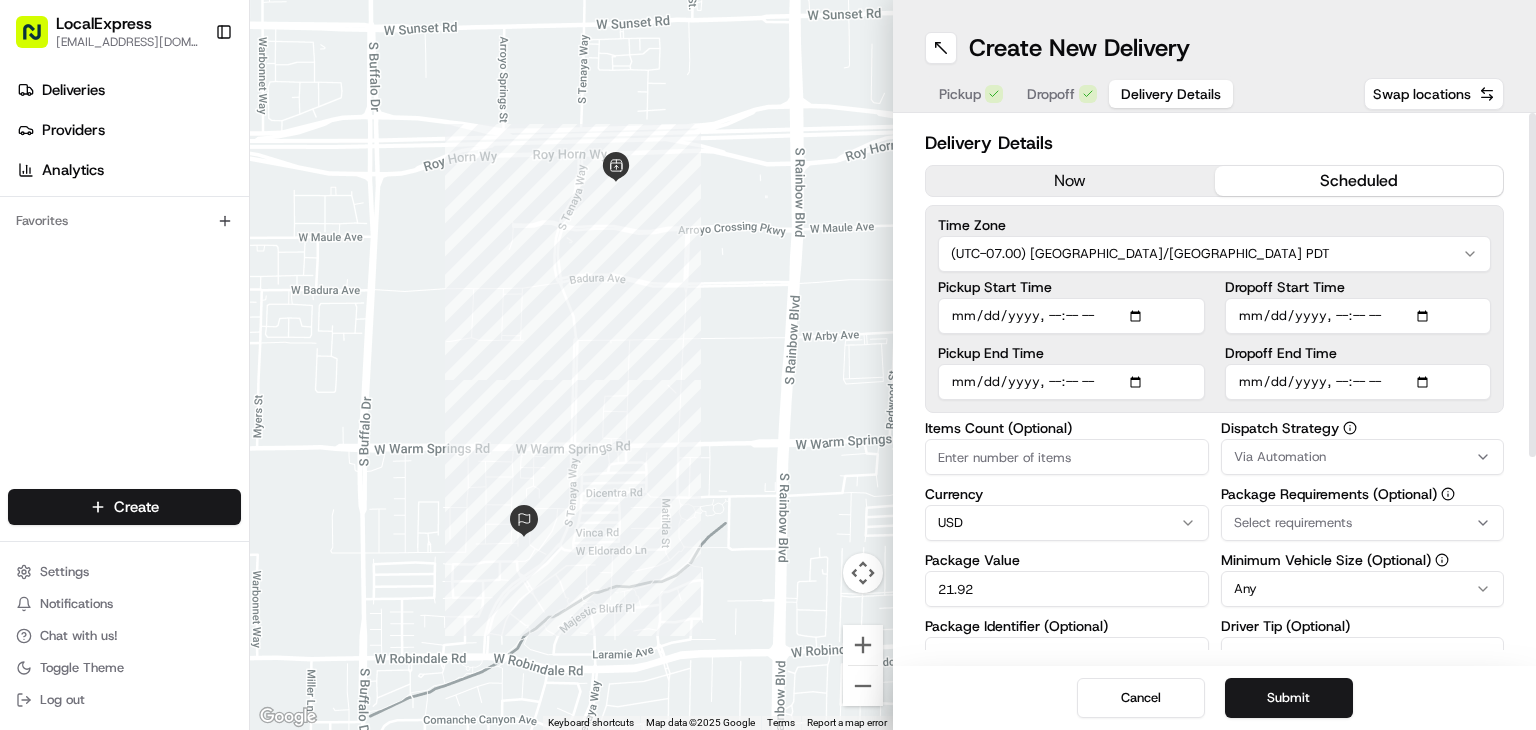 type on "2025-07-13T09:30" 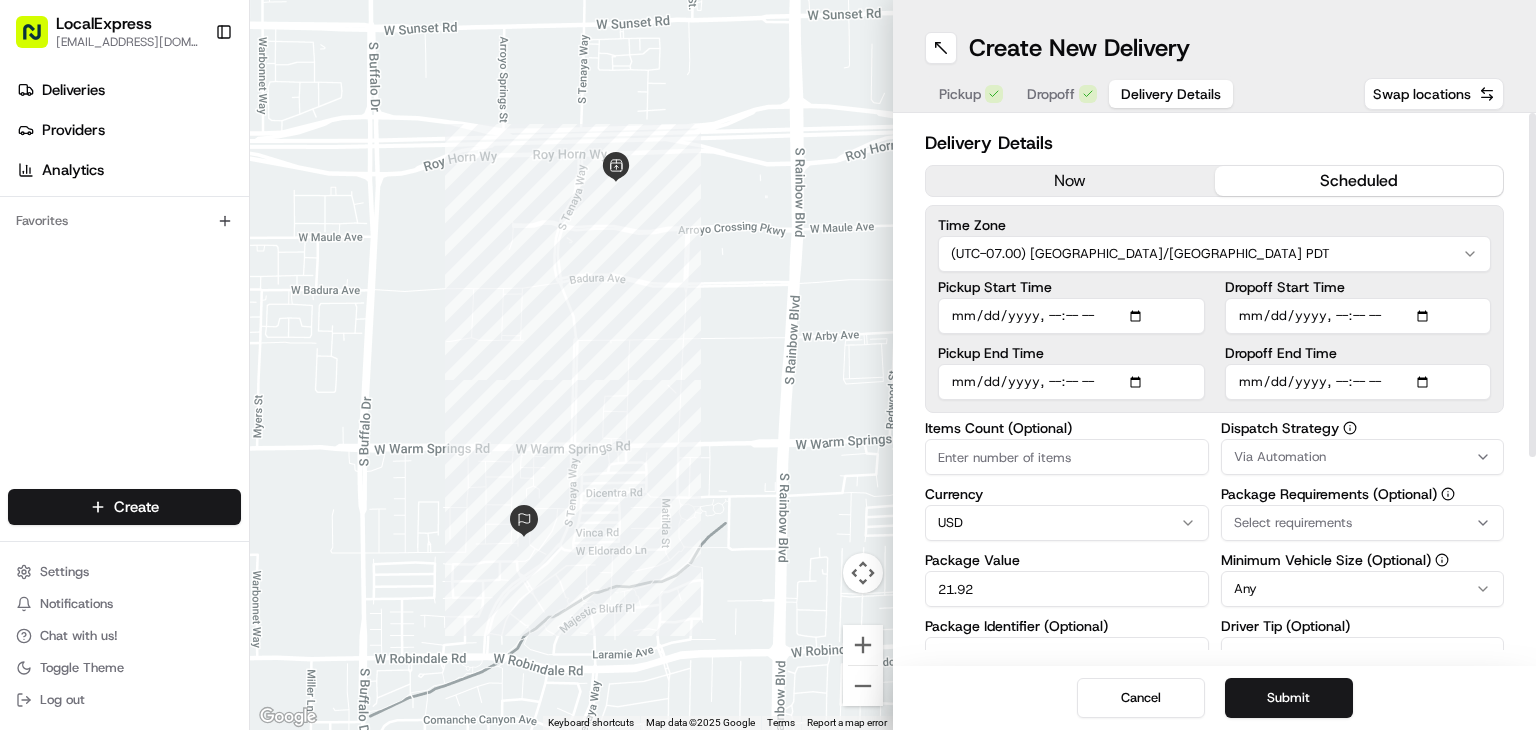click on "Pickup End Time" at bounding box center [1071, 382] 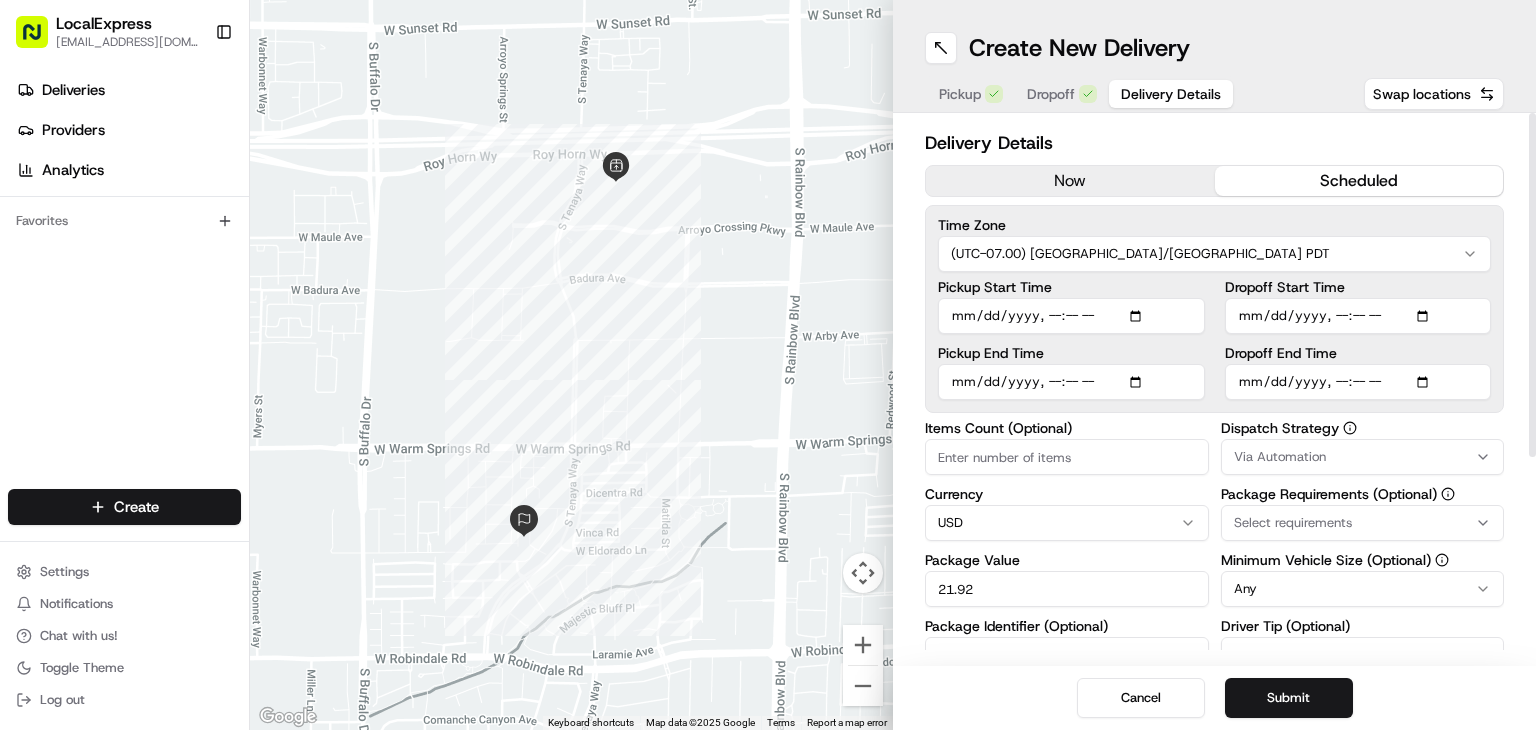 type on "2025-07-13T09:45" 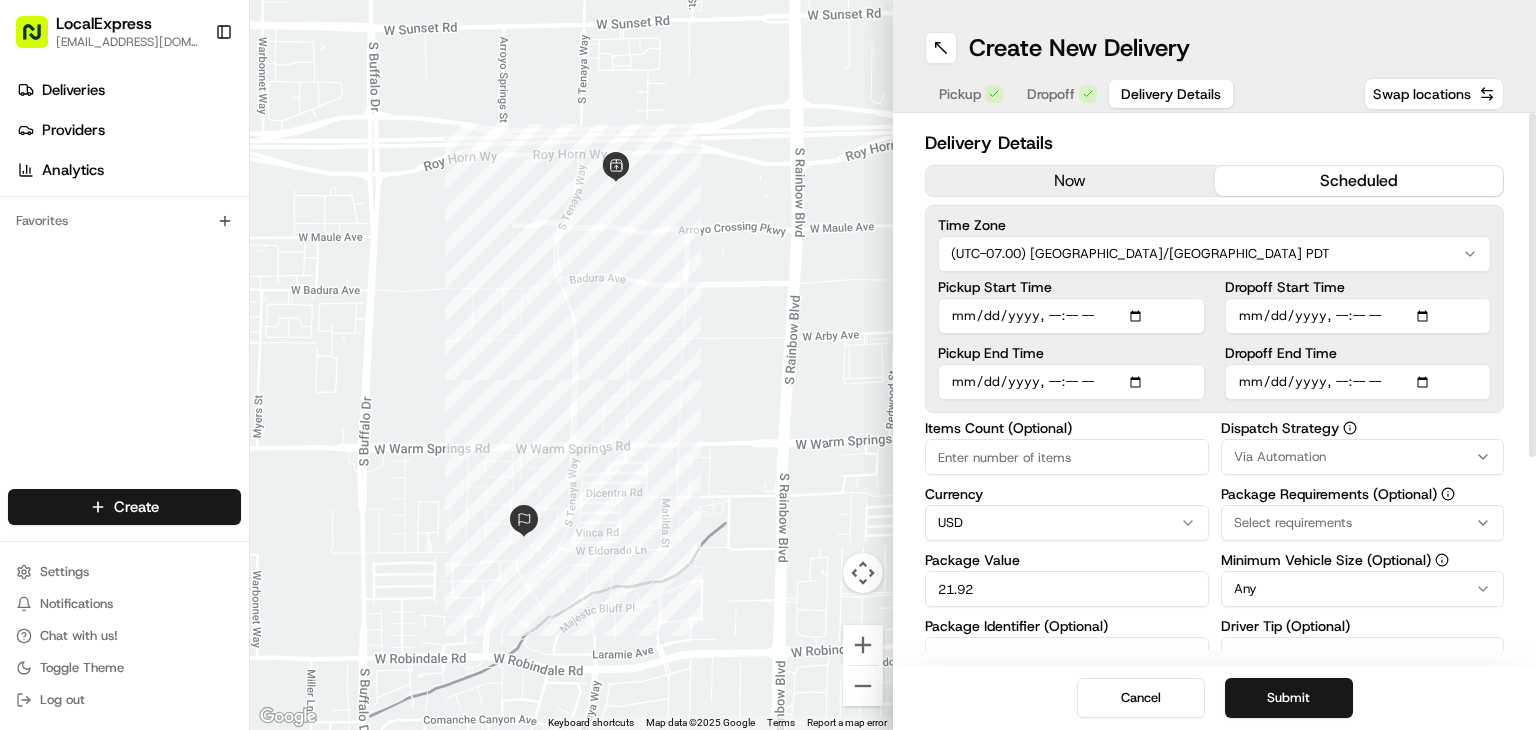 click on "Dropoff Start Time" at bounding box center [1358, 316] 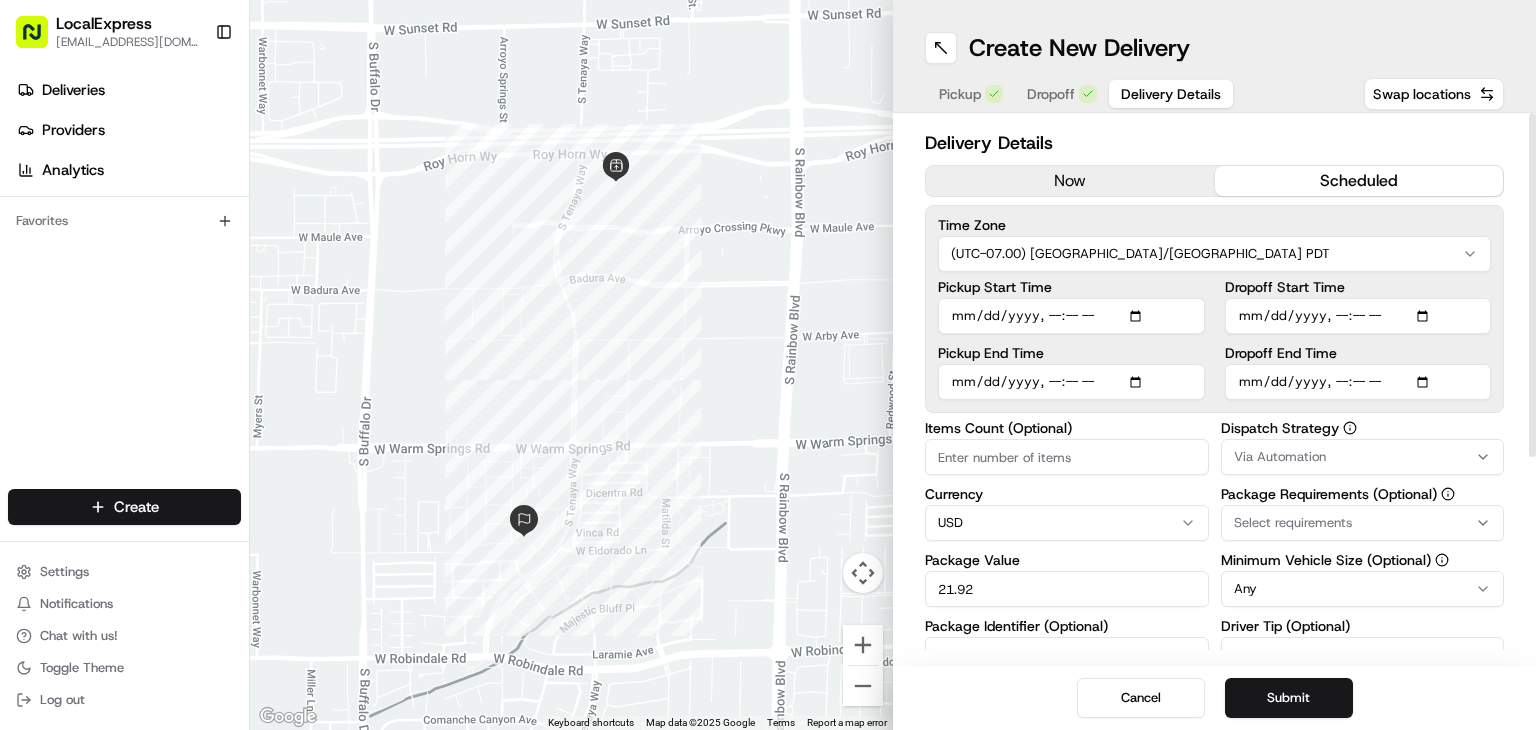 type on "2025-07-13T10:00" 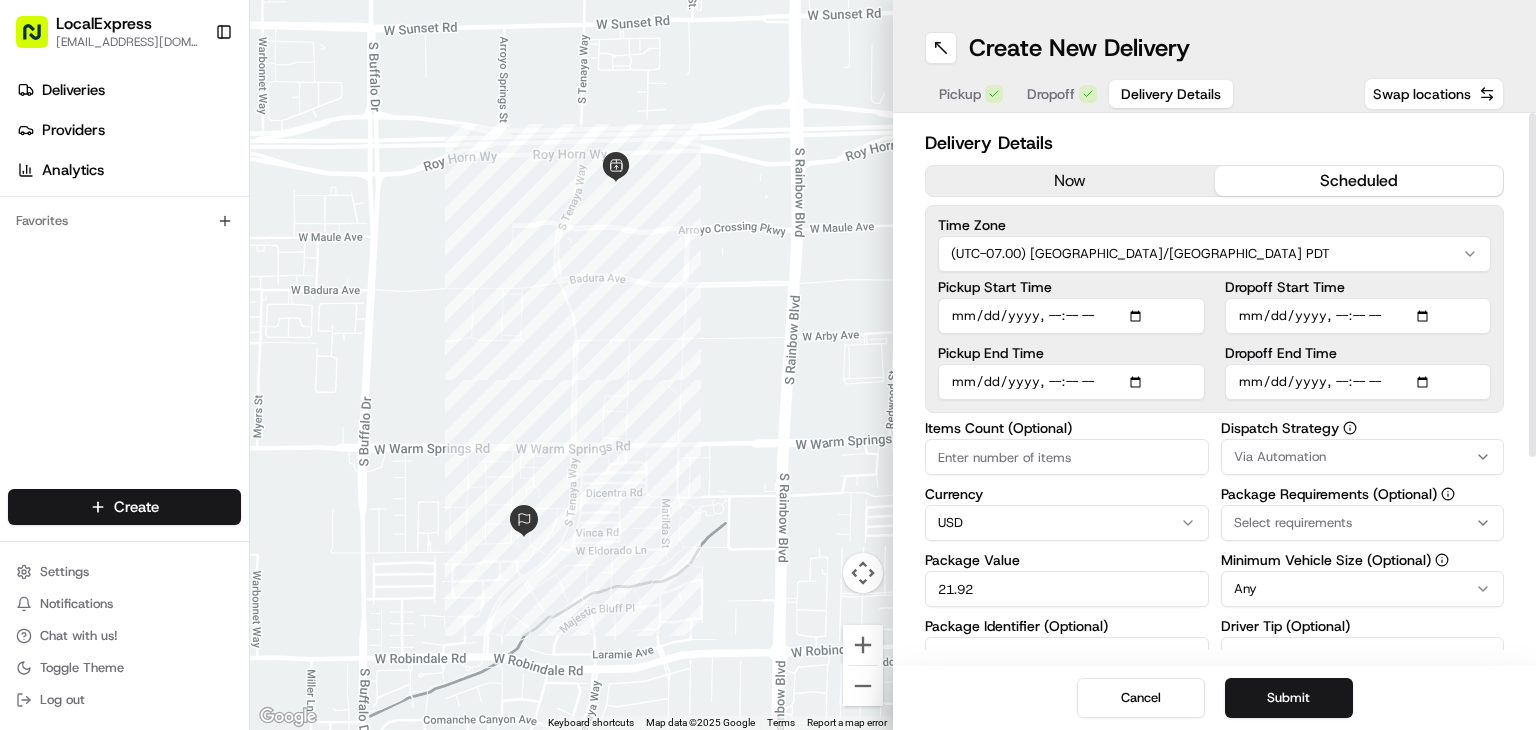 click on "Dropoff End Time" at bounding box center (1358, 382) 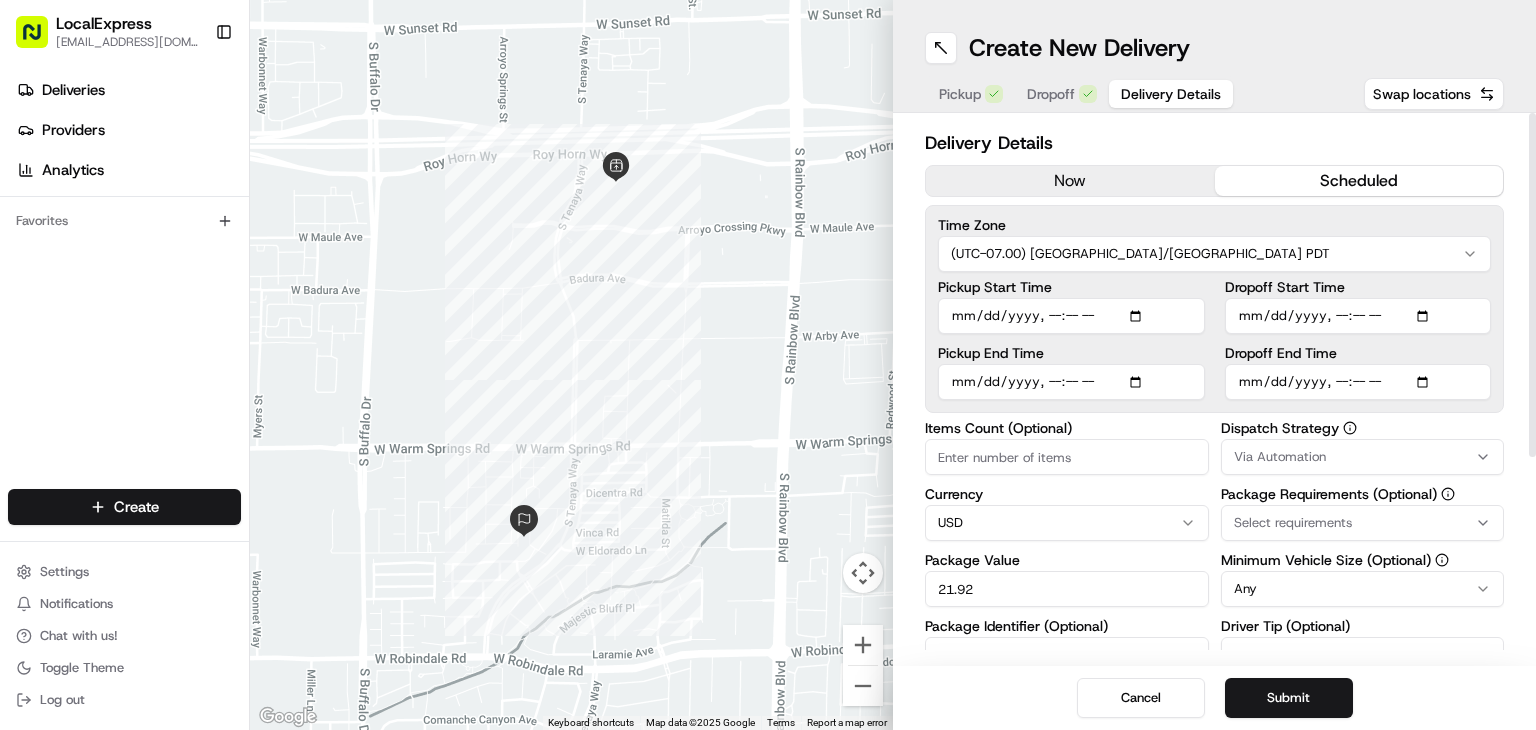 type on "2025-07-13T10:15" 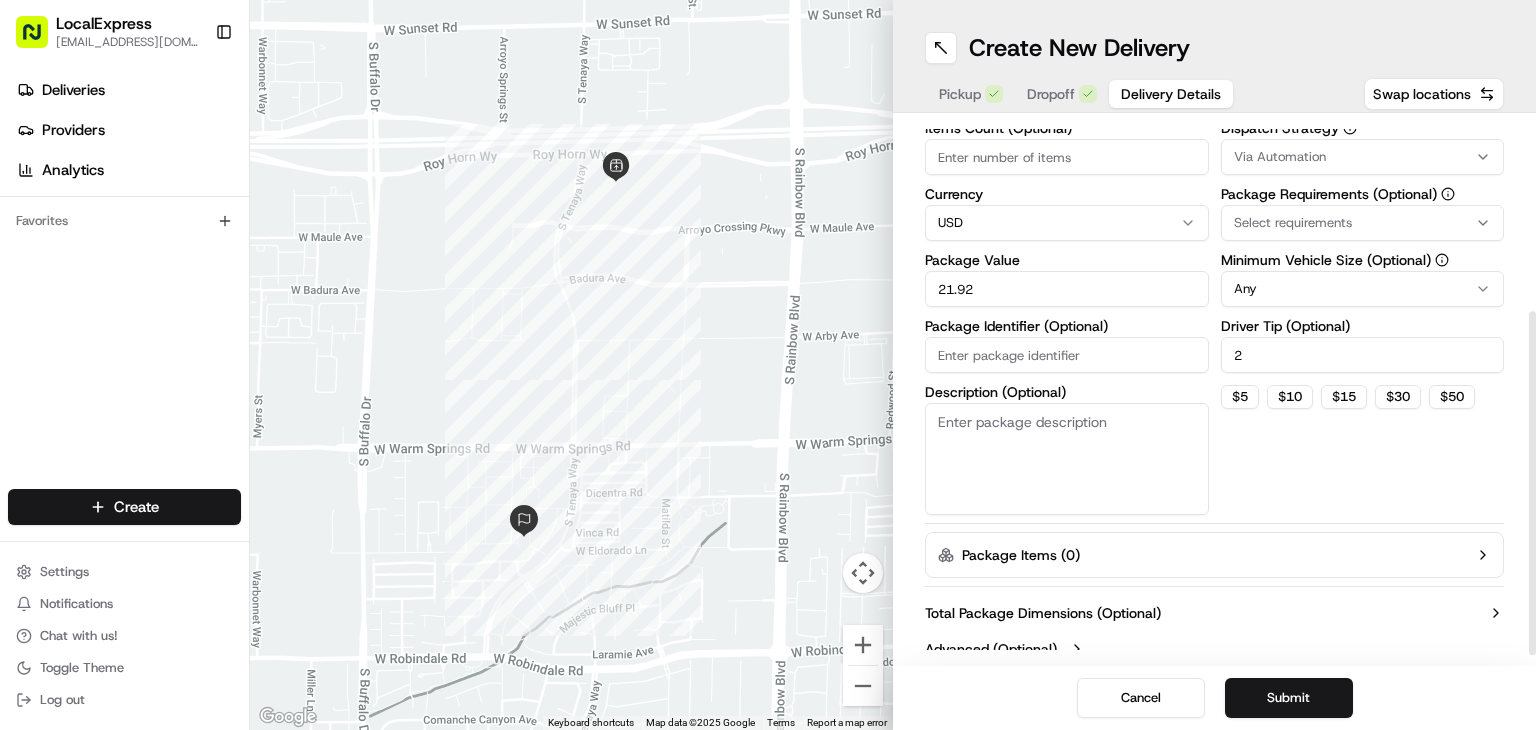 scroll, scrollTop: 316, scrollLeft: 0, axis: vertical 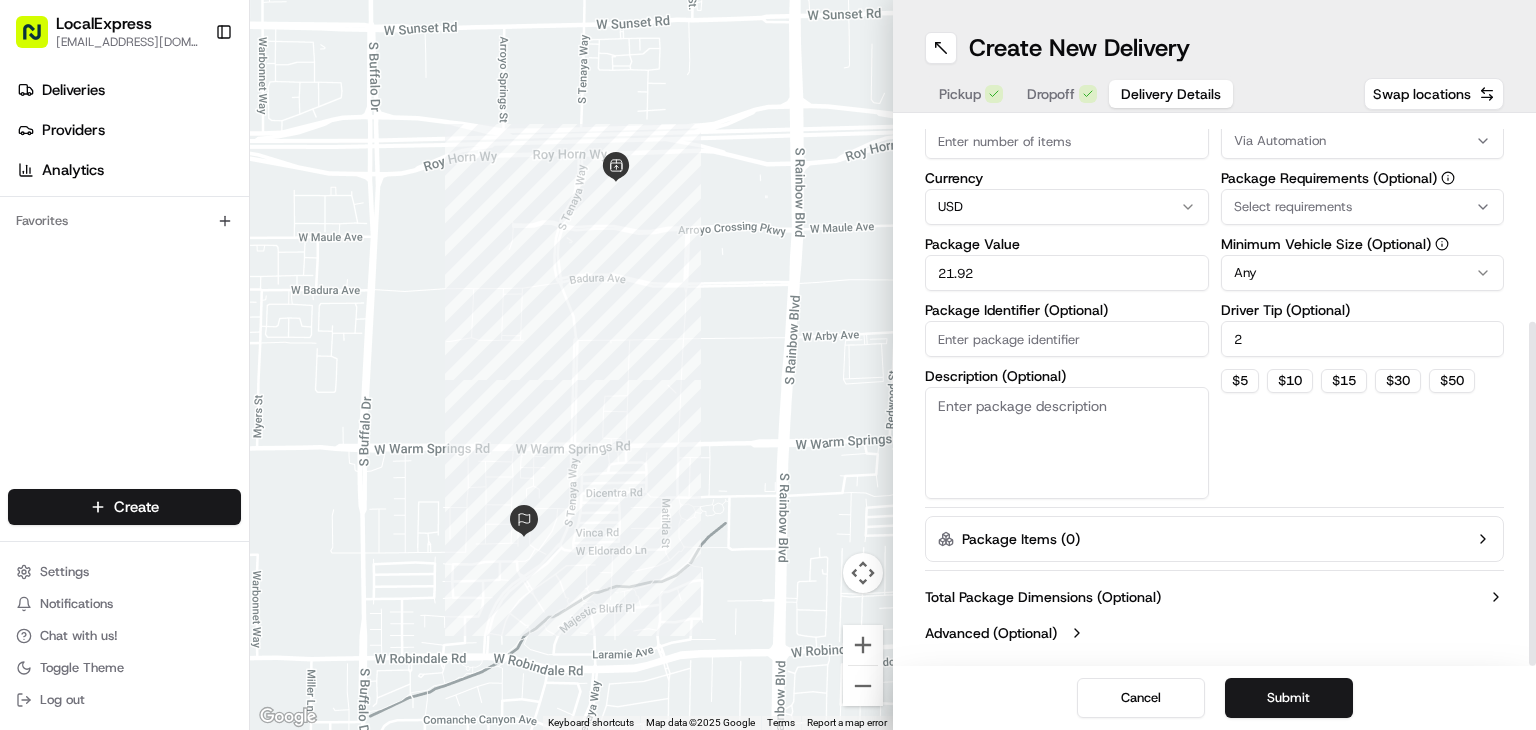 click on "Total Package Dimensions (Optional)" at bounding box center [1043, 597] 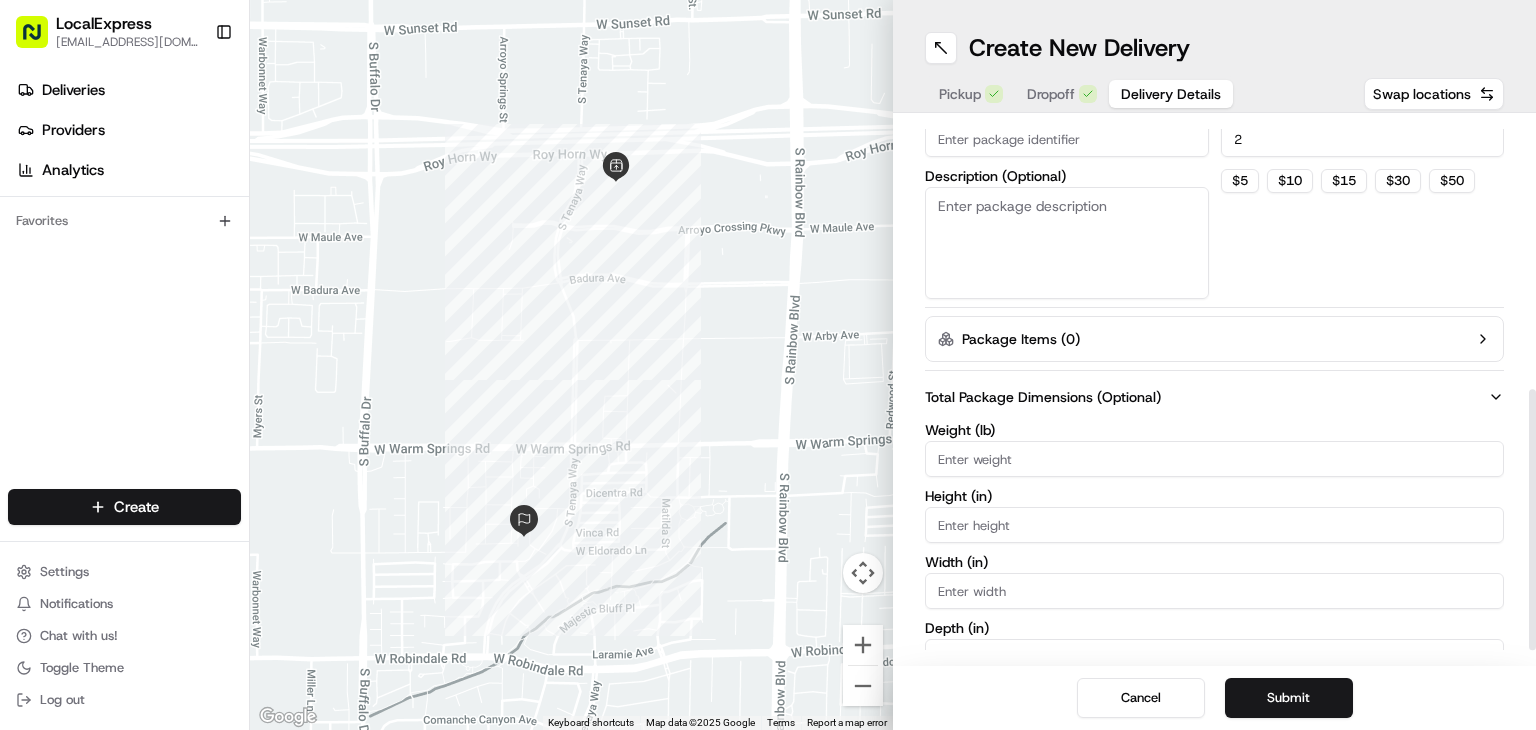 scroll, scrollTop: 584, scrollLeft: 0, axis: vertical 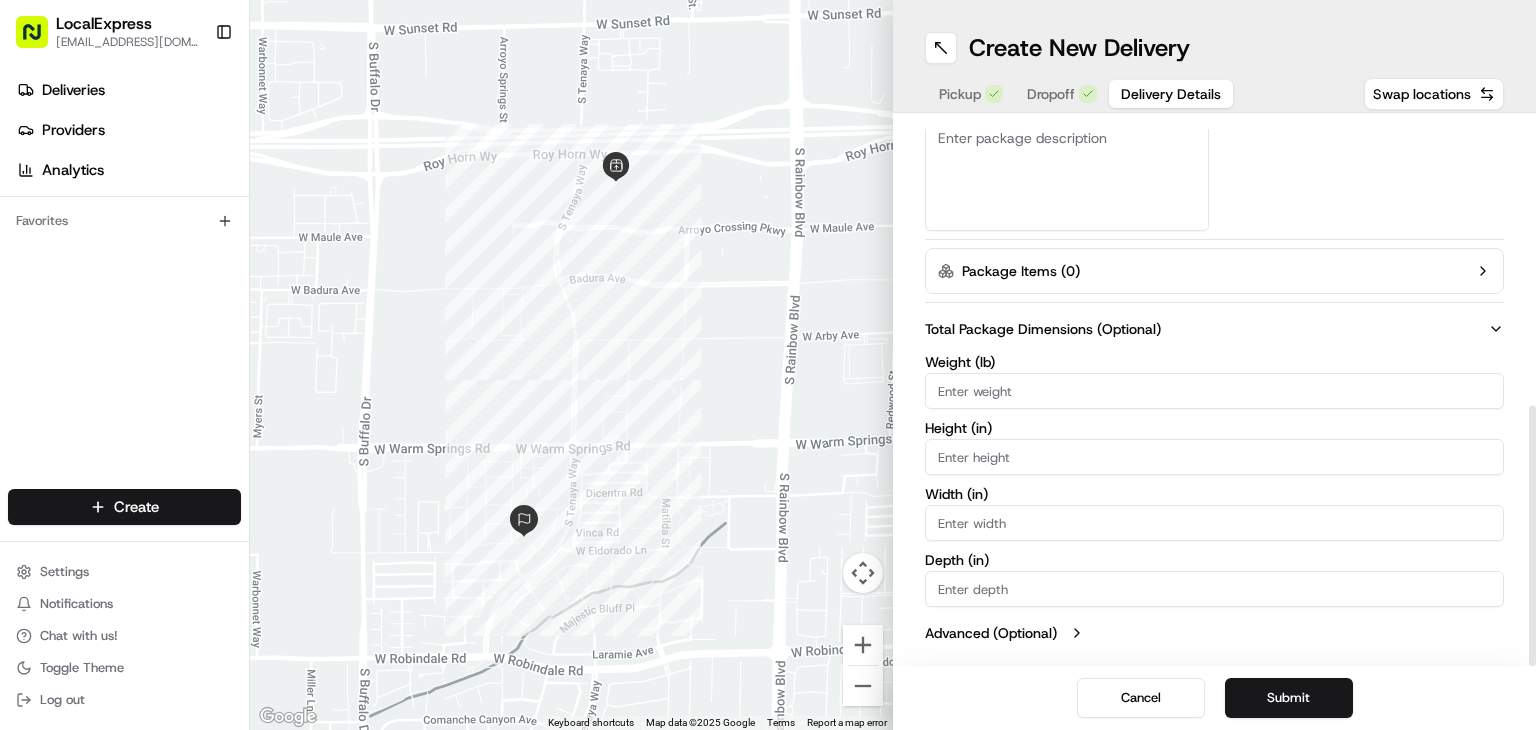 click on "Advanced (Optional)" at bounding box center (991, 633) 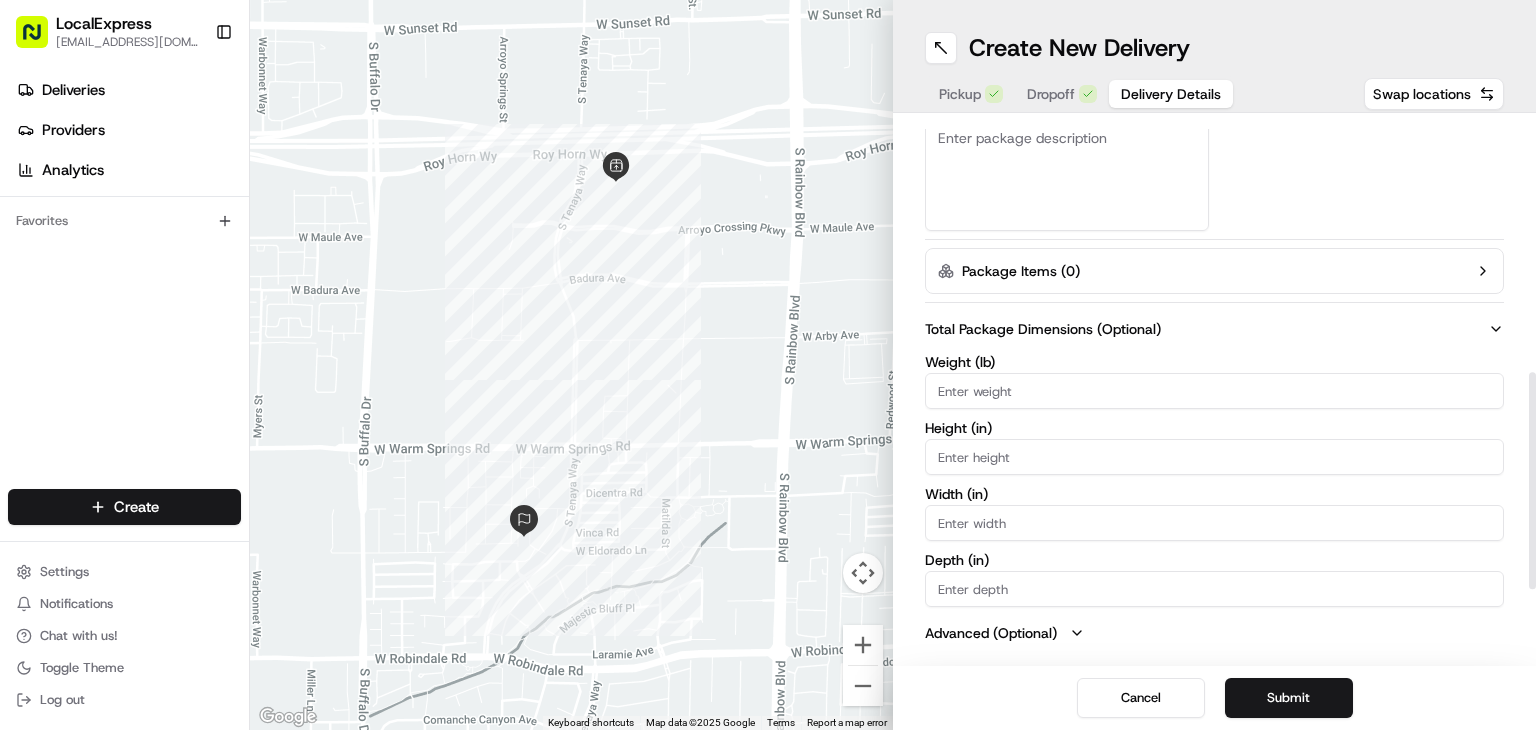 scroll, scrollTop: 808, scrollLeft: 0, axis: vertical 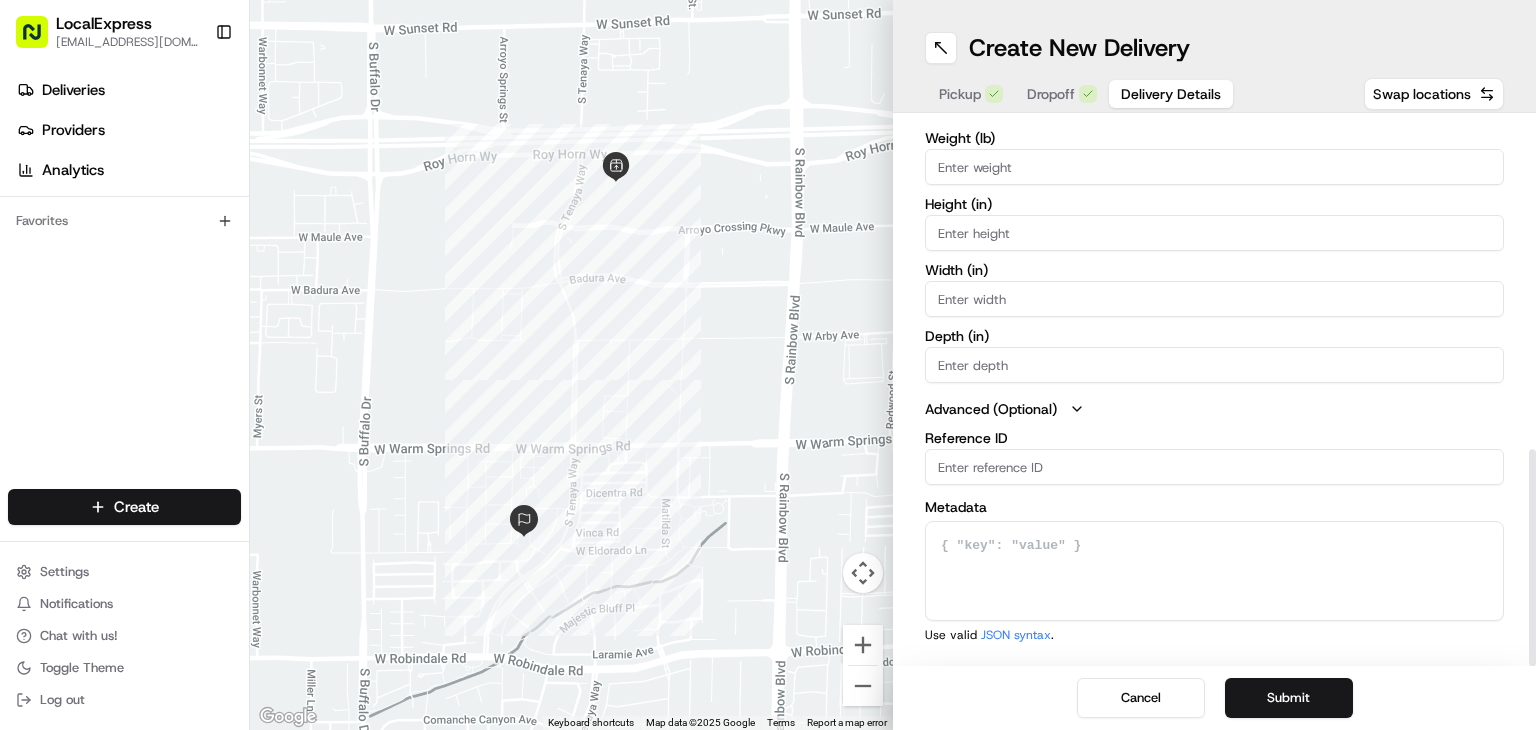 click on "Submit" at bounding box center [1289, 698] 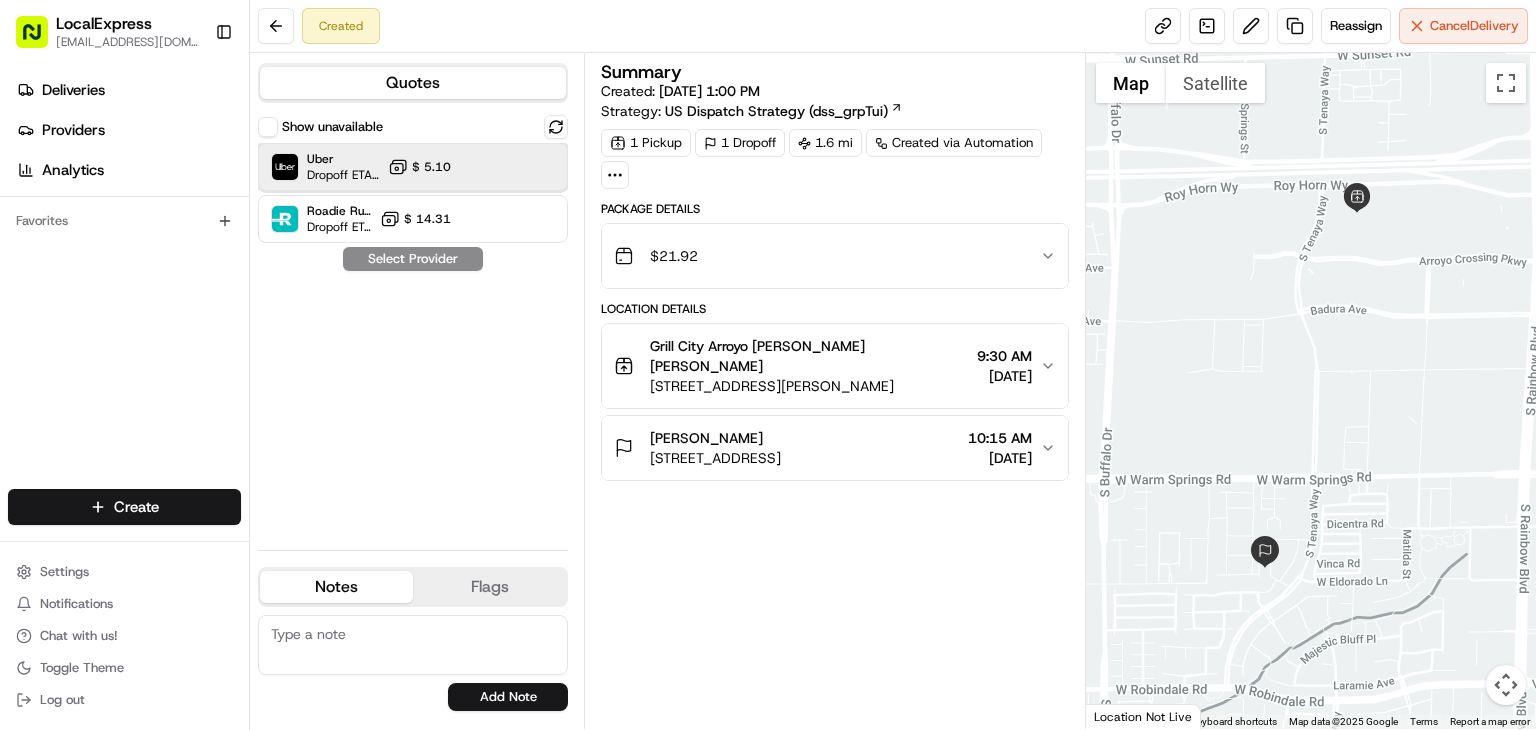 click at bounding box center [507, 167] 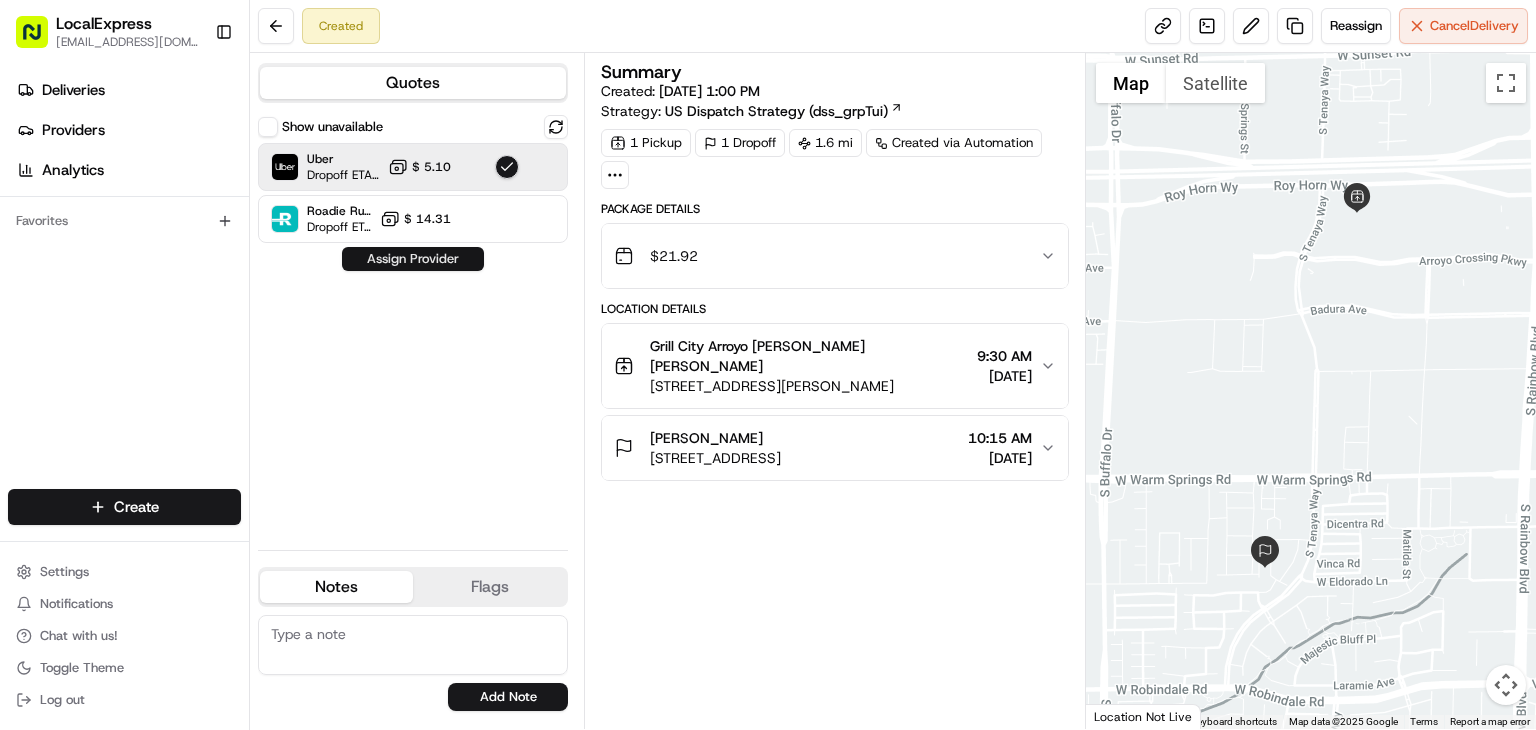 click on "Assign Provider" at bounding box center (413, 259) 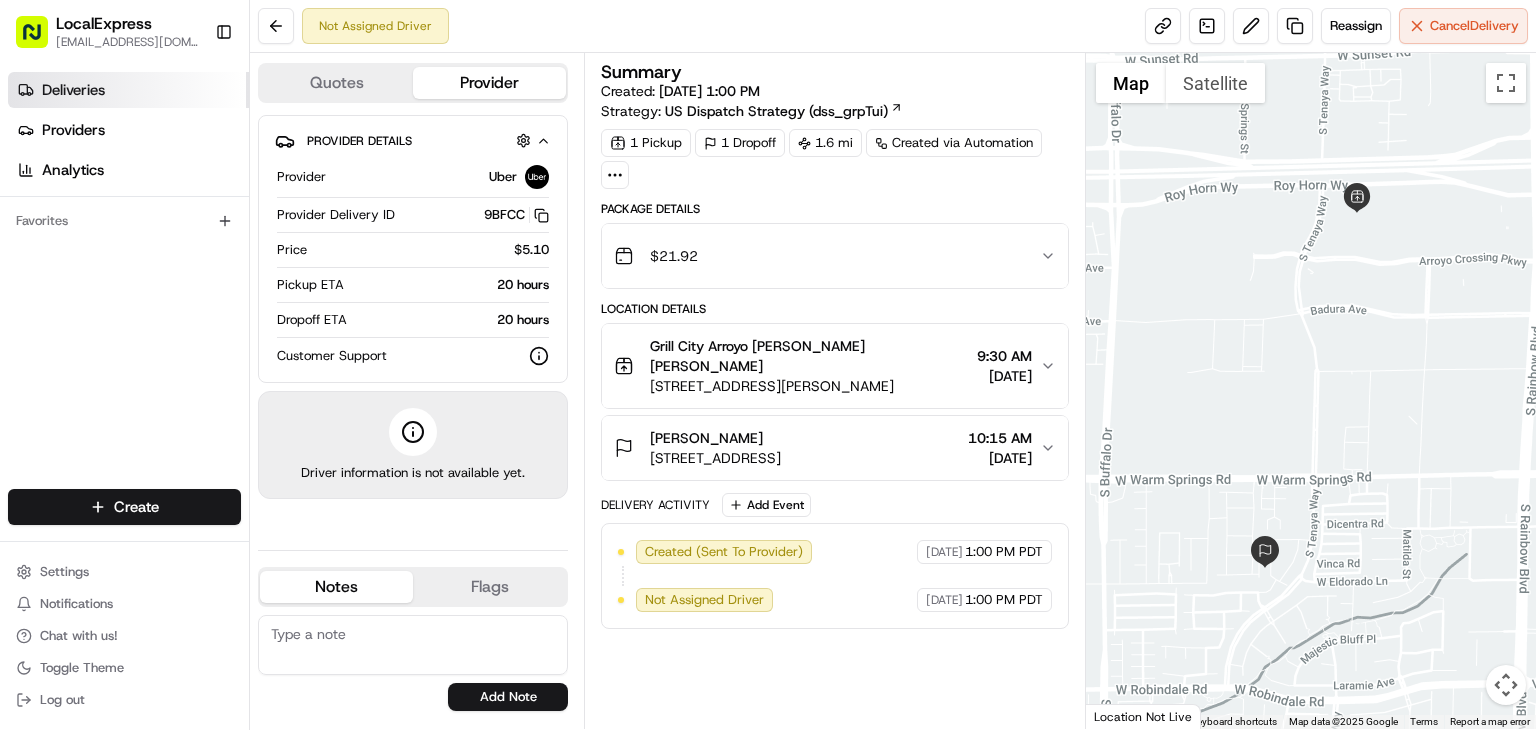 click on "Deliveries" at bounding box center (128, 90) 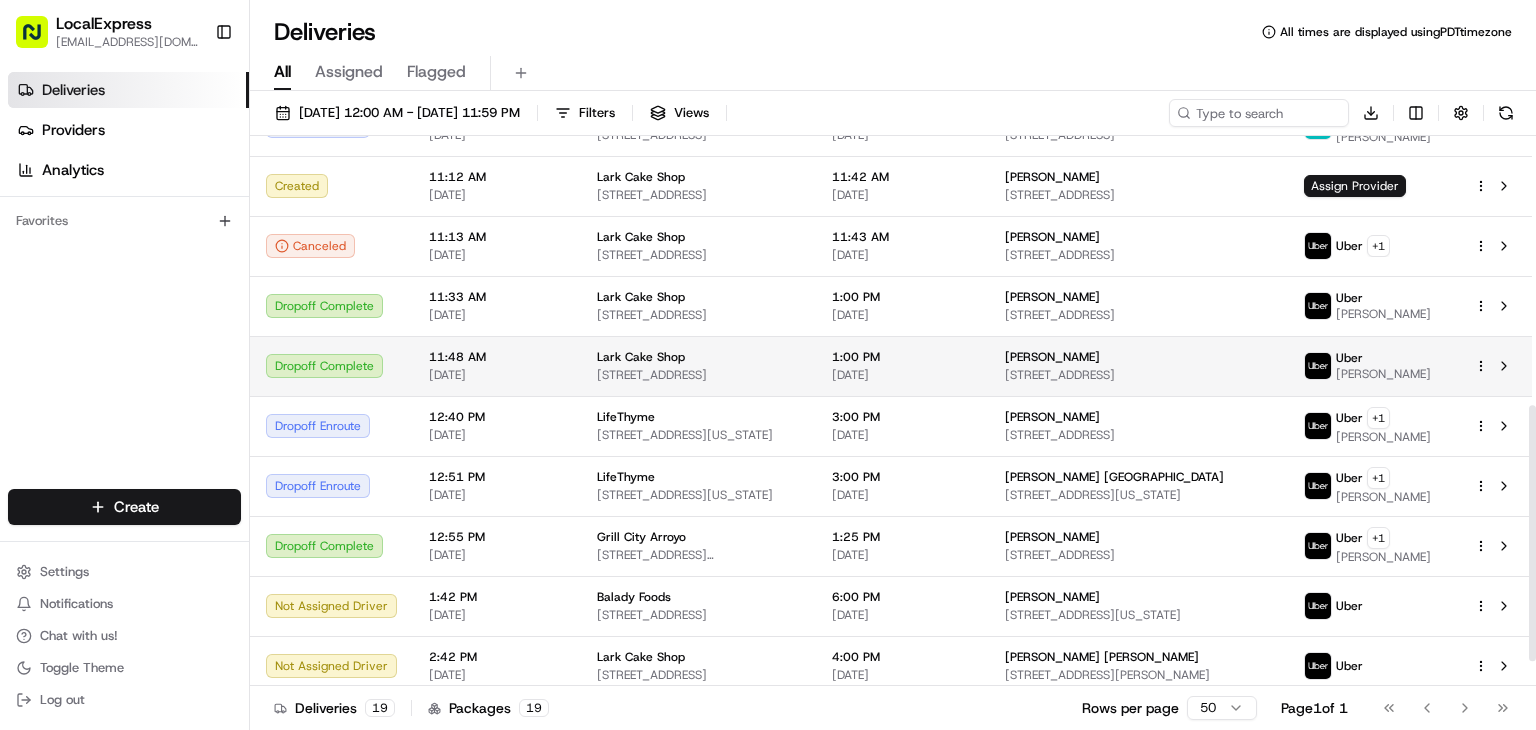 scroll, scrollTop: 630, scrollLeft: 0, axis: vertical 